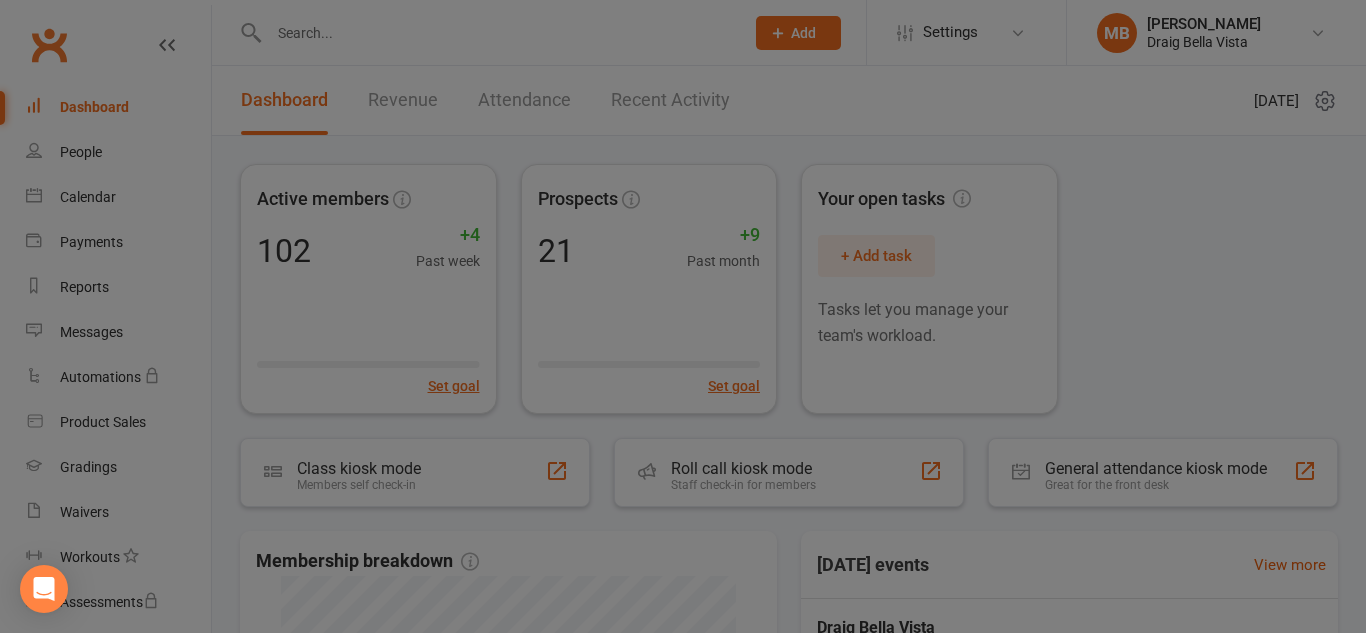 scroll, scrollTop: 0, scrollLeft: 0, axis: both 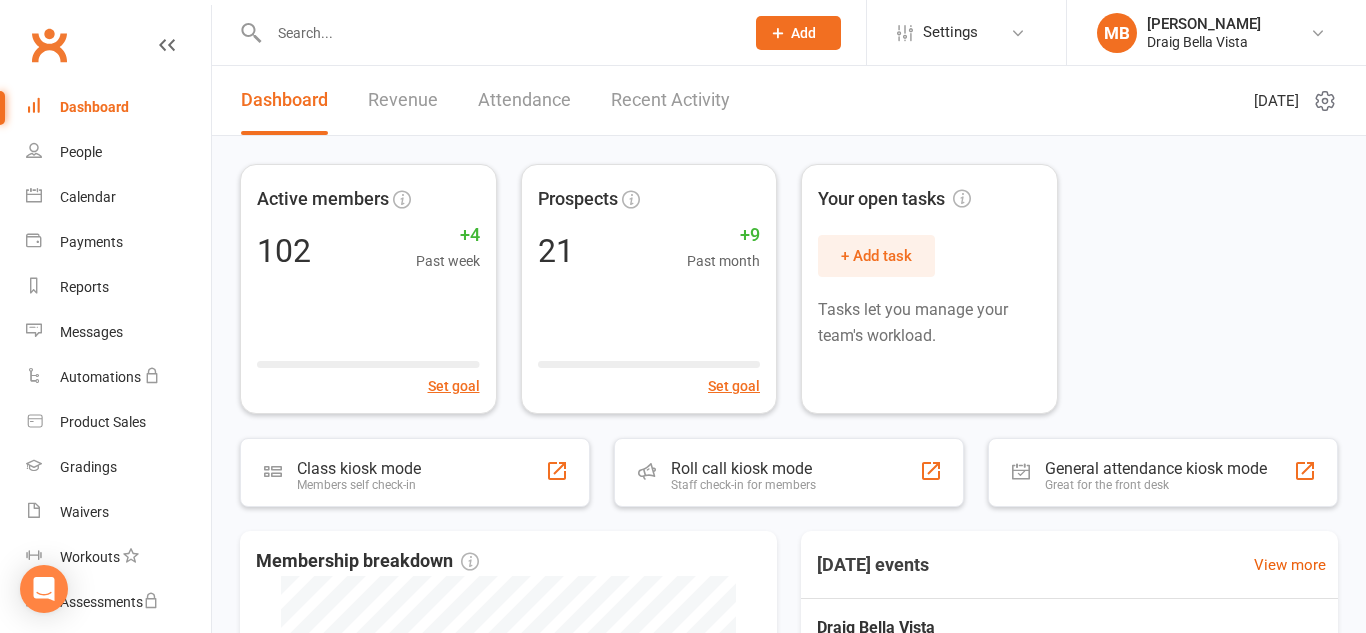 click on "Clubworx" at bounding box center (105, 57) 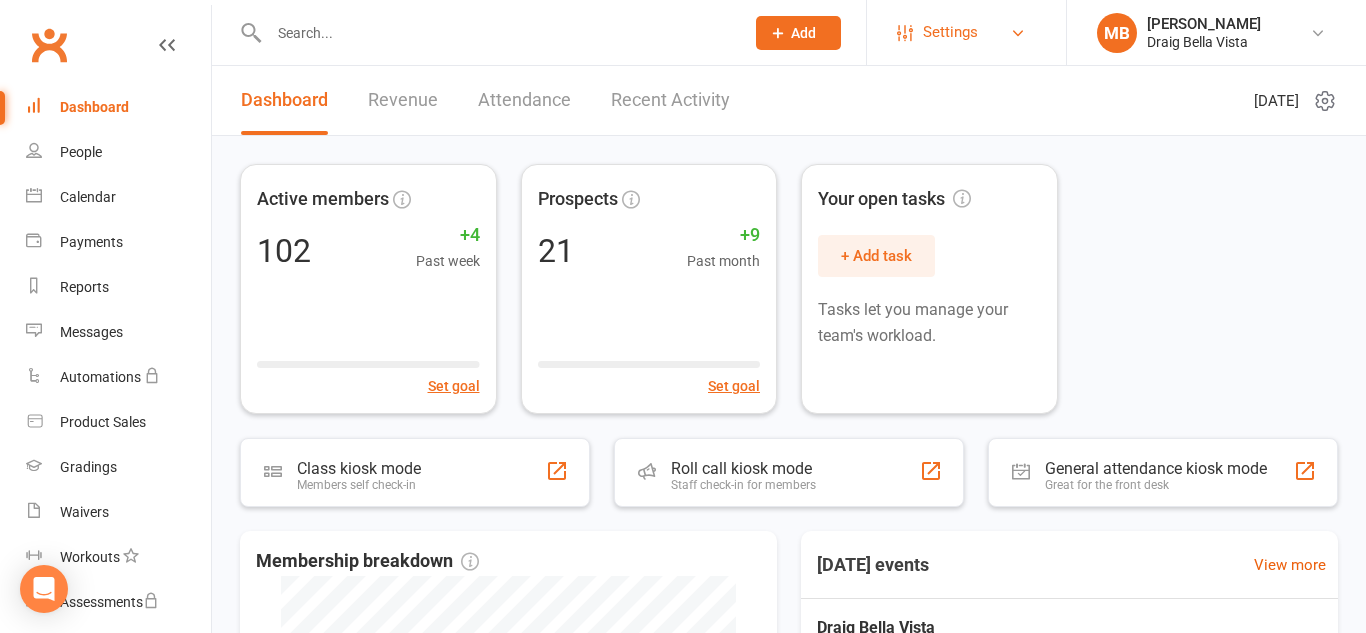click on "Settings" at bounding box center [966, 32] 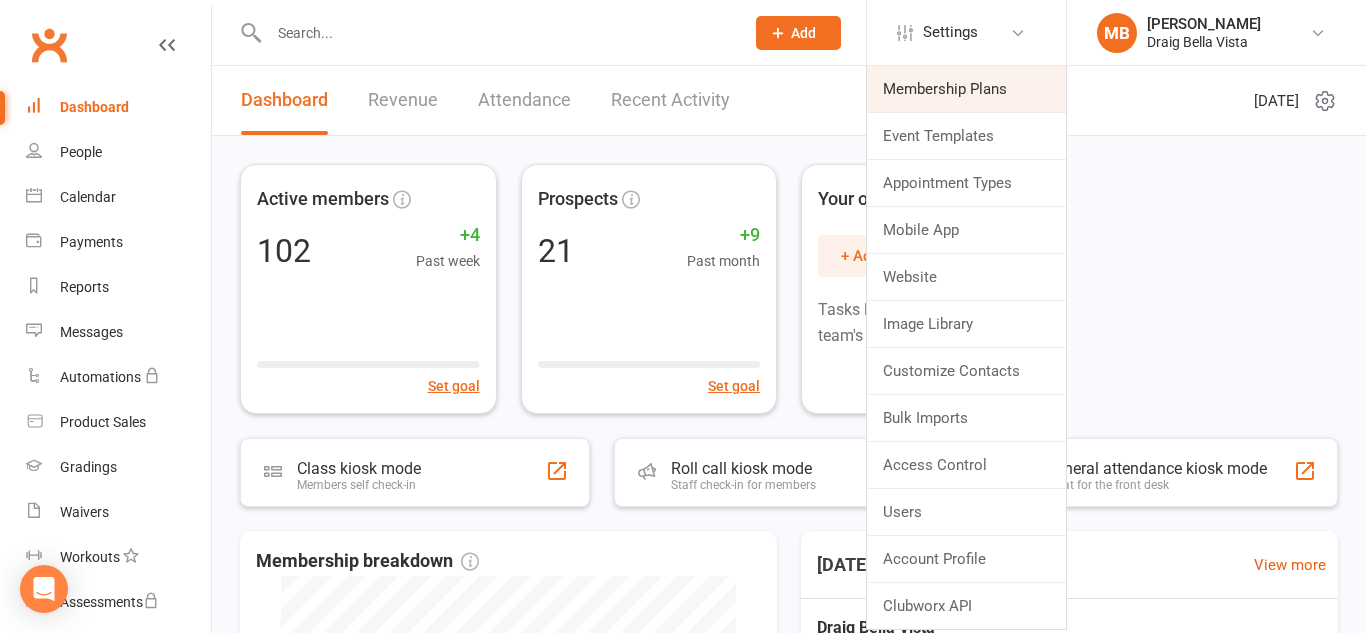 click on "Membership Plans" at bounding box center (966, 89) 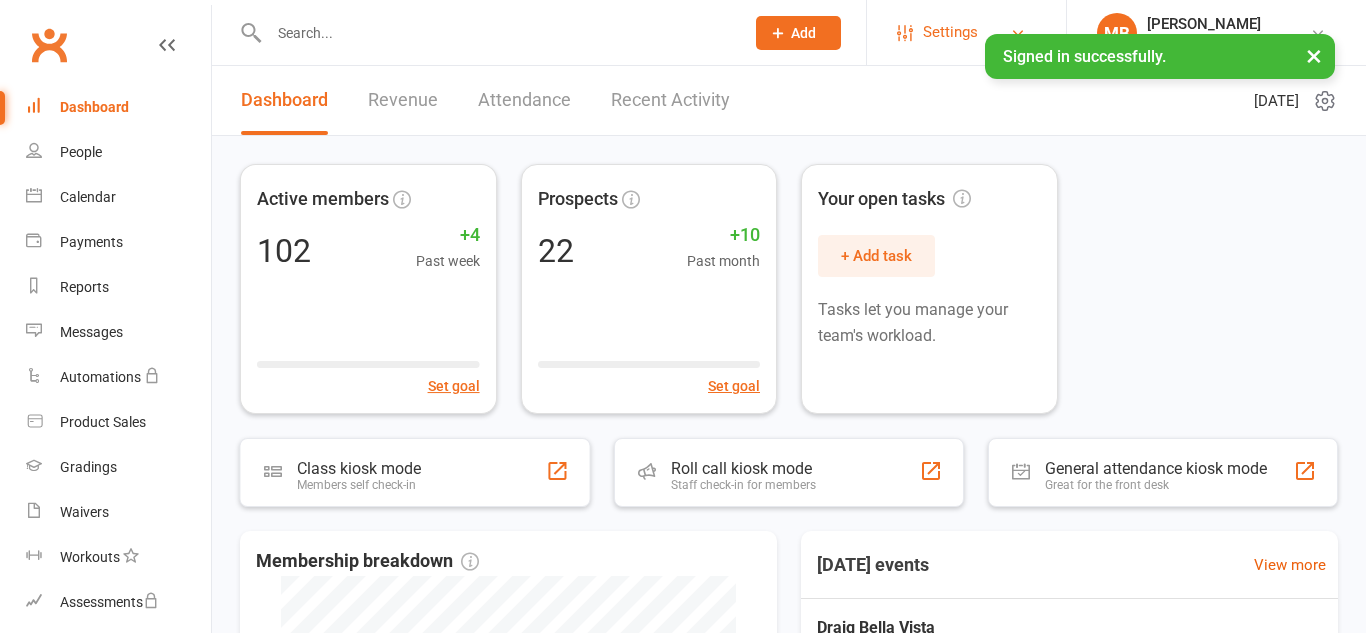 scroll, scrollTop: 0, scrollLeft: 0, axis: both 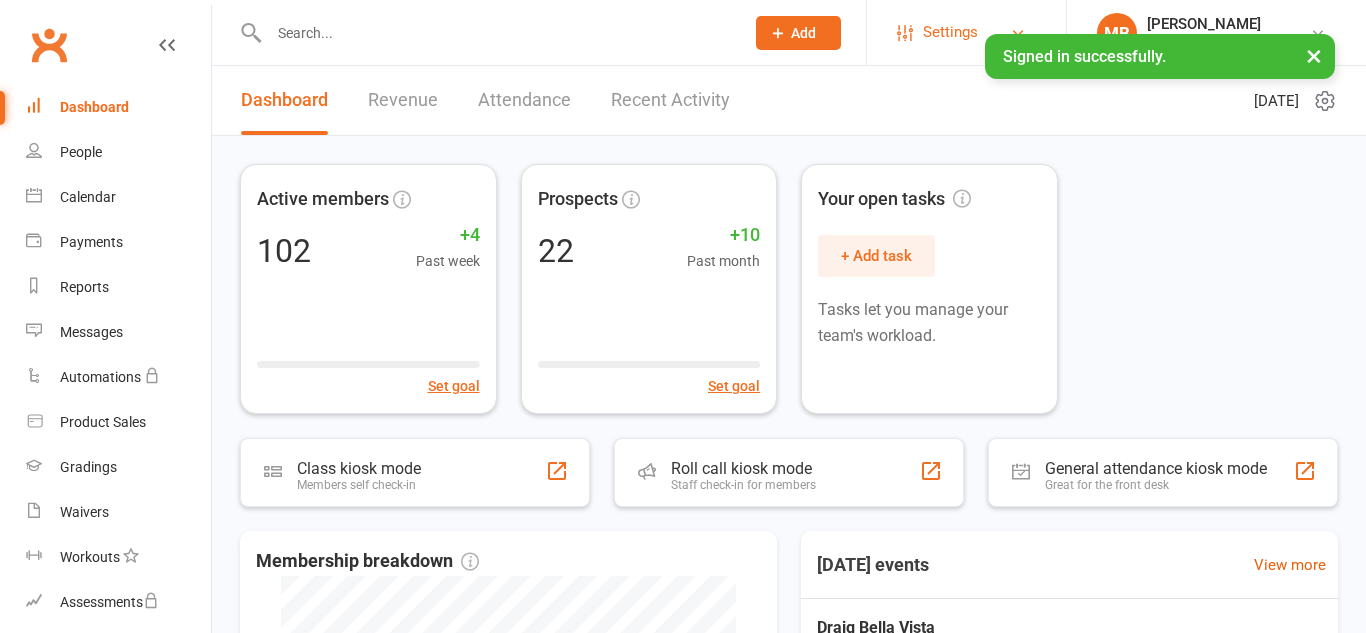 click on "Settings" at bounding box center [950, 32] 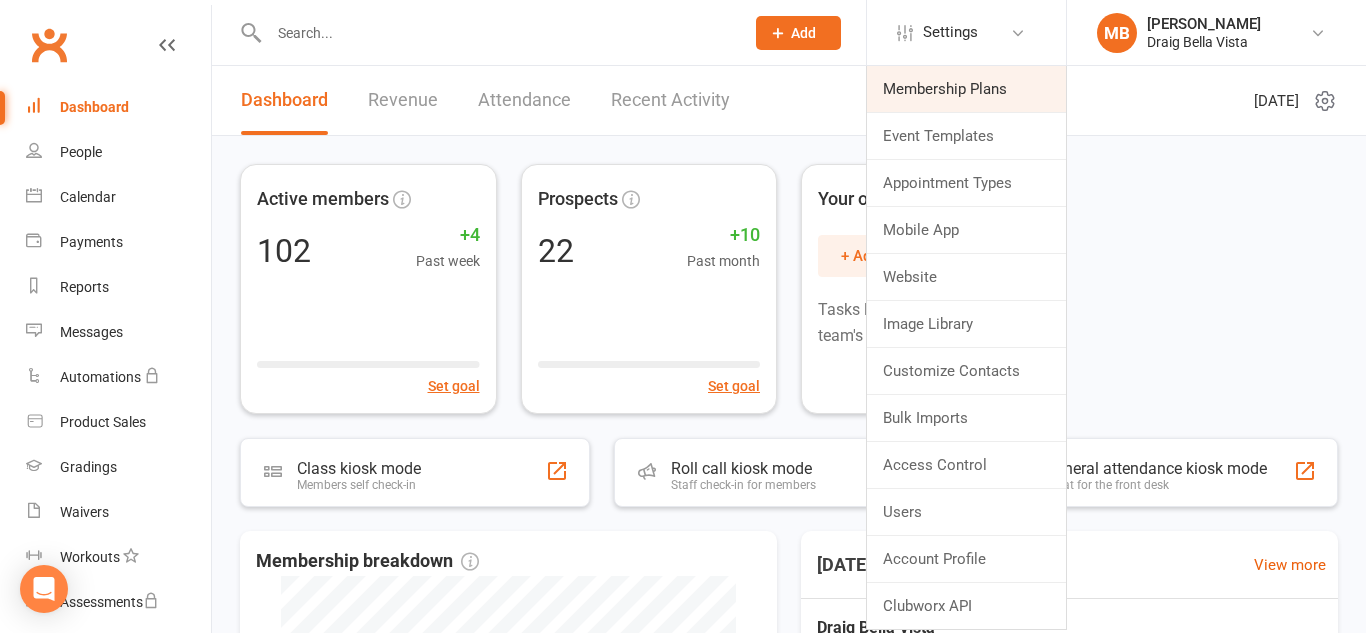 click on "Membership Plans" at bounding box center (966, 89) 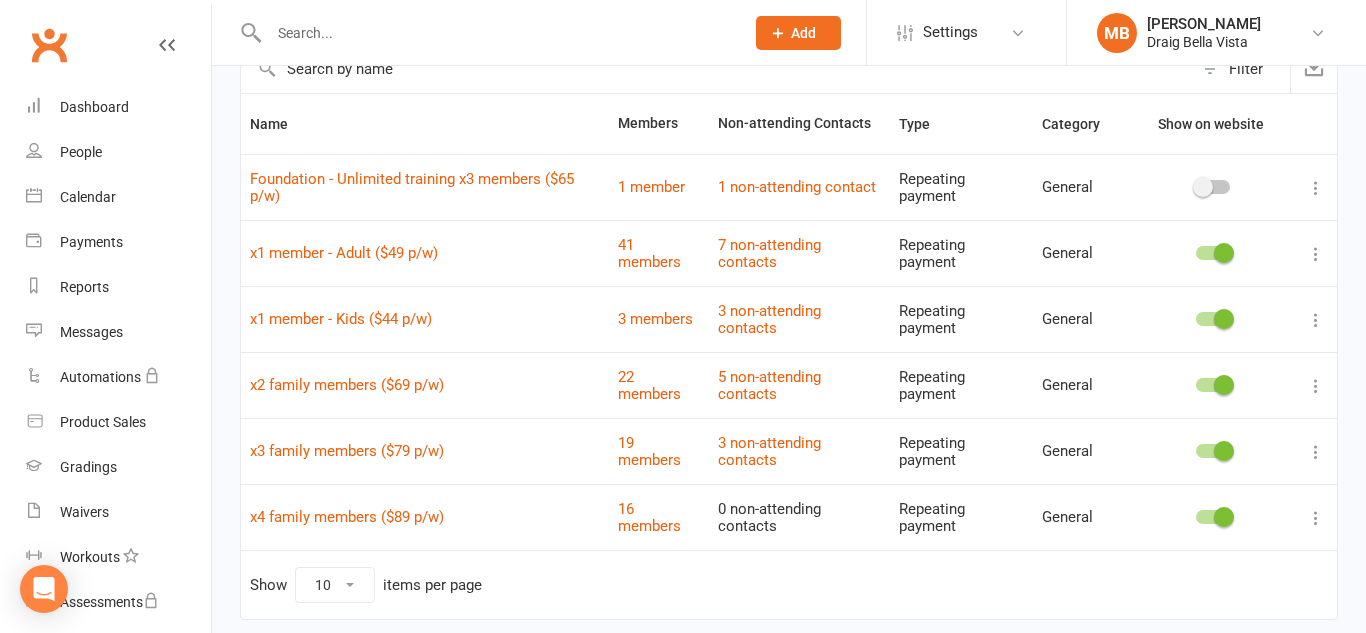 scroll, scrollTop: 119, scrollLeft: 0, axis: vertical 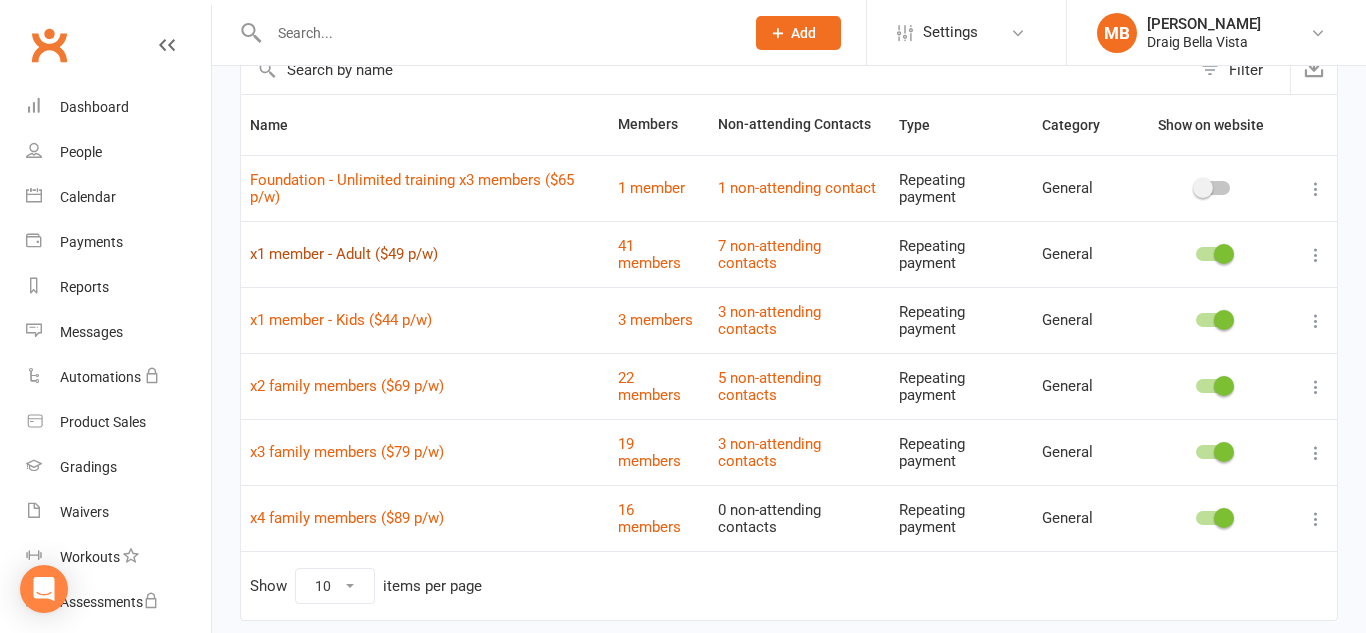 click on "x1 member - Adult ($49 p/w)" at bounding box center [344, 254] 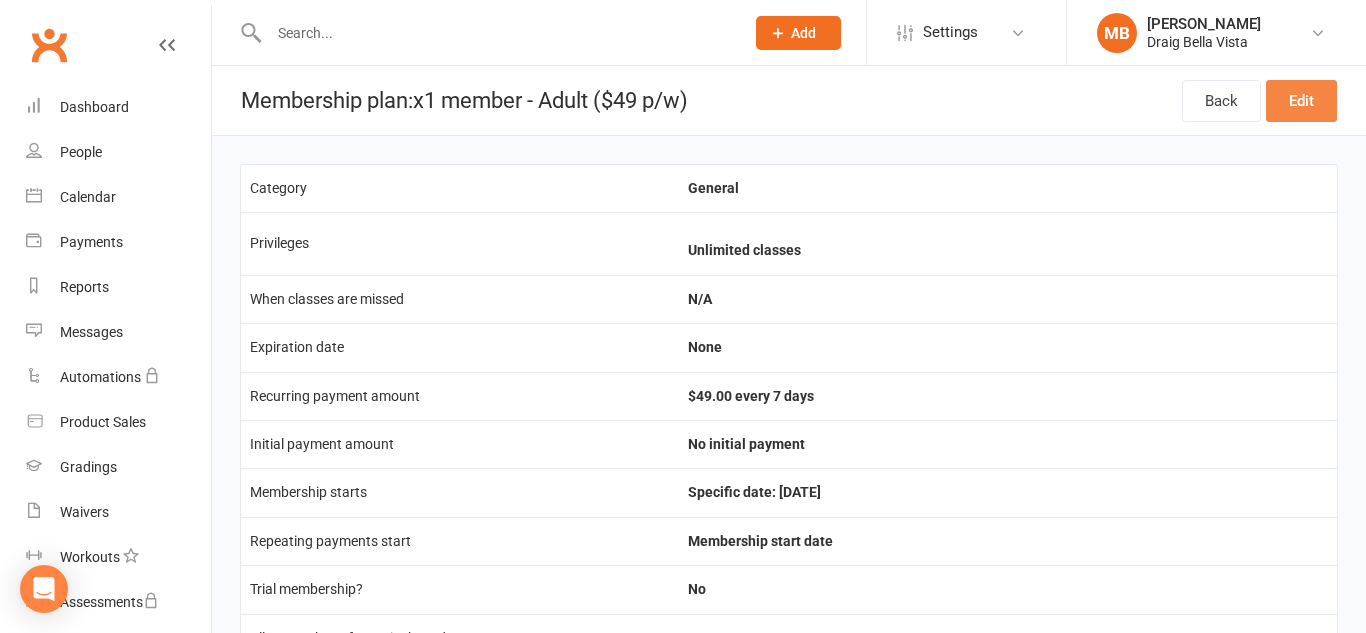 click on "Edit" at bounding box center (1301, 101) 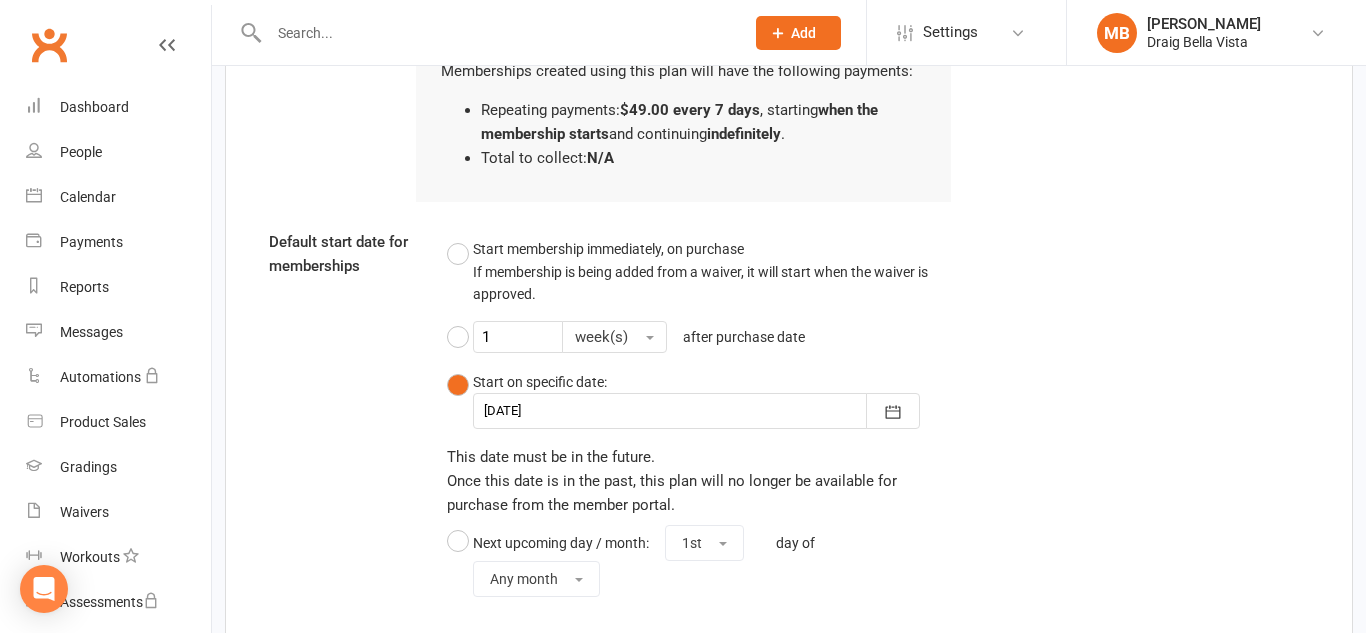 scroll, scrollTop: 2019, scrollLeft: 0, axis: vertical 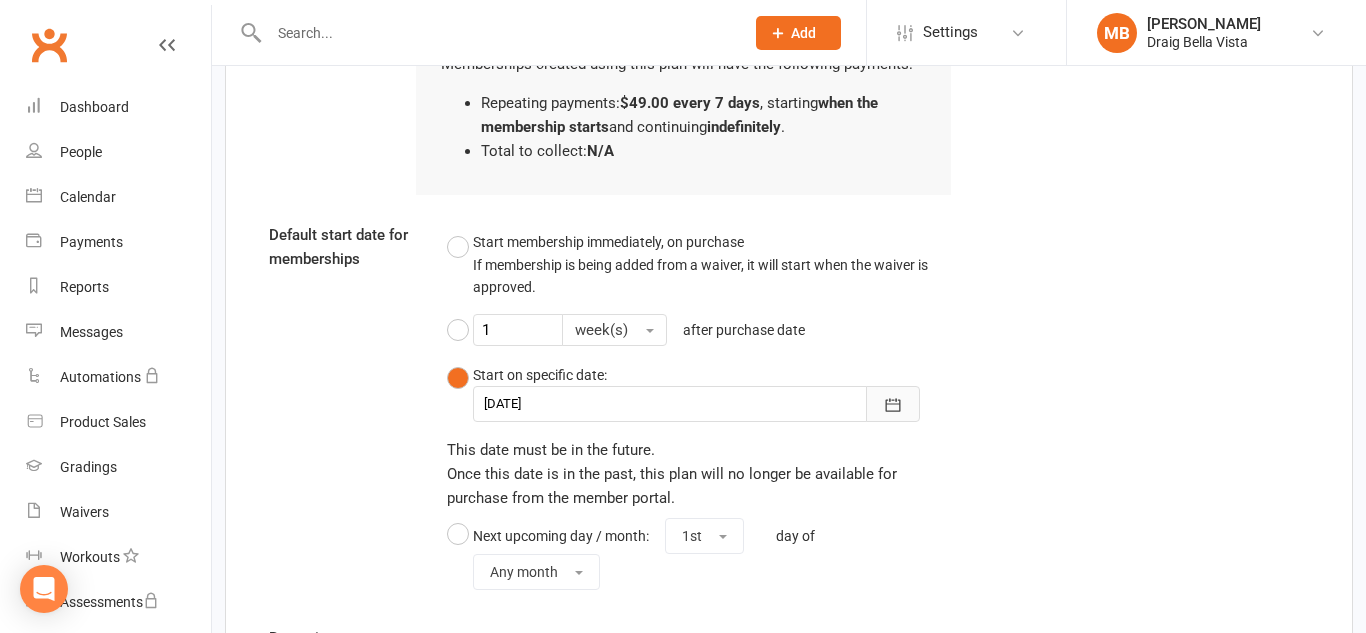 click 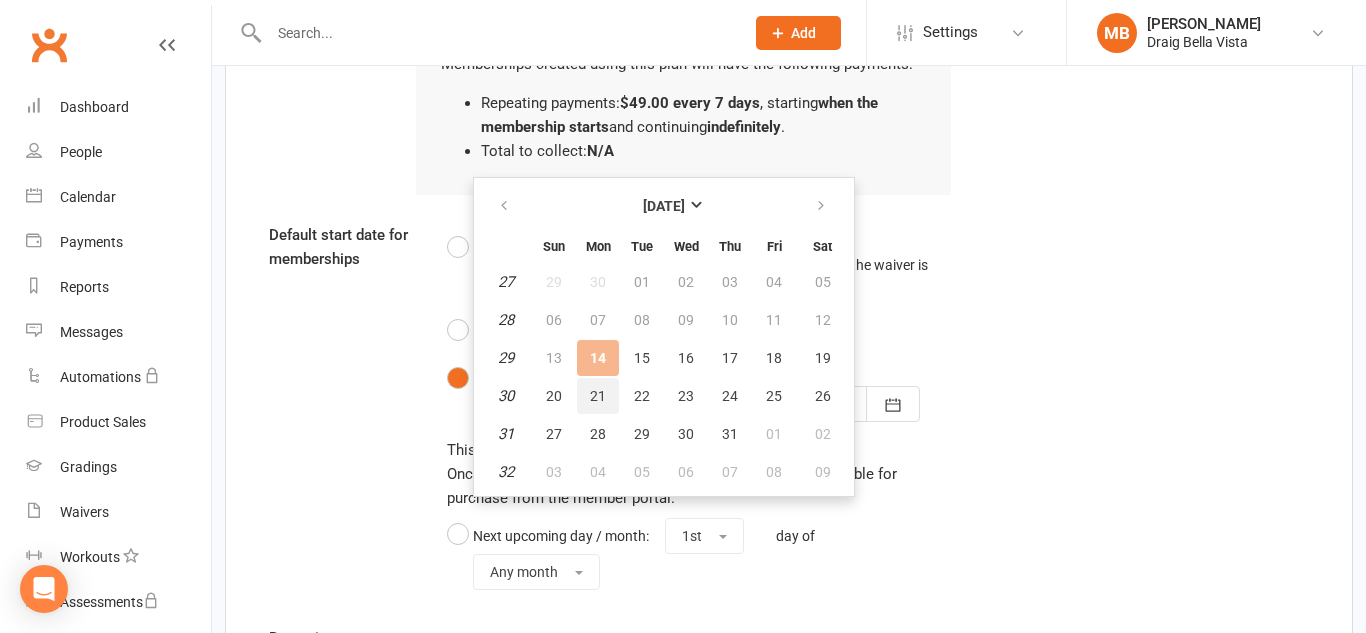 click on "21" at bounding box center (598, 396) 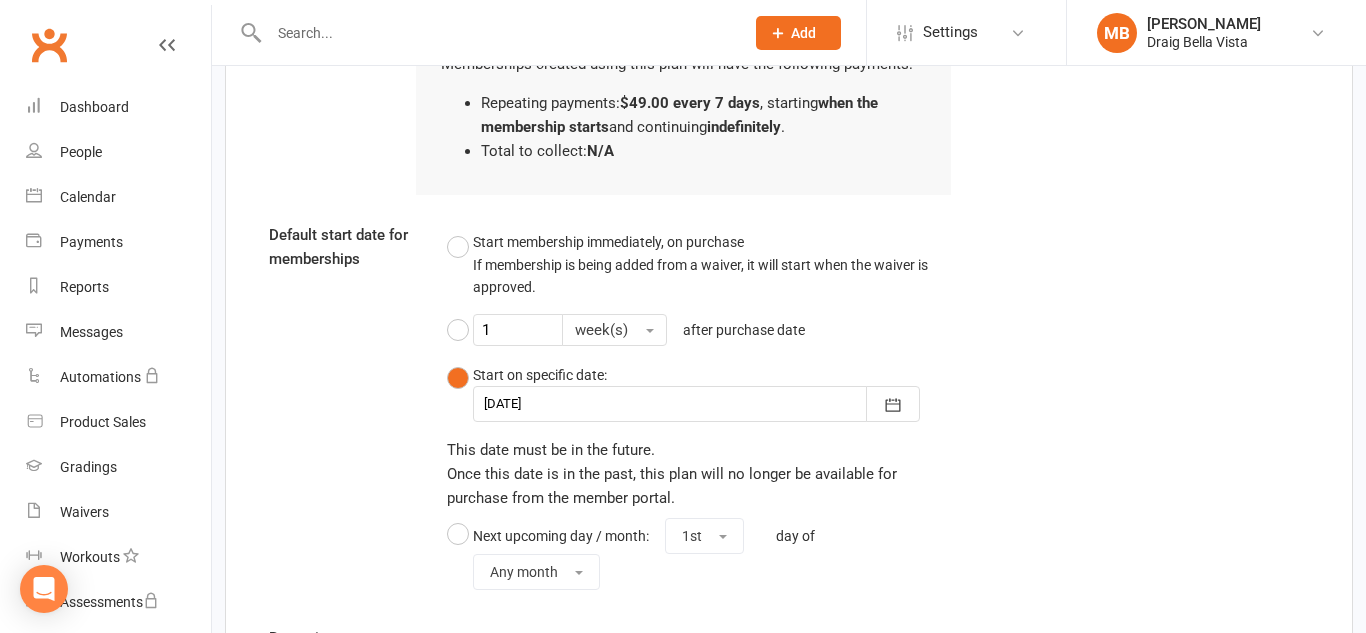 click on "Default start date for memberships Start membership immediately, on purchase If membership is being added from a waiver, it will start when the waiver is approved. 1
week(s)
after purchase date Start on specific date: 21 Jul 2025
July 2025
Sun Mon Tue Wed Thu Fri Sat
27
29
30
01
02
03
04
05
28
06
07
08
09
10
11
12
29
13
14
15
16
17
18
19
30
20
21
22" at bounding box center [789, 410] 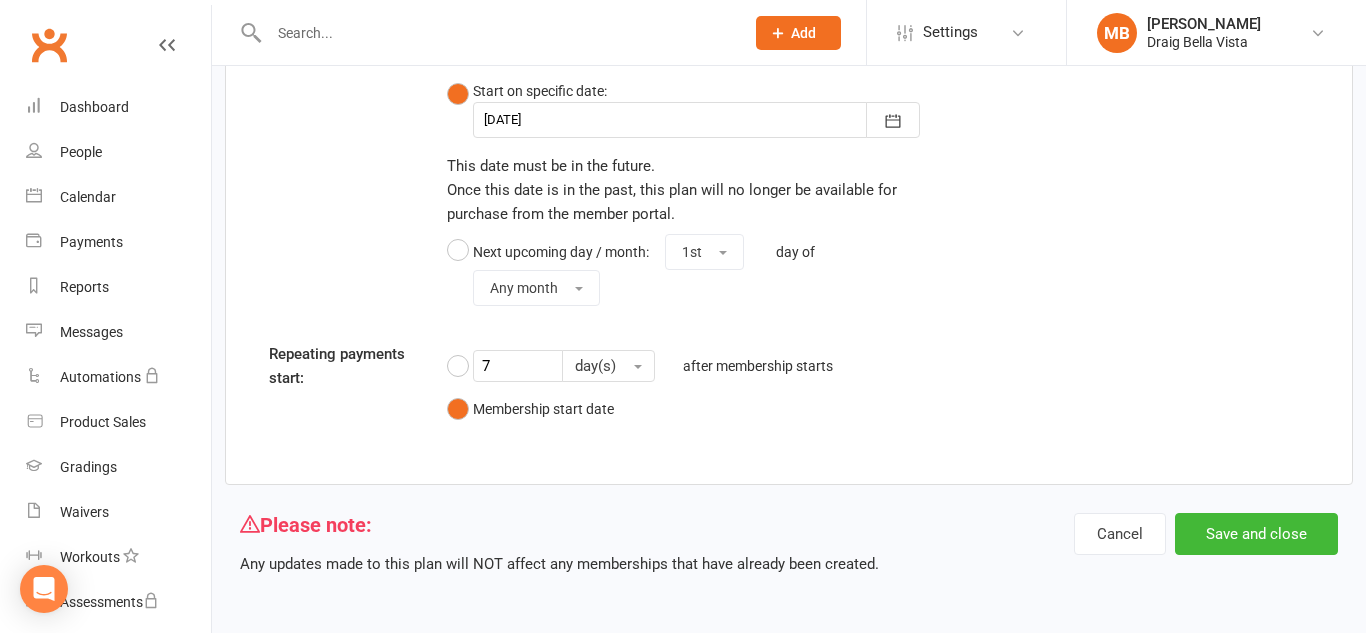 scroll, scrollTop: 2301, scrollLeft: 0, axis: vertical 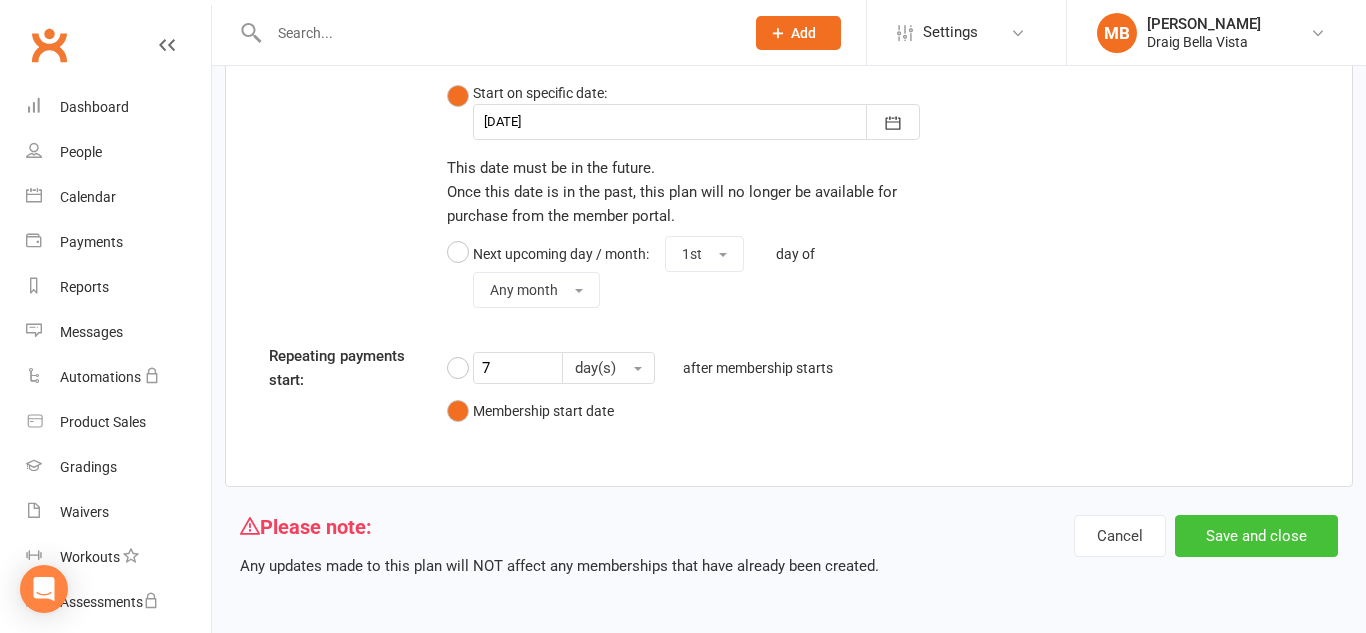 click on "Save and close" at bounding box center (1256, 536) 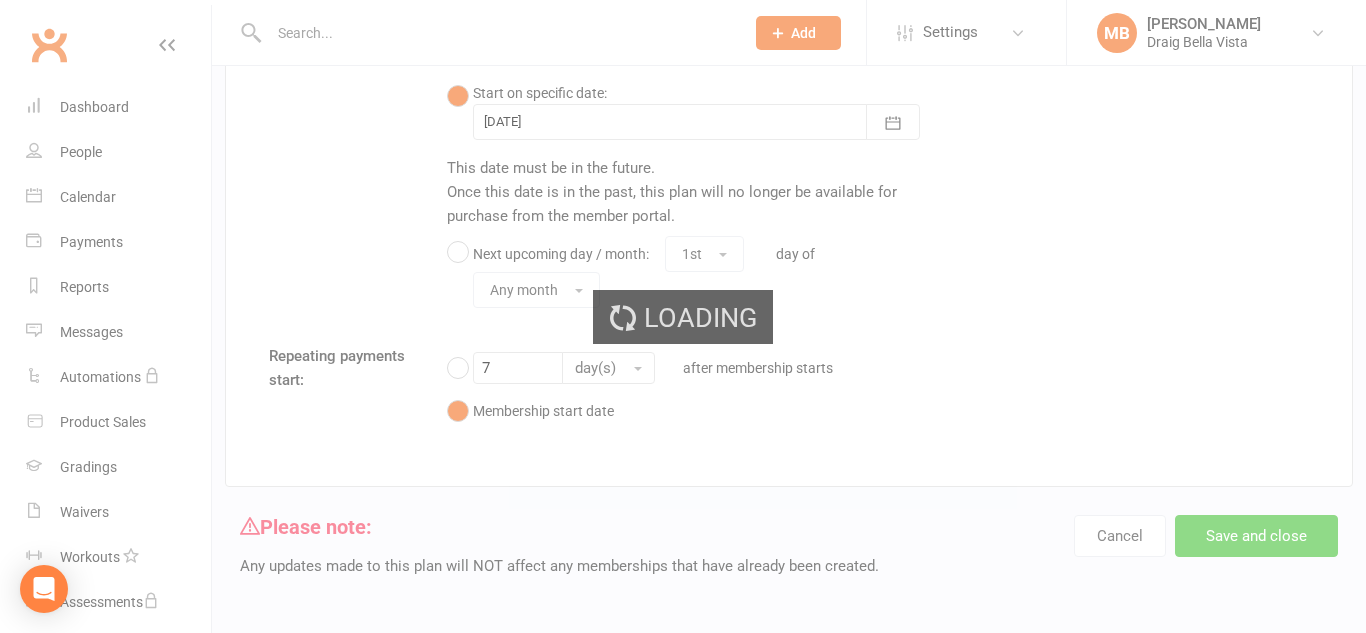 scroll, scrollTop: 0, scrollLeft: 0, axis: both 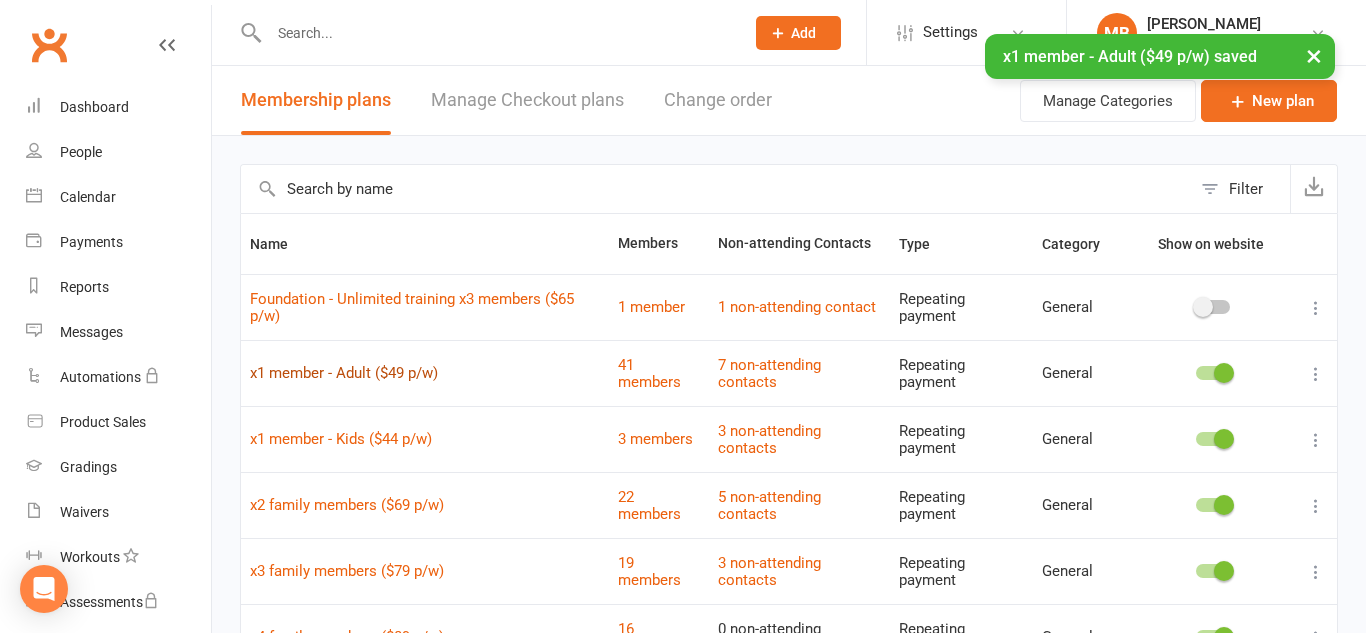 click on "x1 member - Adult ($49 p/w)" at bounding box center [344, 373] 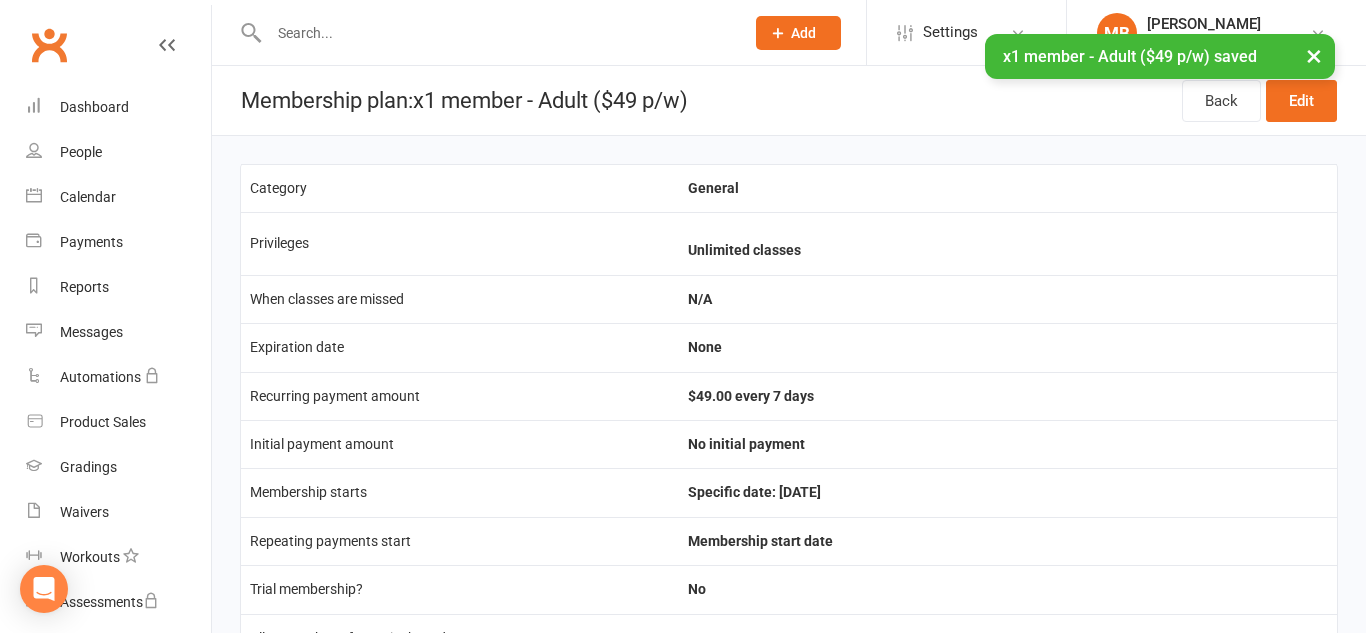 scroll, scrollTop: 1, scrollLeft: 0, axis: vertical 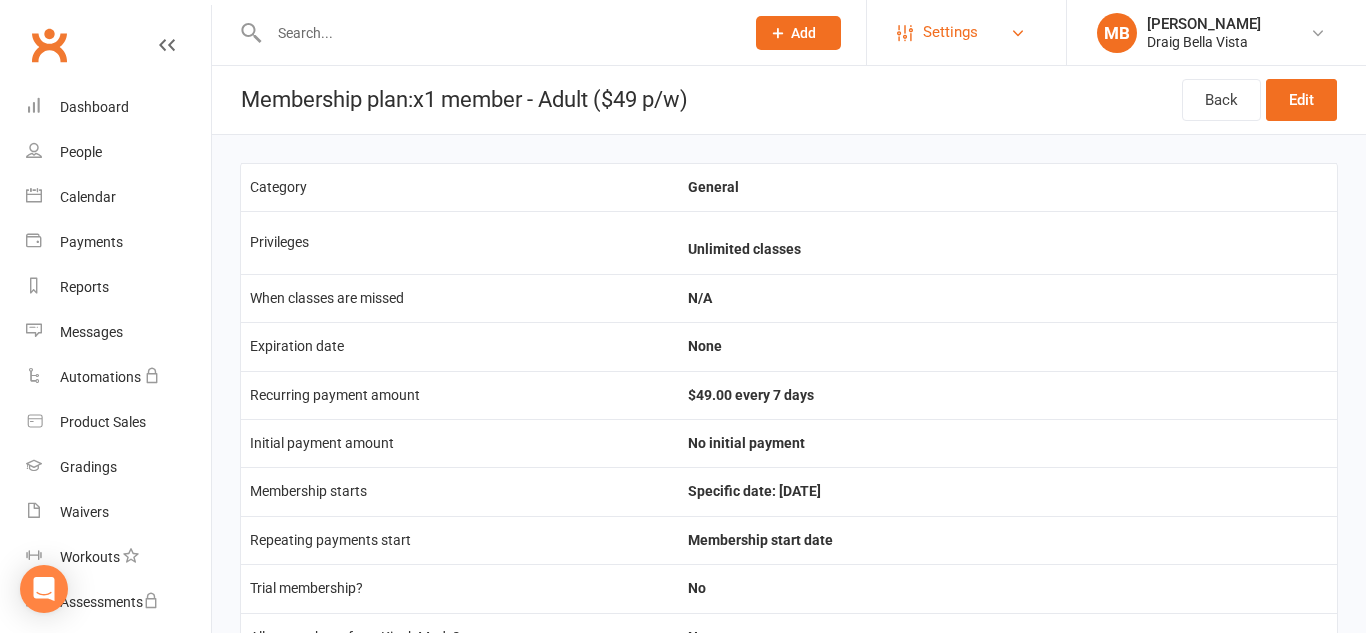 click on "Settings" at bounding box center [950, 32] 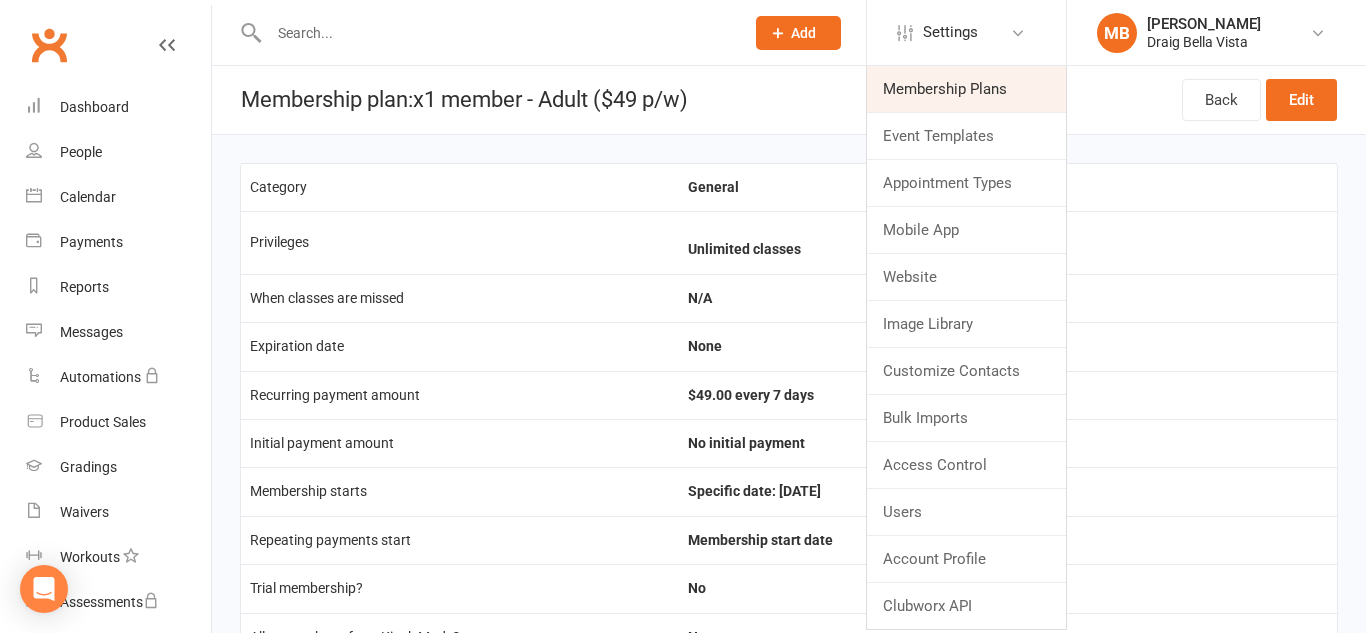 click on "Membership Plans" at bounding box center [966, 89] 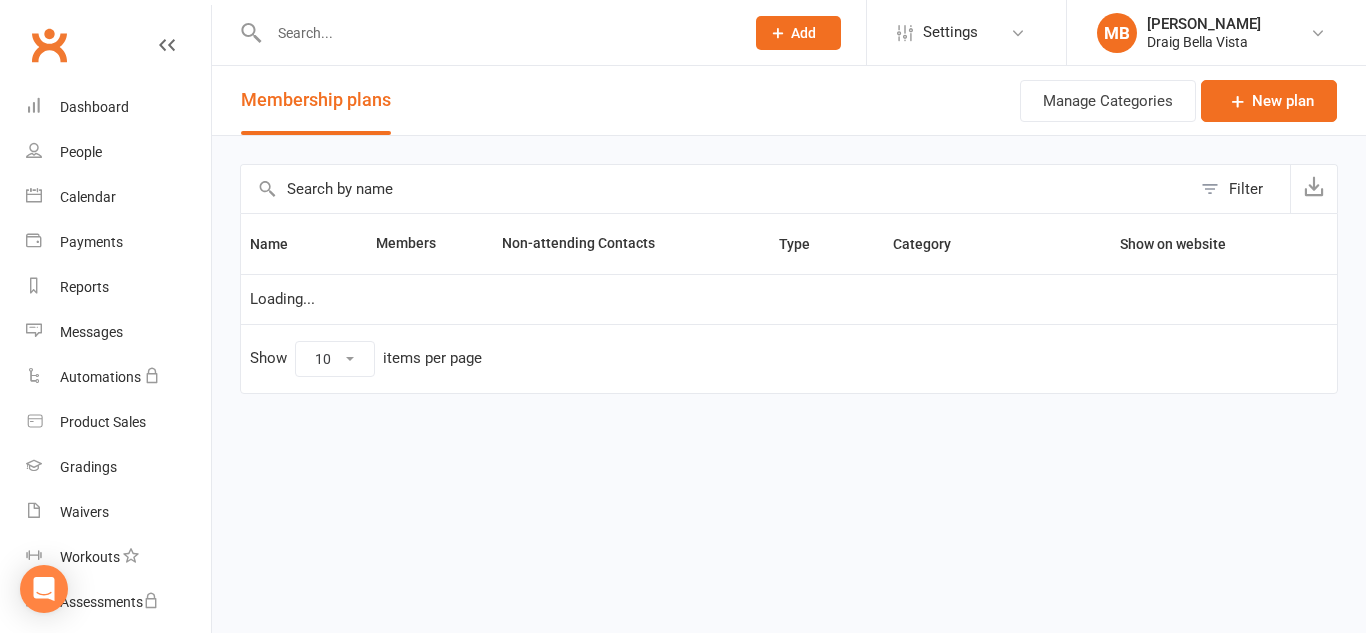 scroll, scrollTop: 0, scrollLeft: 0, axis: both 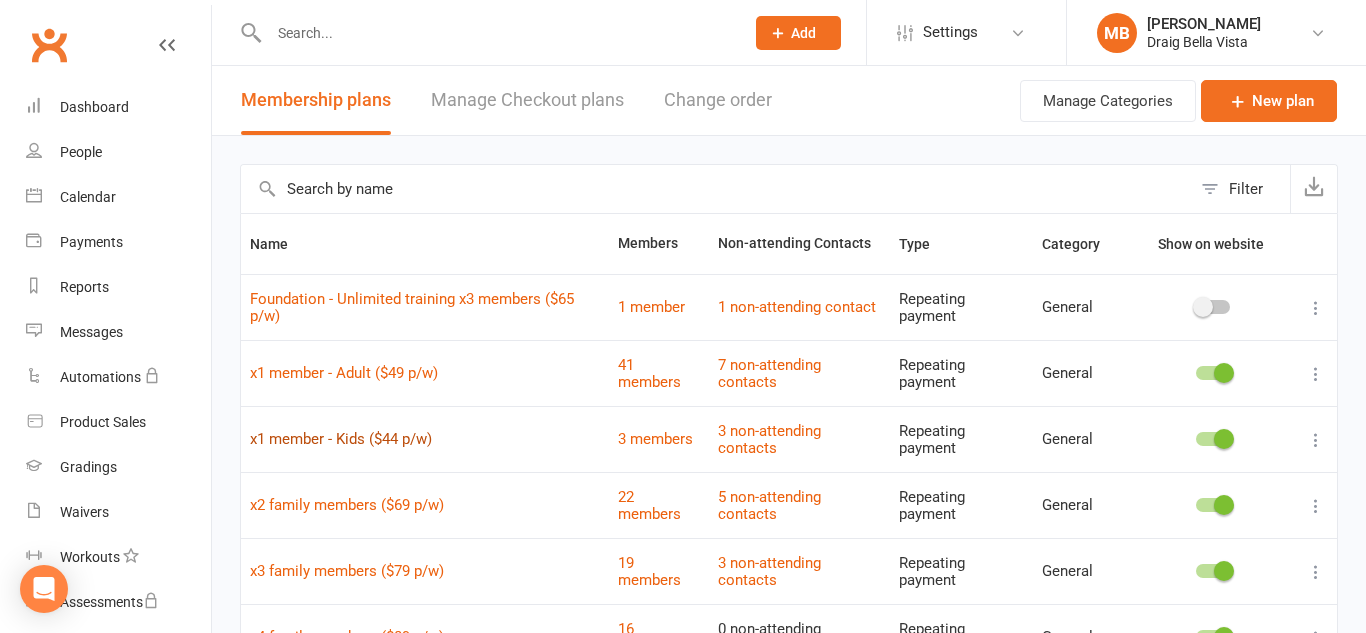 click on "x1 member - Kids ($44 p/w)" at bounding box center [341, 439] 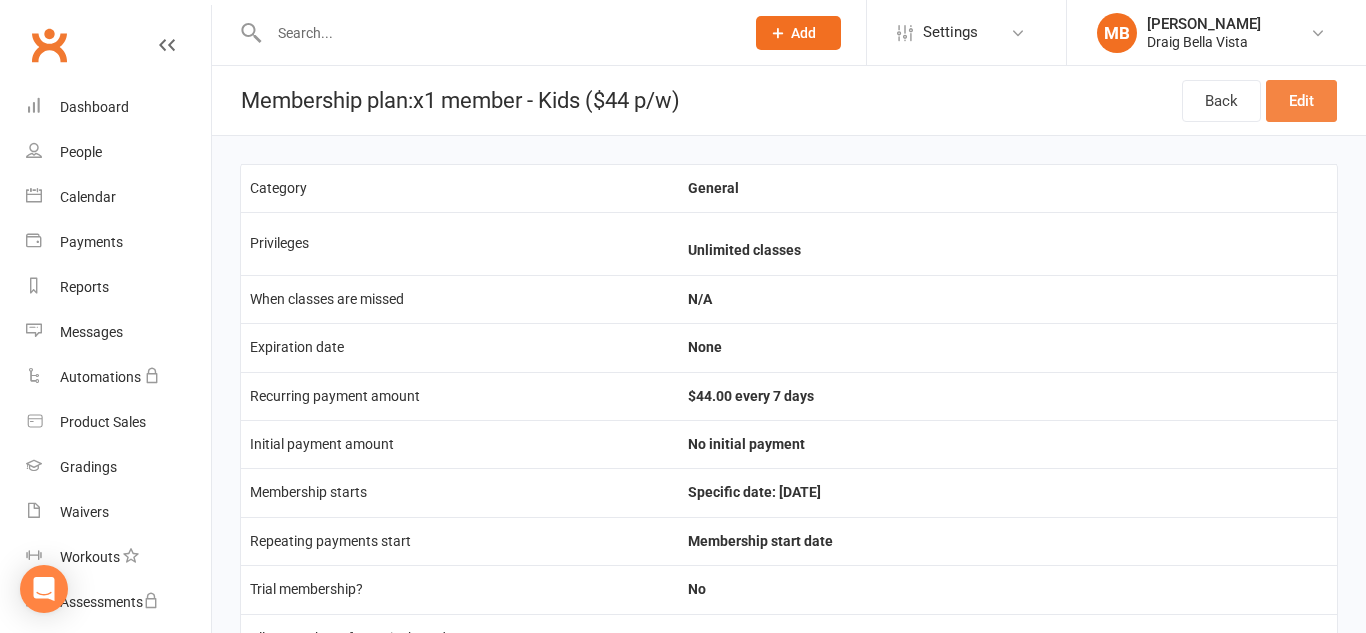 click on "Edit" at bounding box center (1301, 101) 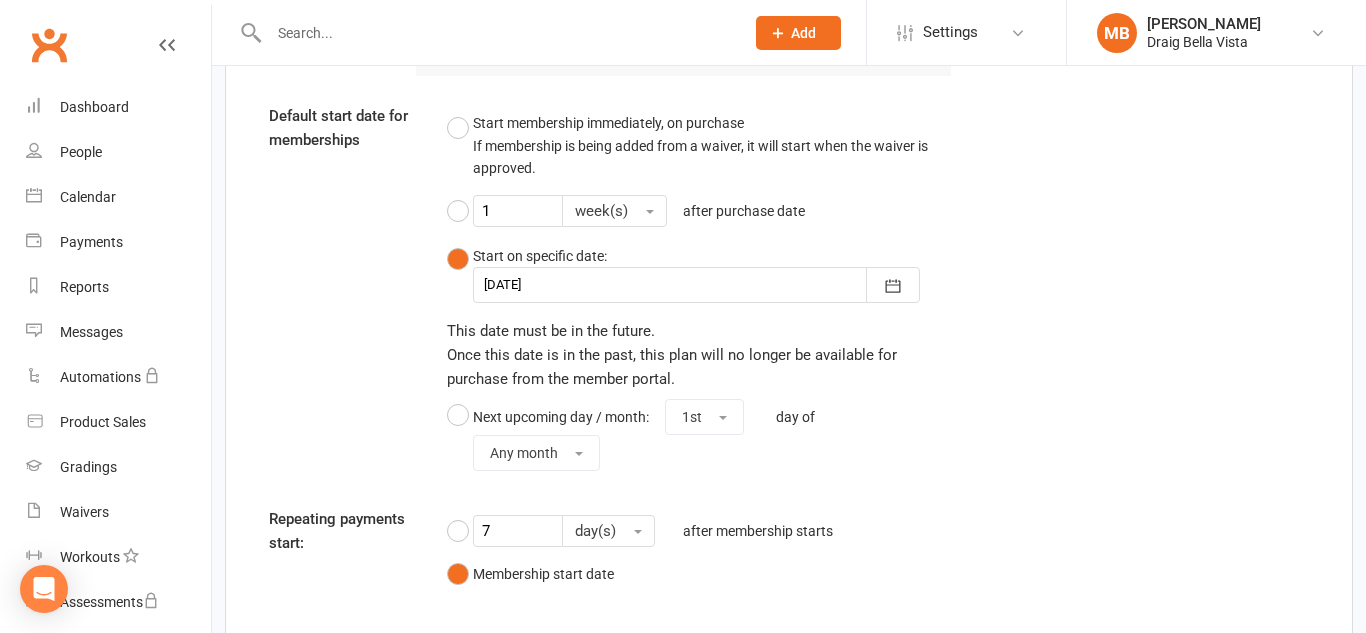 scroll, scrollTop: 2139, scrollLeft: 0, axis: vertical 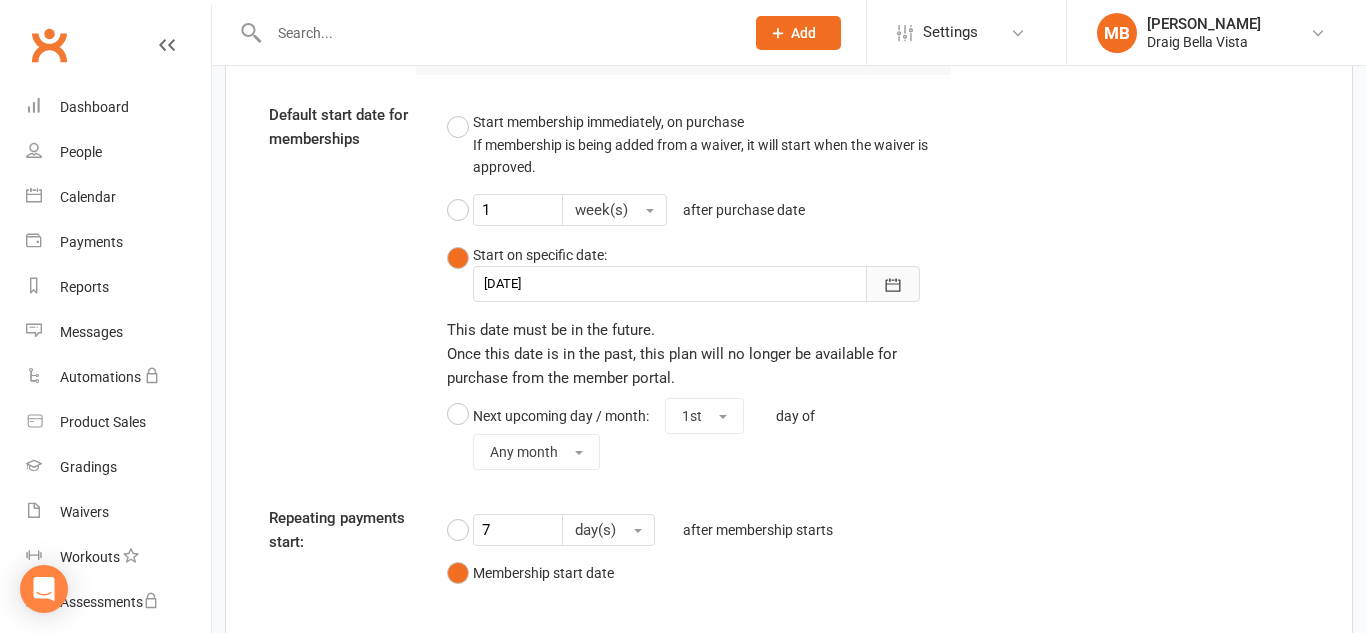 click 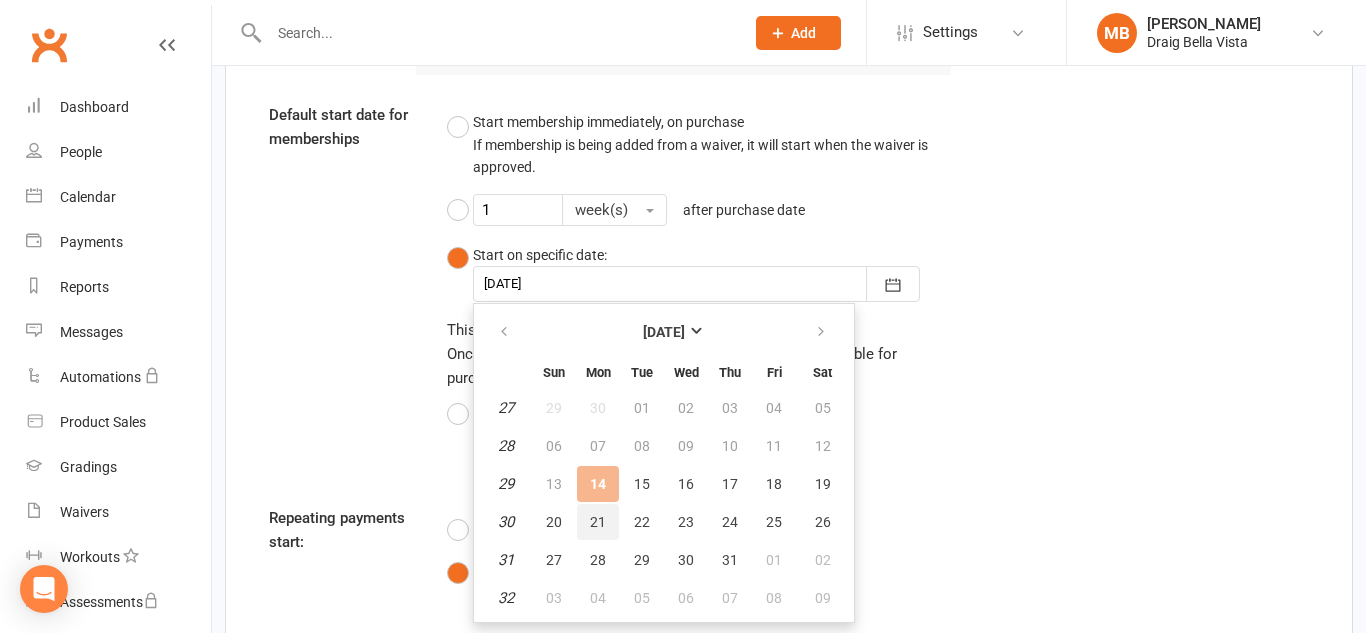 click on "21" at bounding box center [598, 522] 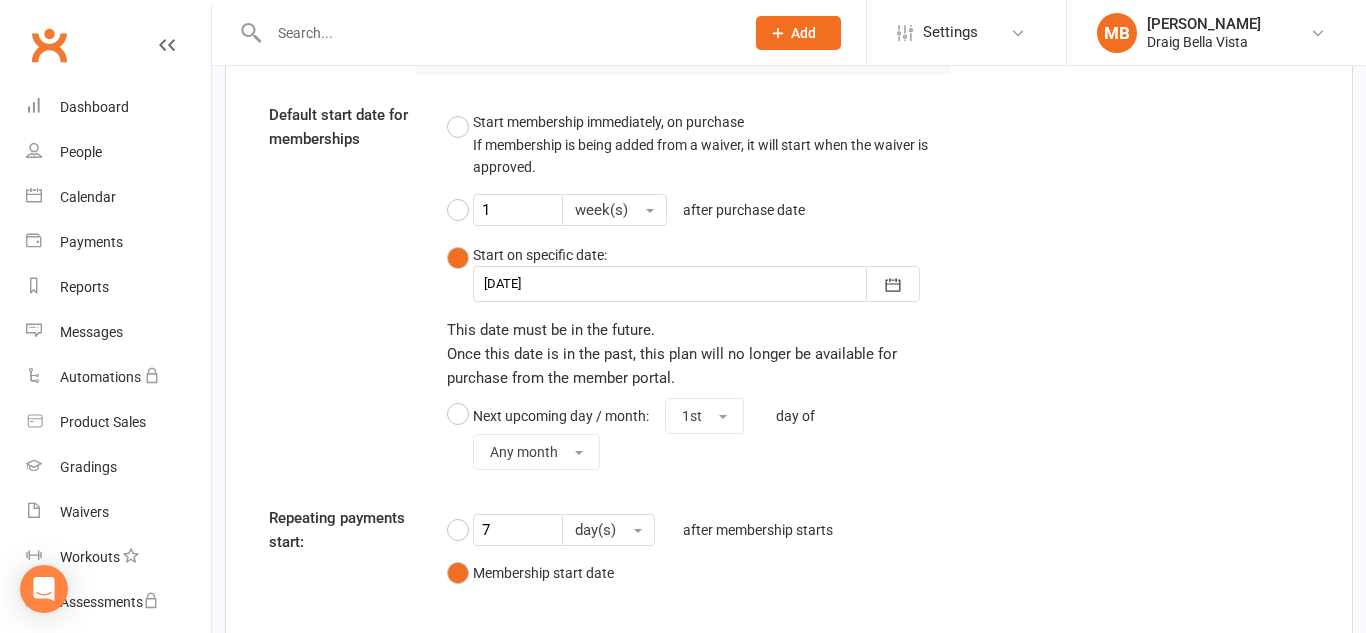 click on "Default start date for memberships Start membership immediately, on purchase If membership is being added from a waiver, it will start when the waiver is approved. 1
week(s)
after purchase date Start on specific date: 21 Jul 2025
July 2025
Sun Mon Tue Wed Thu Fri Sat
27
29
30
01
02
03
04
05
28
06
07
08
09
10
11
12
29
13
14
15
16
17
18
19
30
20
21
22" at bounding box center (789, 290) 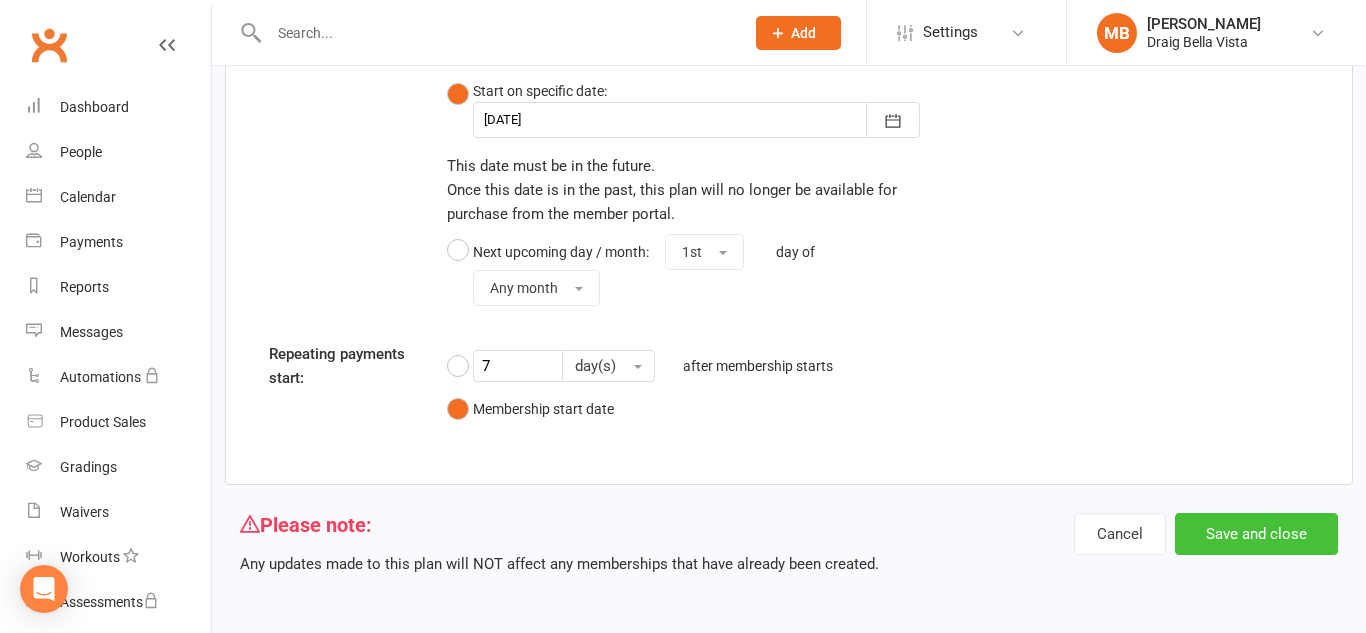click on "Save and close" at bounding box center (1256, 534) 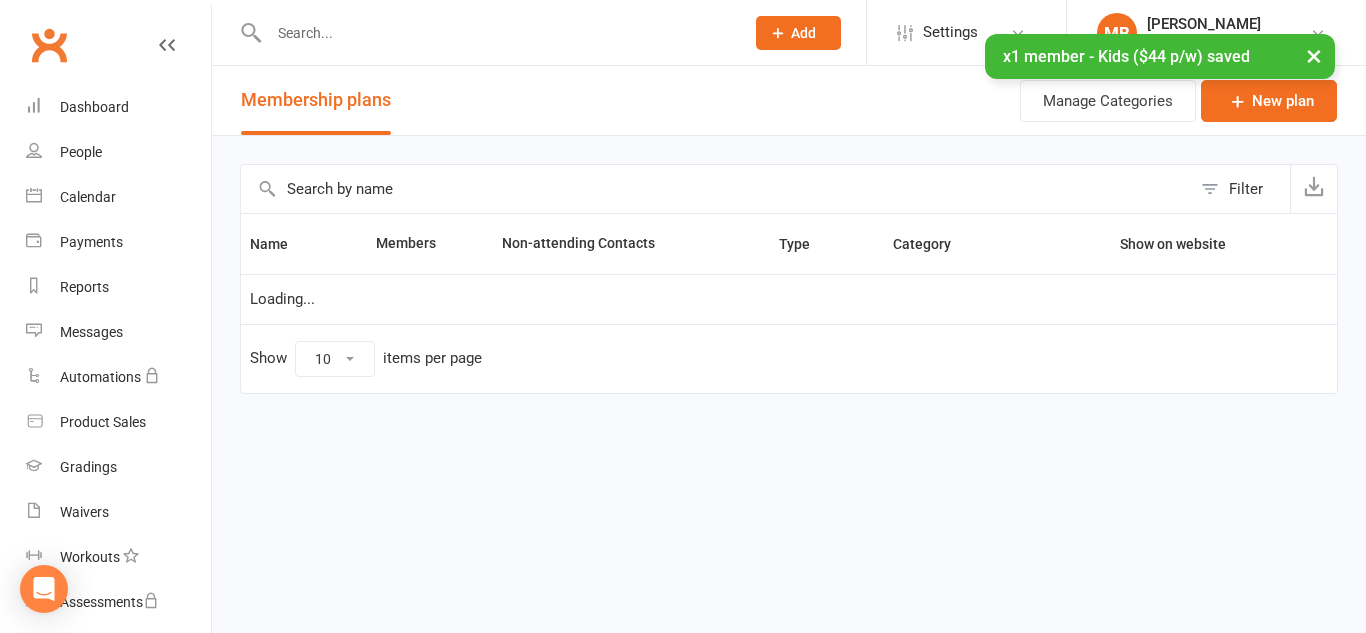 scroll, scrollTop: 0, scrollLeft: 0, axis: both 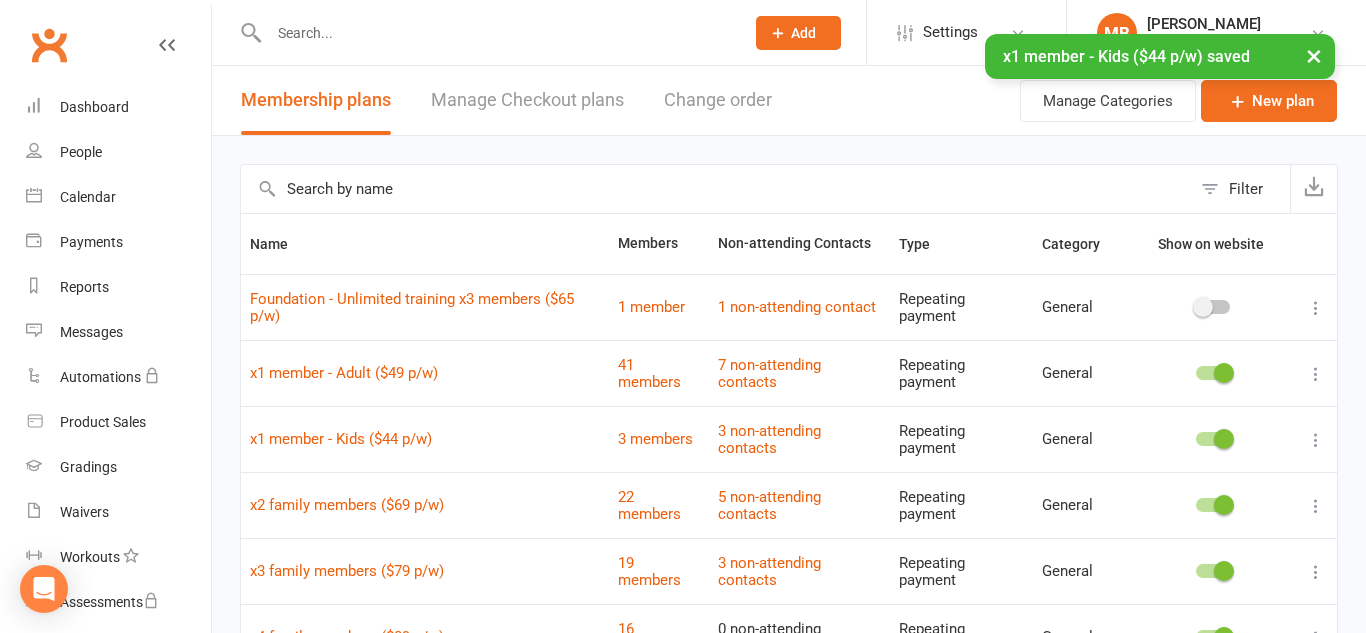 click on "x2 family members ($69 p/w)" at bounding box center (425, 505) 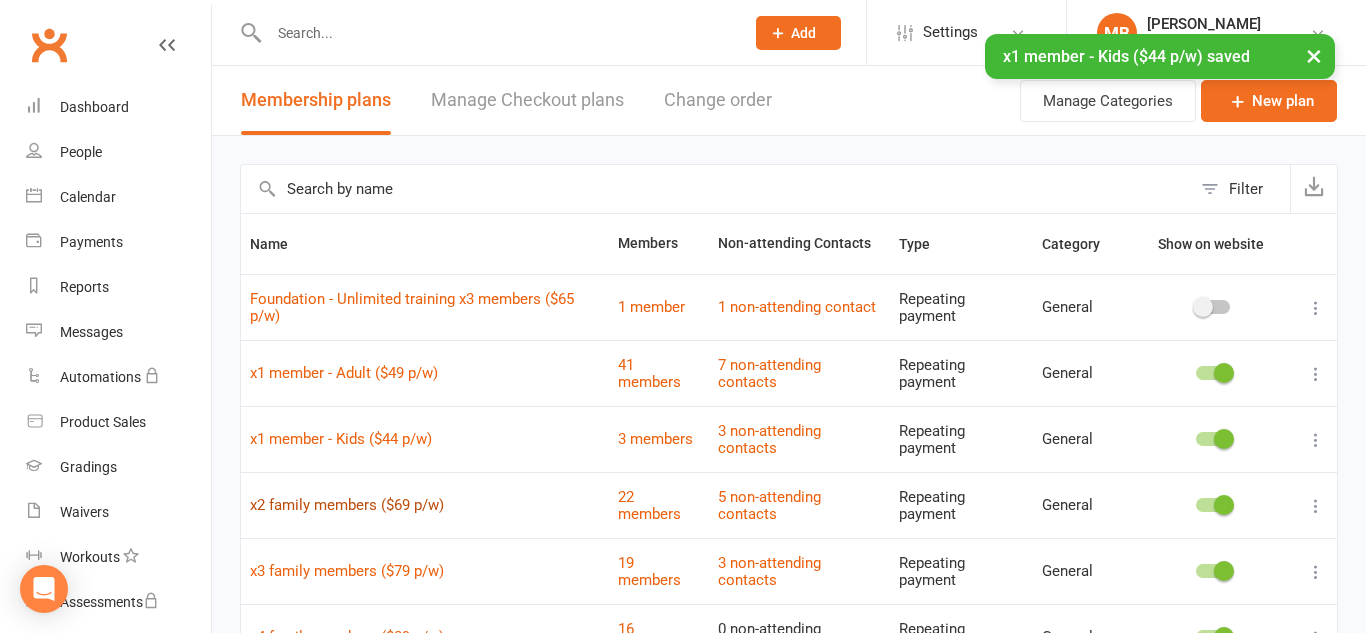 click on "x2 family members ($69 p/w)" at bounding box center (347, 505) 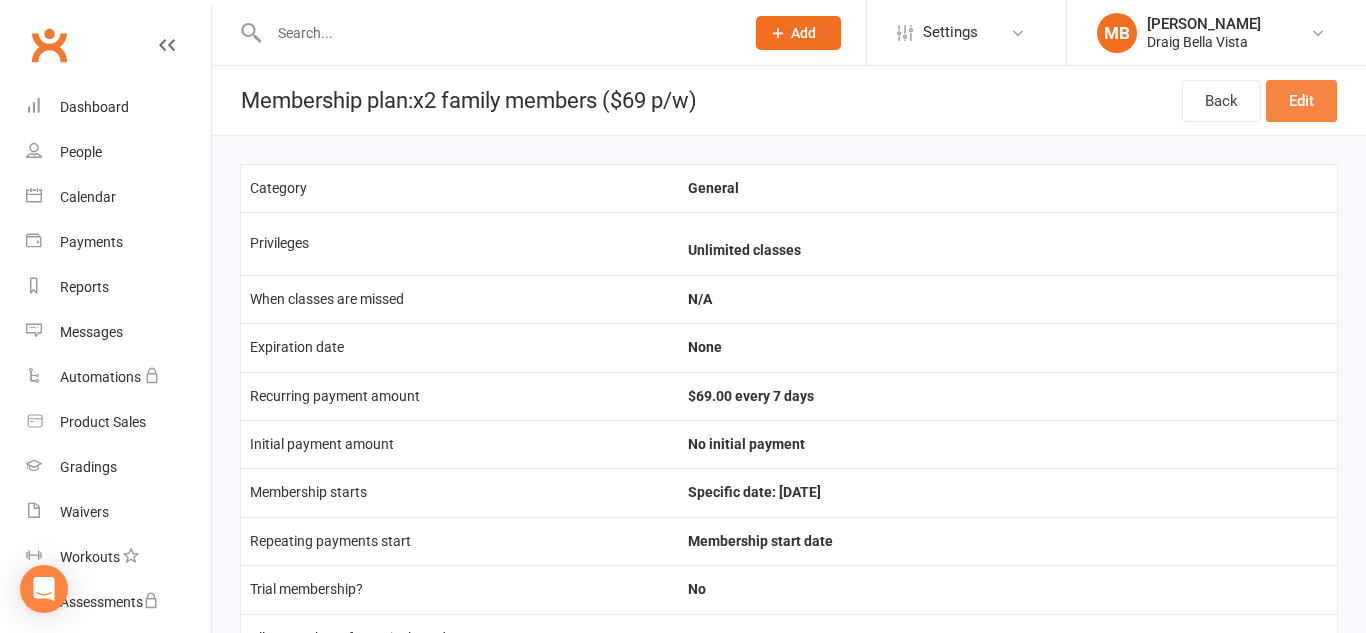 click on "Edit" at bounding box center [1301, 101] 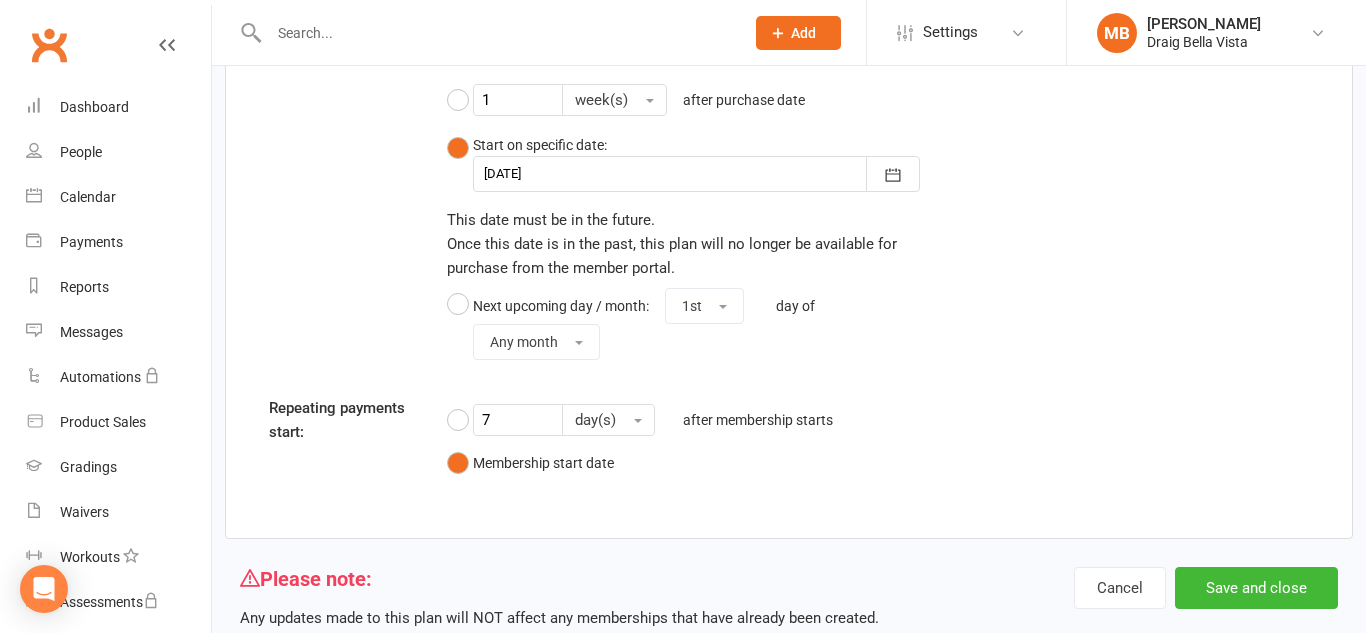 scroll, scrollTop: 2251, scrollLeft: 0, axis: vertical 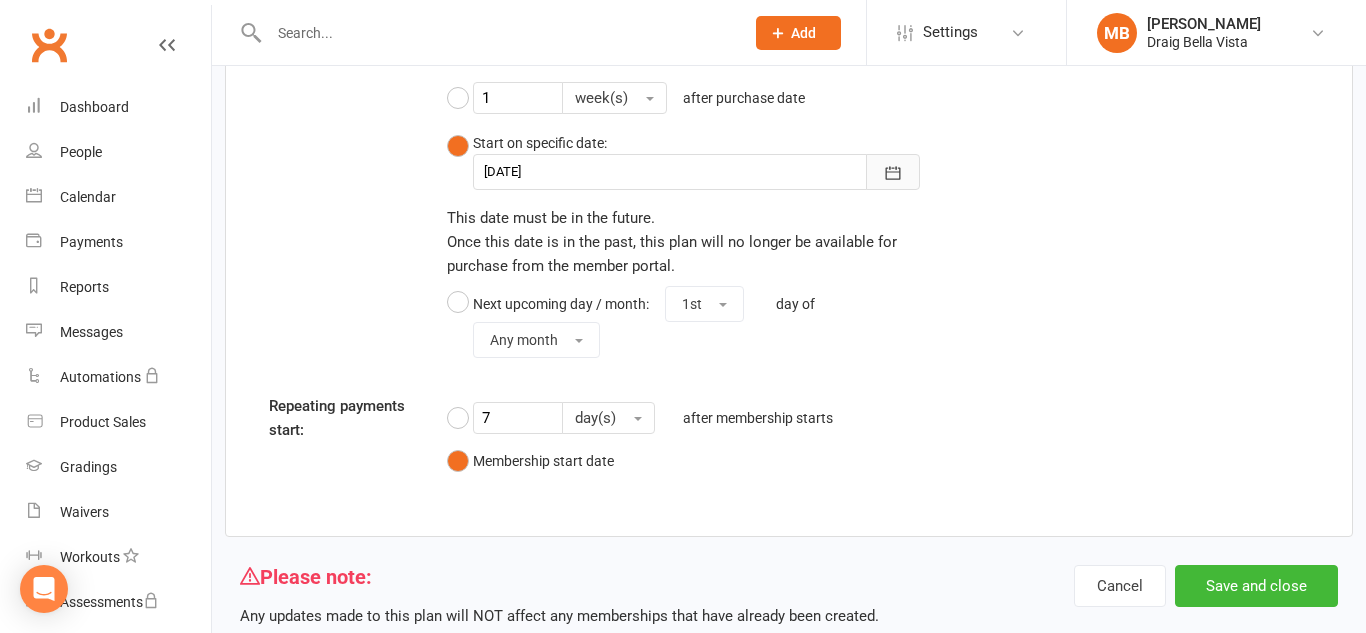 click at bounding box center [893, 172] 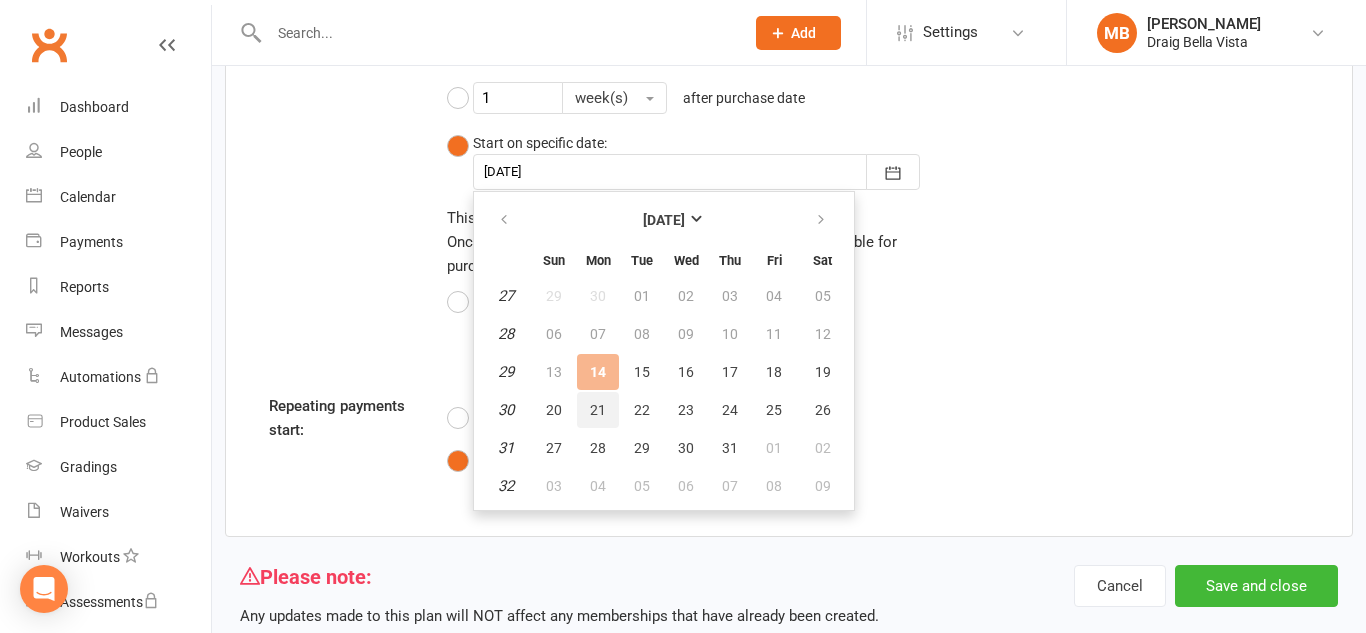 click on "21" at bounding box center [598, 410] 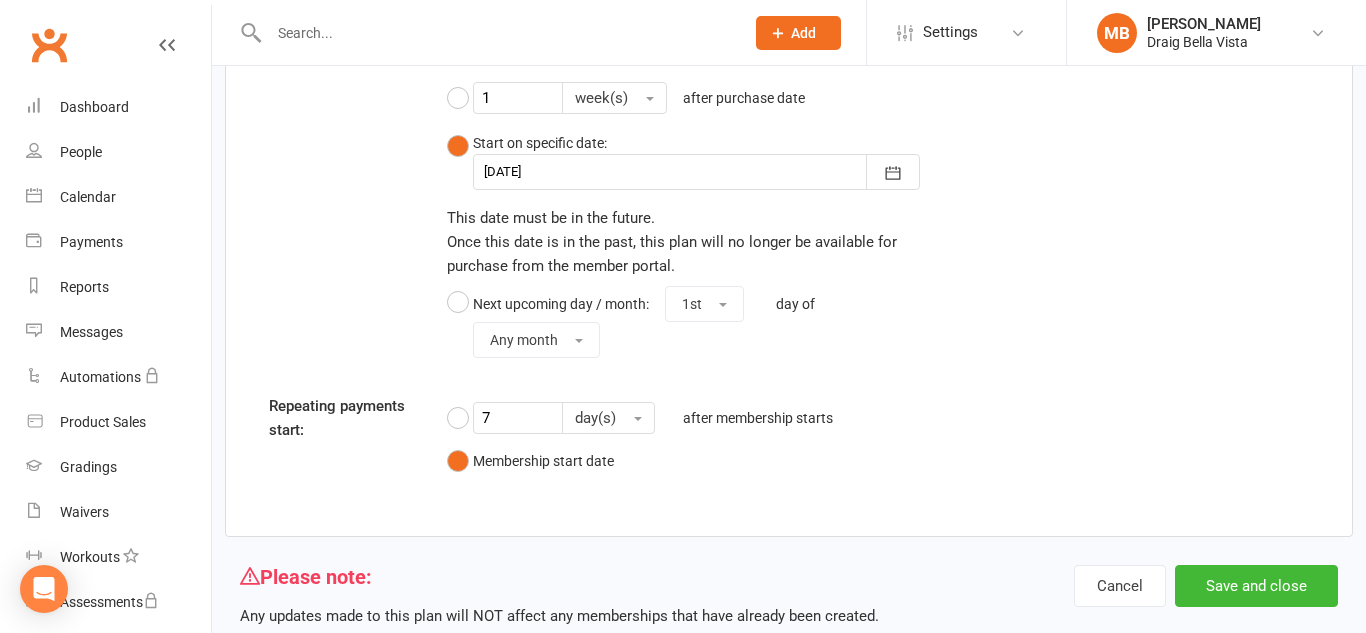 click on "Default start date for memberships Start membership immediately, on purchase If membership is being added from a waiver, it will start when the waiver is approved. 1
week(s)
after purchase date Start on specific date: 21 Jul 2025
July 2025
Sun Mon Tue Wed Thu Fri Sat
27
29
30
01
02
03
04
05
28
06
07
08
09
10
11
12
29
13
14
15
16
17
18
19
30
20
21
22" at bounding box center [789, 235] 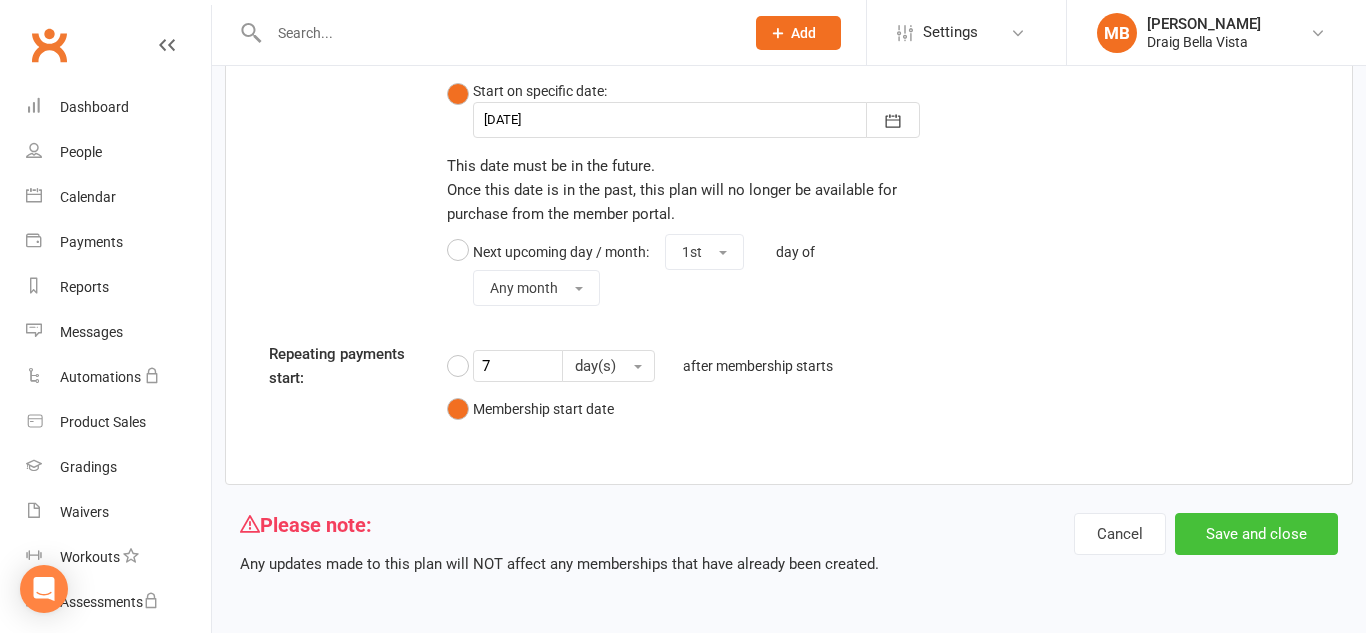 click on "Save and close" at bounding box center [1256, 534] 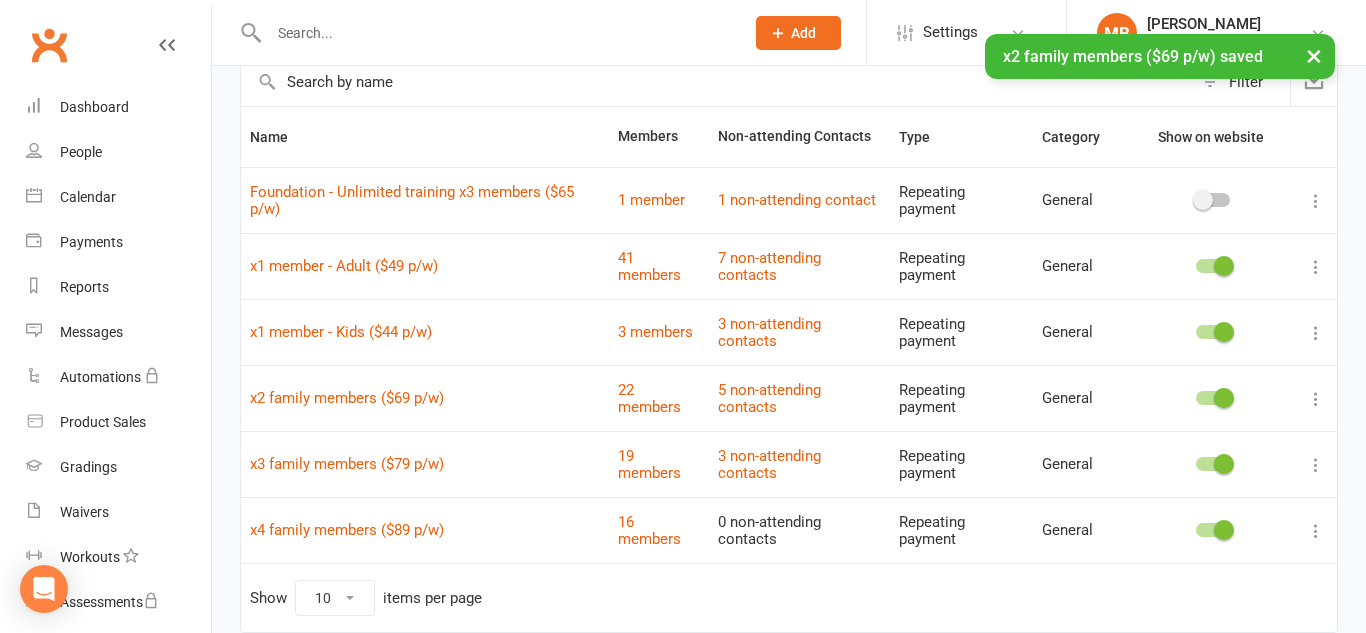 scroll, scrollTop: 108, scrollLeft: 0, axis: vertical 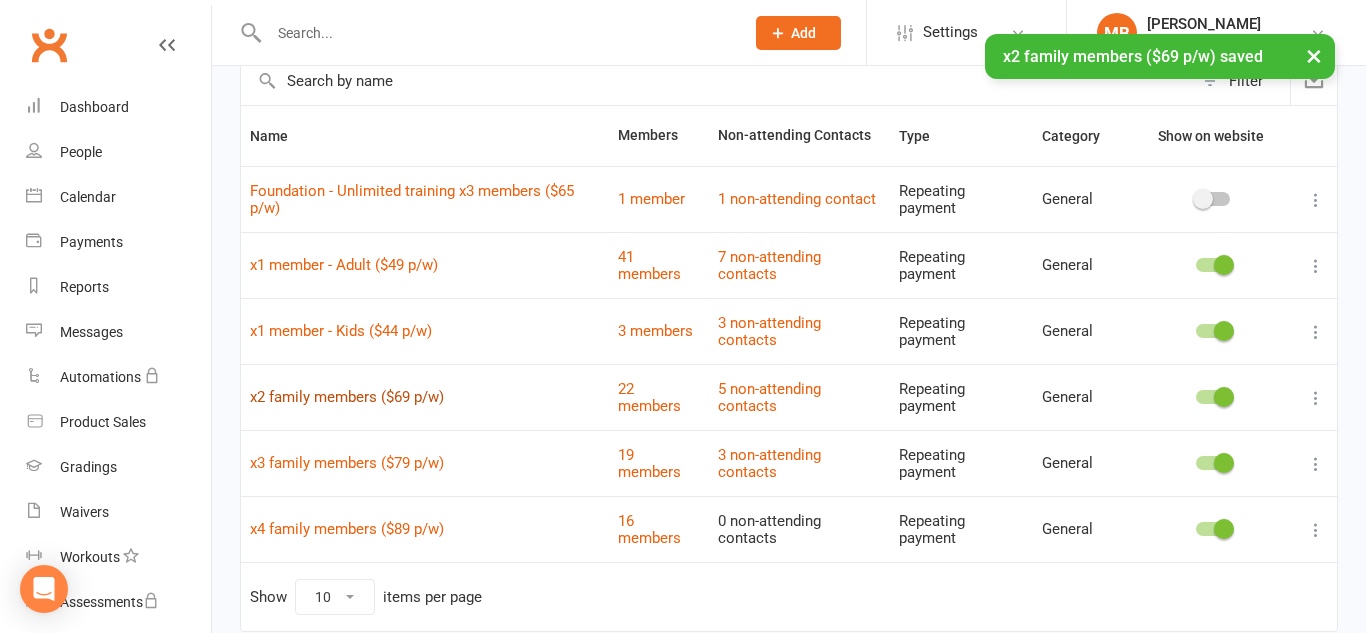 click on "x2 family members ($69 p/w)" at bounding box center (347, 397) 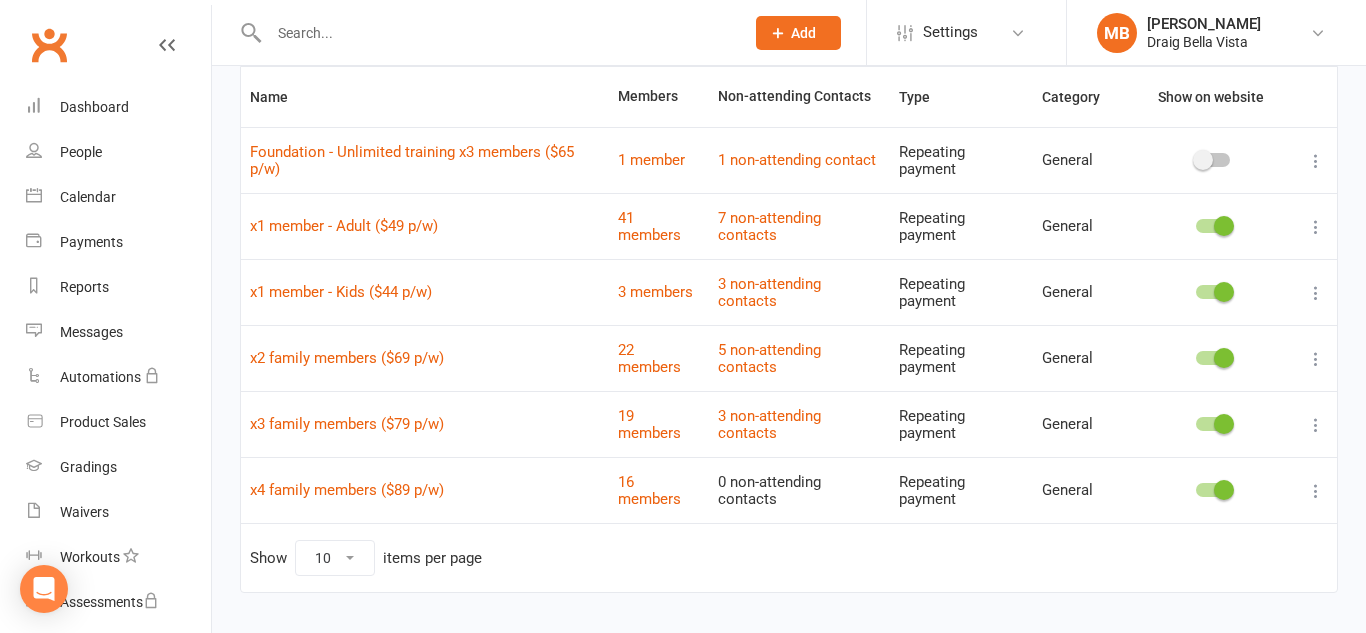 scroll, scrollTop: 192, scrollLeft: 0, axis: vertical 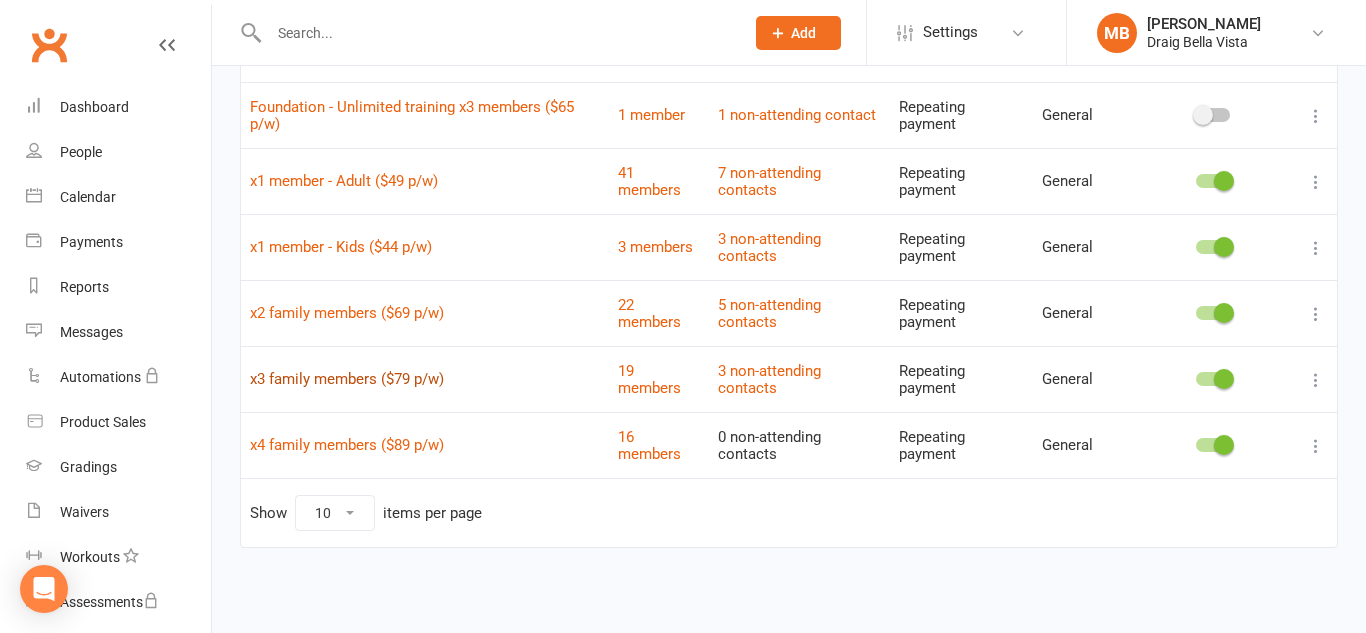 click on "x3 family members ($79 p/w)" at bounding box center (347, 379) 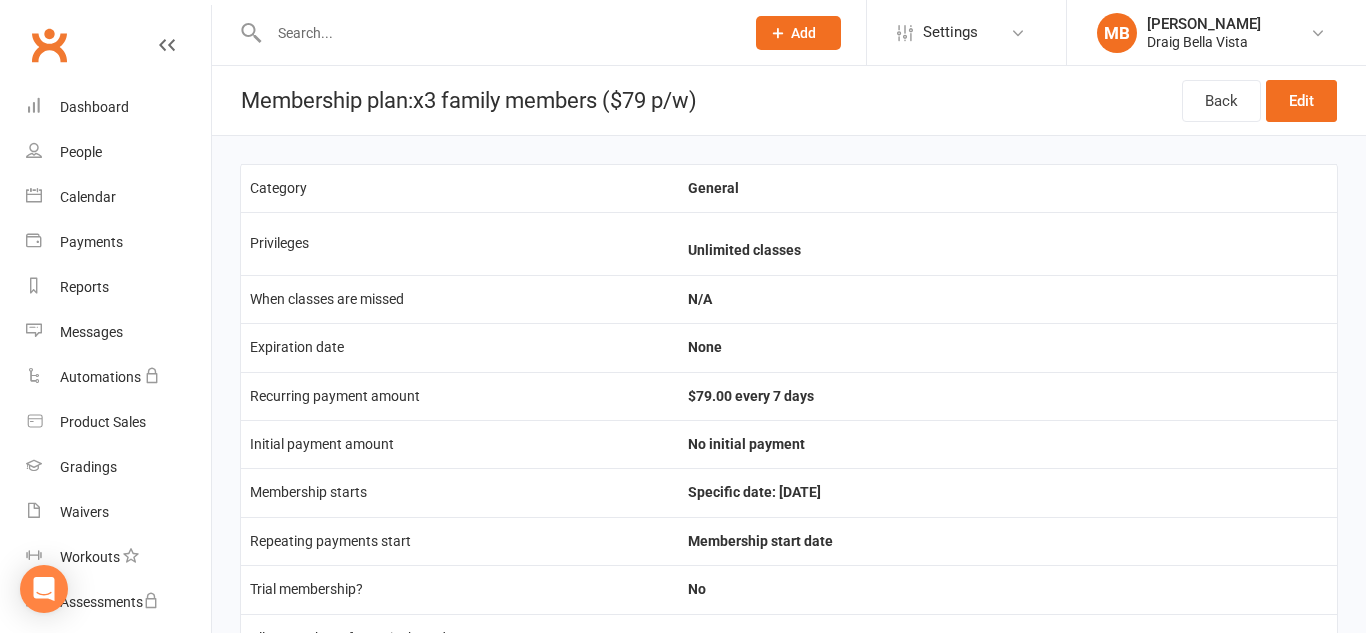 scroll, scrollTop: 2, scrollLeft: 0, axis: vertical 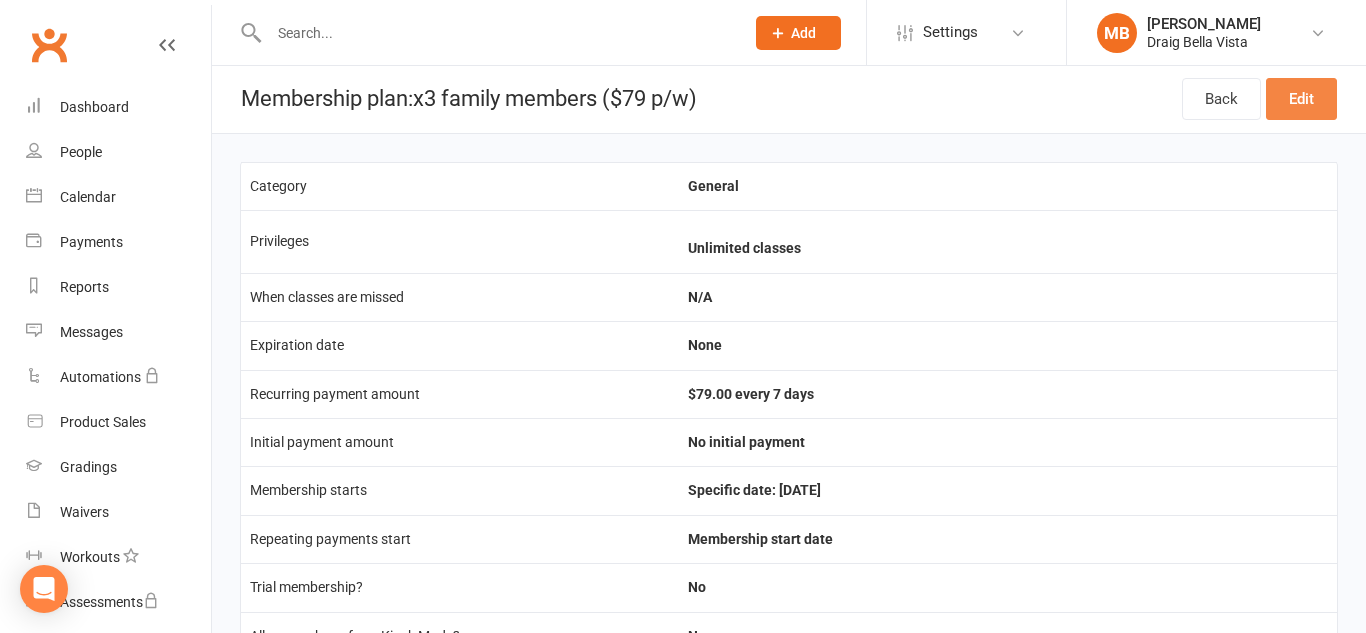 click on "Edit" at bounding box center (1301, 99) 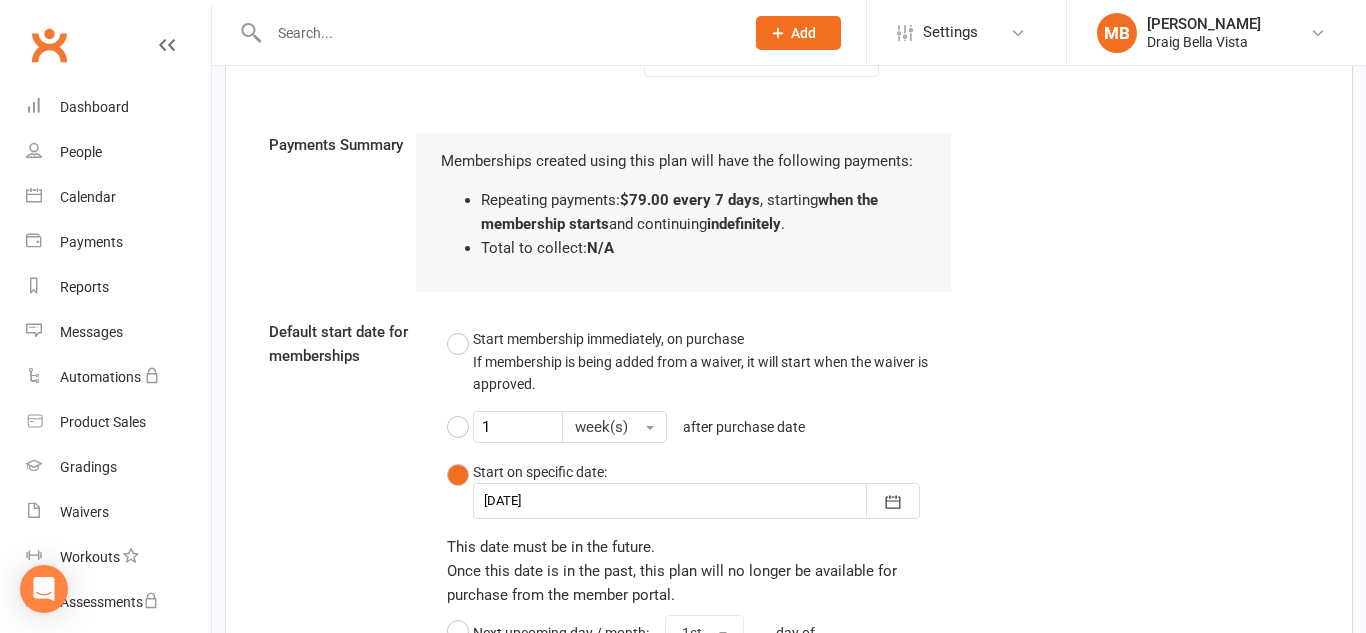scroll, scrollTop: 1933, scrollLeft: 0, axis: vertical 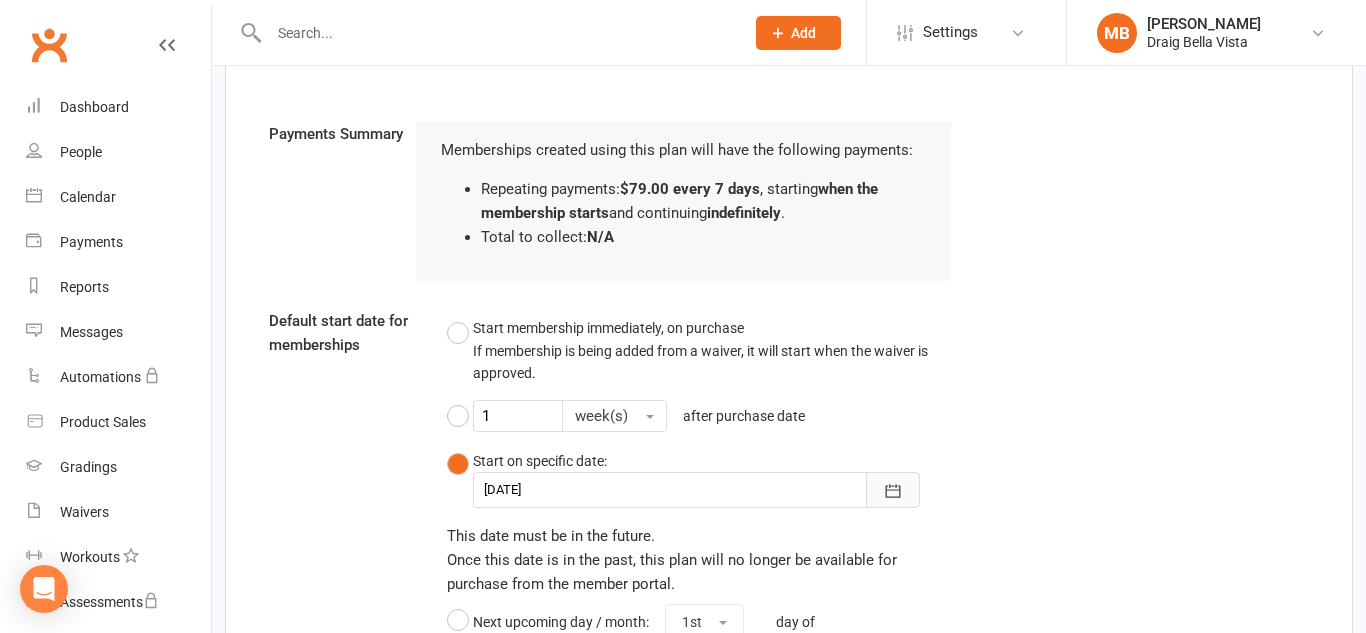 click 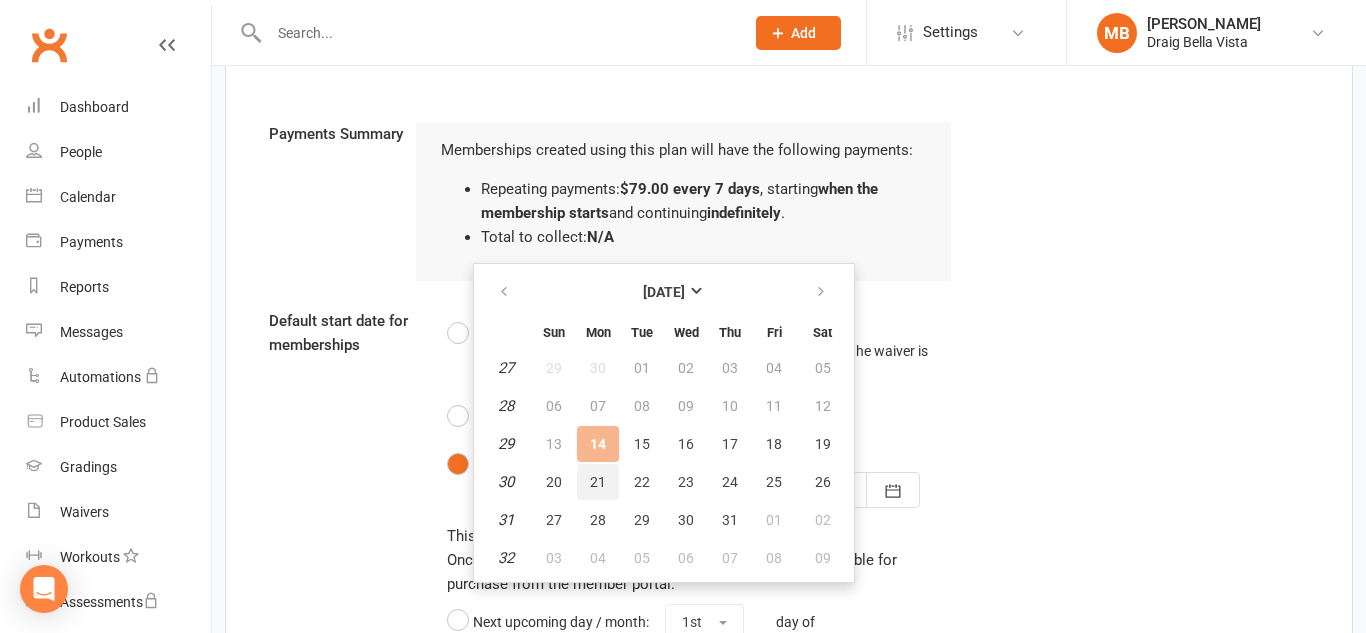 click on "21" at bounding box center (598, 482) 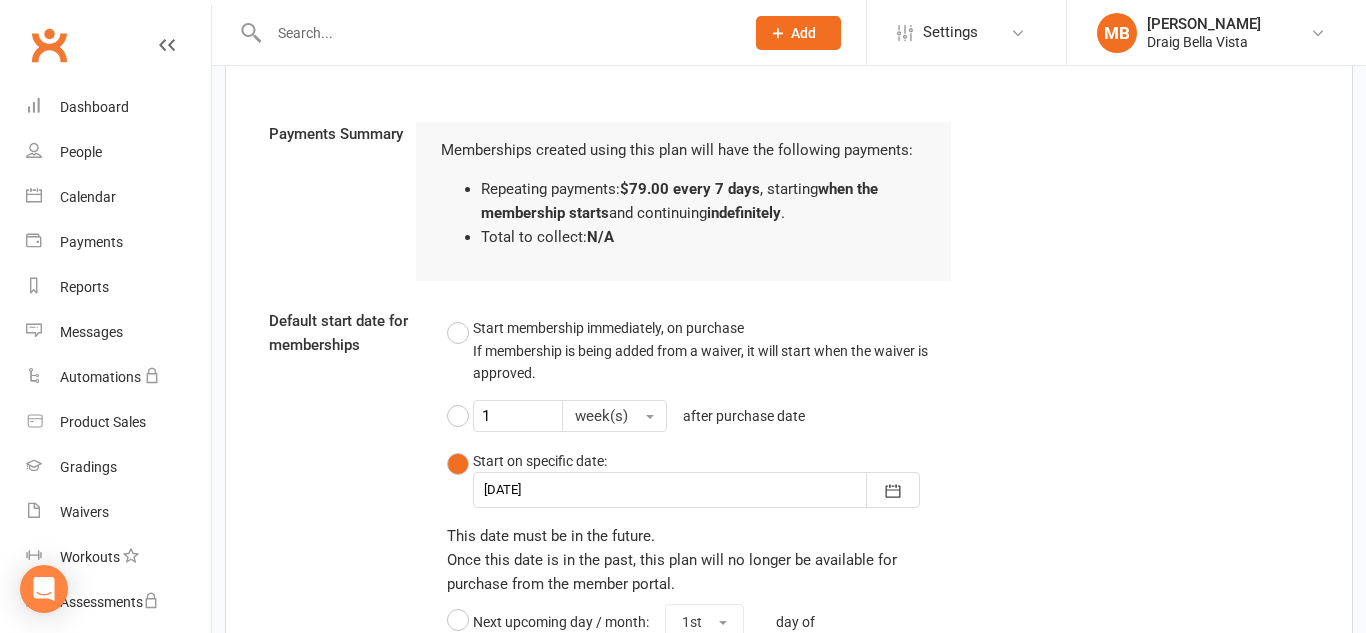 click on "Default start date for memberships Start membership immediately, on purchase If membership is being added from a waiver, it will start when the waiver is approved. 1
week(s)
after purchase date Start on specific date: 21 Jul 2025
July 2025
Sun Mon Tue Wed Thu Fri Sat
27
29
30
01
02
03
04
05
28
06
07
08
09
10
11
12
29
13
14
15
16
17
18
19
30
20
21
22" at bounding box center [789, 496] 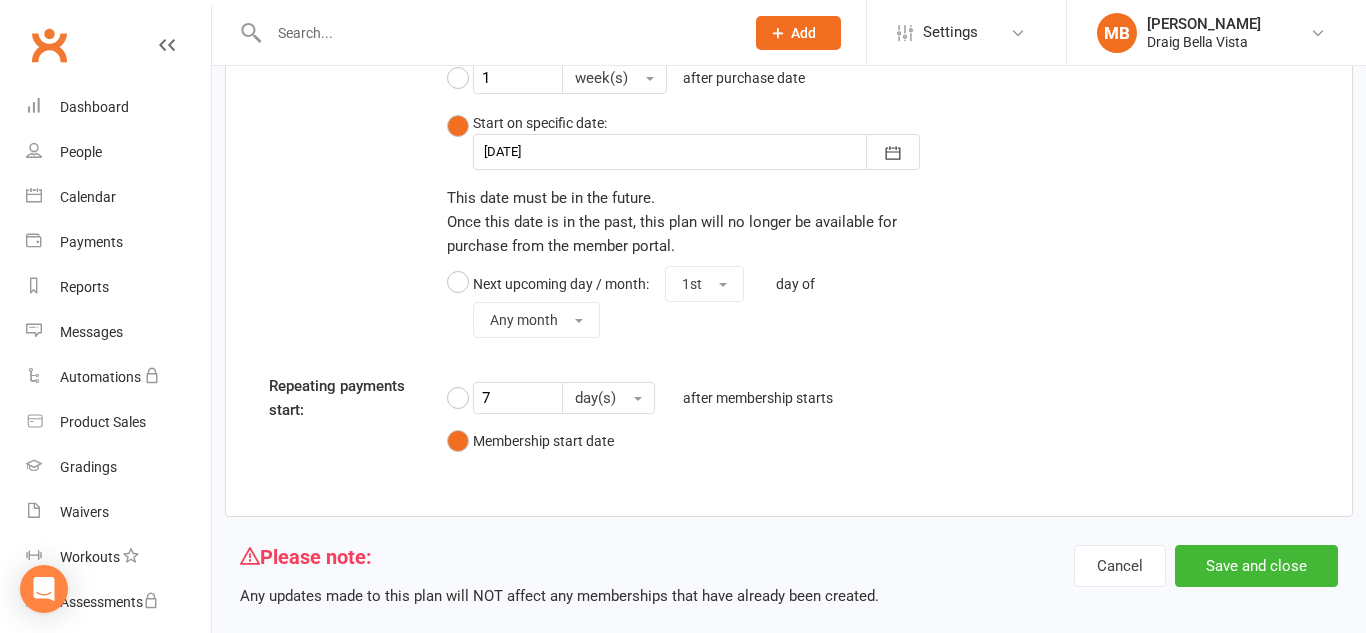 scroll, scrollTop: 2281, scrollLeft: 0, axis: vertical 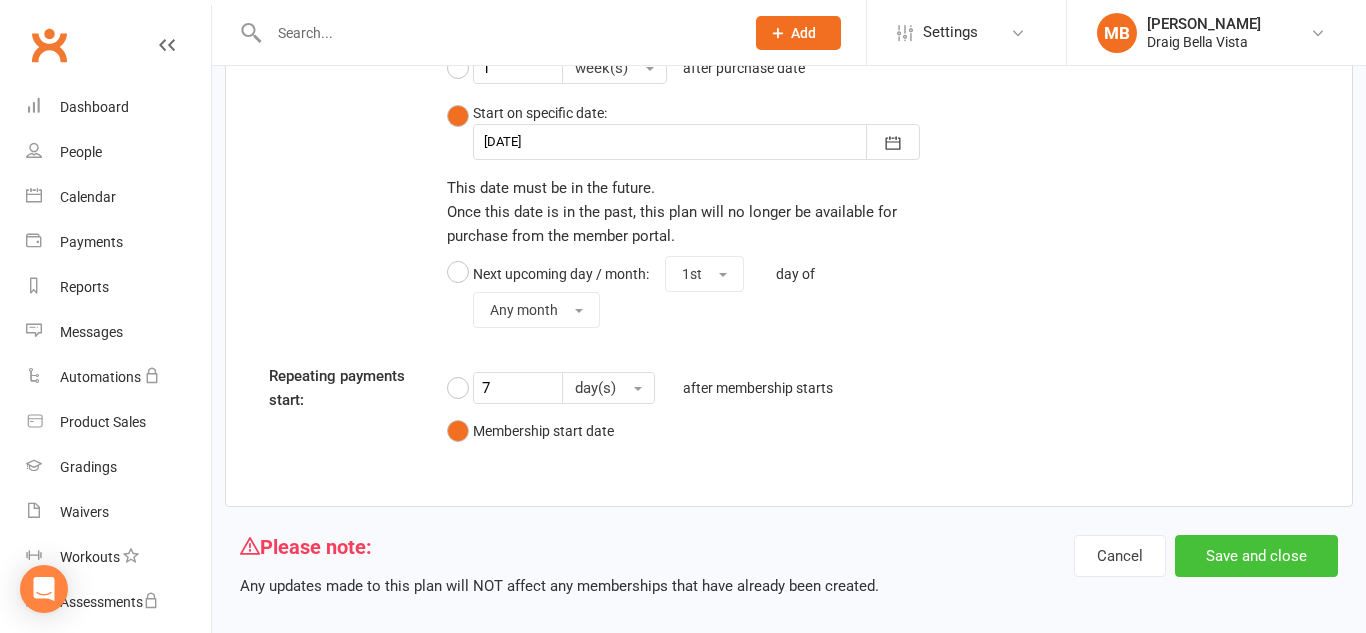 click on "Save and close" at bounding box center (1256, 556) 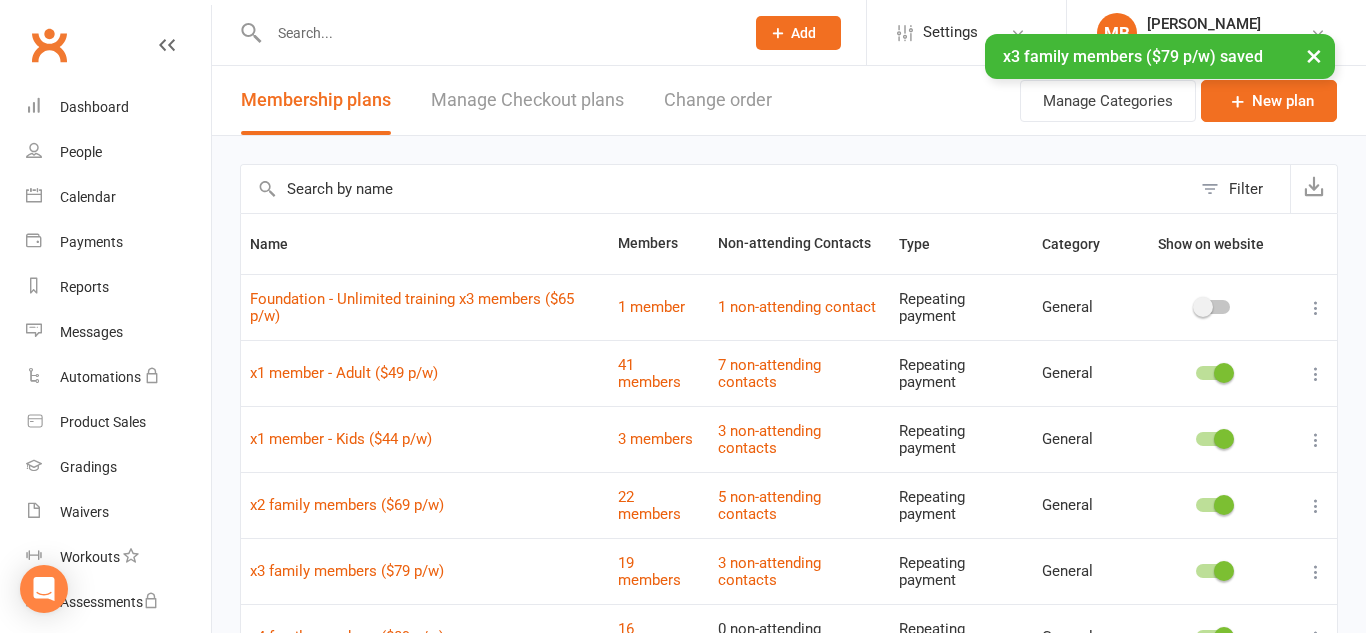 scroll, scrollTop: 192, scrollLeft: 0, axis: vertical 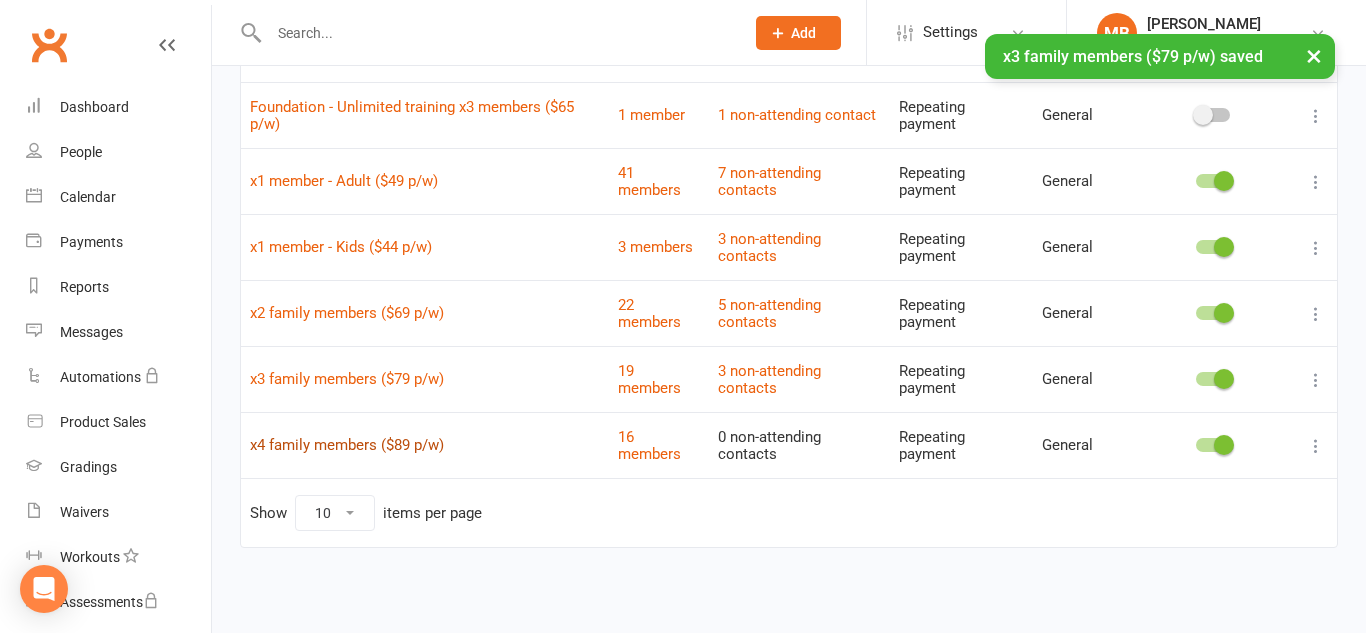 click on "x4 family members ($89 p/w)" at bounding box center (347, 445) 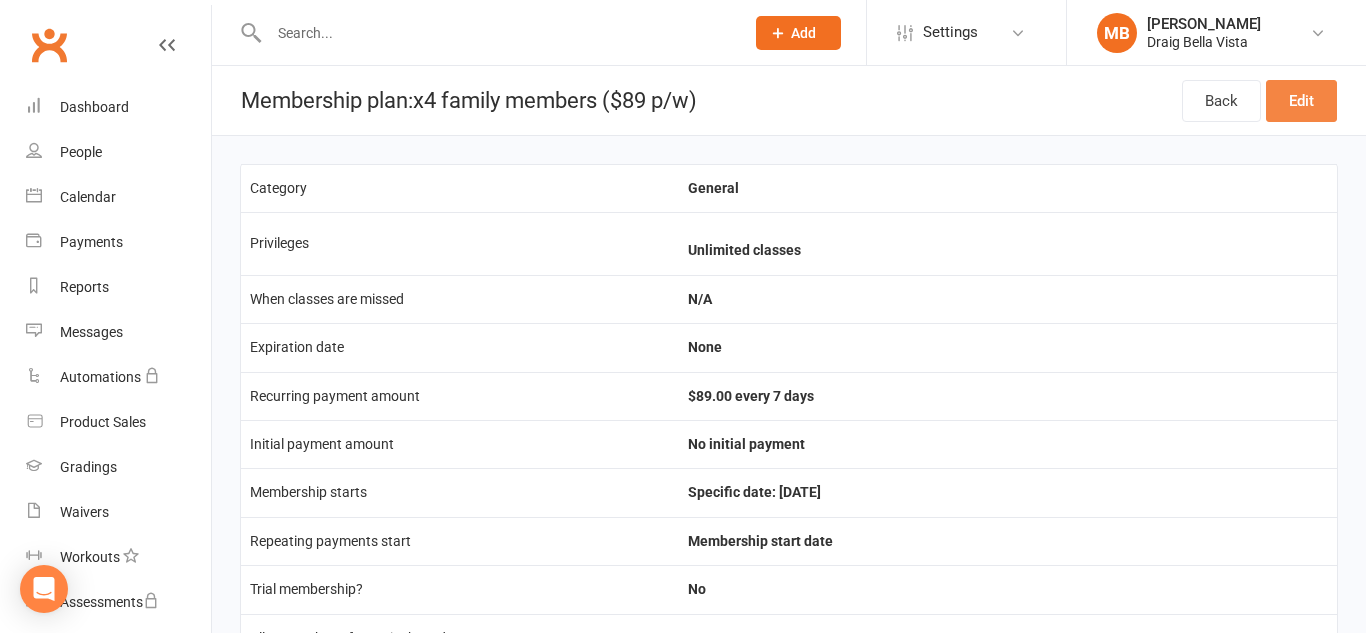 click on "Edit" at bounding box center [1301, 101] 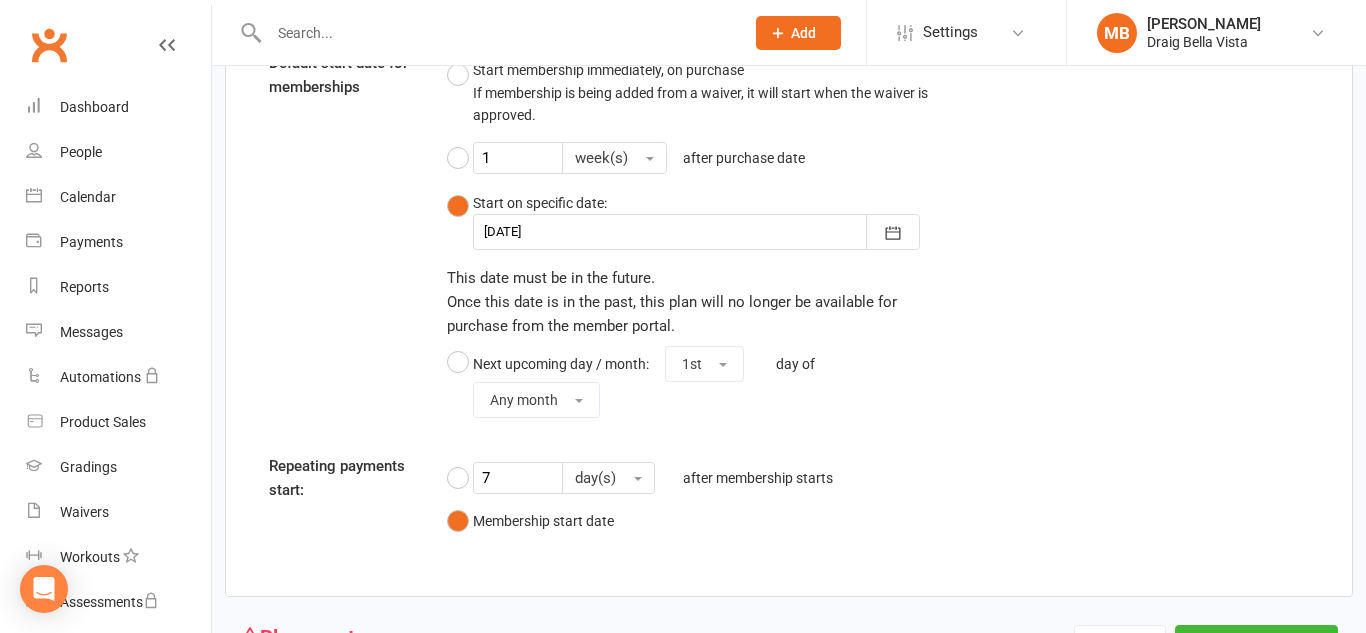 scroll, scrollTop: 2303, scrollLeft: 0, axis: vertical 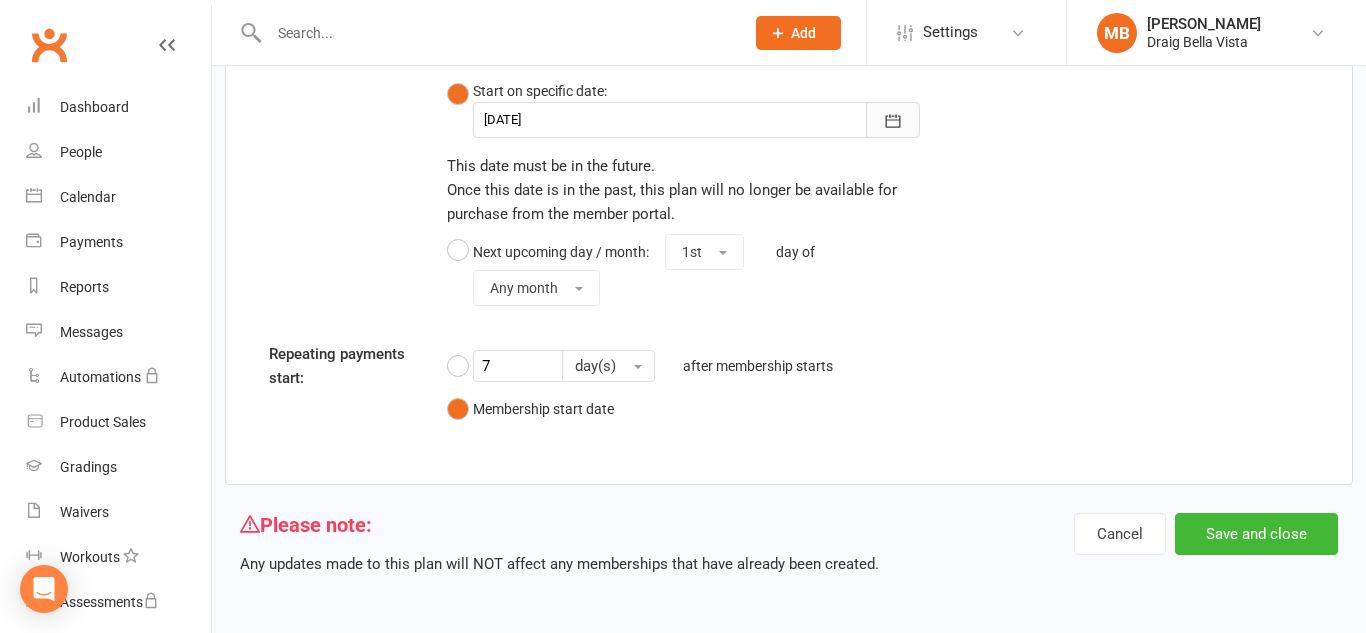 click at bounding box center (893, 120) 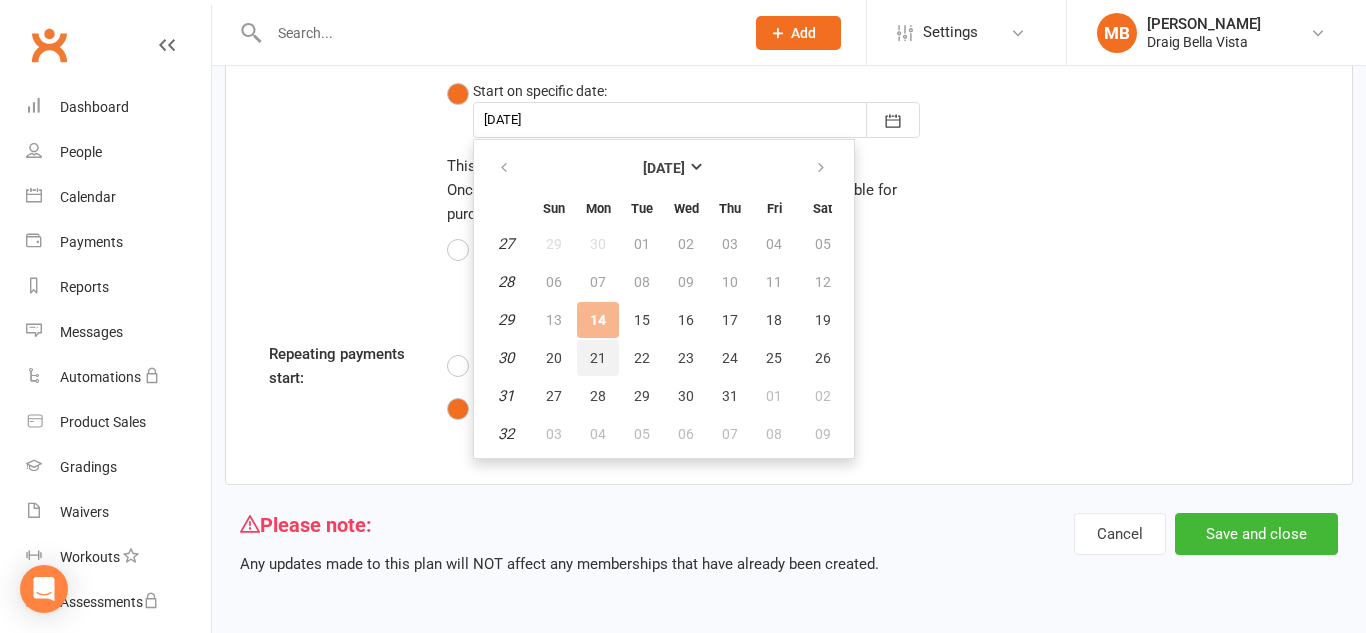 click on "21" at bounding box center (598, 358) 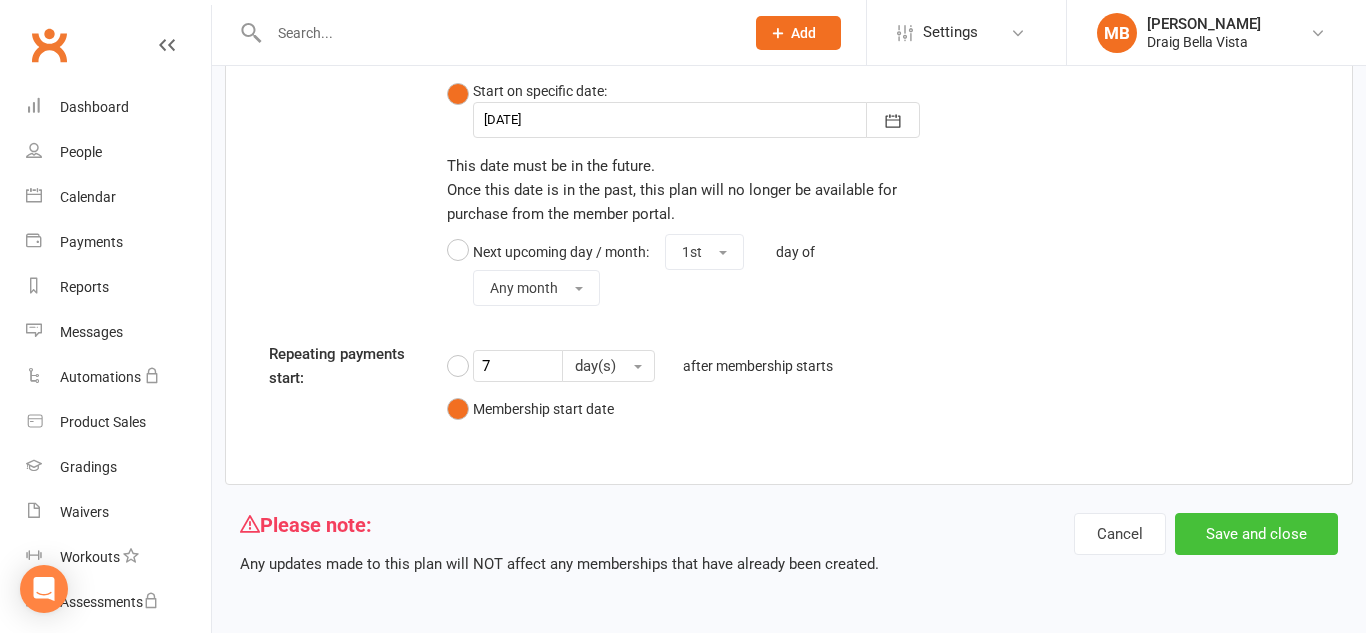 click on "Save and close" at bounding box center (1256, 534) 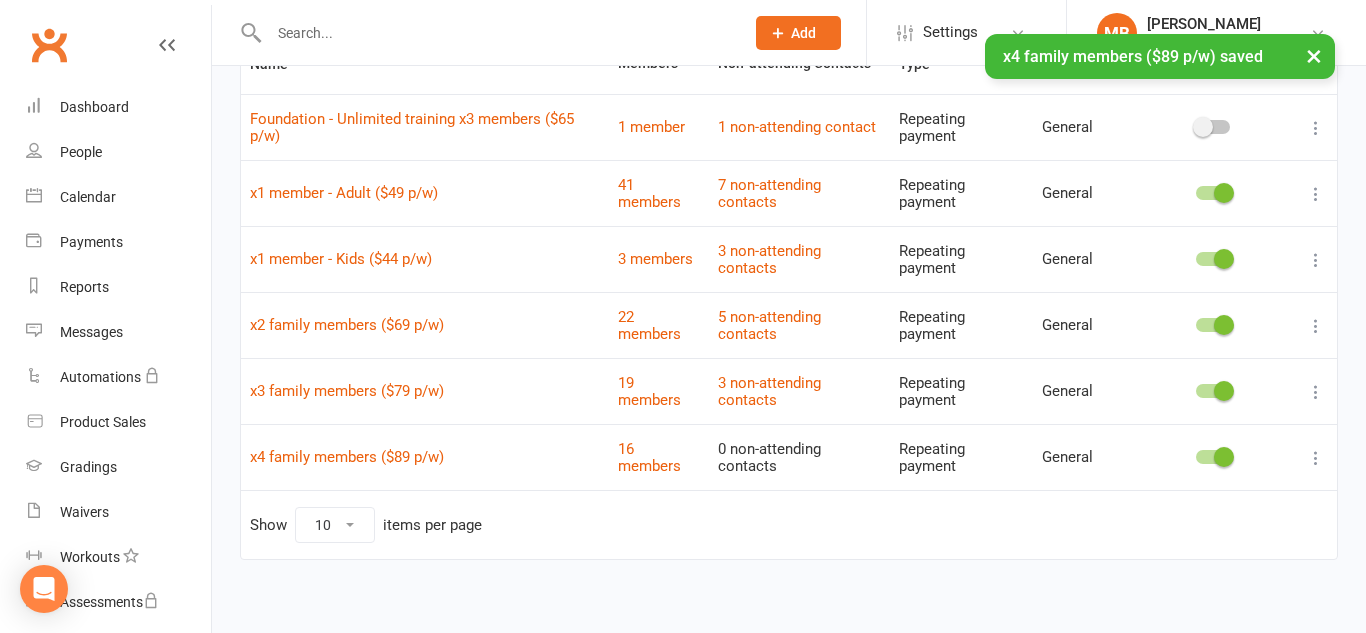 scroll, scrollTop: 183, scrollLeft: 0, axis: vertical 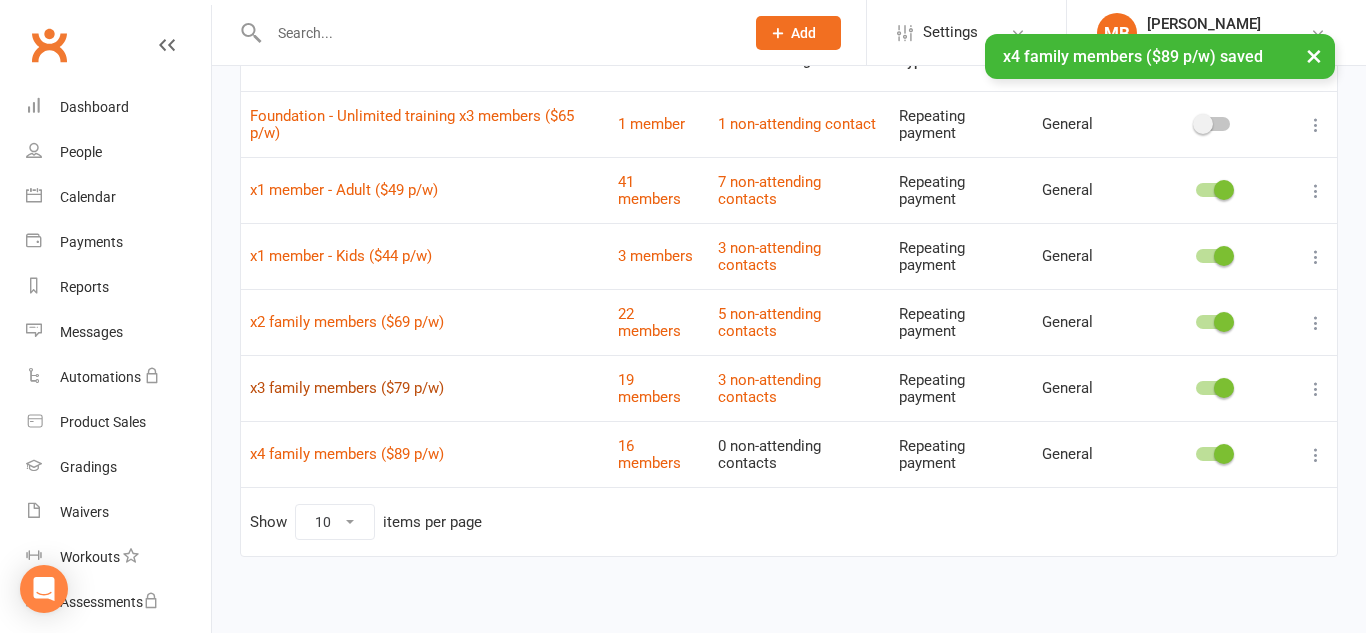 click on "x3 family members ($79 p/w)" at bounding box center [347, 388] 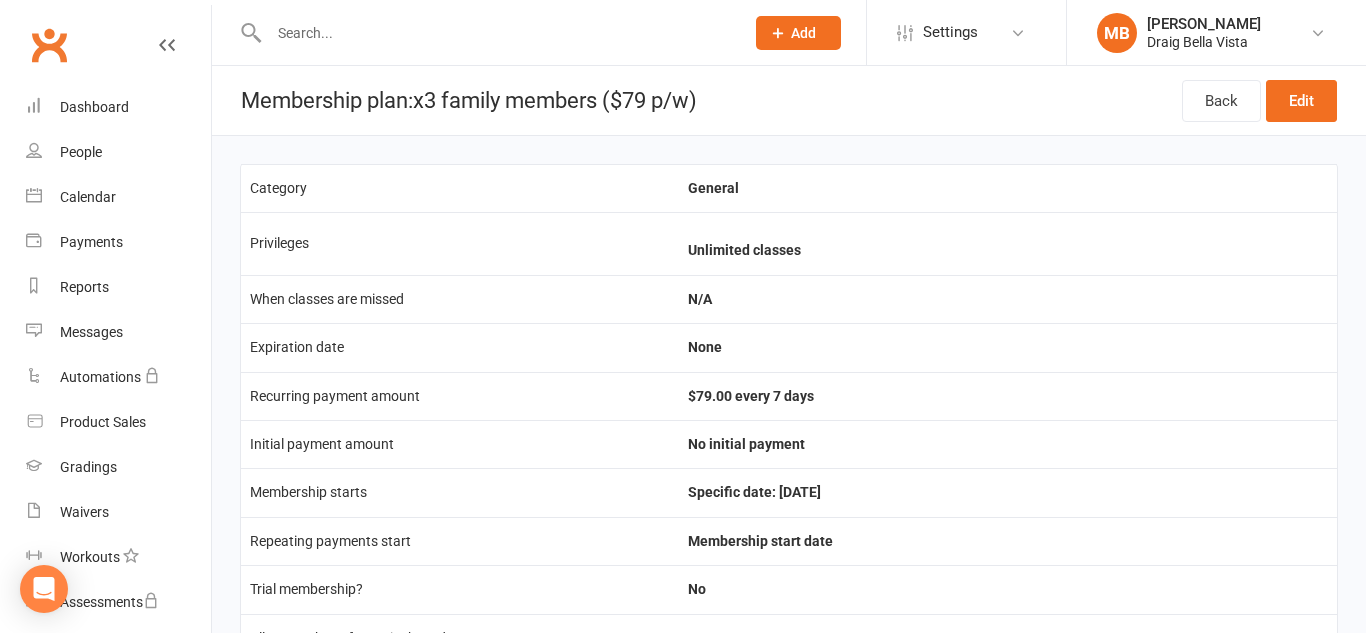 scroll, scrollTop: 5, scrollLeft: 0, axis: vertical 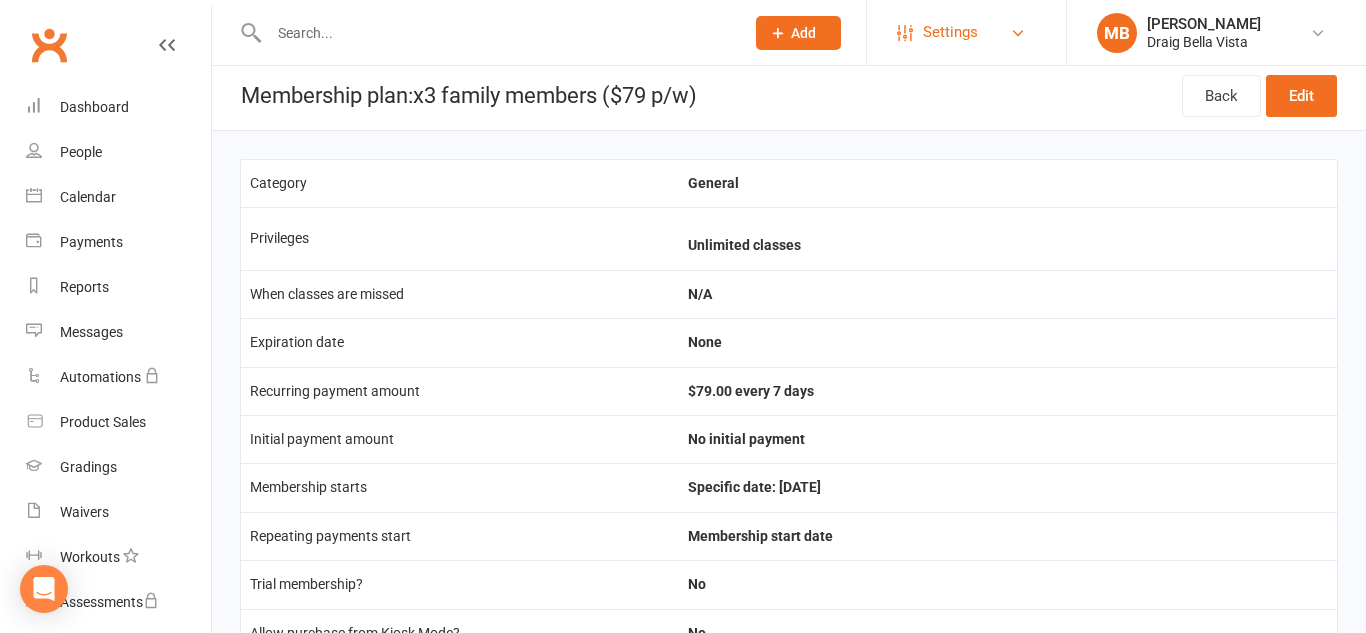 click on "Settings" at bounding box center [966, 32] 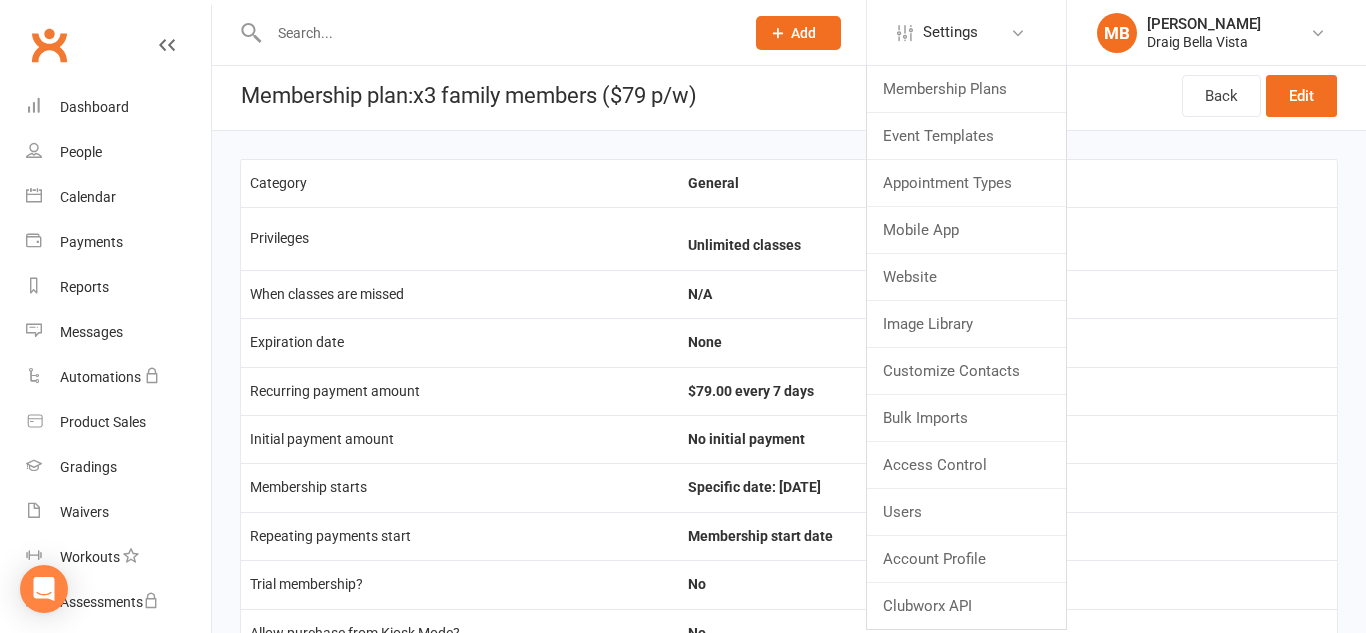 click on "Recurring payment amount" at bounding box center (460, 391) 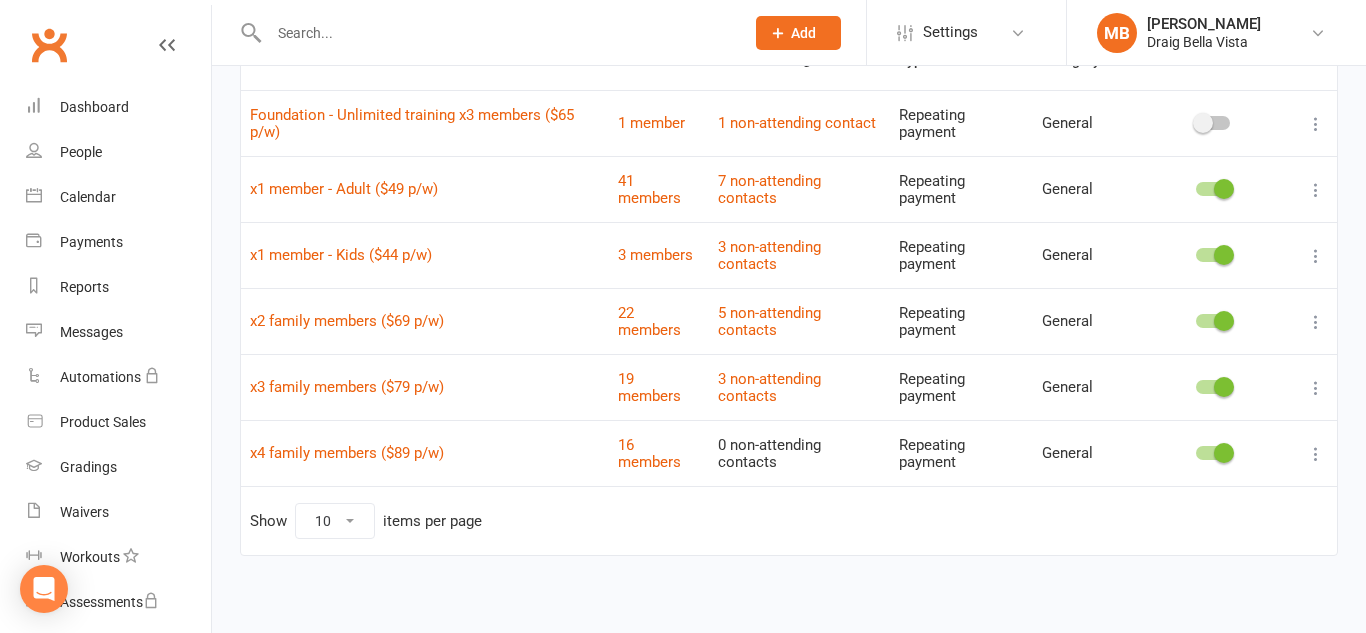 scroll, scrollTop: 192, scrollLeft: 0, axis: vertical 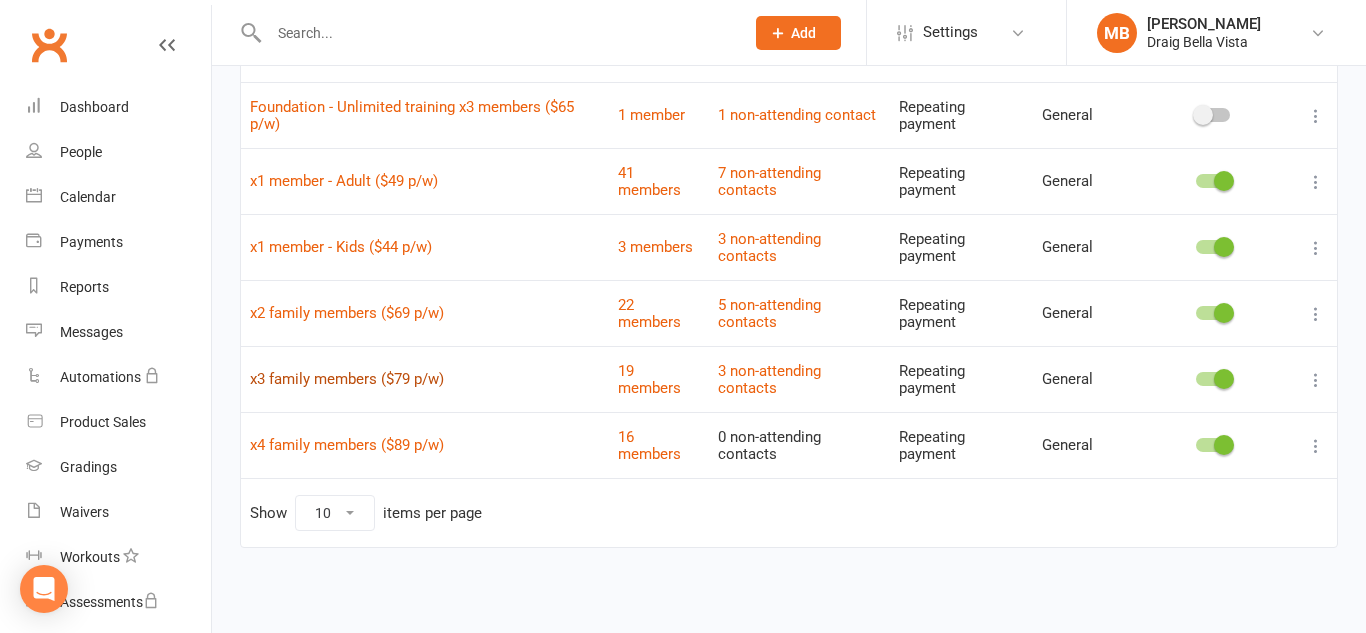 click on "x3 family members ($79 p/w)" at bounding box center [347, 379] 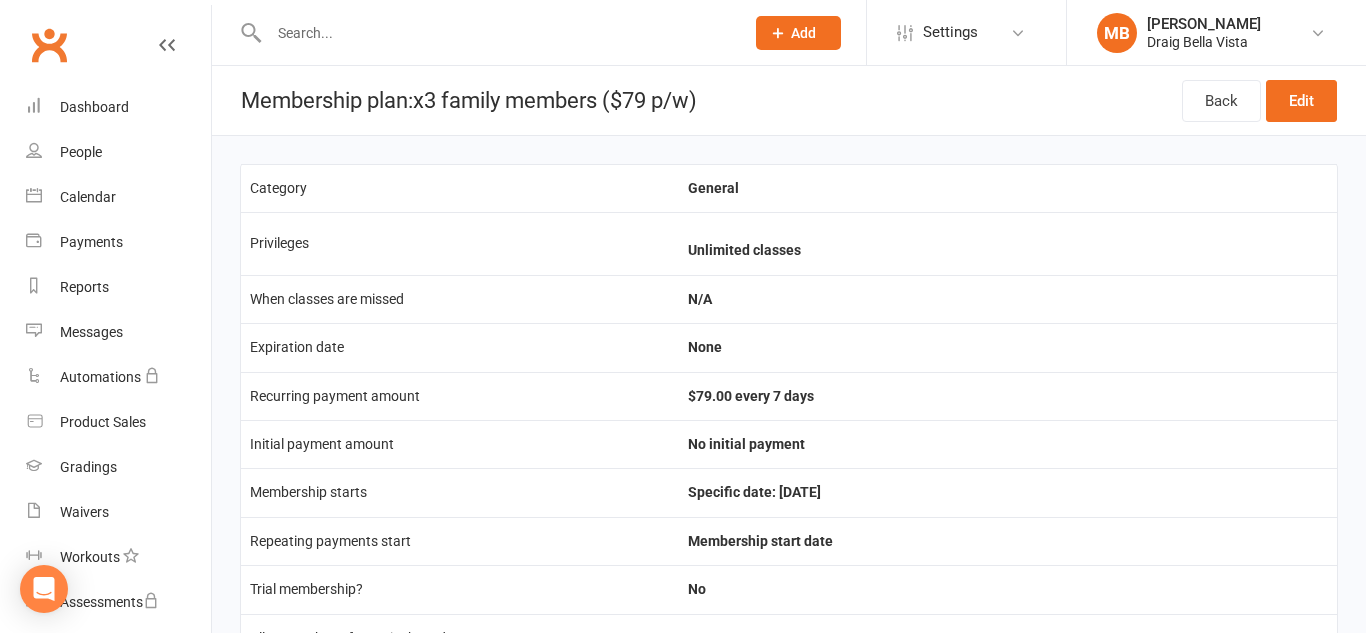 scroll, scrollTop: 4, scrollLeft: 0, axis: vertical 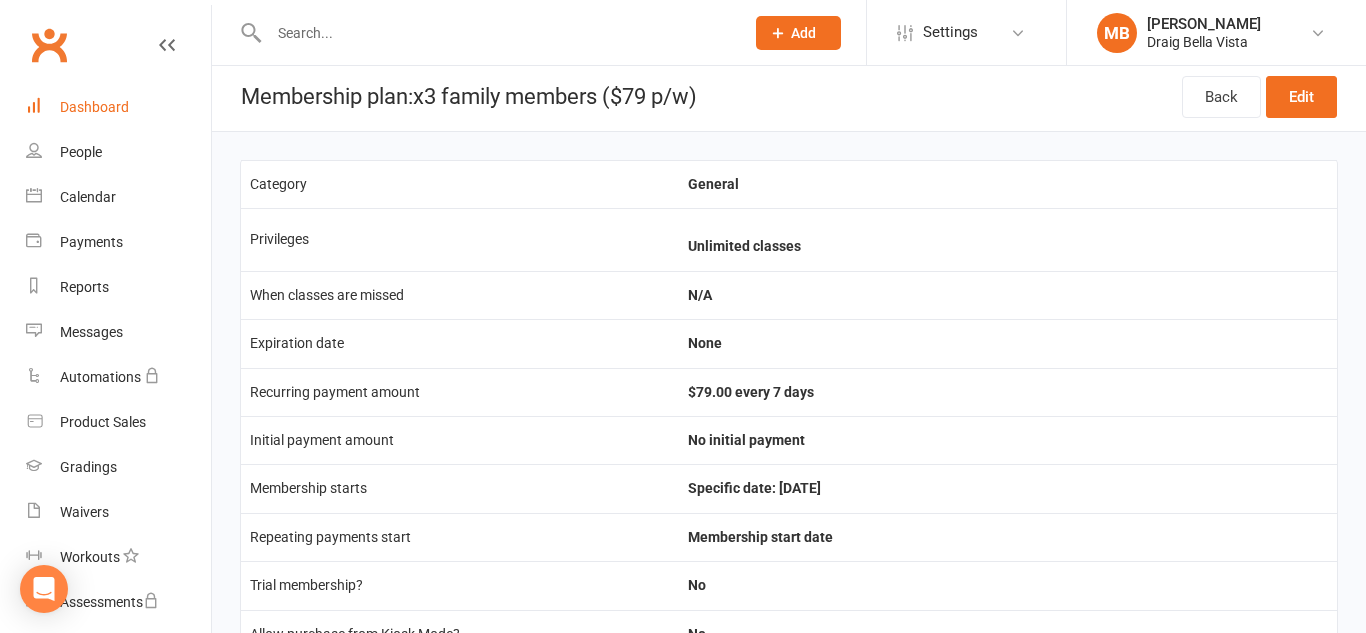 click on "Dashboard" at bounding box center [118, 107] 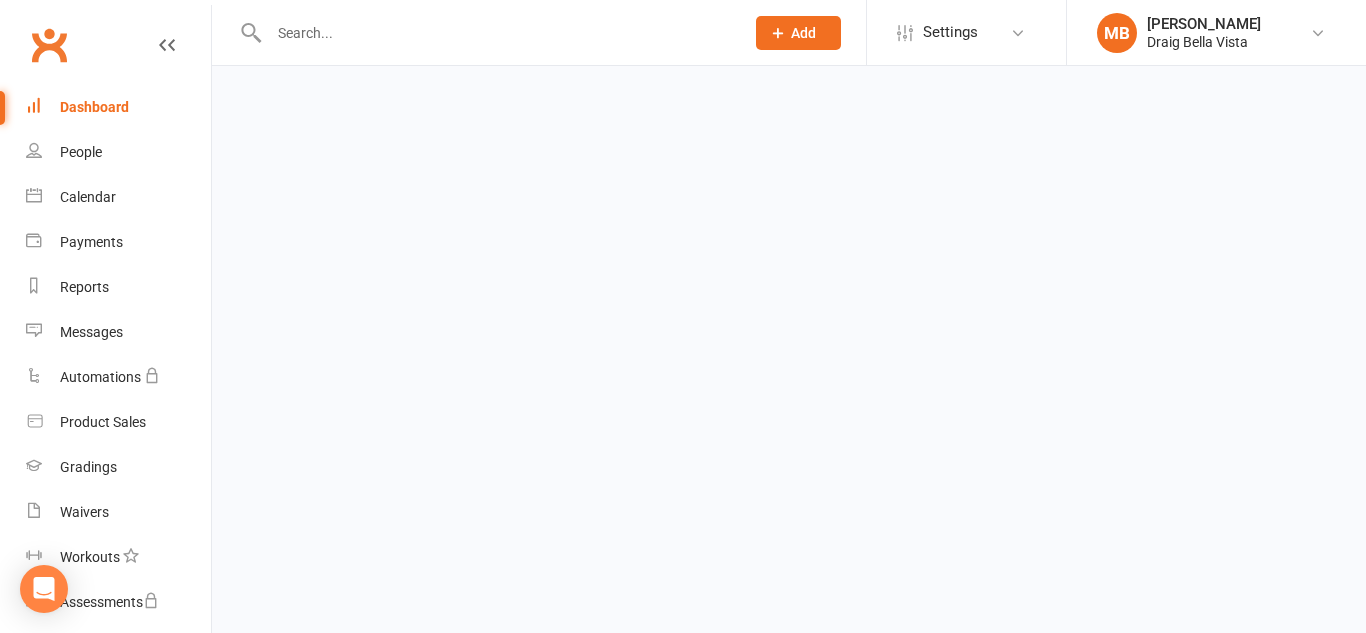 scroll, scrollTop: 0, scrollLeft: 0, axis: both 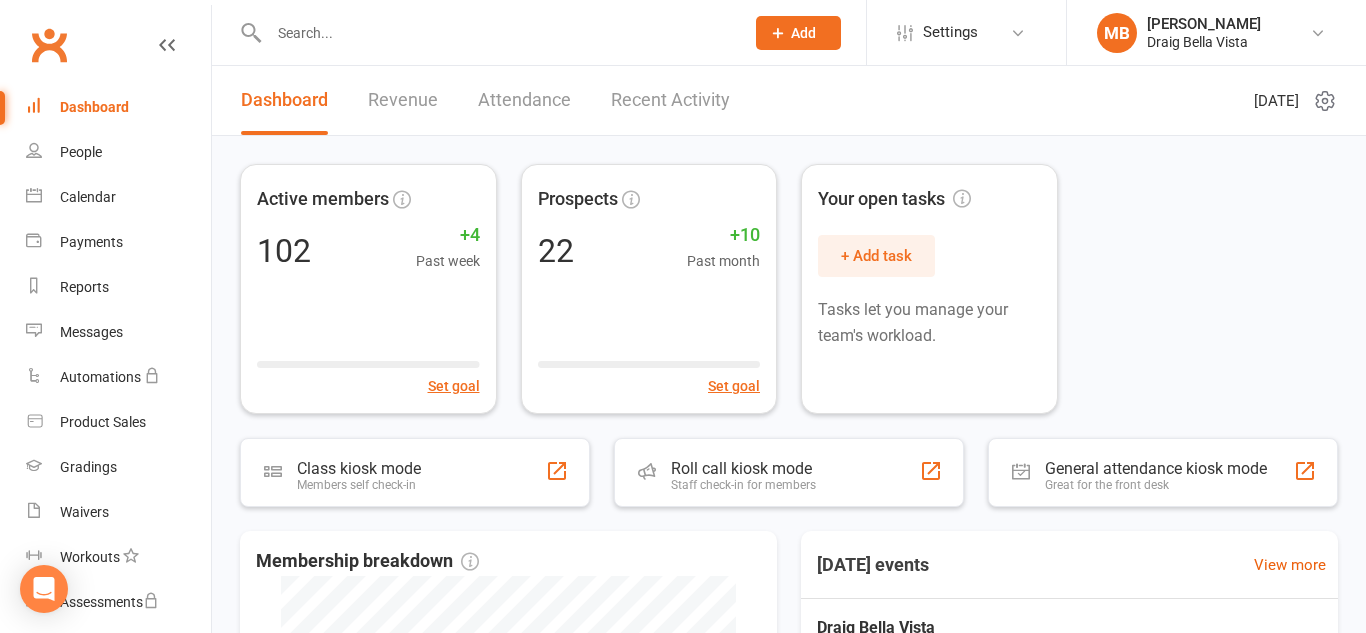click at bounding box center (496, 33) 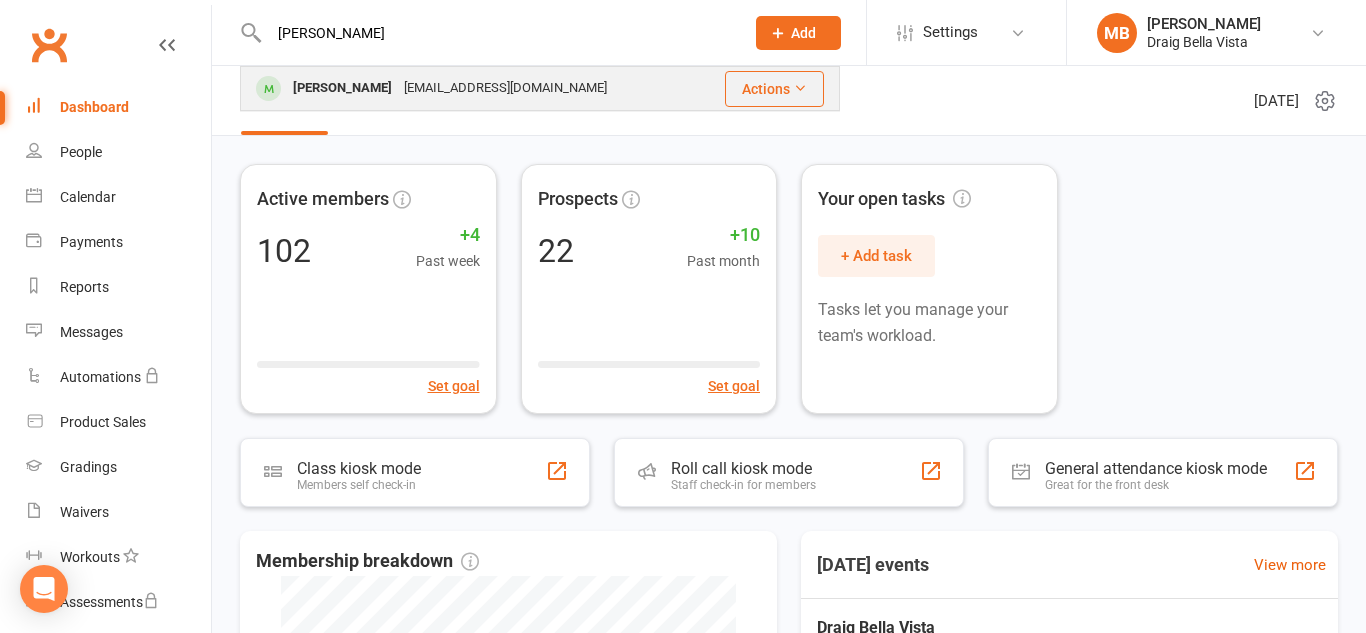 type on "chris" 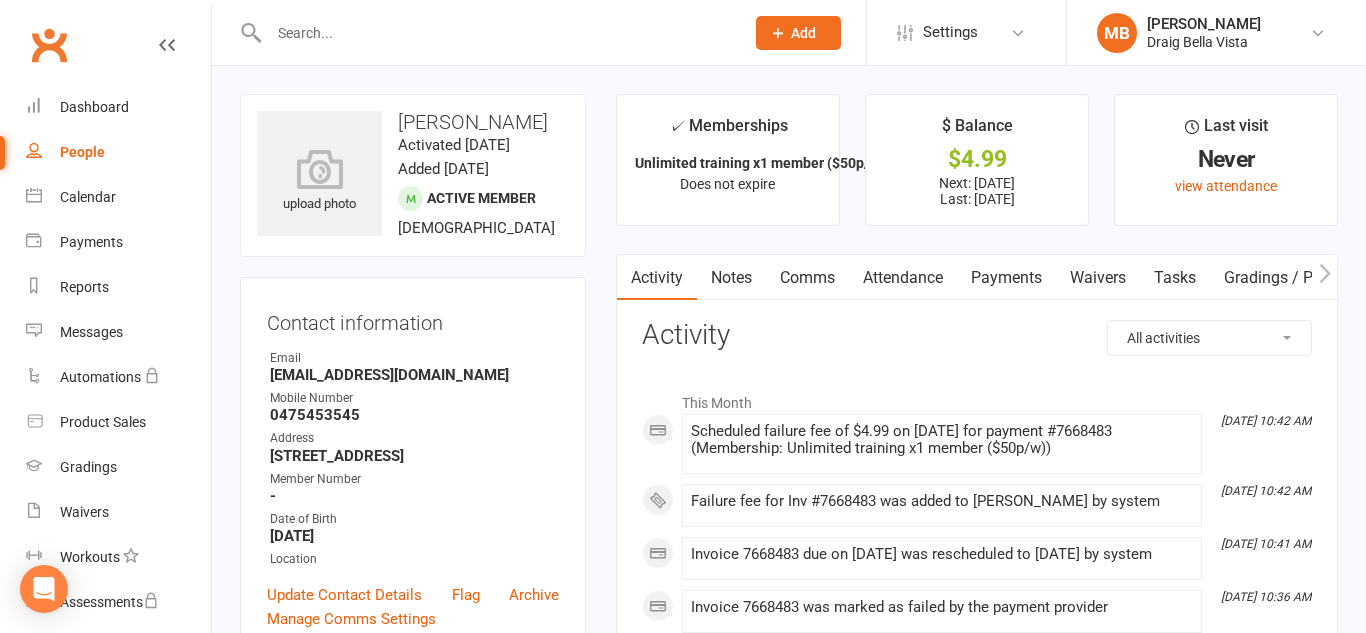 click on "Payments" at bounding box center (1006, 278) 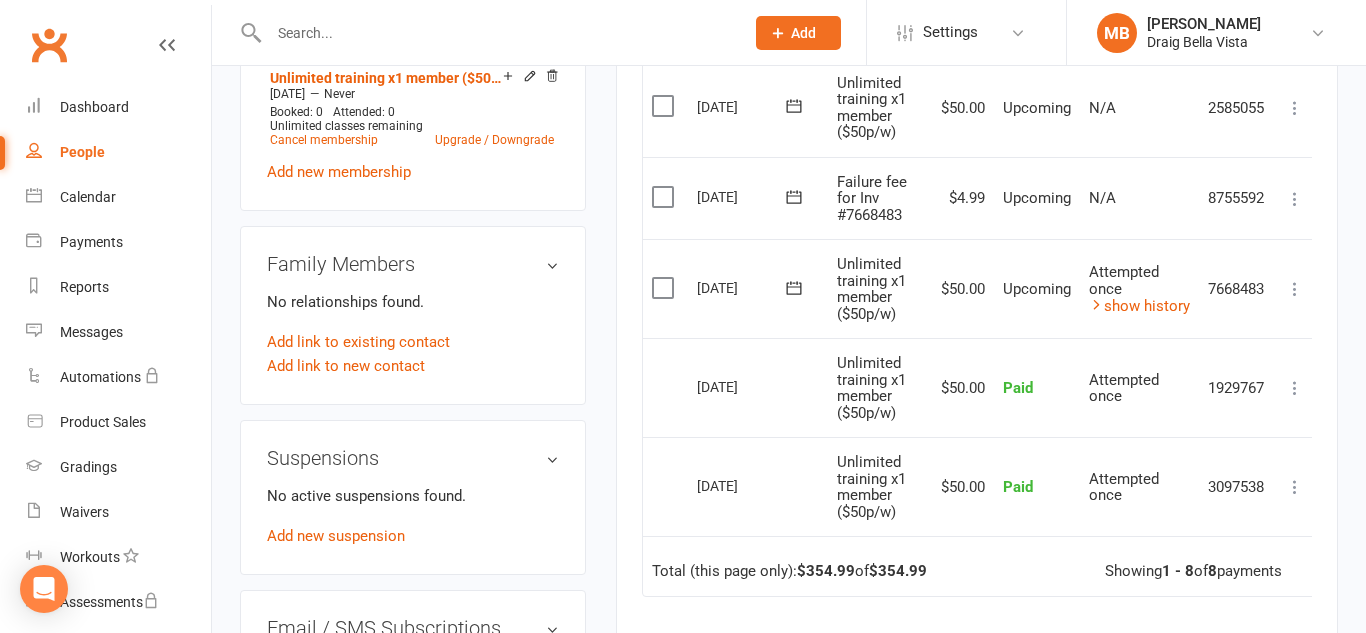 scroll, scrollTop: 839, scrollLeft: 0, axis: vertical 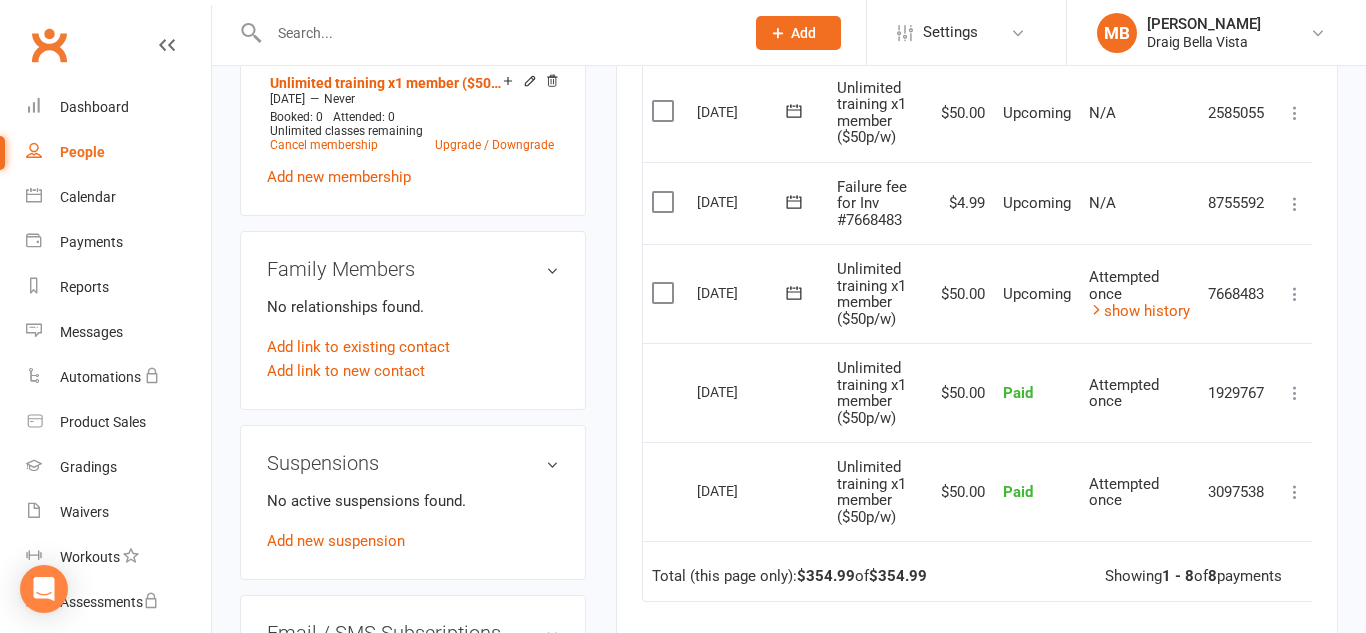 click at bounding box center (1295, 294) 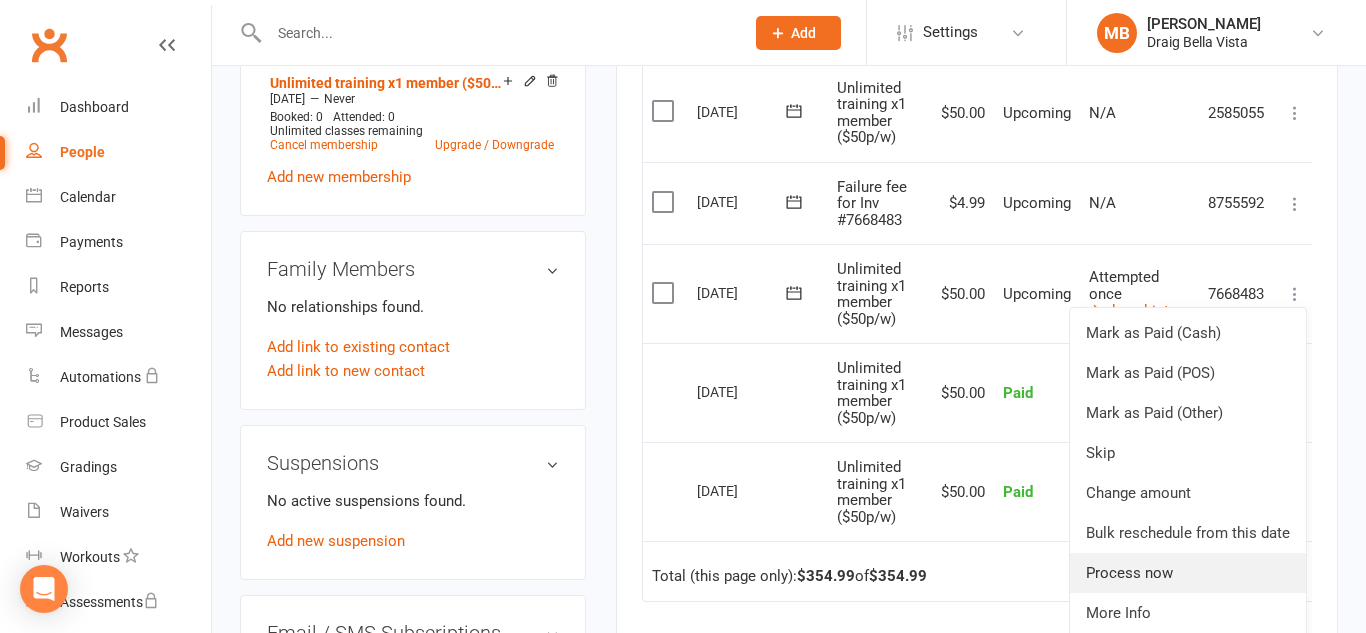 click on "Process now" at bounding box center (1188, 573) 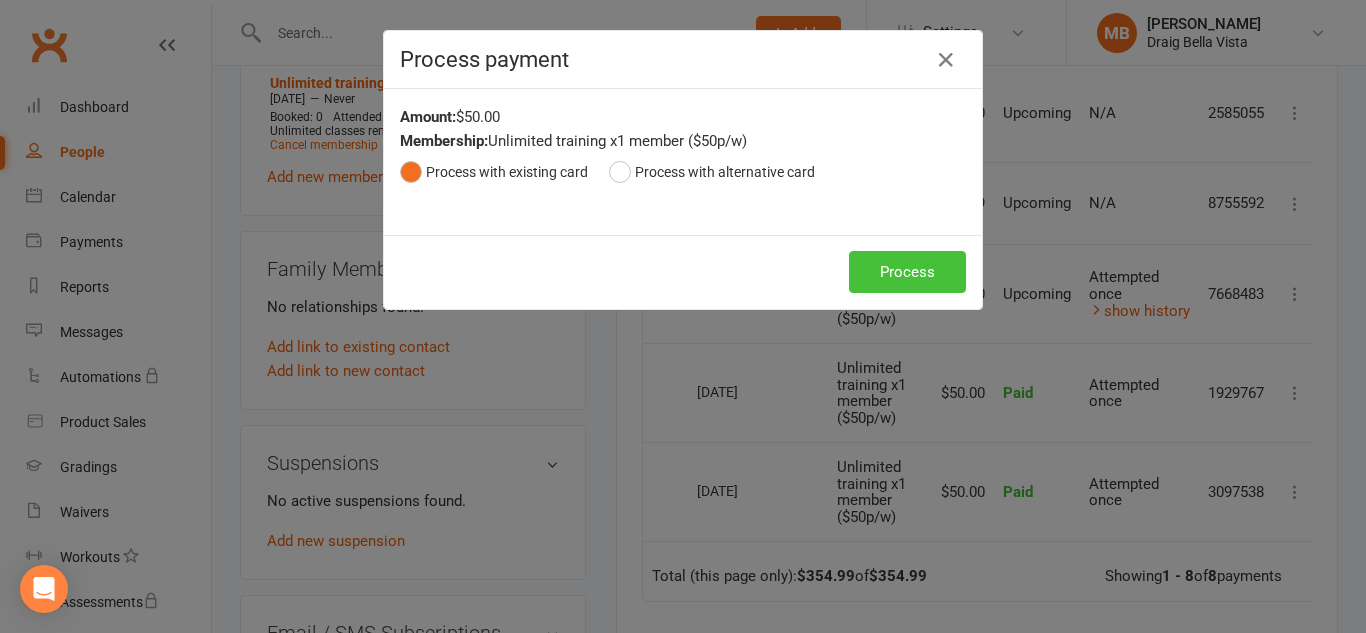 click on "Process" at bounding box center (907, 272) 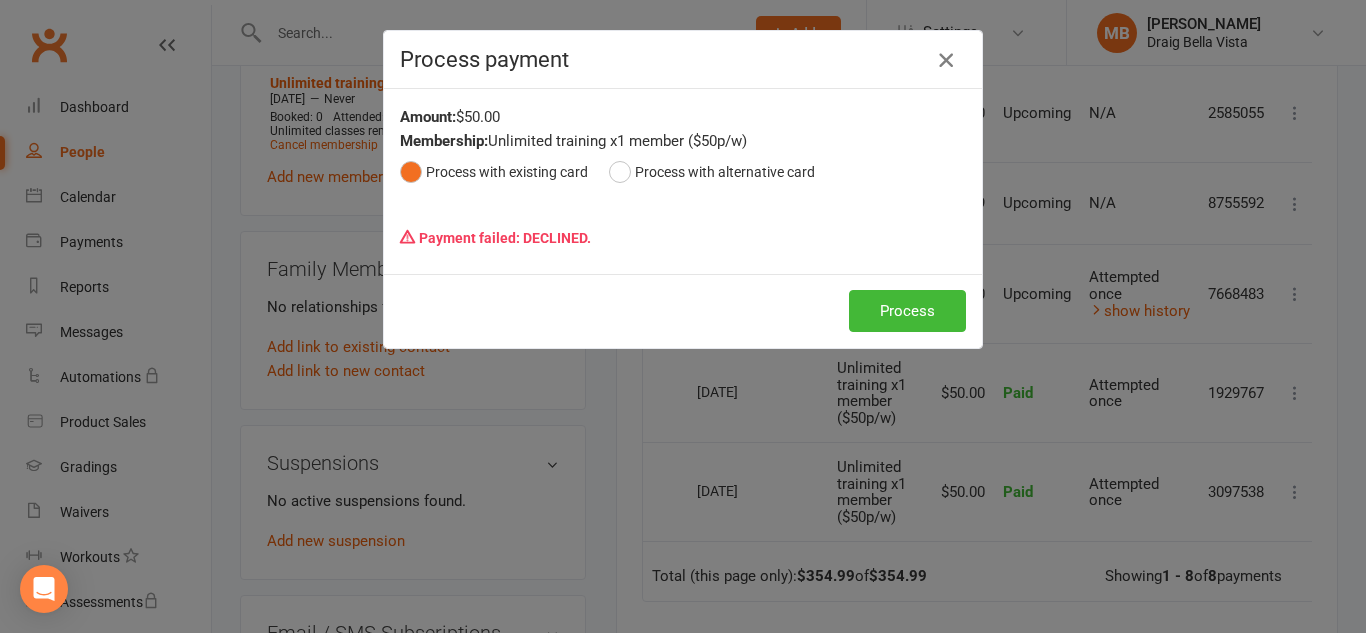 click at bounding box center [946, 60] 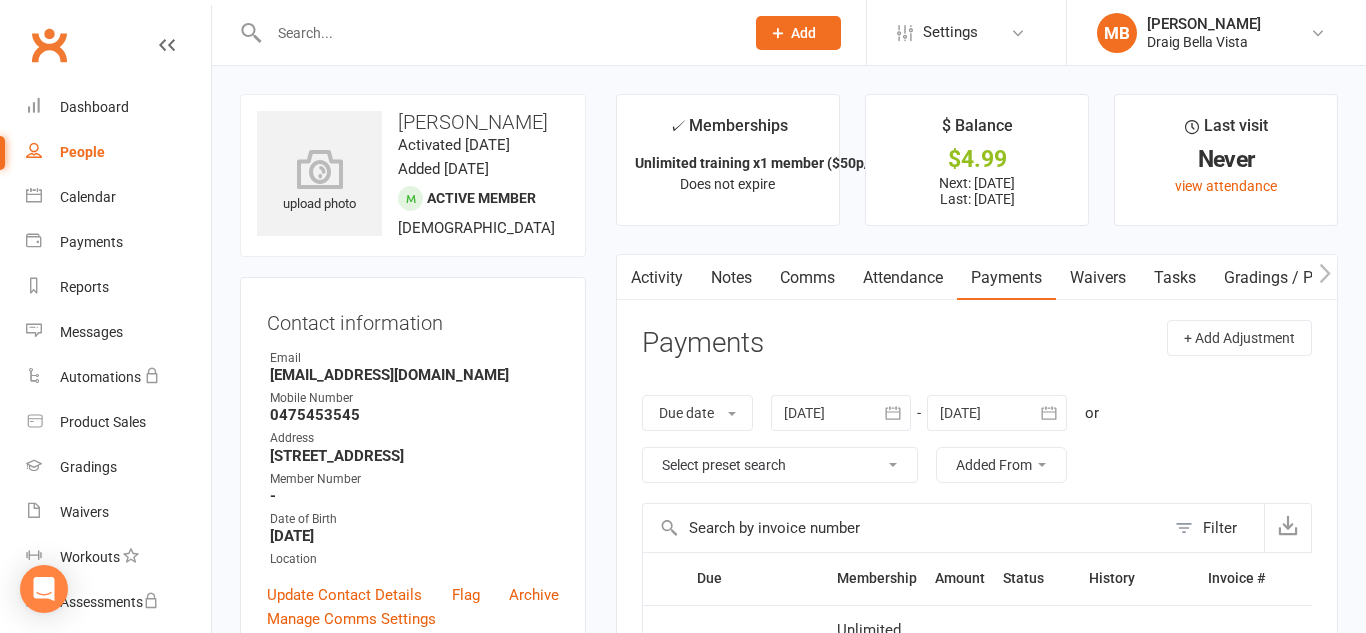 scroll, scrollTop: 5, scrollLeft: 0, axis: vertical 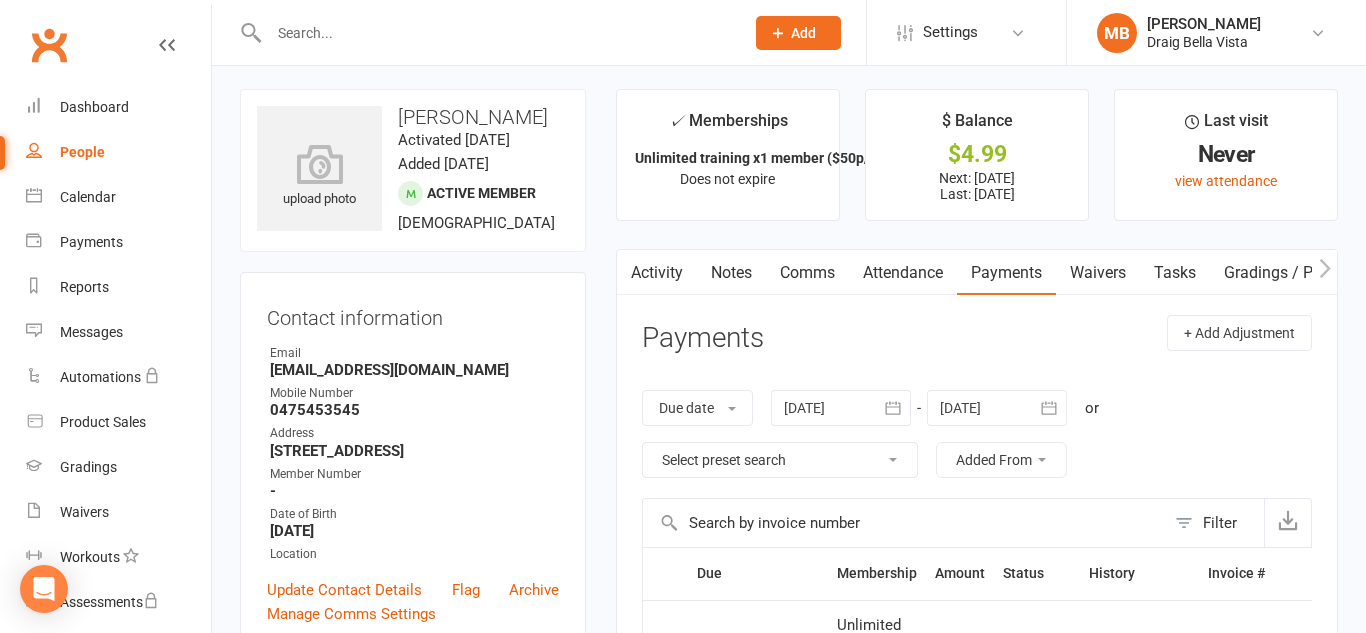 click at bounding box center (496, 33) 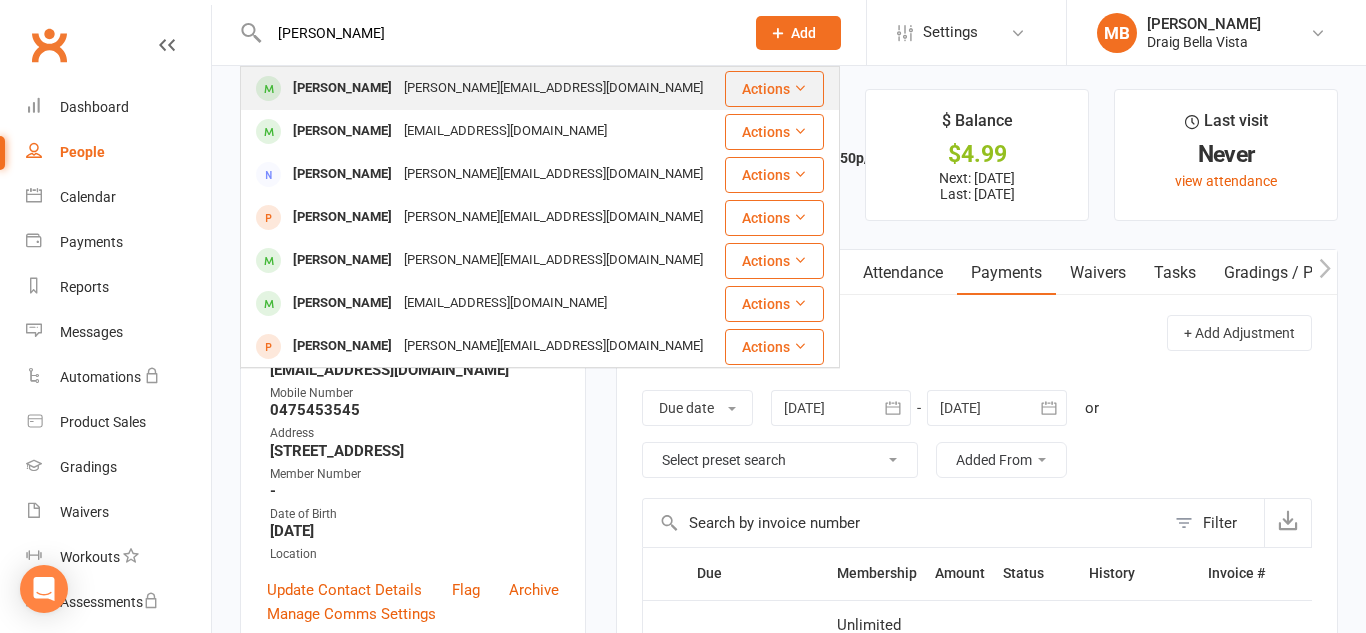 type on "adam" 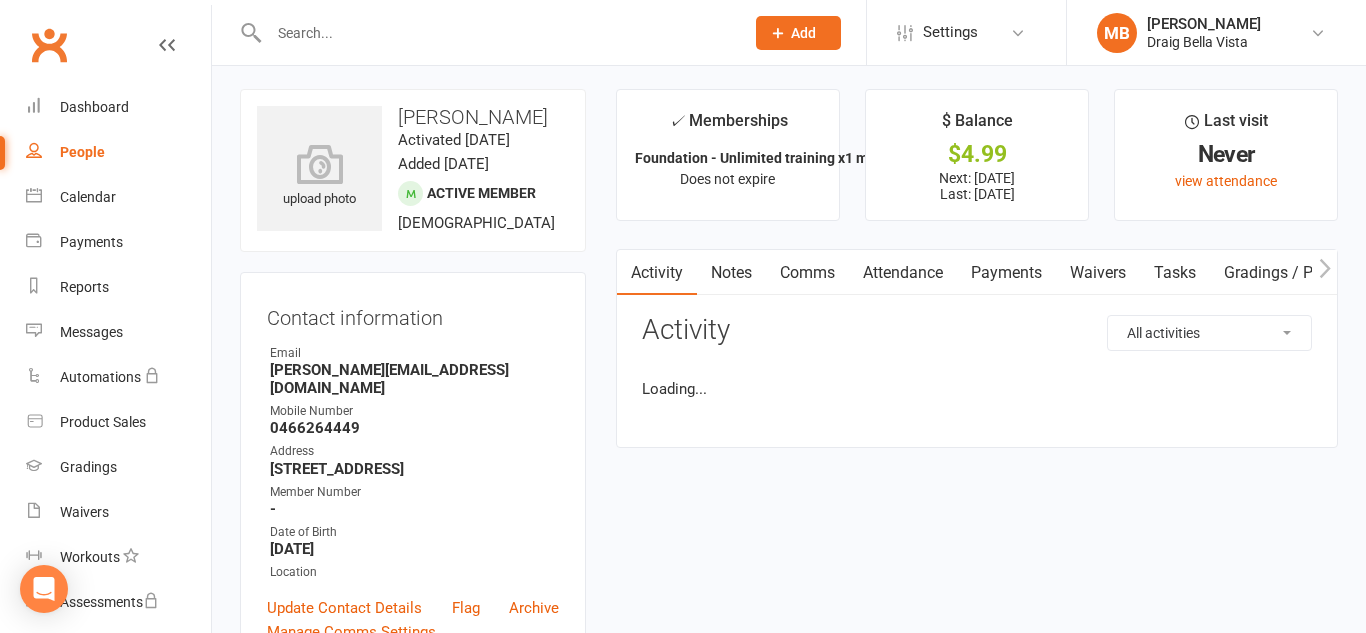 scroll, scrollTop: 0, scrollLeft: 0, axis: both 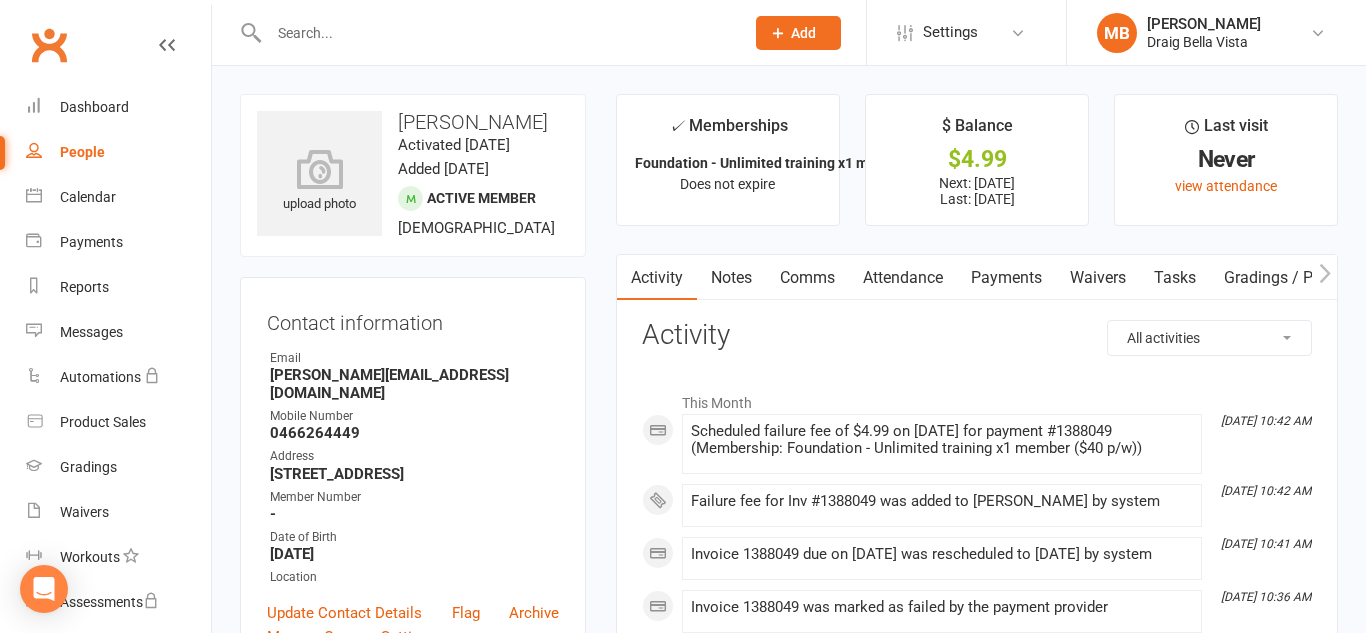 click on "Payments" at bounding box center (1006, 278) 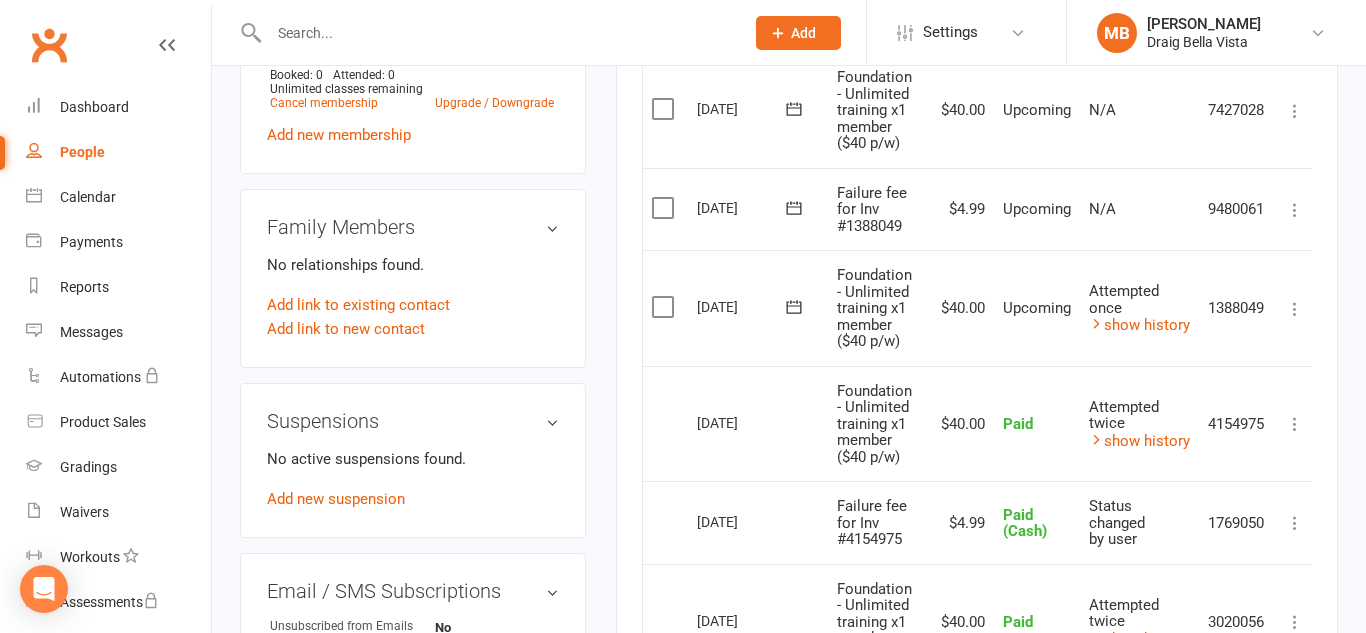 scroll, scrollTop: 898, scrollLeft: 0, axis: vertical 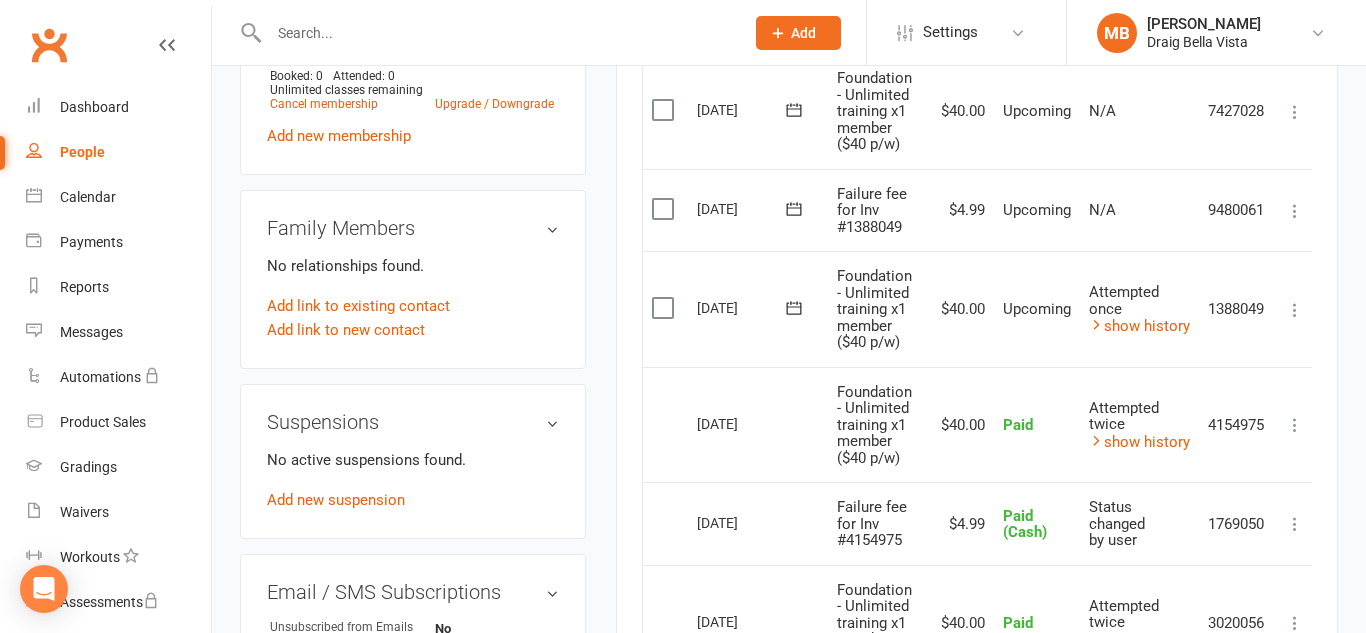 click at bounding box center [1295, 310] 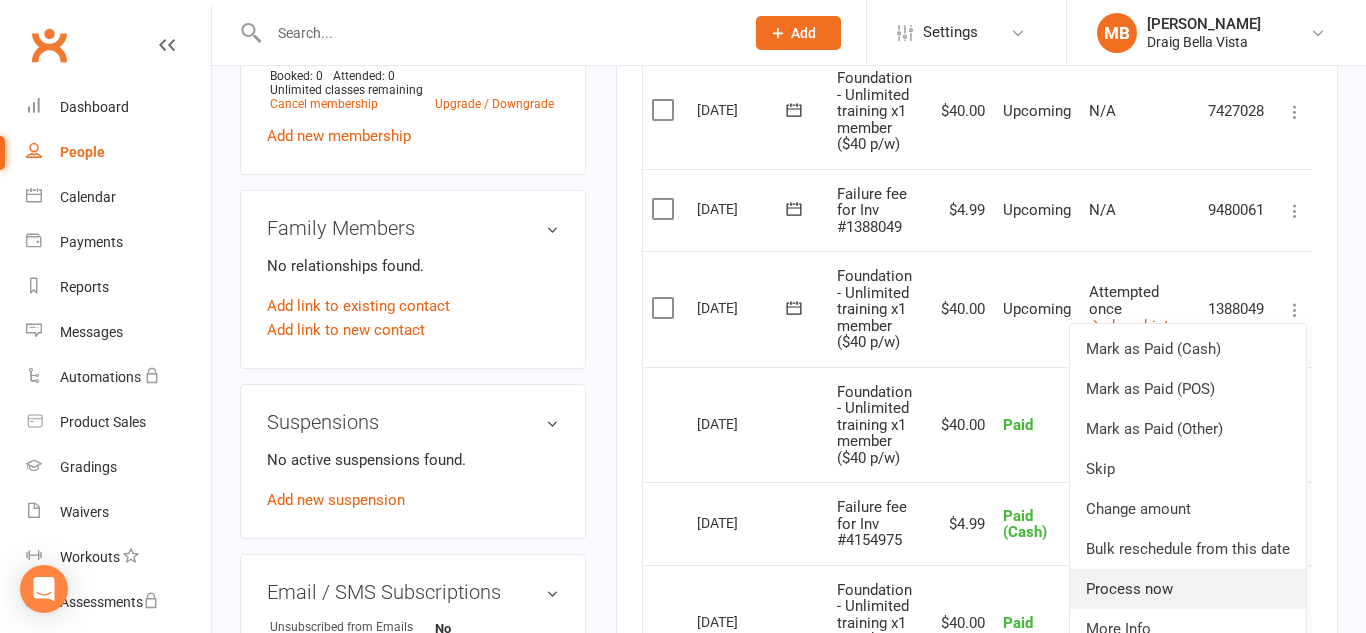 click on "Process now" at bounding box center [1188, 589] 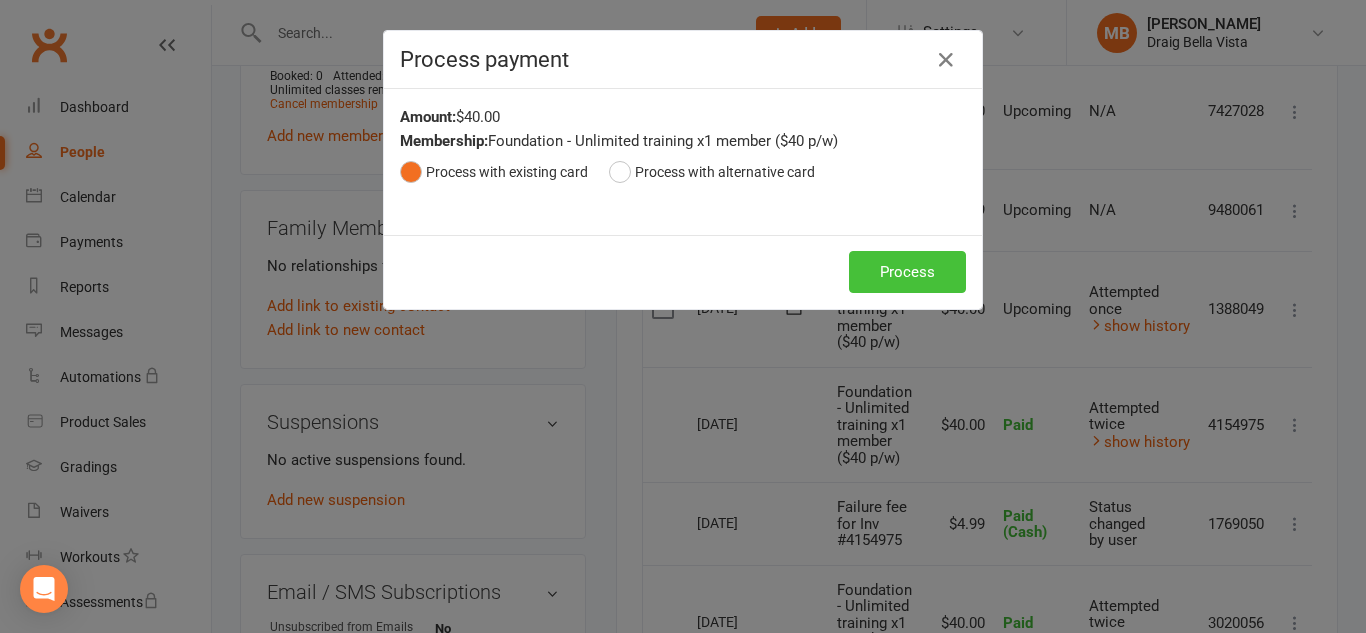 click on "Process" at bounding box center [907, 272] 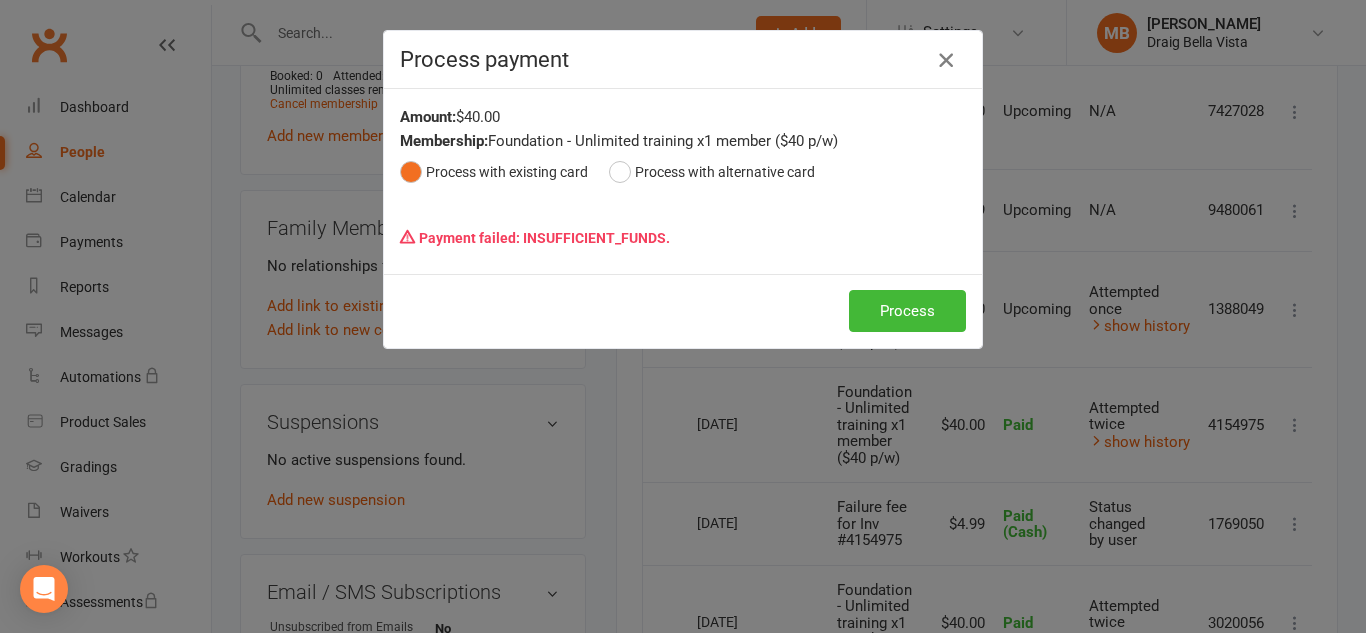 click at bounding box center [946, 60] 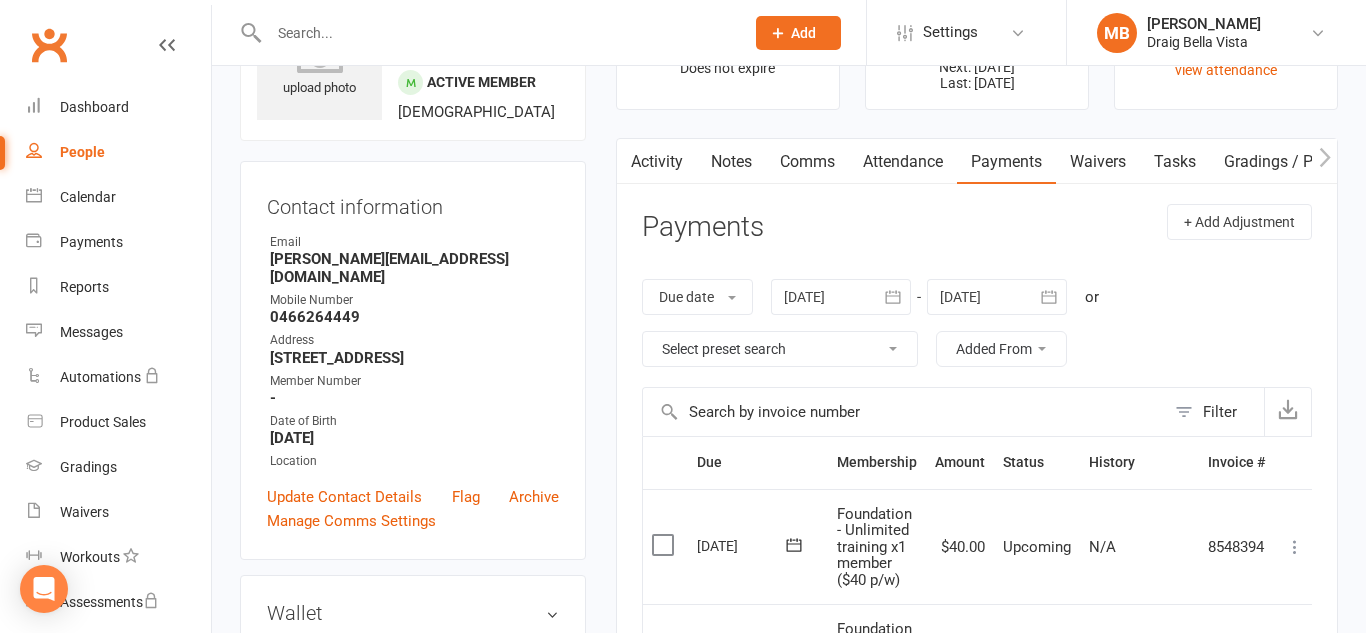 scroll, scrollTop: 114, scrollLeft: 0, axis: vertical 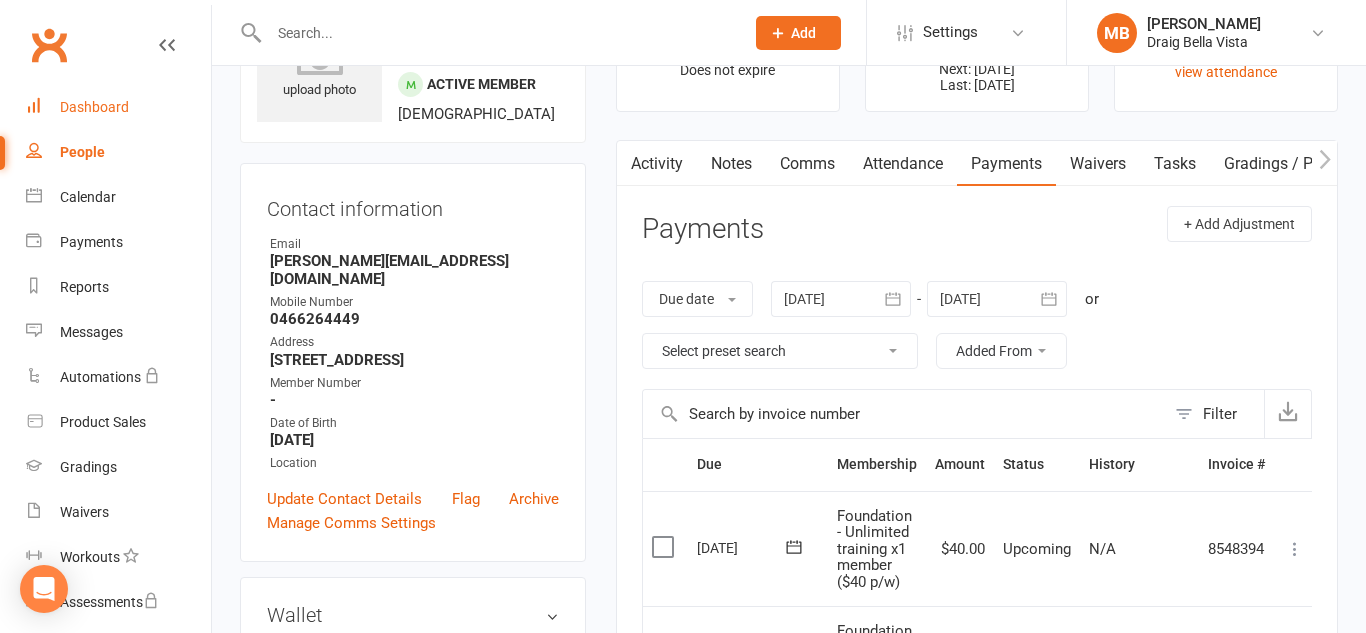 click on "Dashboard" at bounding box center (94, 107) 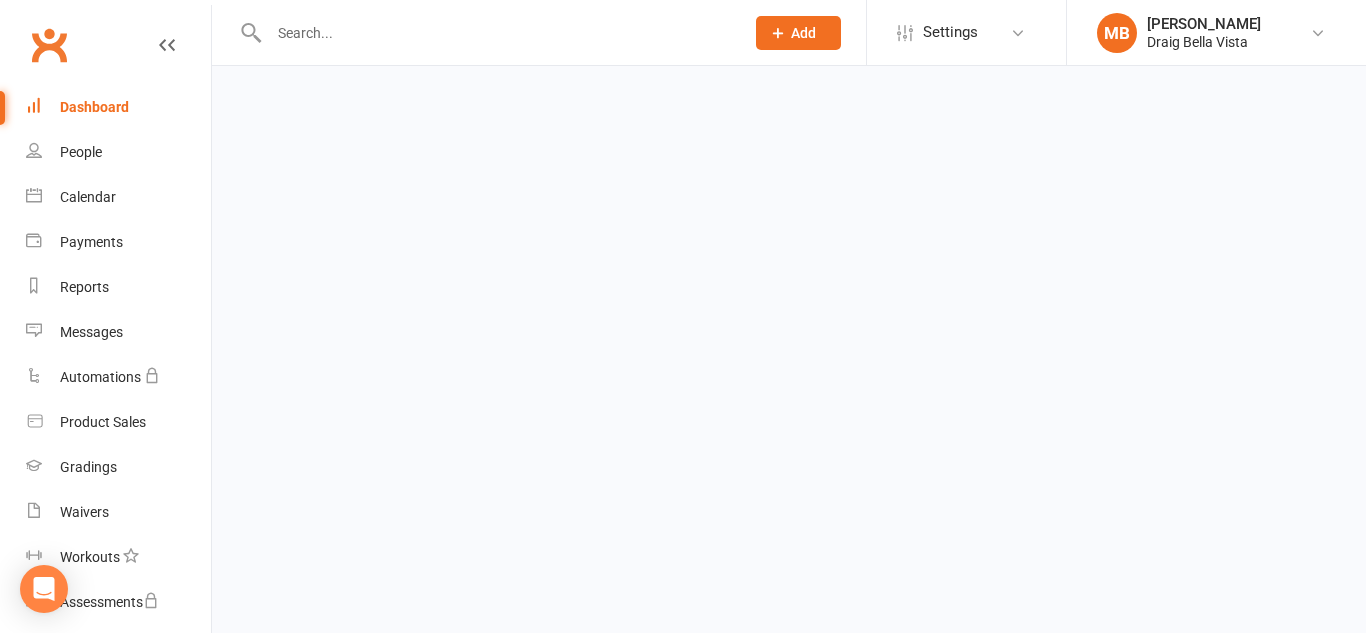 scroll, scrollTop: 0, scrollLeft: 0, axis: both 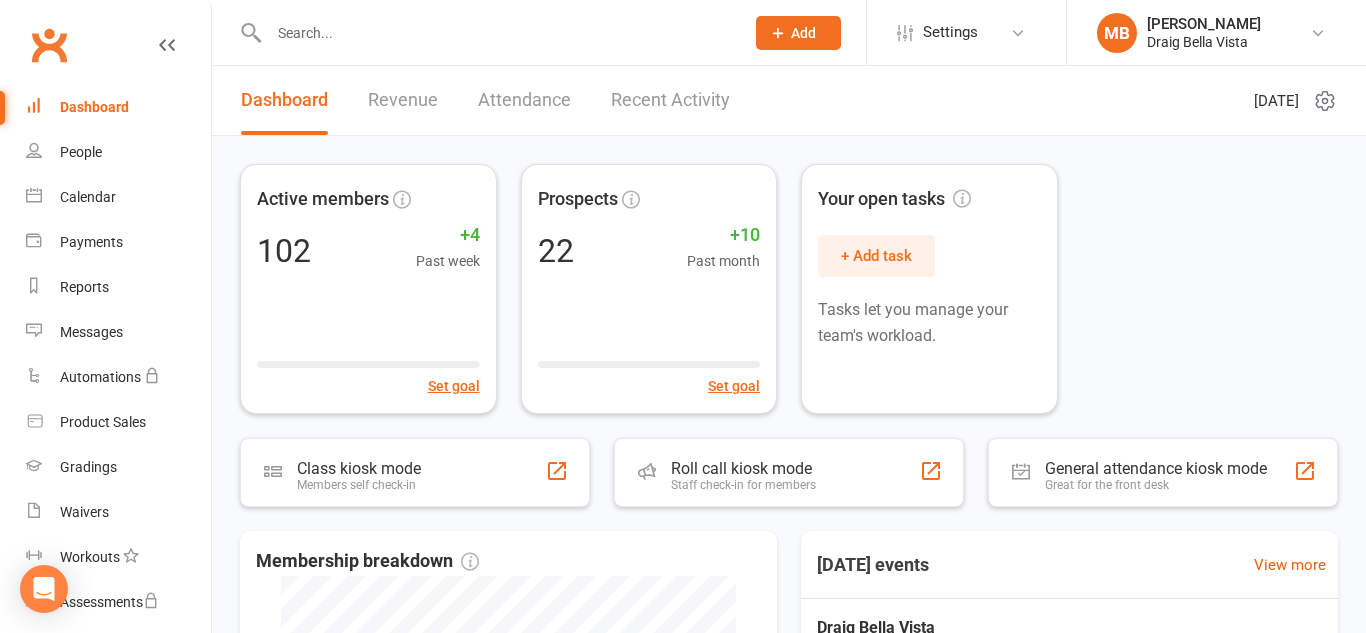 click at bounding box center (496, 33) 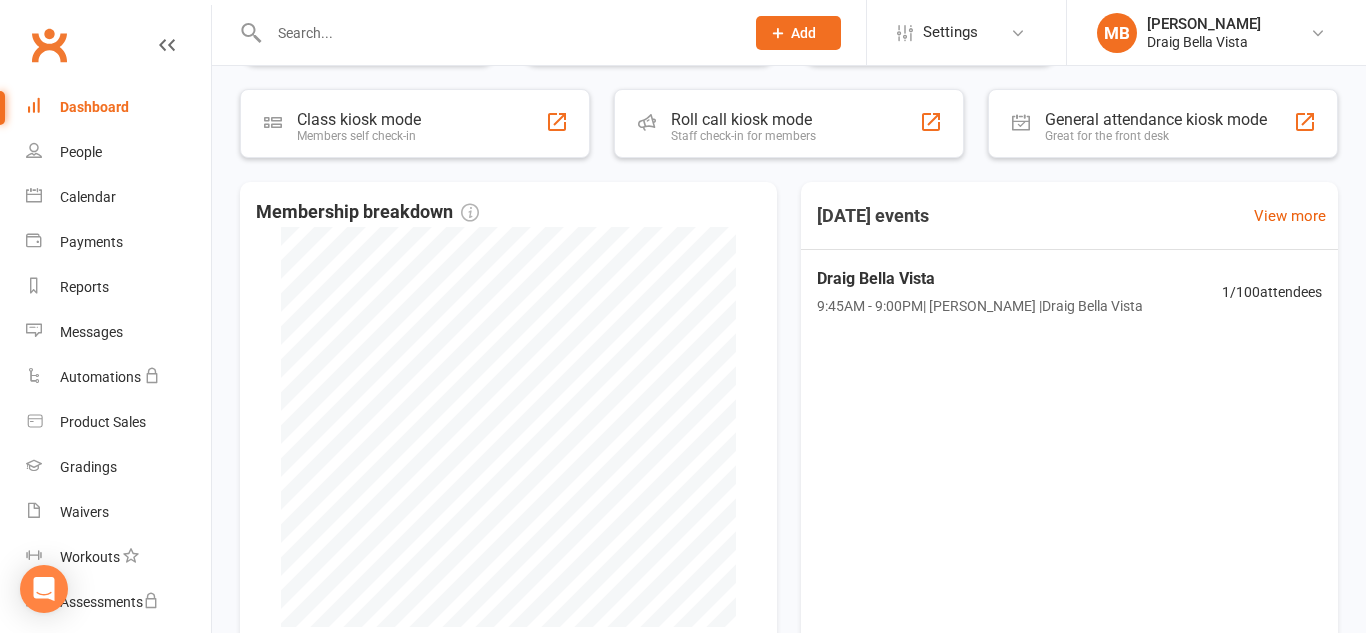 scroll, scrollTop: 0, scrollLeft: 0, axis: both 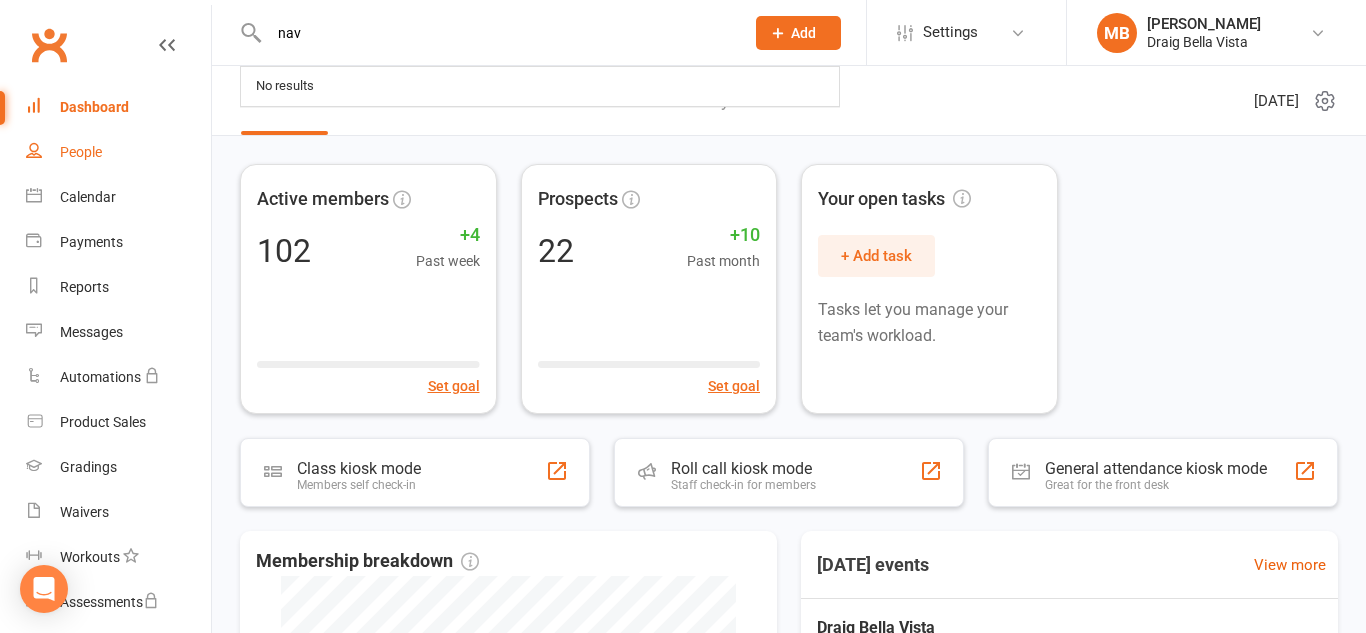 type on "nav" 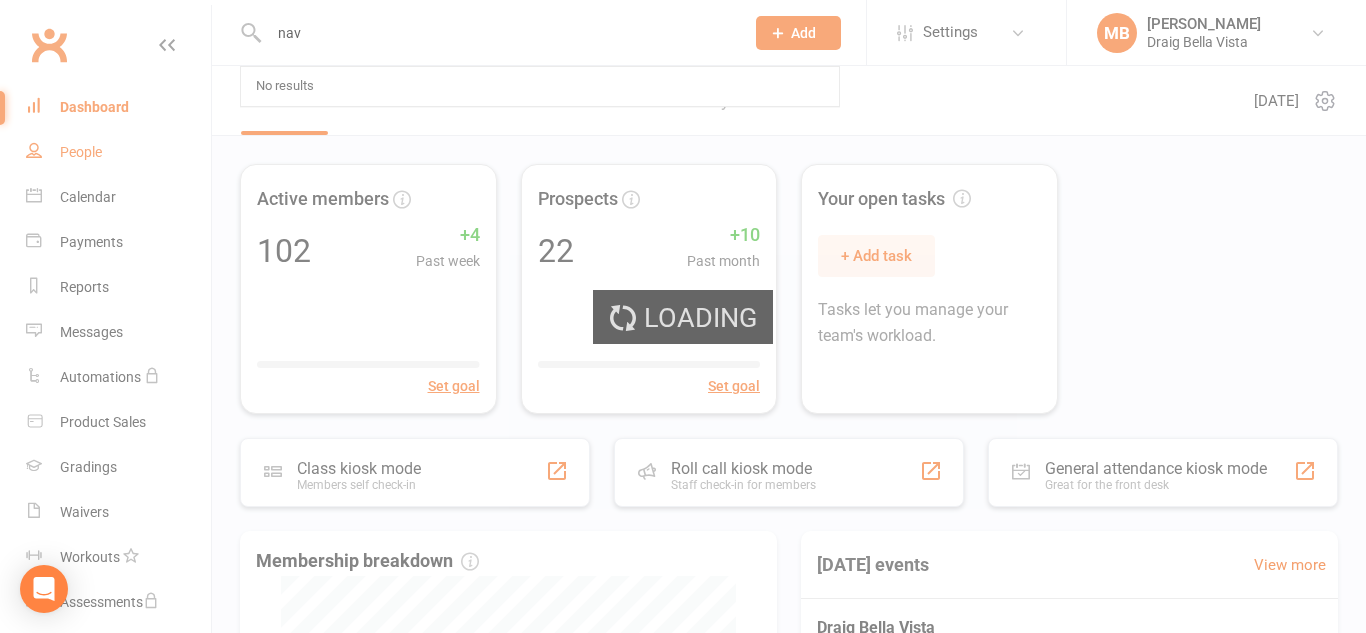 type 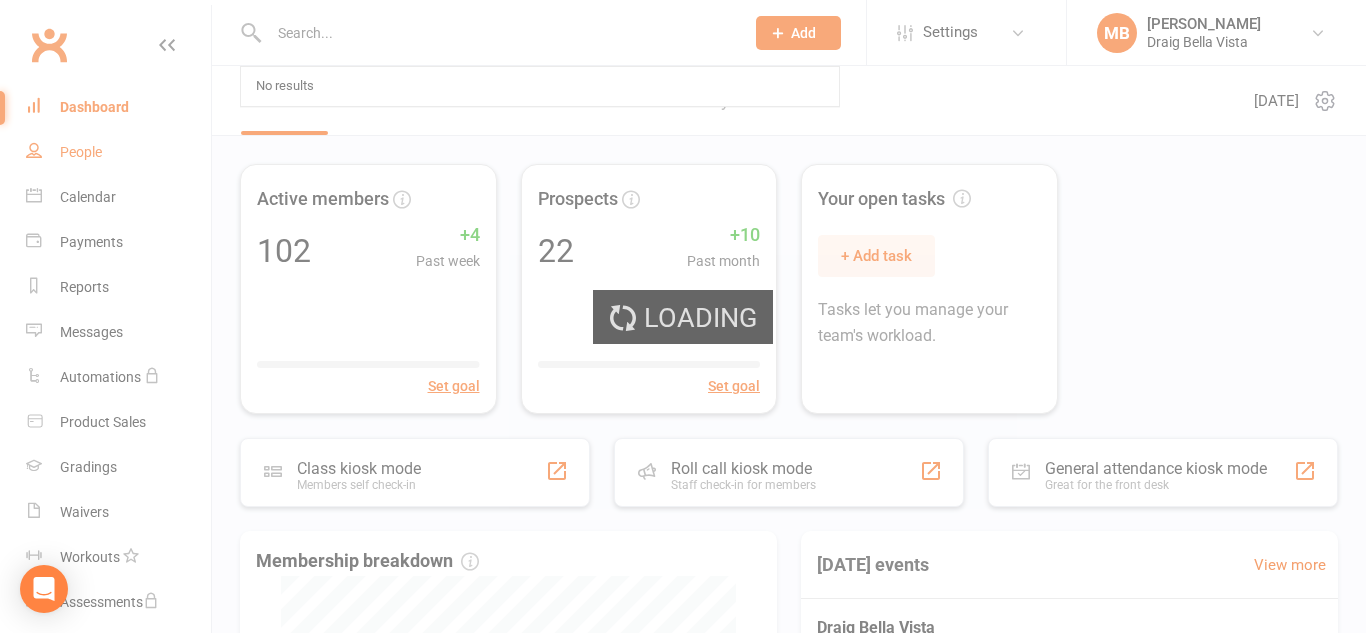 select on "100" 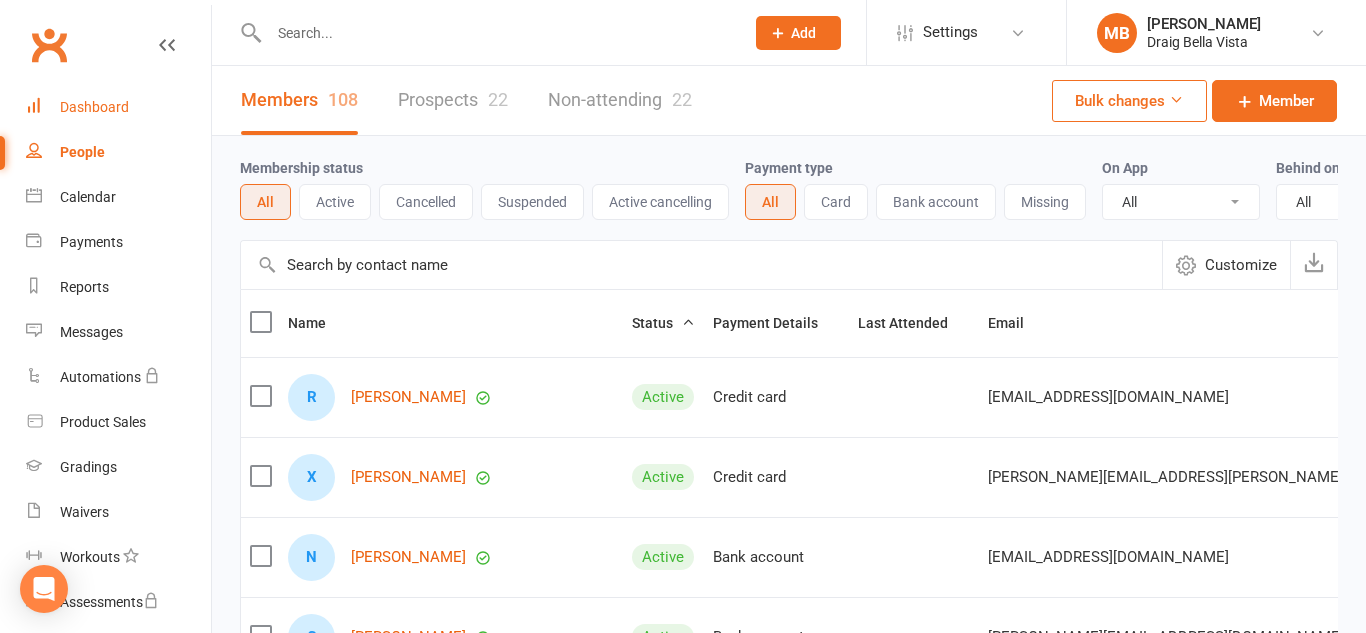 click on "Dashboard" at bounding box center (94, 107) 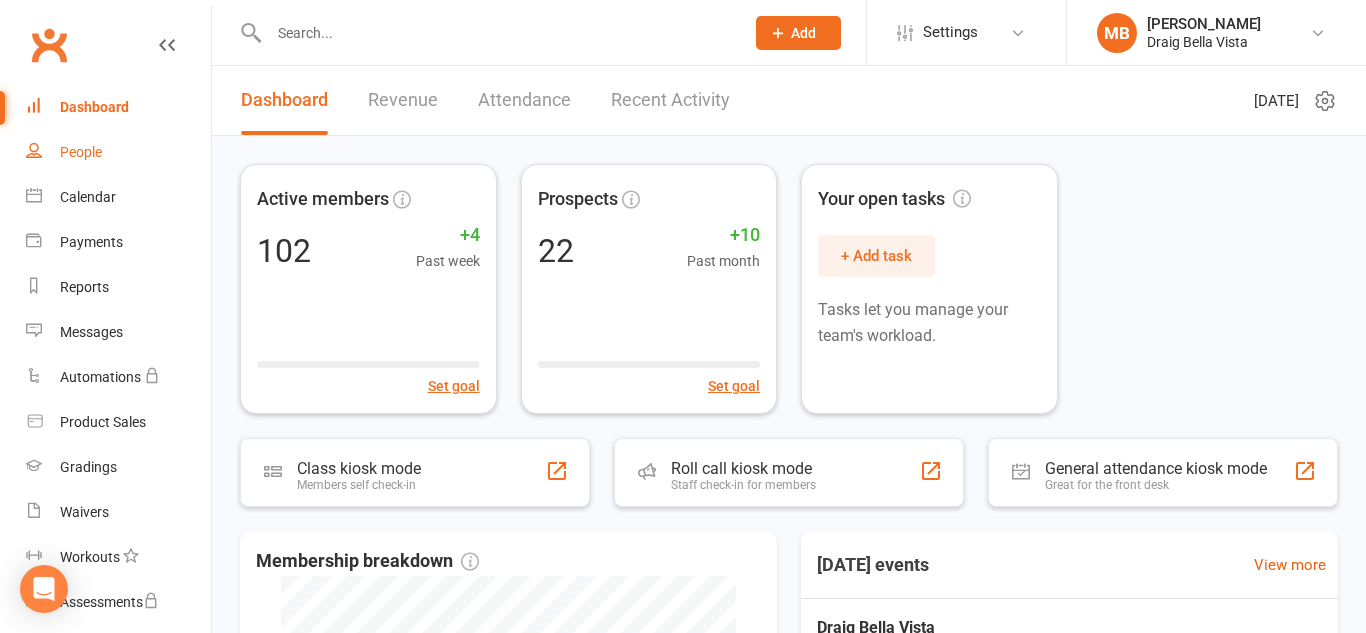 click on "People" at bounding box center (81, 152) 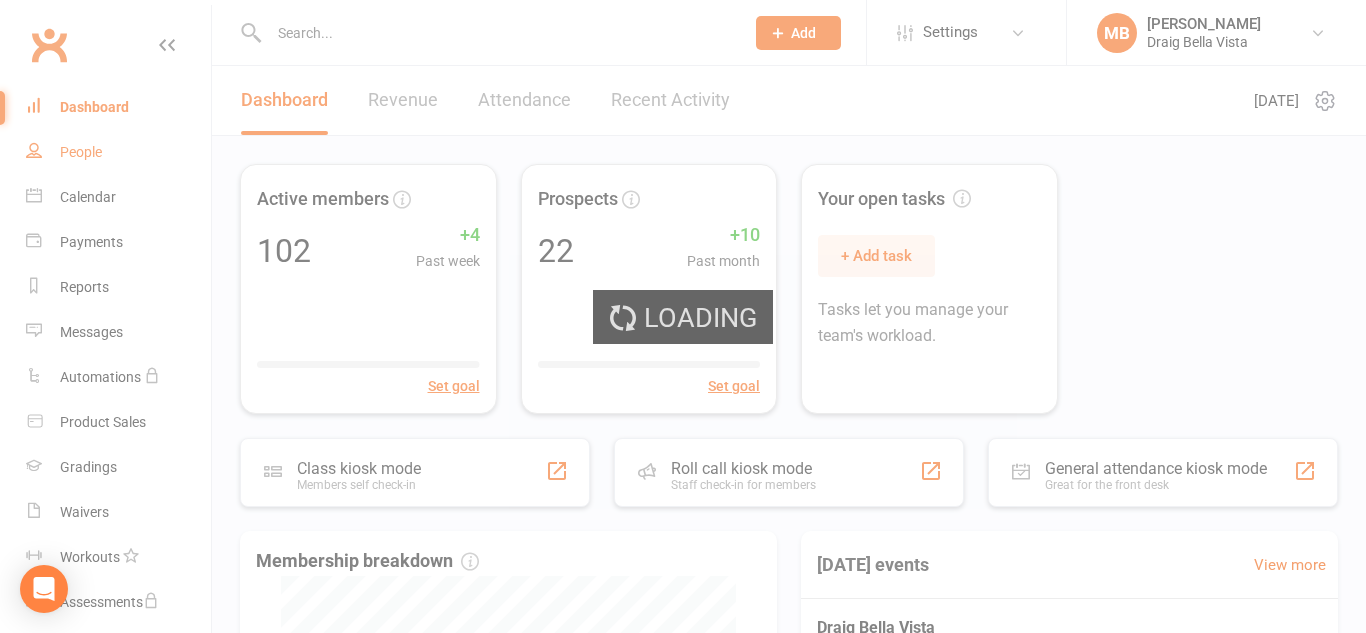 select on "100" 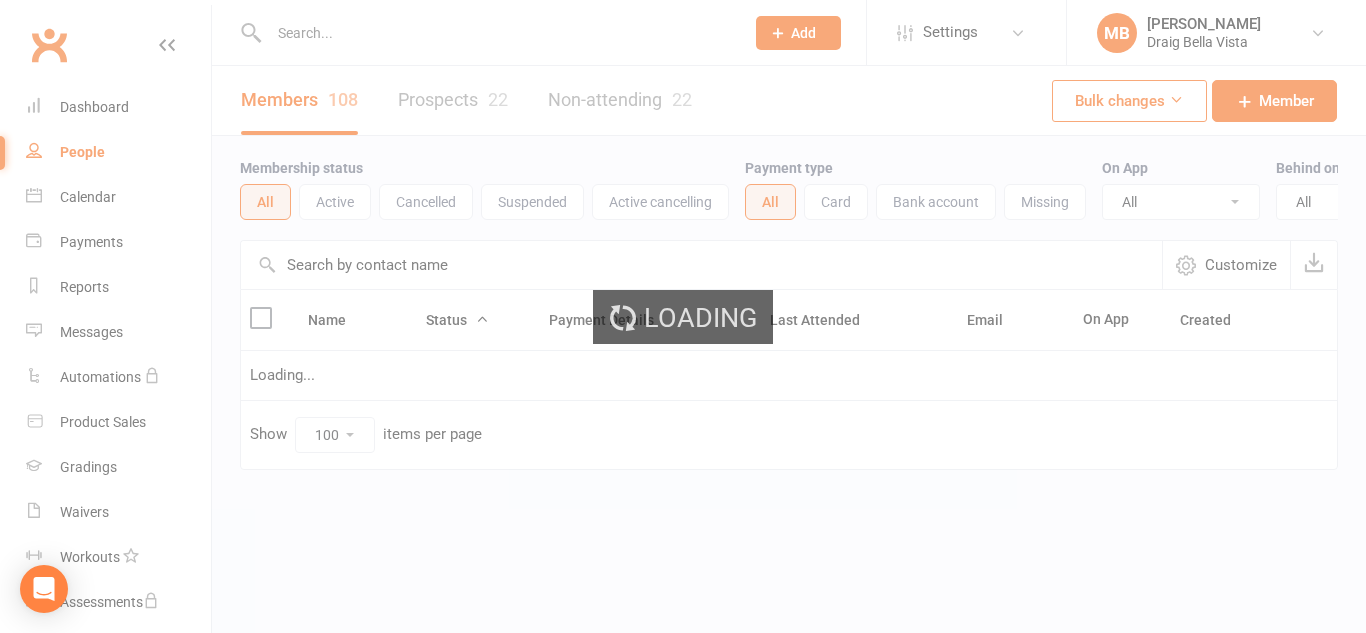 click on "People" at bounding box center (82, 152) 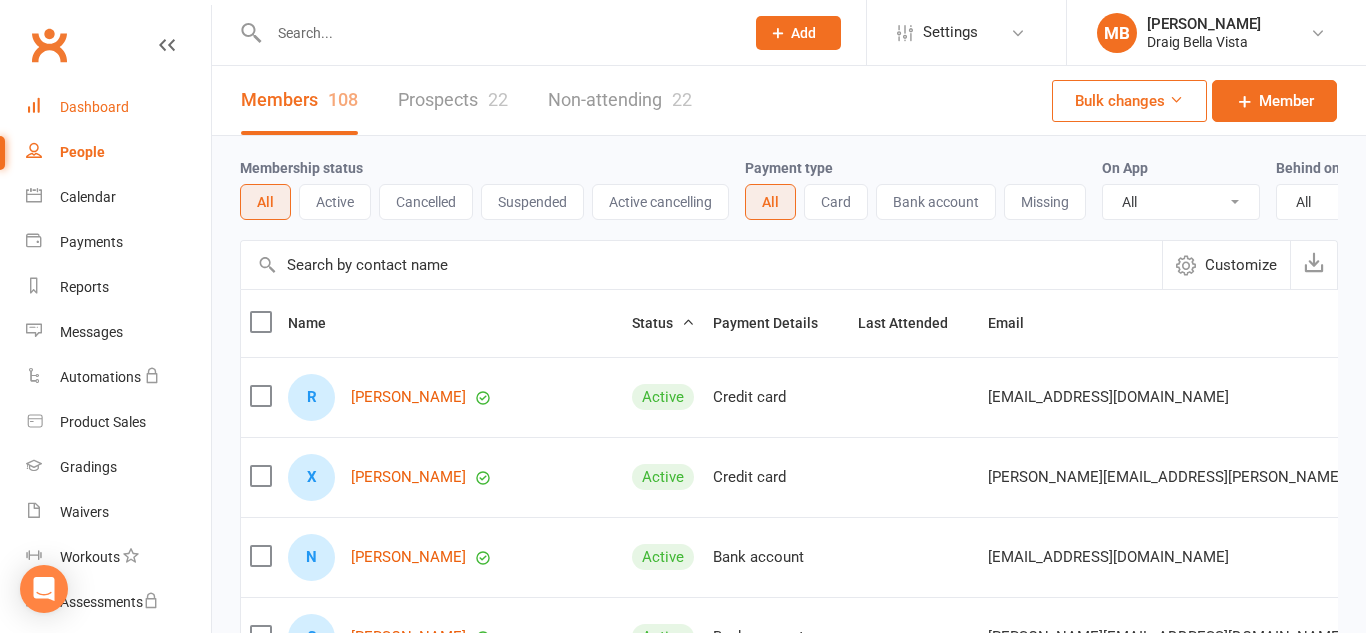 click on "Dashboard" at bounding box center [94, 107] 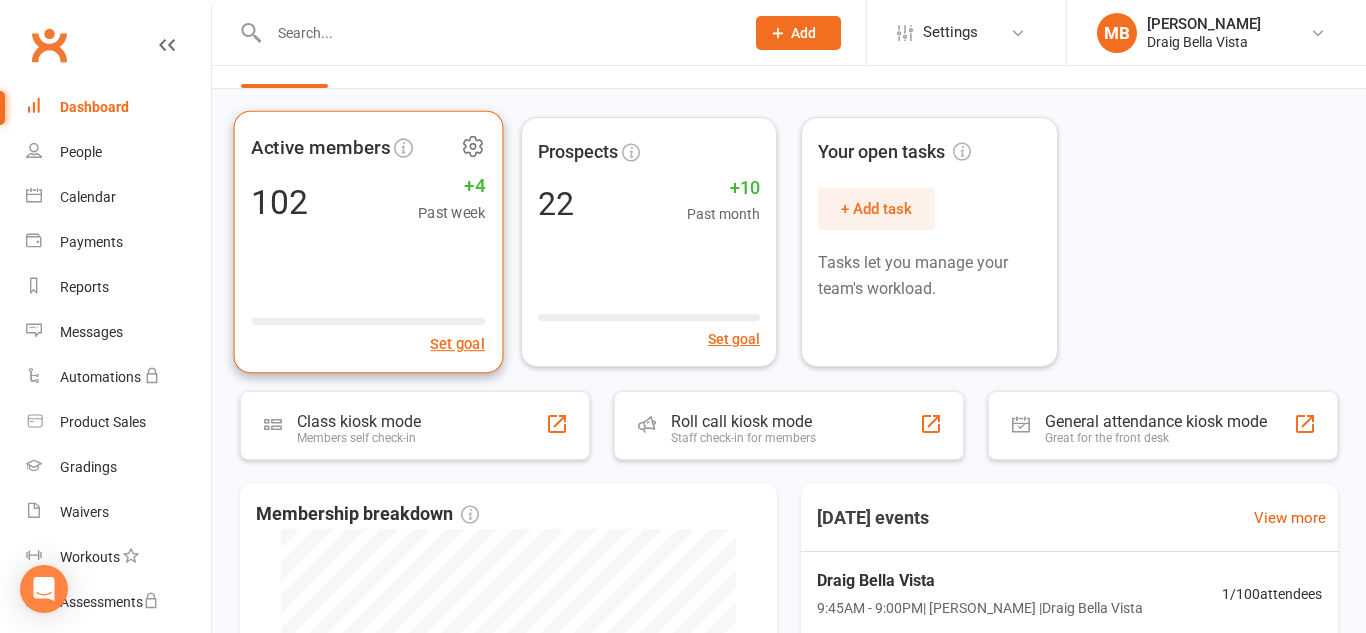 scroll, scrollTop: 44, scrollLeft: 0, axis: vertical 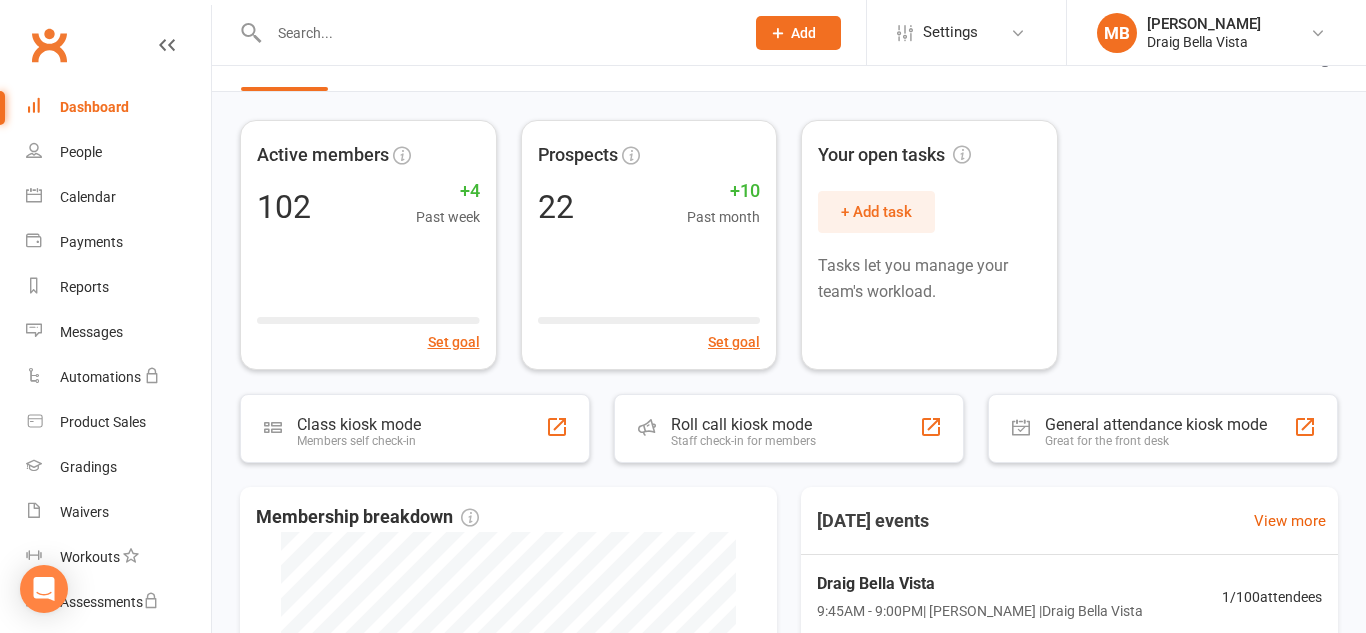 click on "Dashboard" at bounding box center (94, 107) 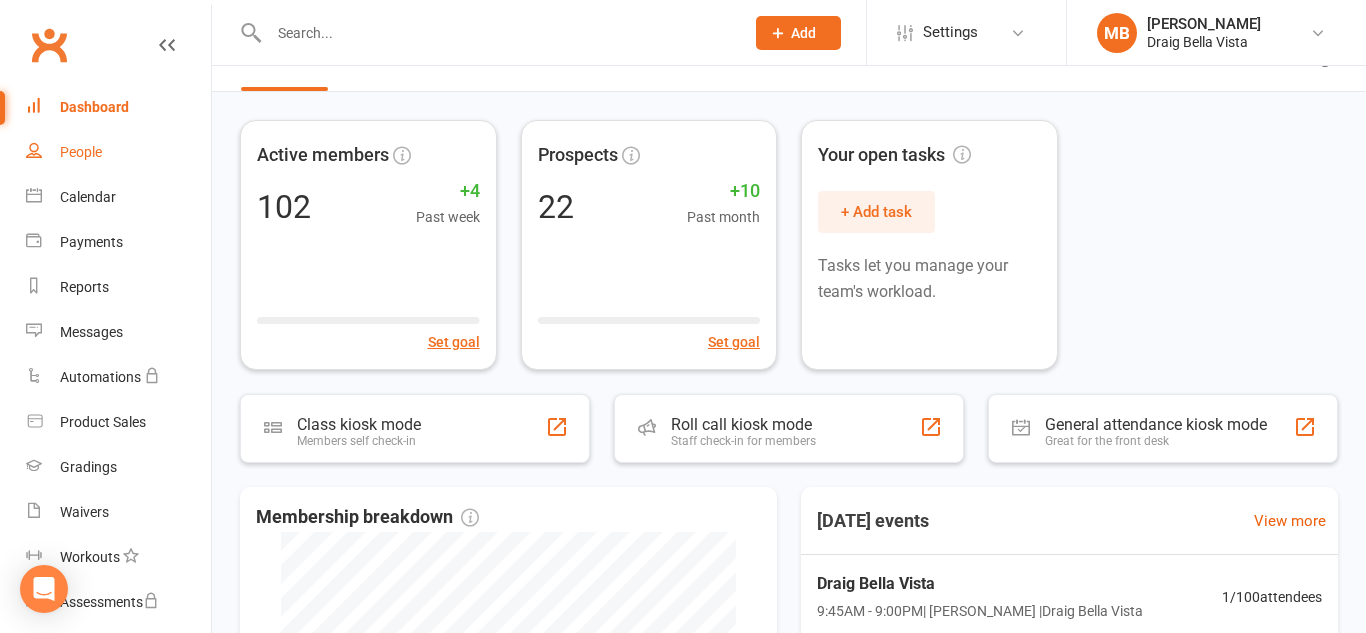 click on "People" at bounding box center [81, 152] 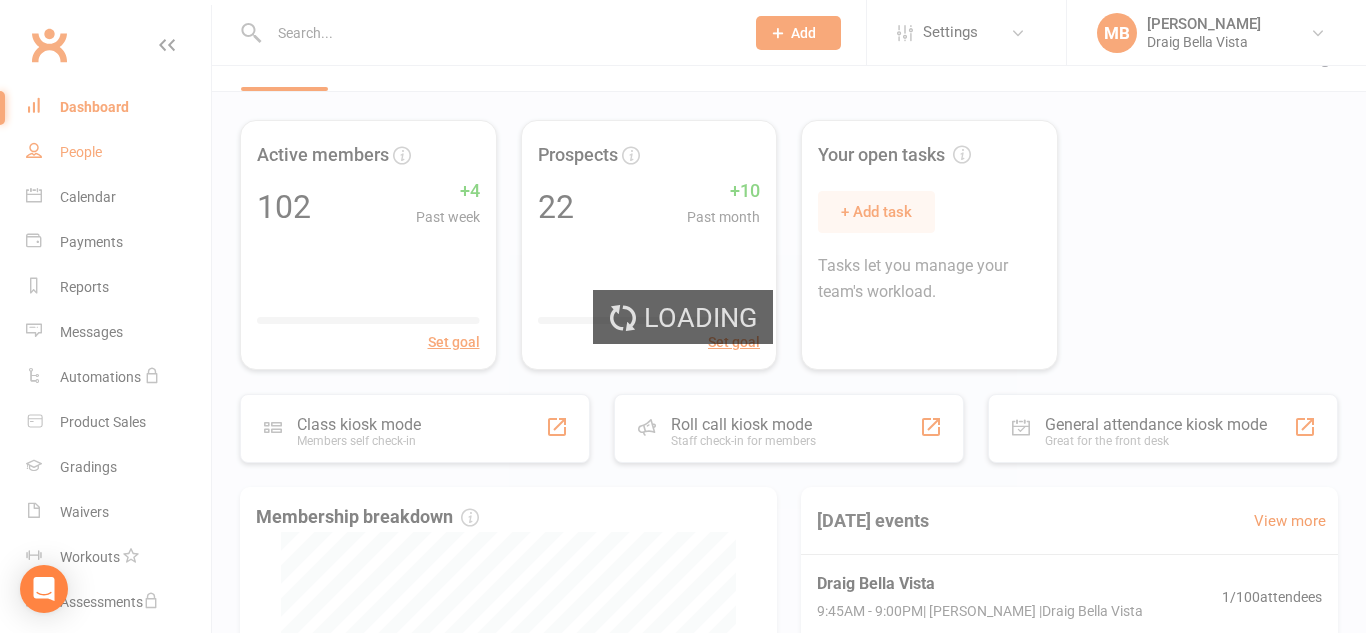 scroll, scrollTop: 0, scrollLeft: 0, axis: both 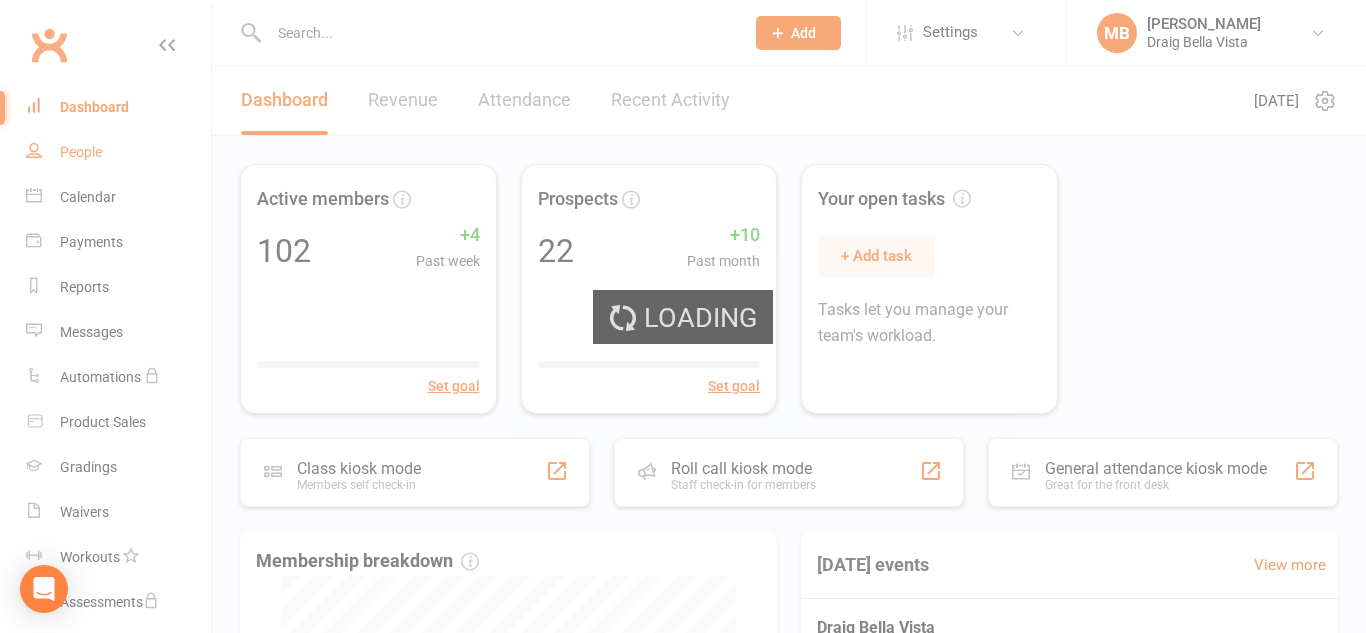 select on "100" 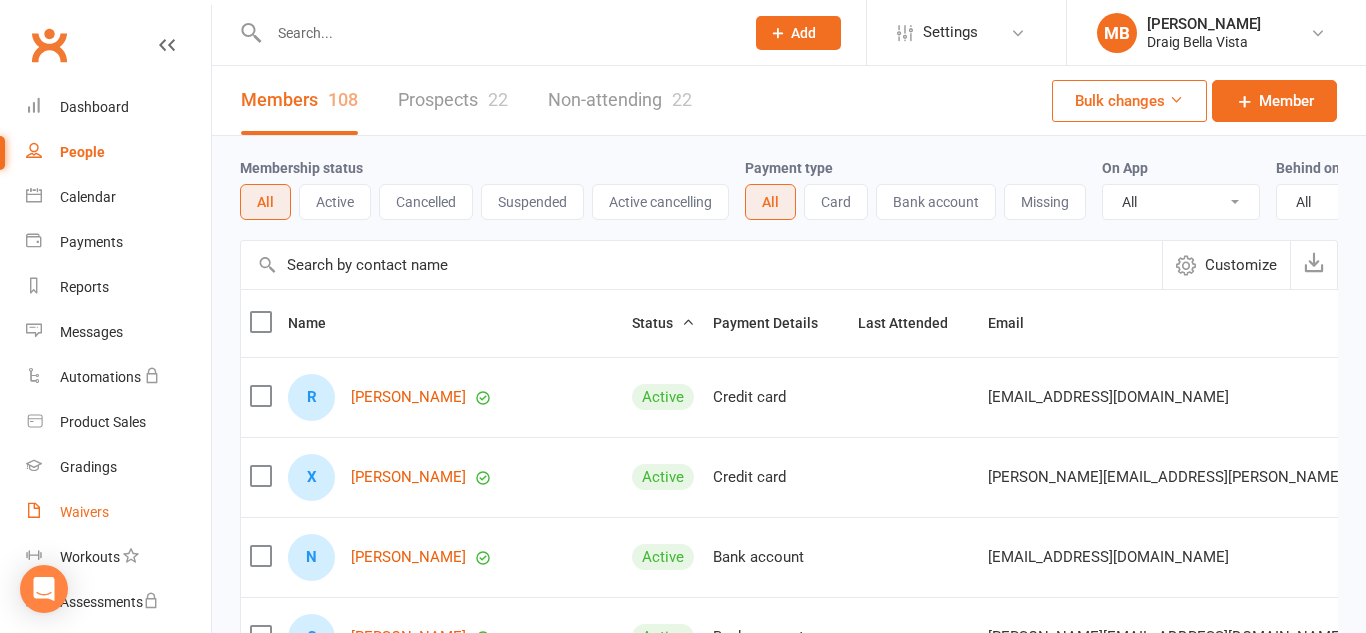 click on "Waivers" at bounding box center (84, 512) 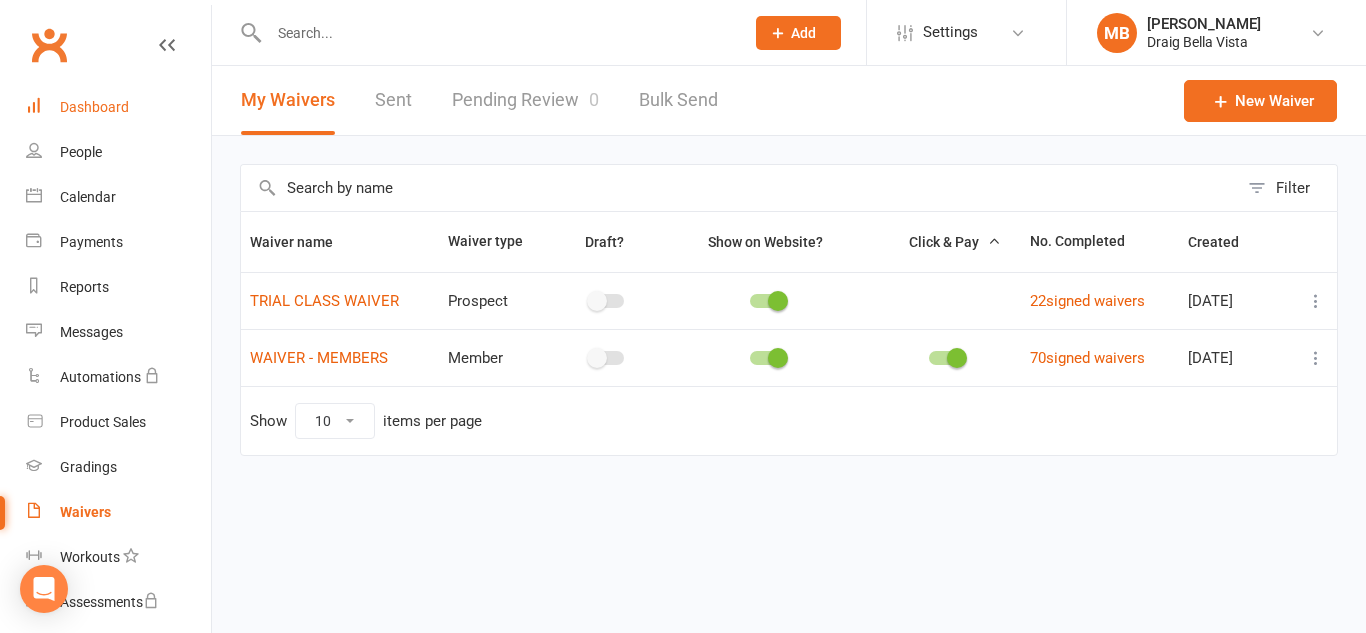 click on "Dashboard" at bounding box center [94, 107] 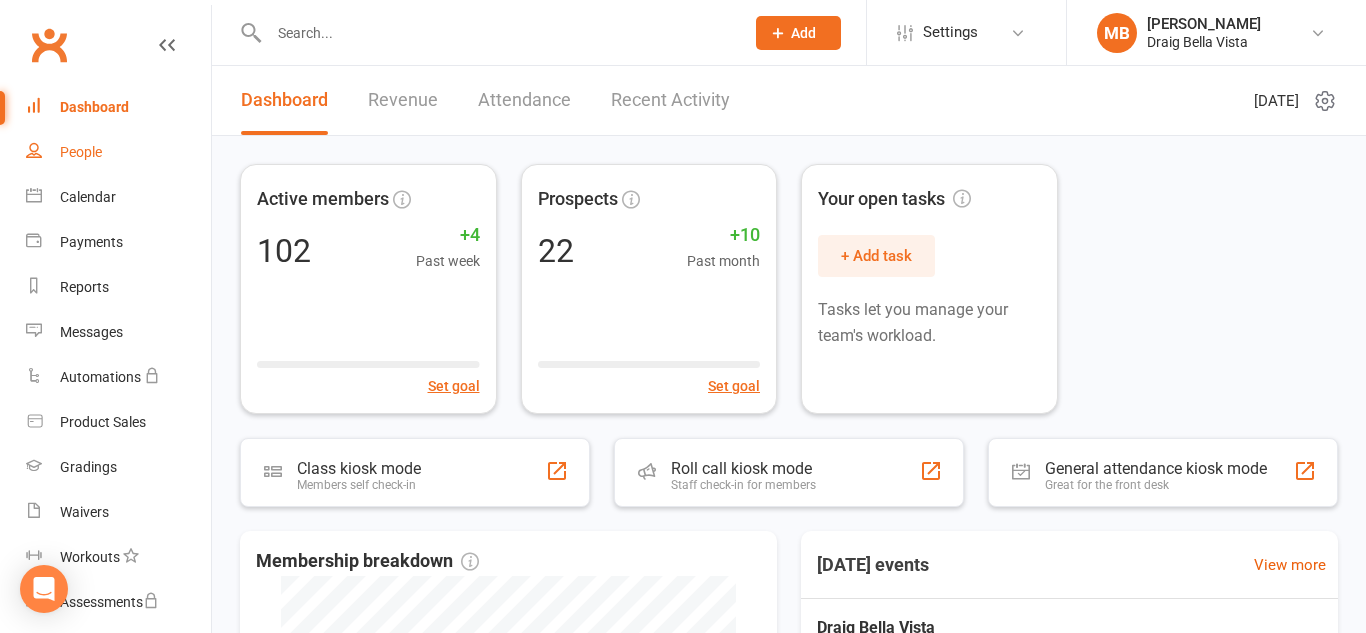 click on "People" at bounding box center (118, 152) 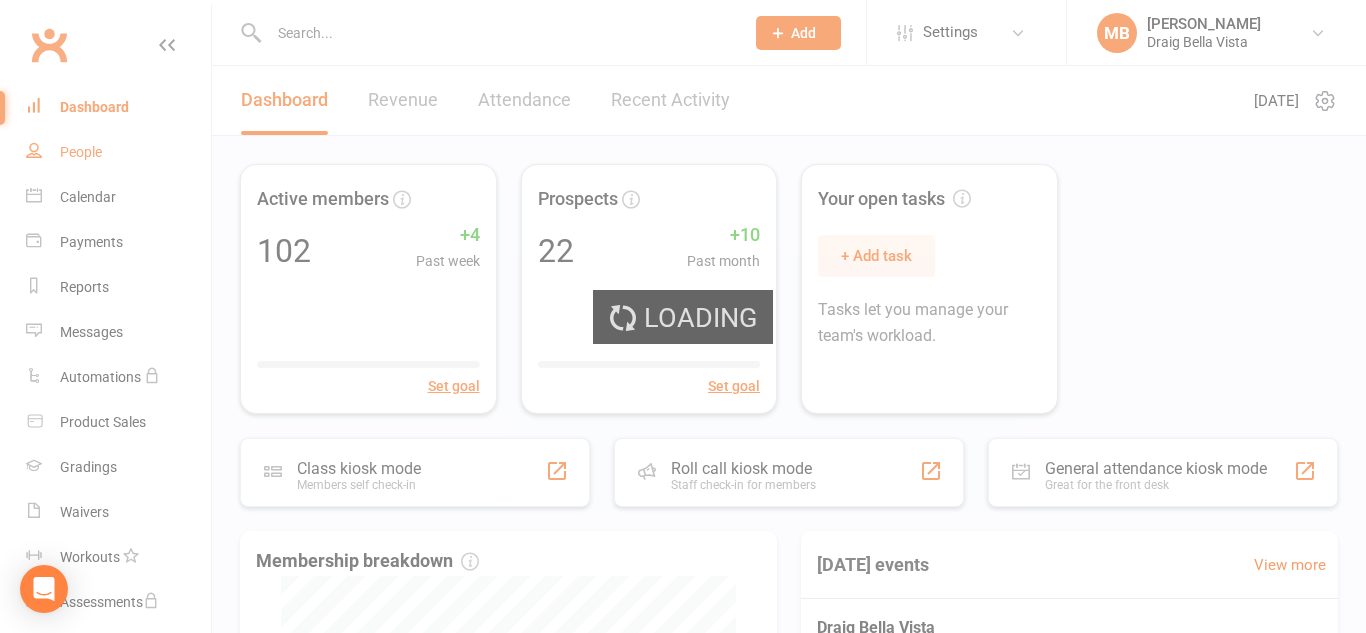 select on "100" 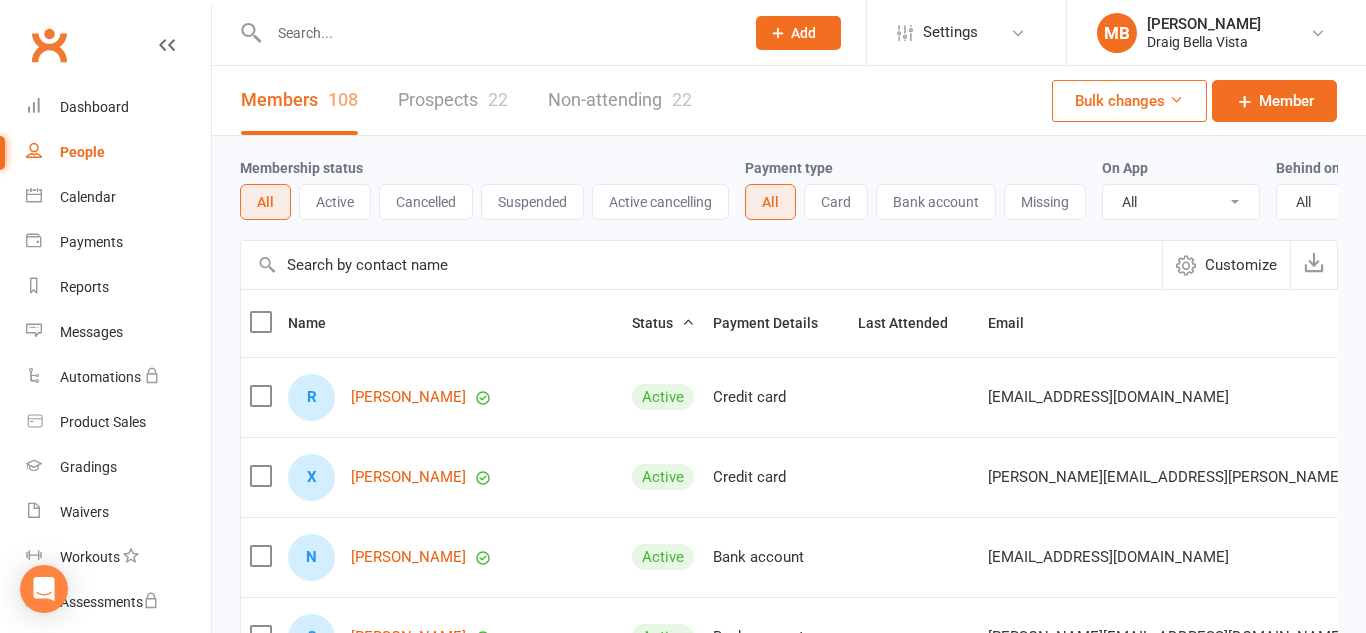 click on "Prospects 22" at bounding box center [453, 100] 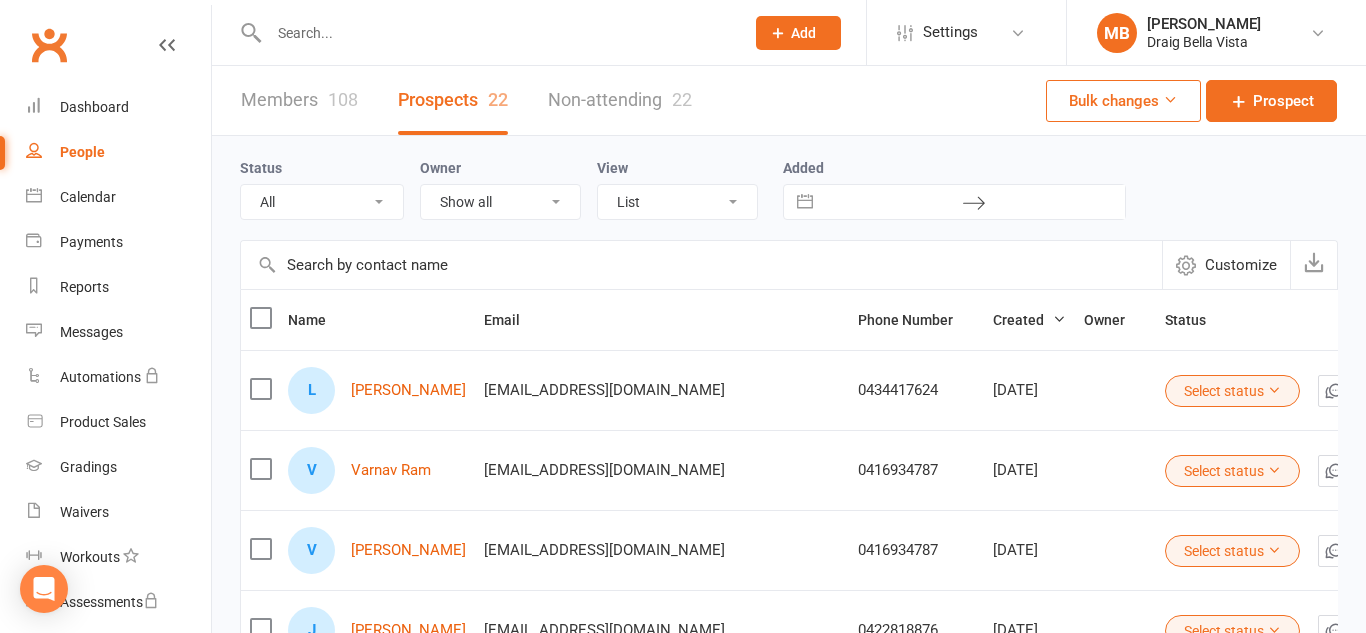 click on "Members 108" at bounding box center [299, 100] 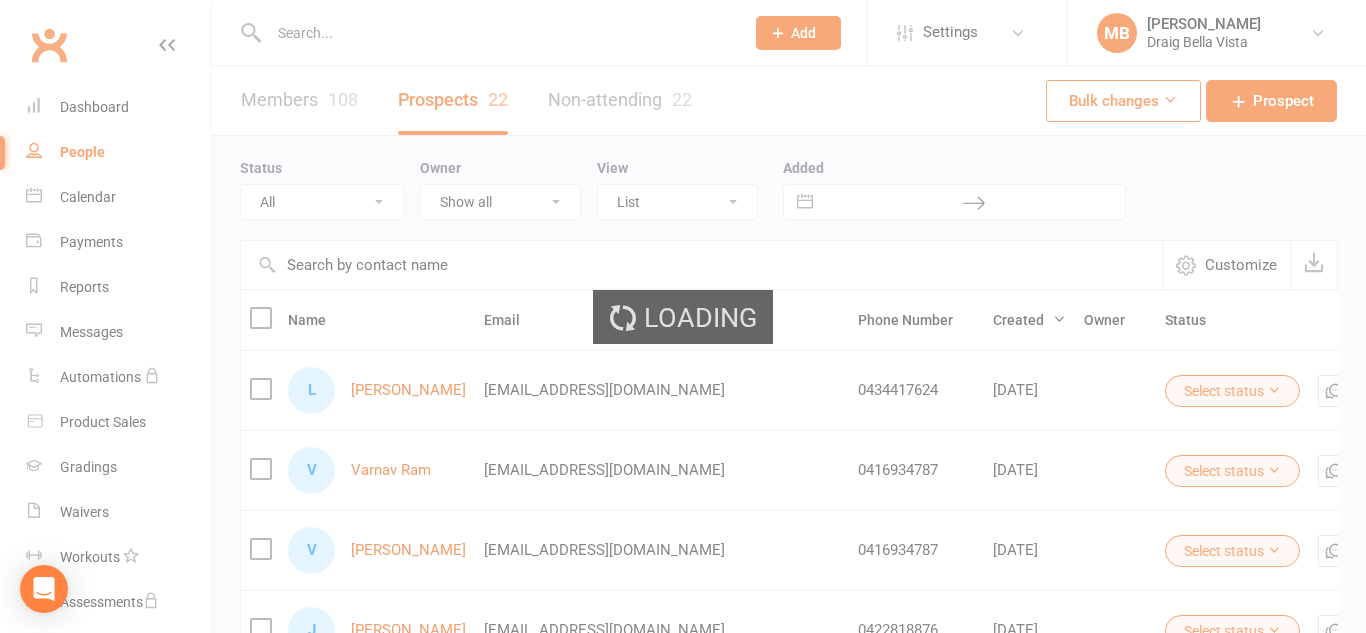 select on "100" 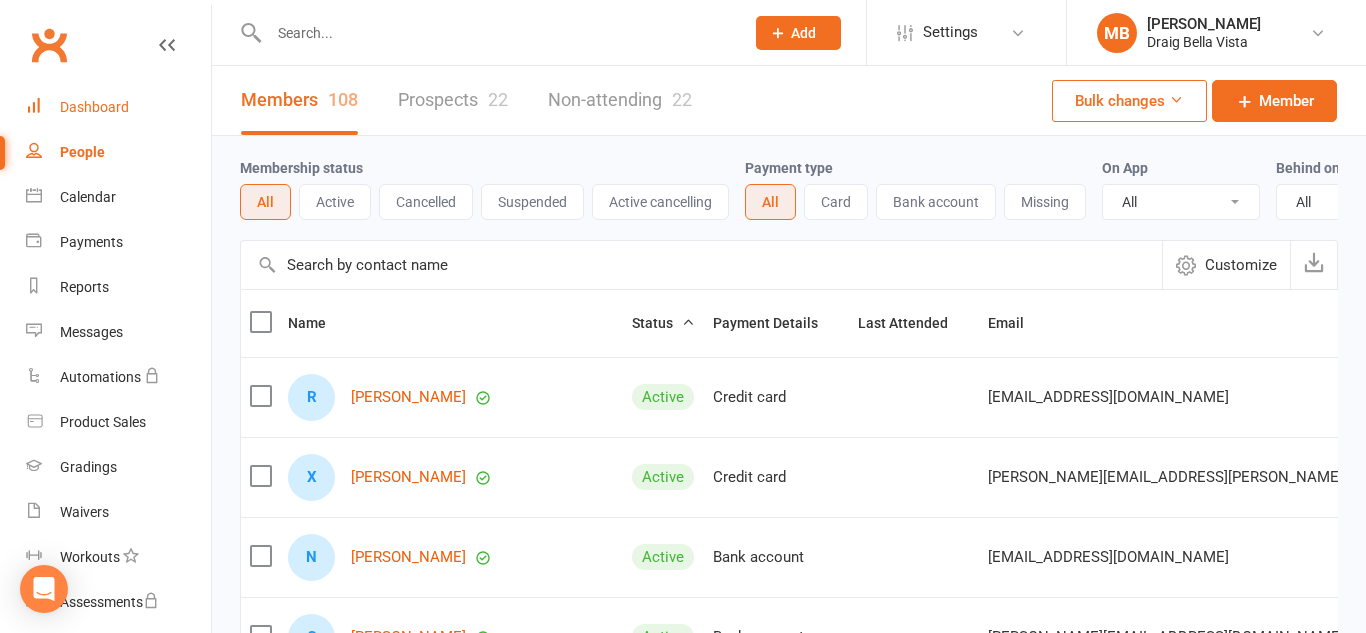 click on "Dashboard" at bounding box center [94, 107] 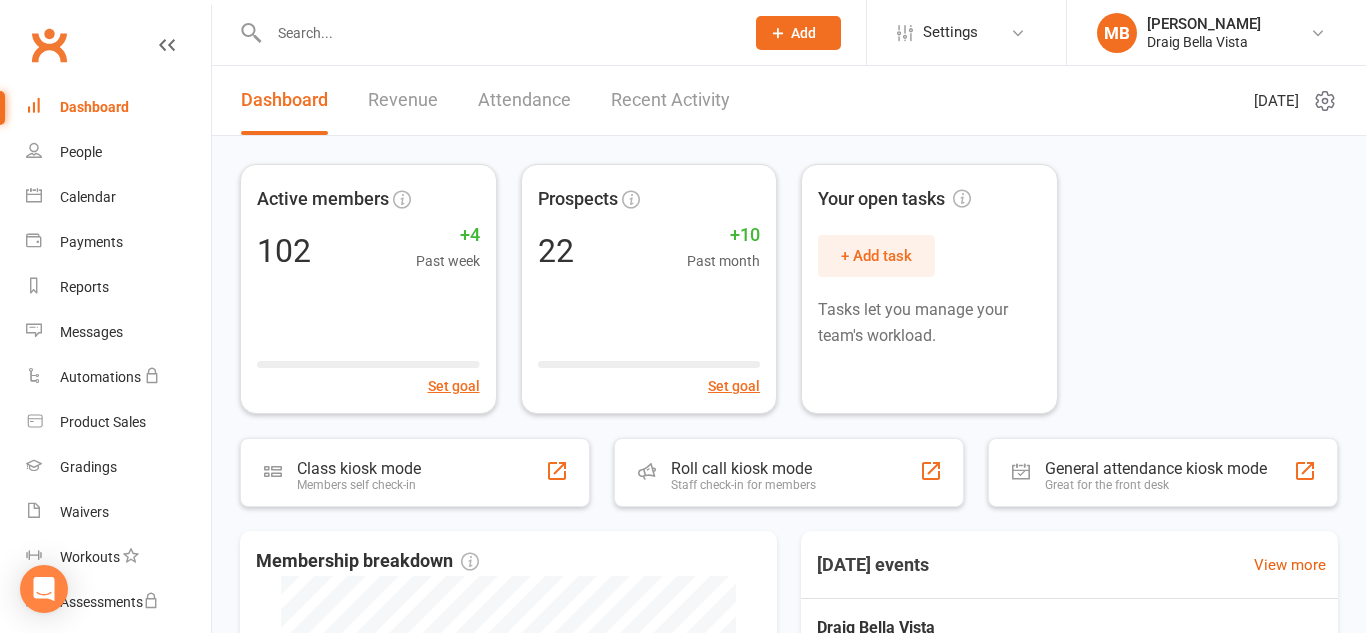 click at bounding box center [496, 33] 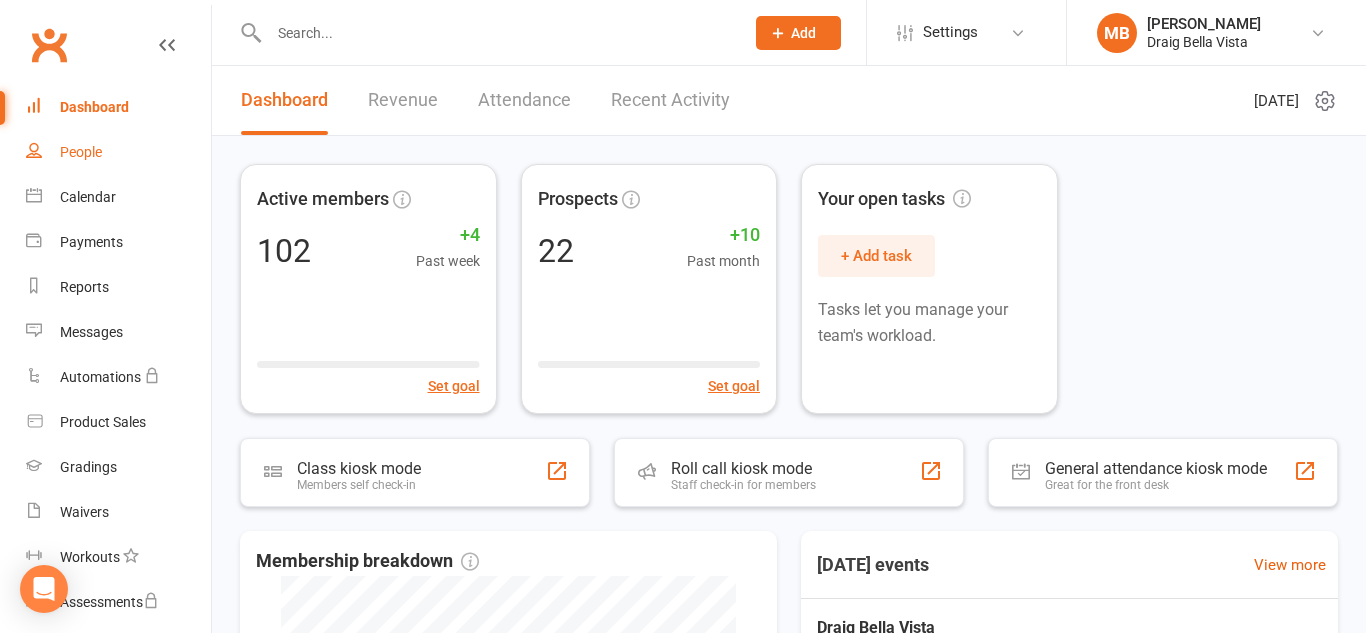 click on "People" at bounding box center (81, 152) 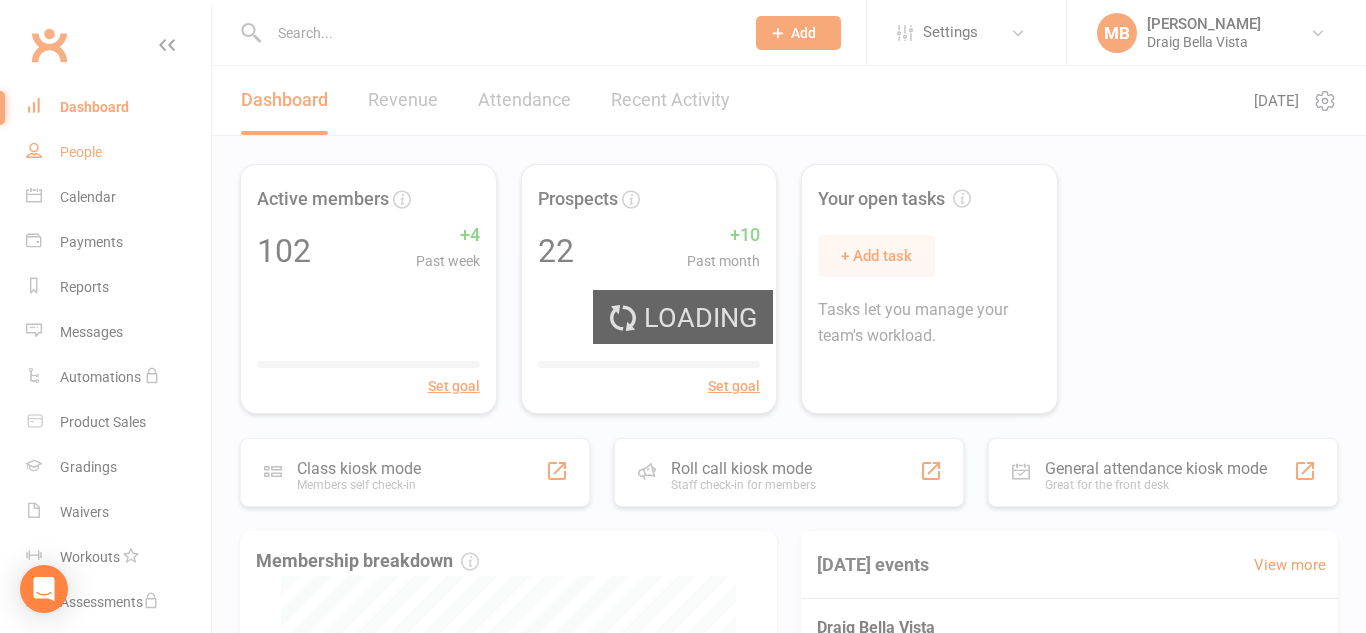 select on "100" 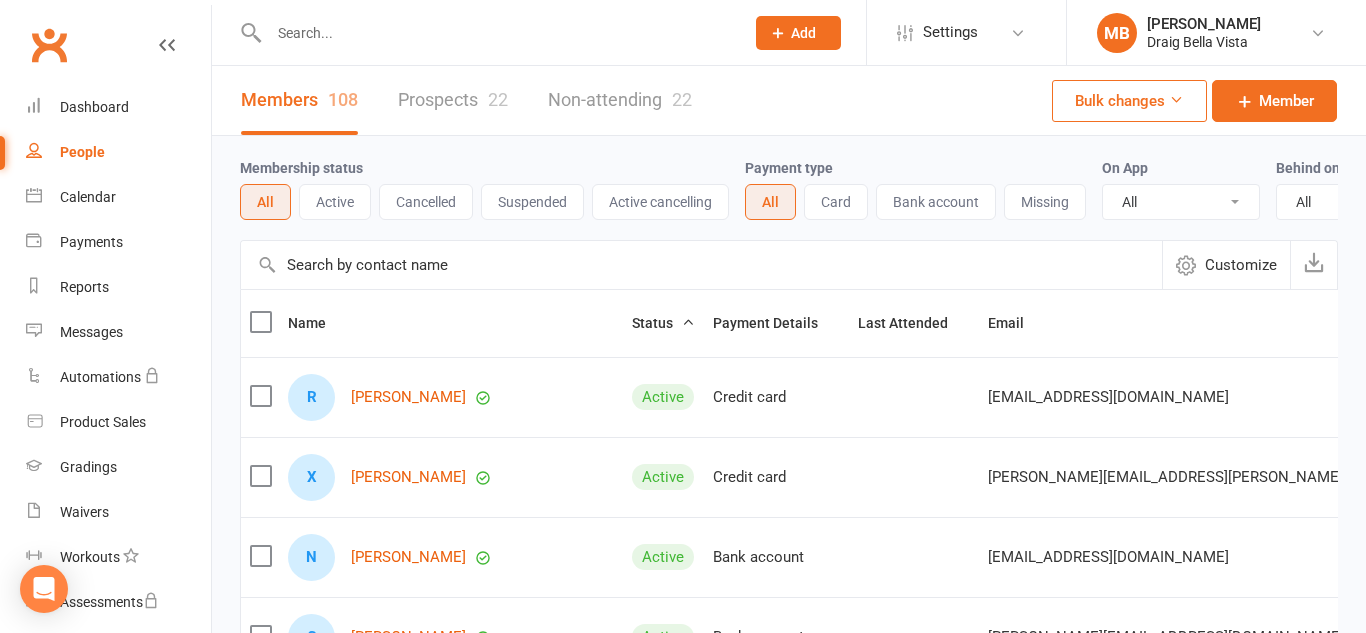 click on "People" at bounding box center [82, 152] 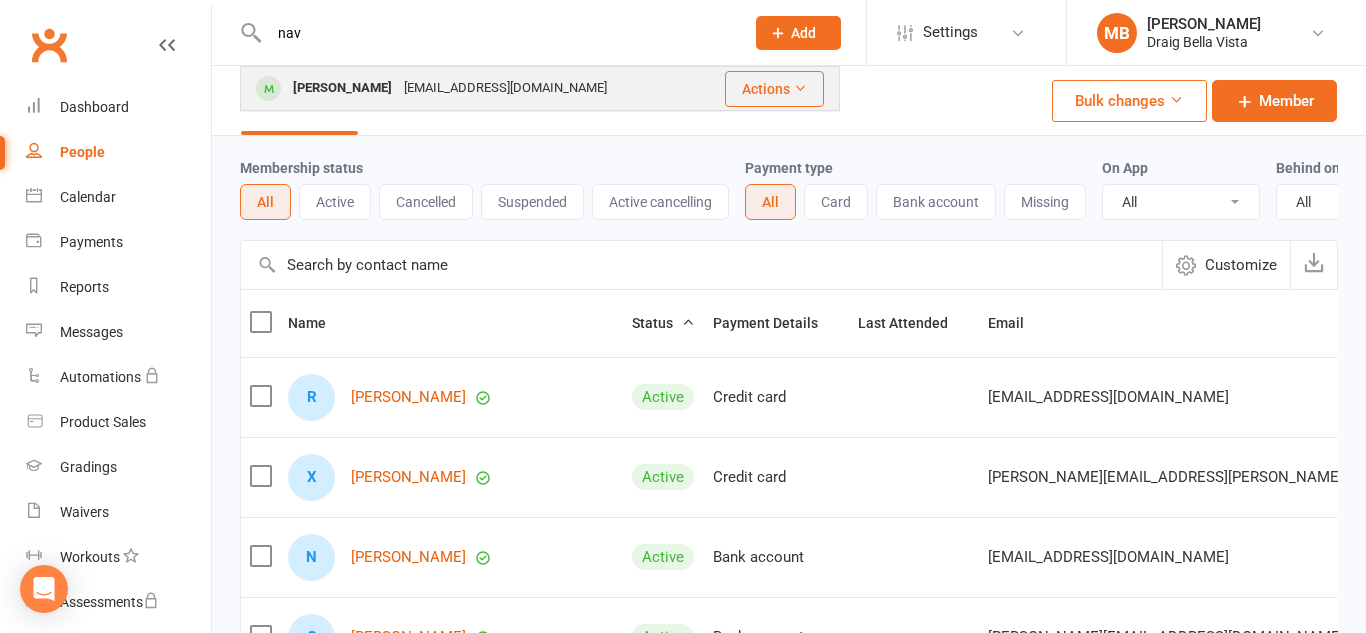 type on "nav" 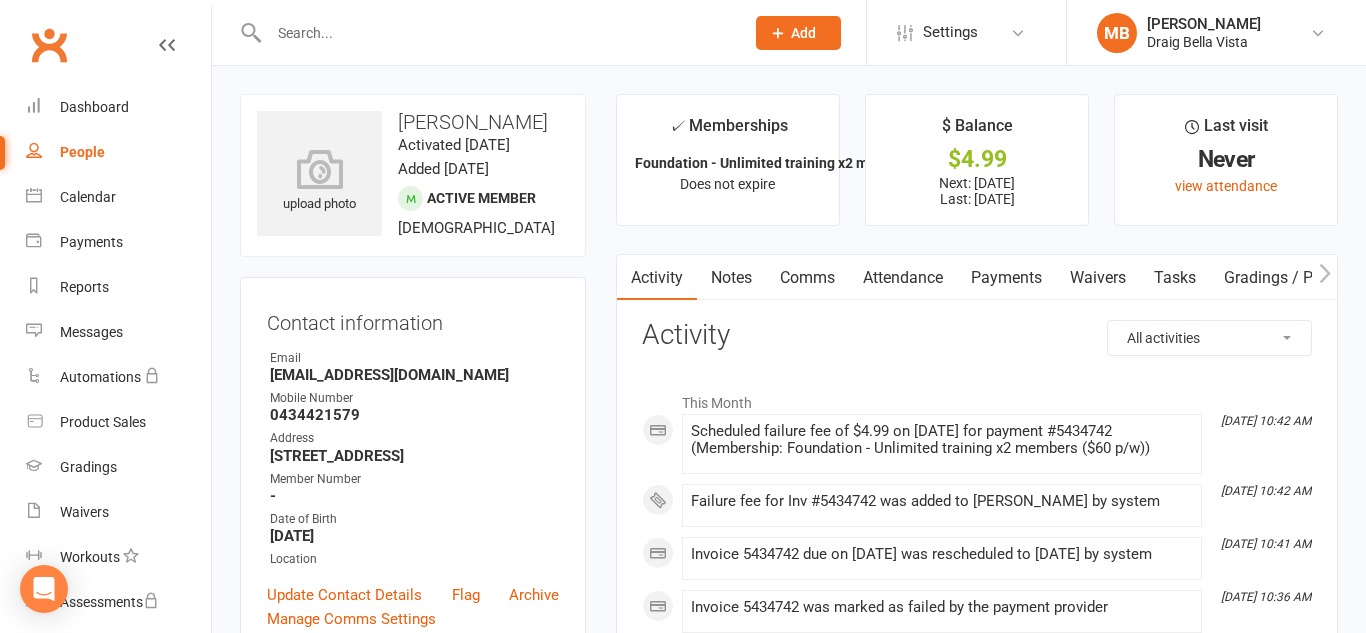 click on "Payments" at bounding box center [1006, 278] 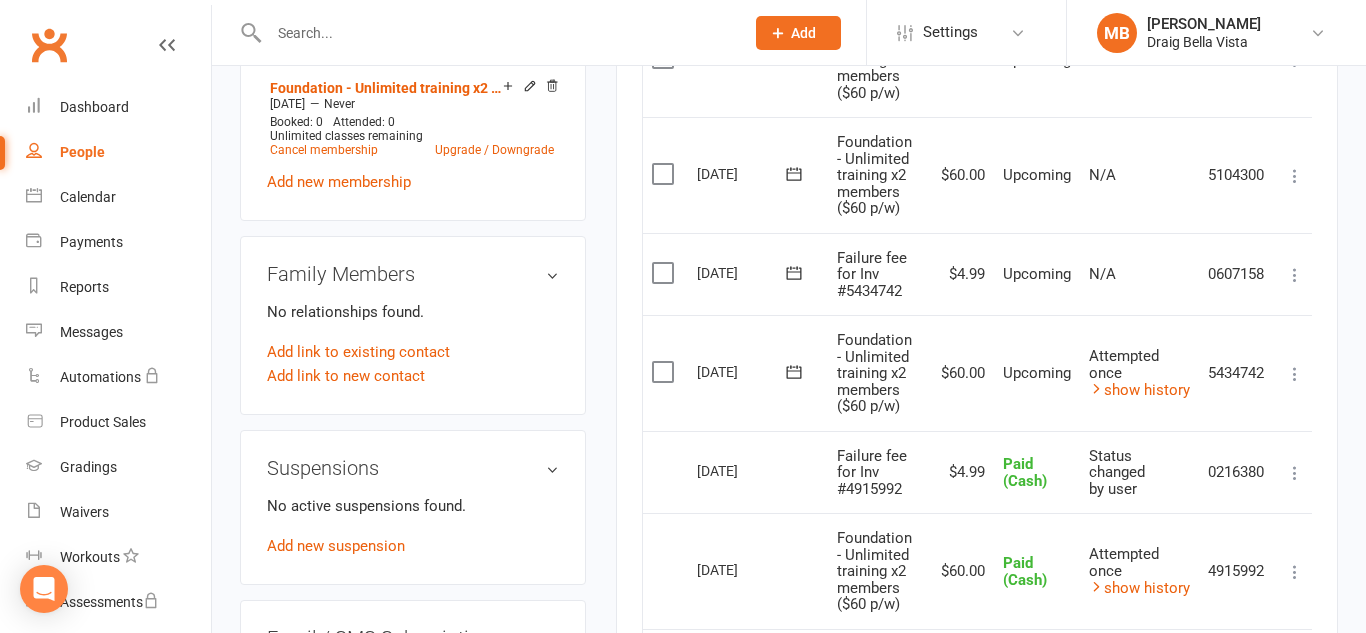scroll, scrollTop: 833, scrollLeft: 0, axis: vertical 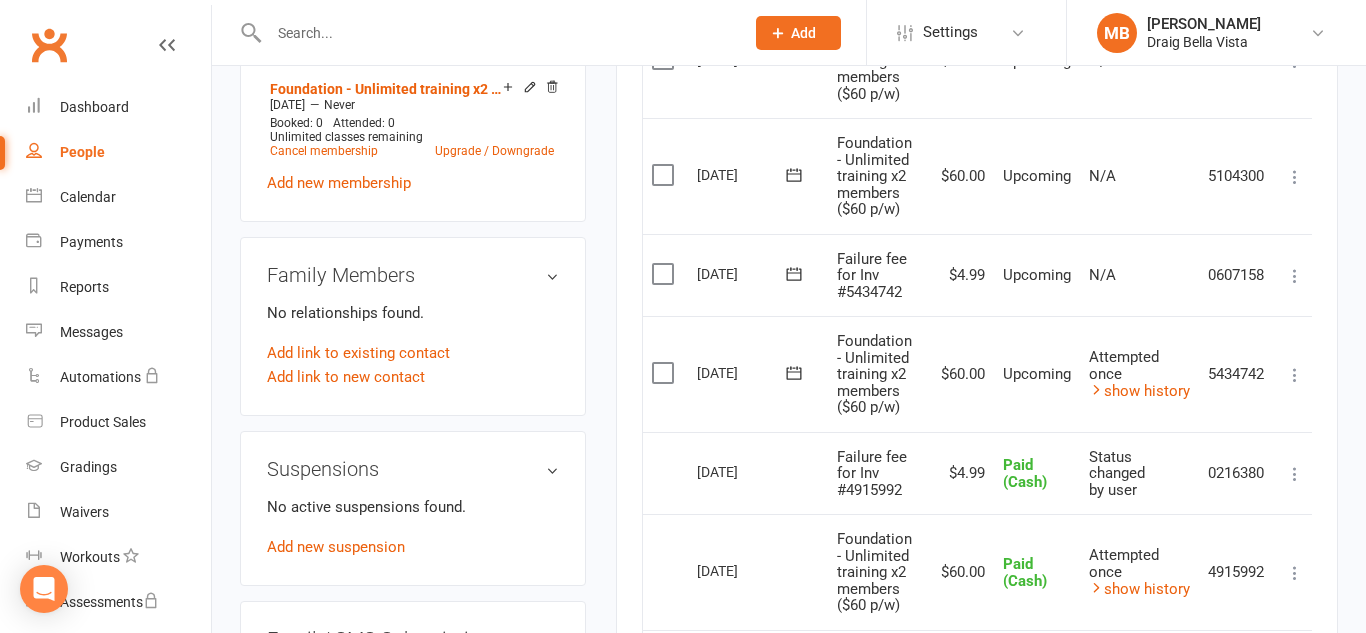 click at bounding box center [1295, 375] 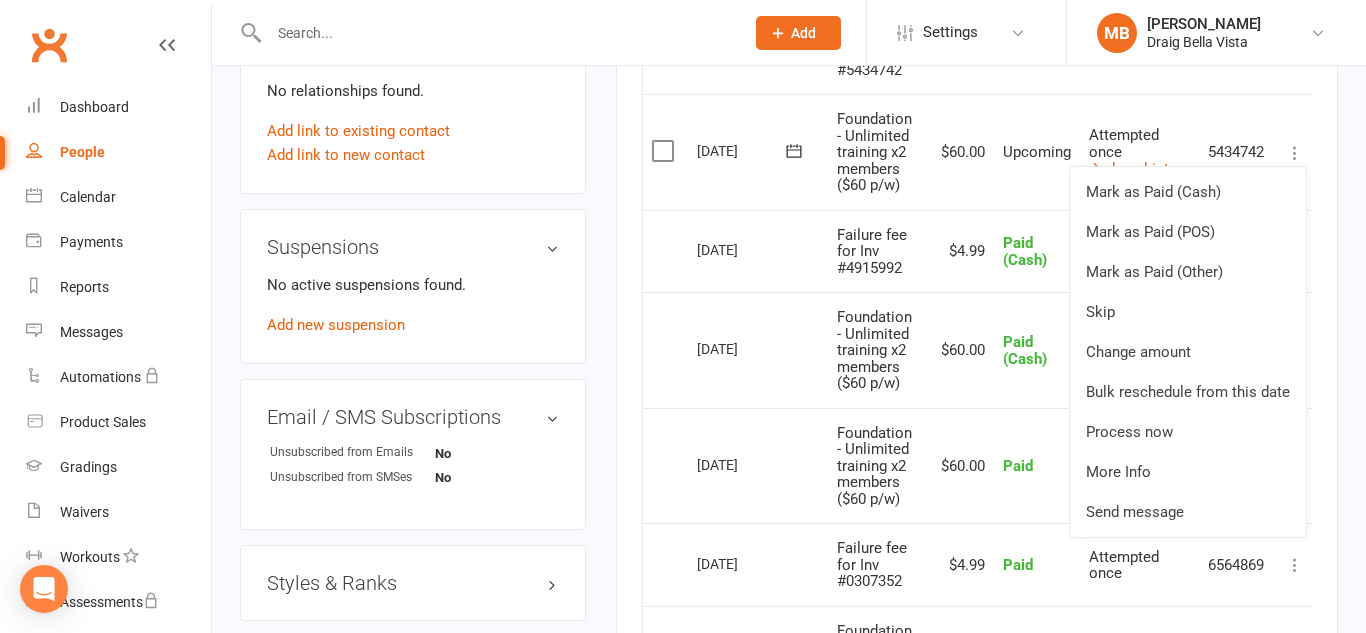 scroll, scrollTop: 1056, scrollLeft: 0, axis: vertical 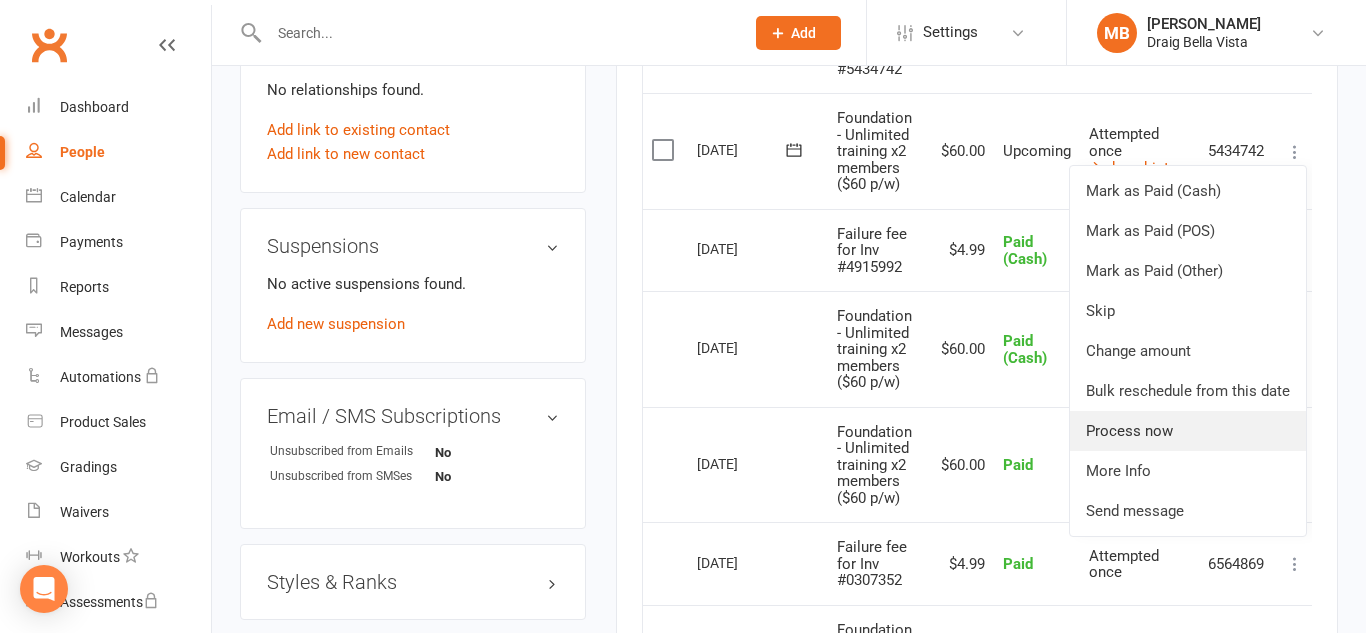 click on "Process now" at bounding box center (1188, 431) 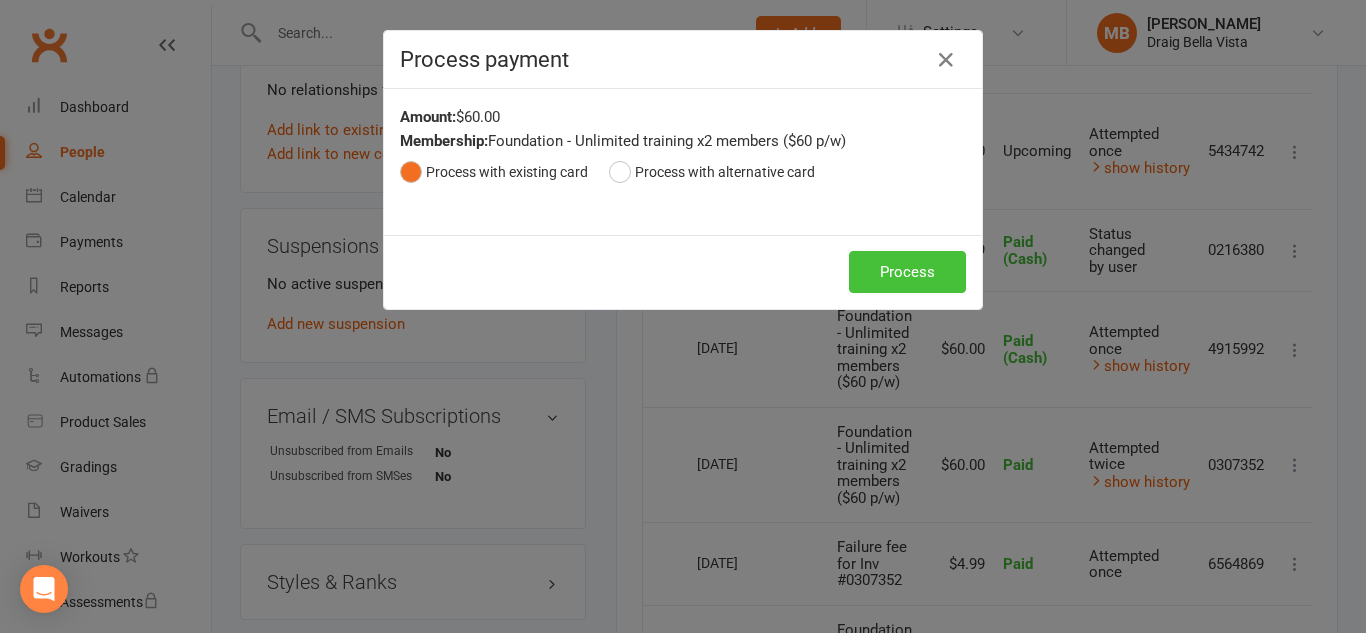 click on "Process" at bounding box center (907, 272) 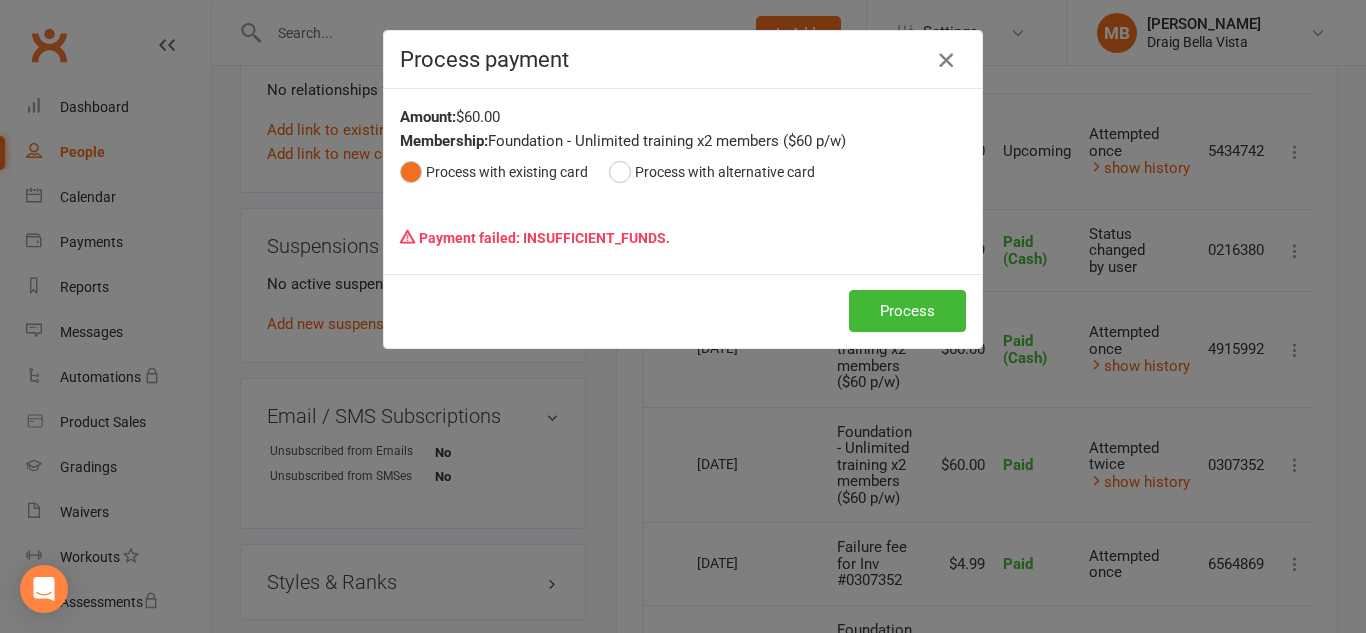 click at bounding box center (946, 60) 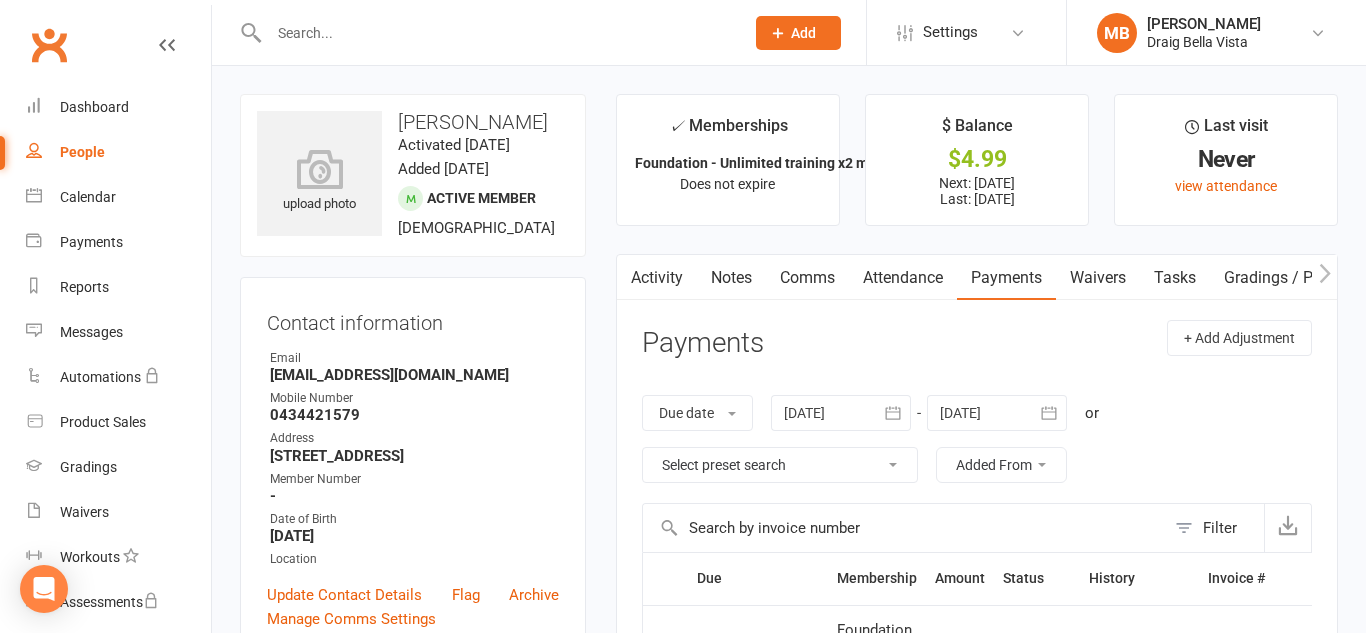 scroll, scrollTop: 4, scrollLeft: 0, axis: vertical 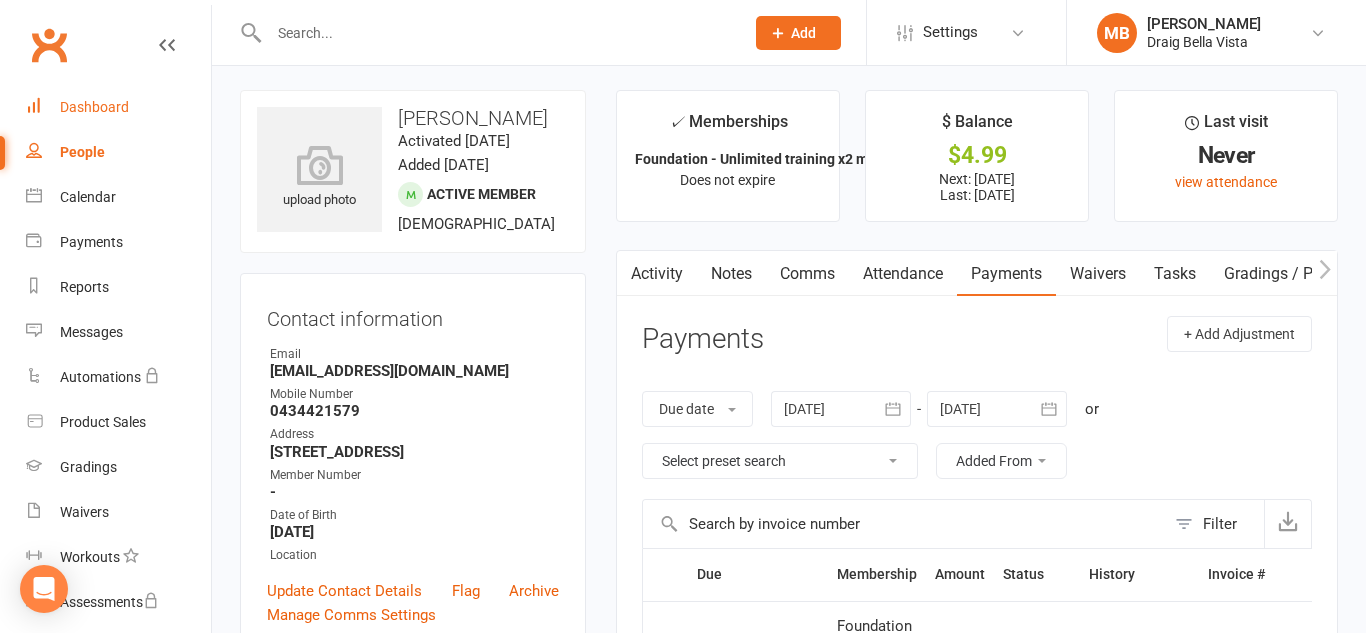 click on "Dashboard" at bounding box center [118, 107] 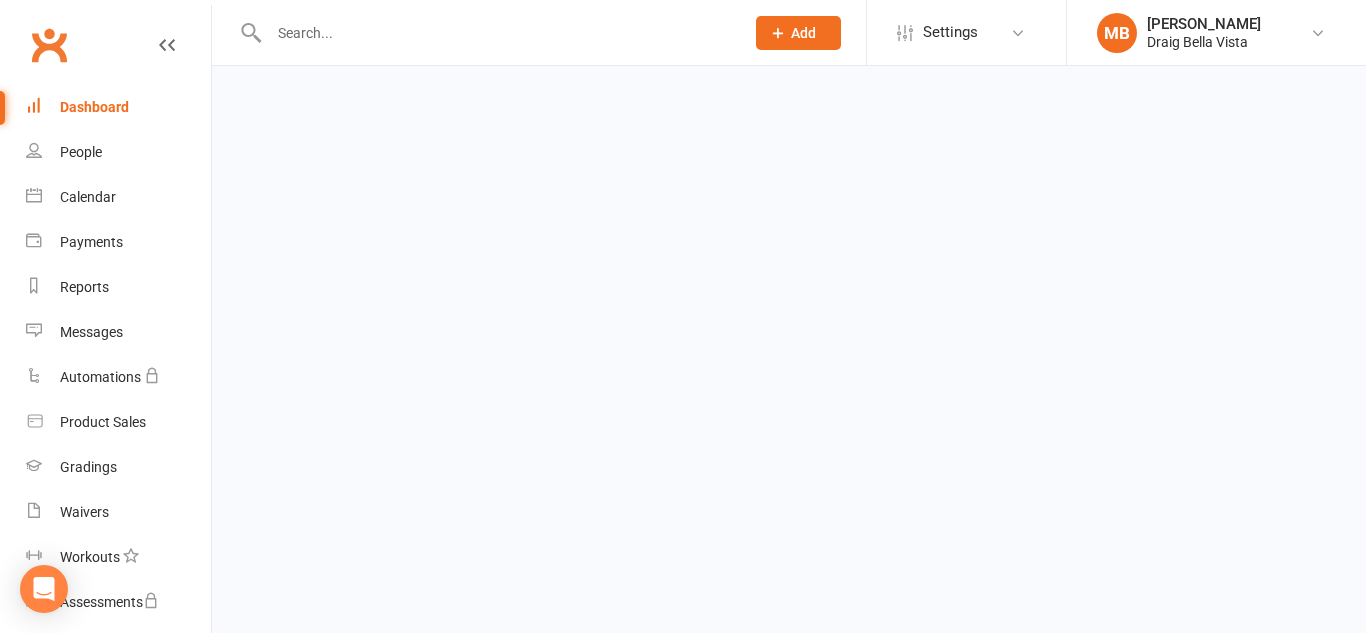 scroll, scrollTop: 0, scrollLeft: 0, axis: both 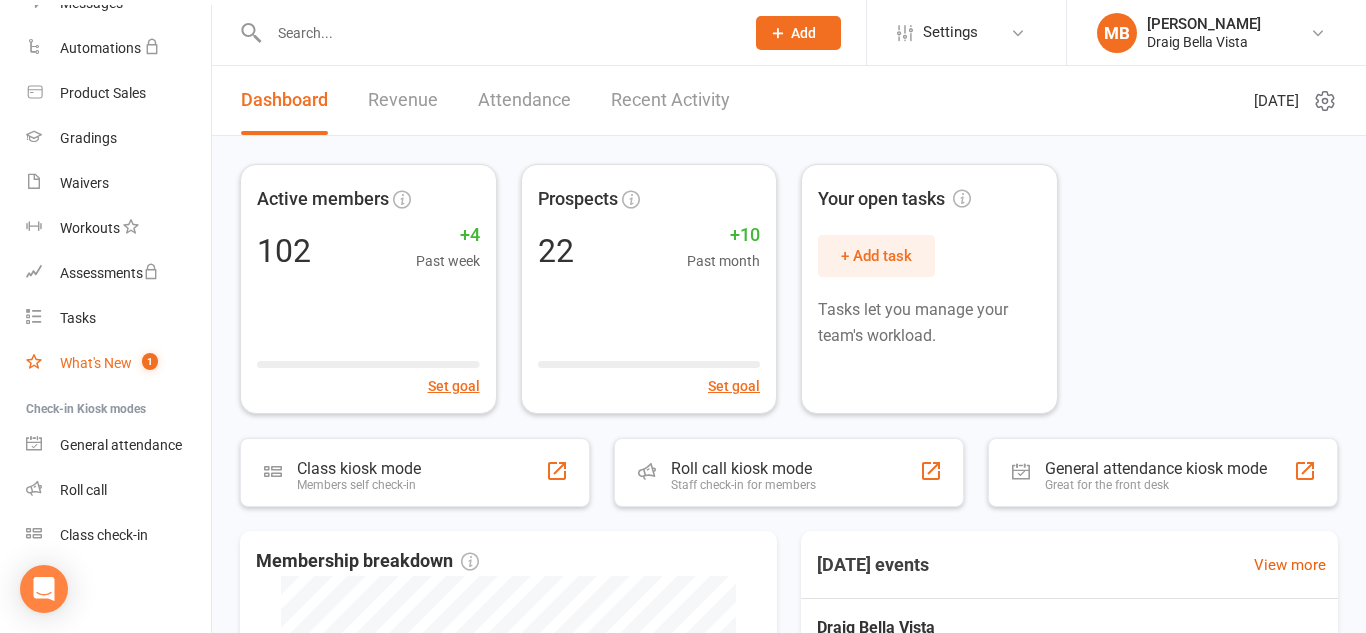 click on "What's New 1" at bounding box center (118, 363) 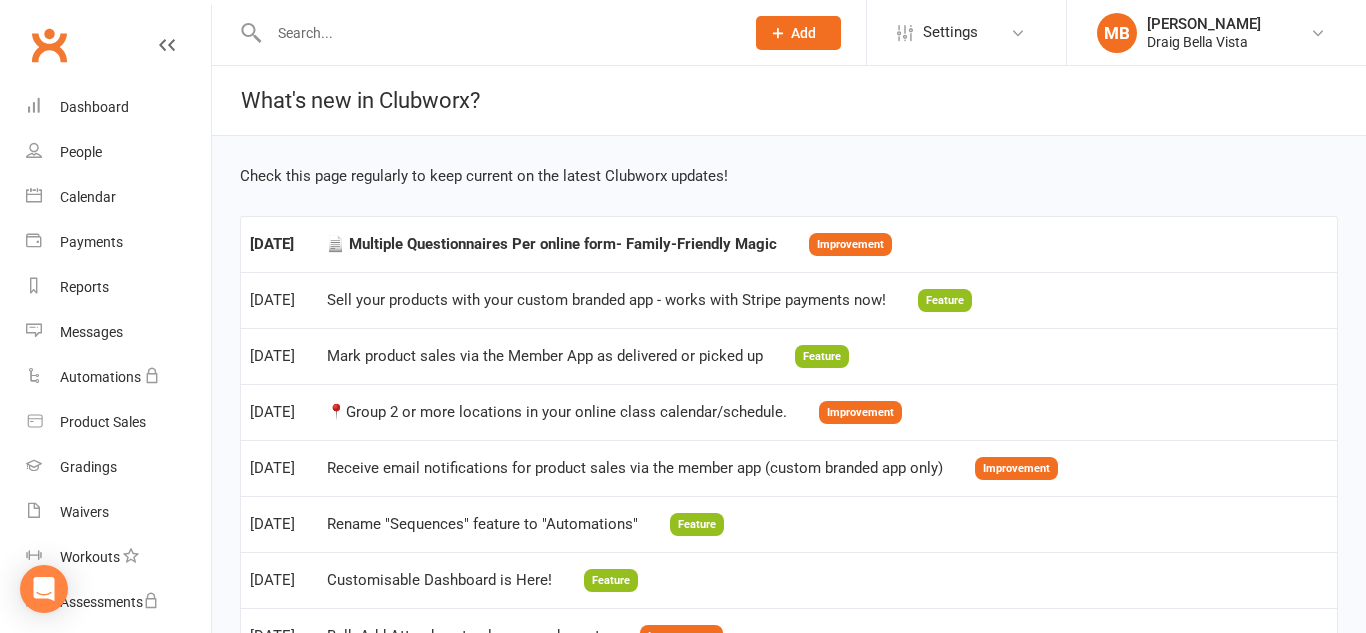 scroll, scrollTop: 3, scrollLeft: 0, axis: vertical 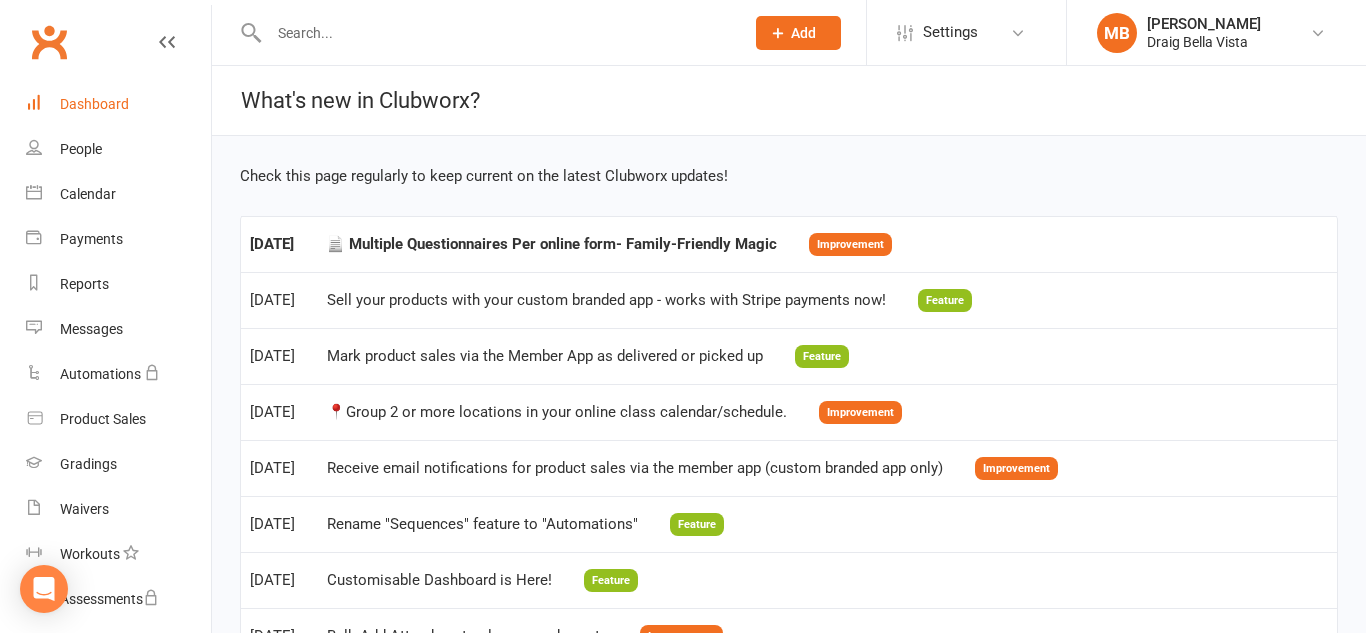 click on "Dashboard" at bounding box center (118, 104) 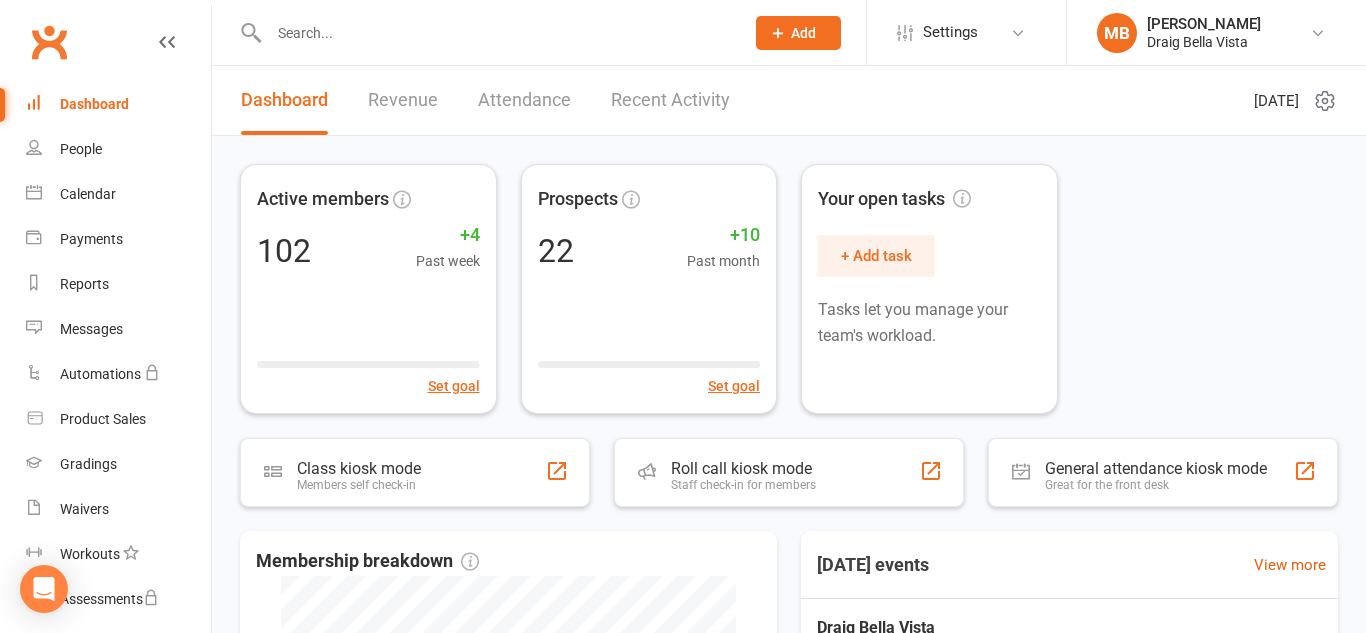 click on "Dashboard" at bounding box center (94, 104) 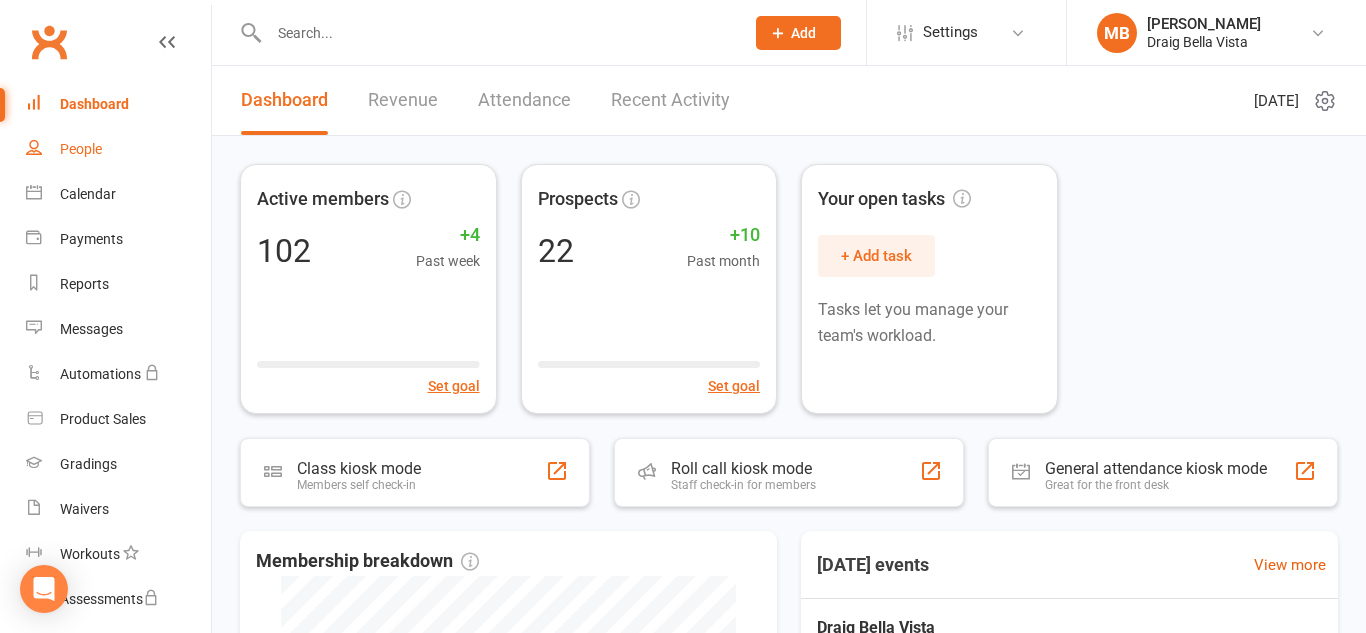 click on "People" at bounding box center (81, 149) 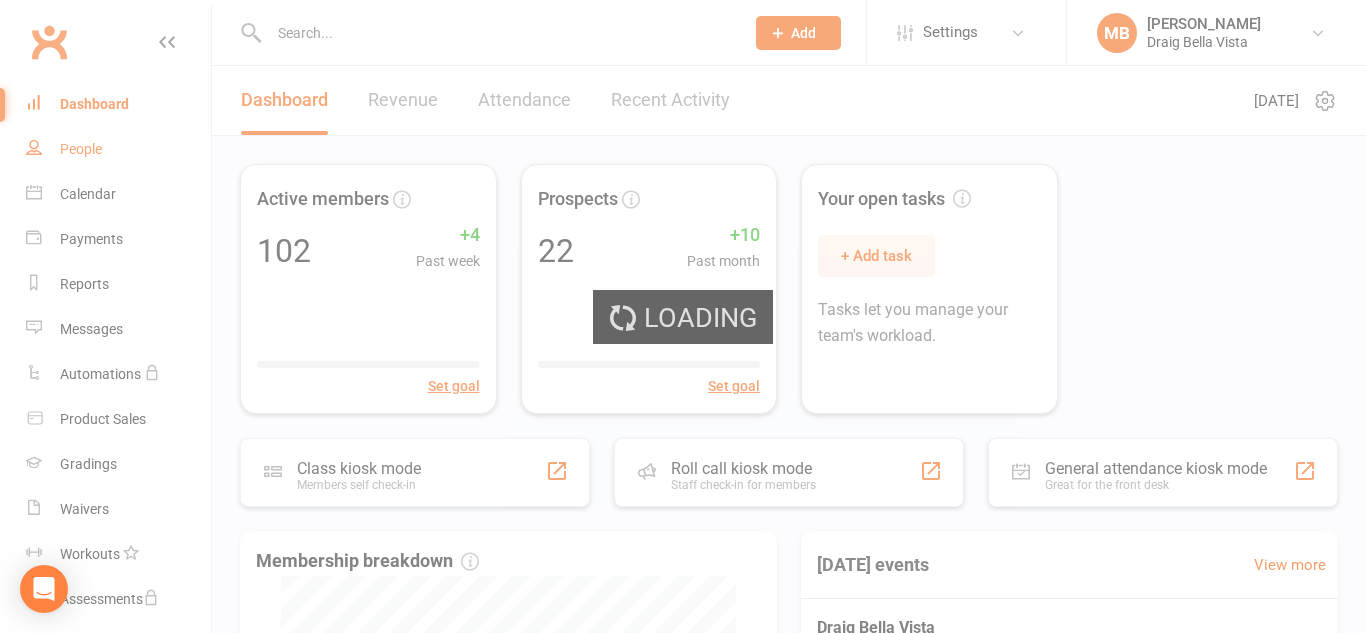 select on "100" 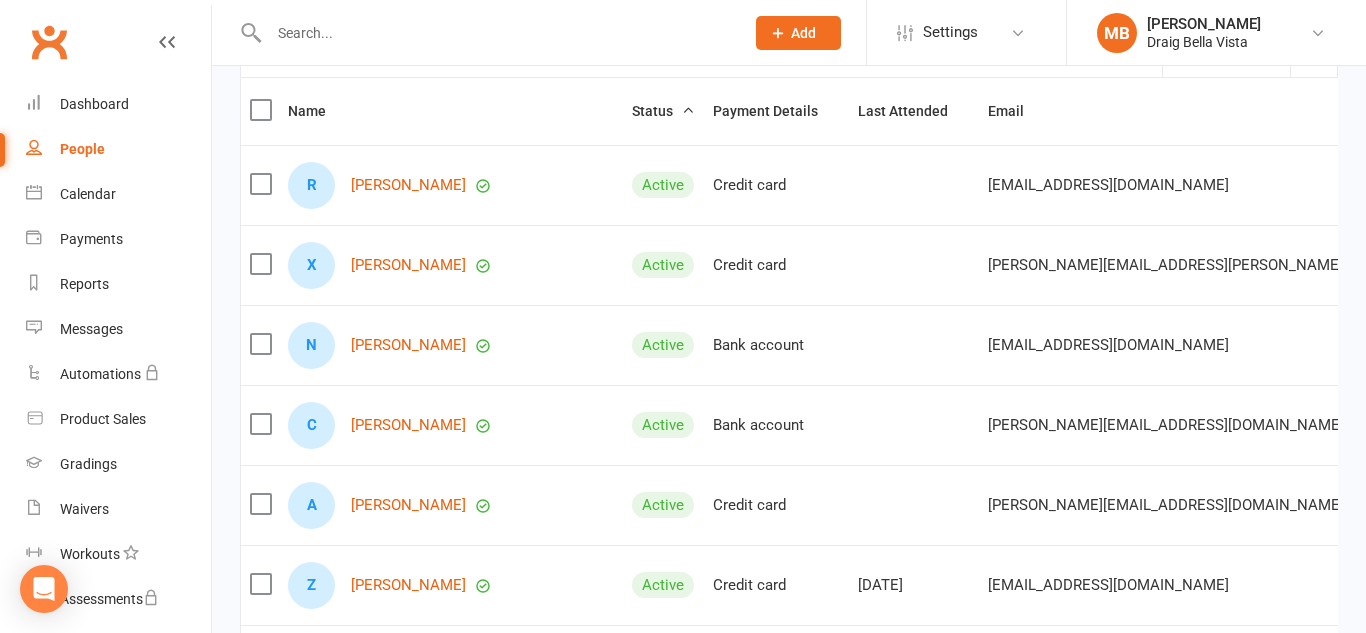 scroll, scrollTop: 0, scrollLeft: 0, axis: both 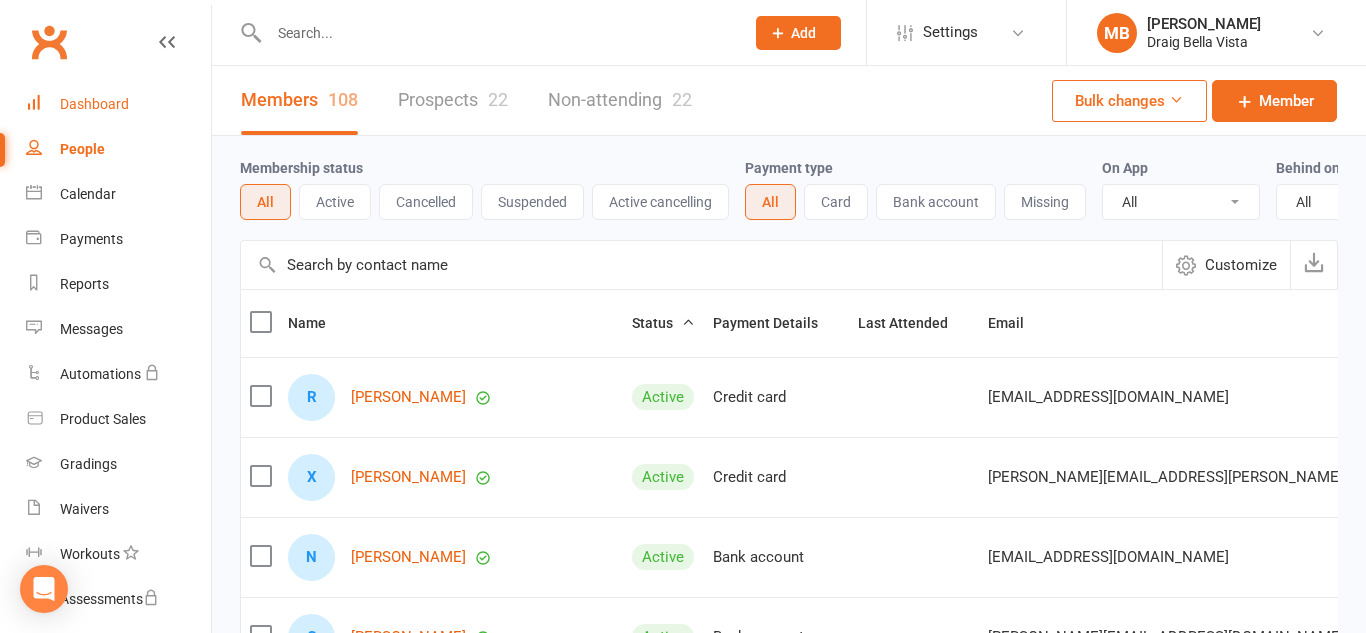 click on "Dashboard" at bounding box center [118, 104] 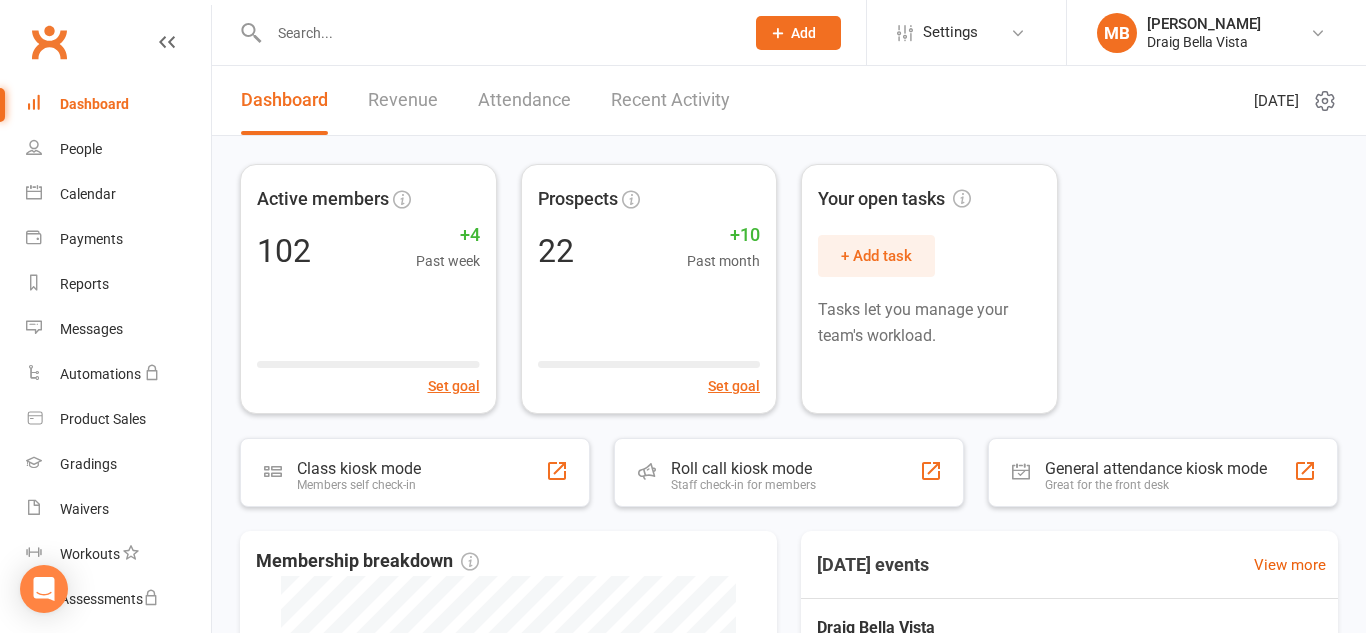 scroll, scrollTop: 329, scrollLeft: 0, axis: vertical 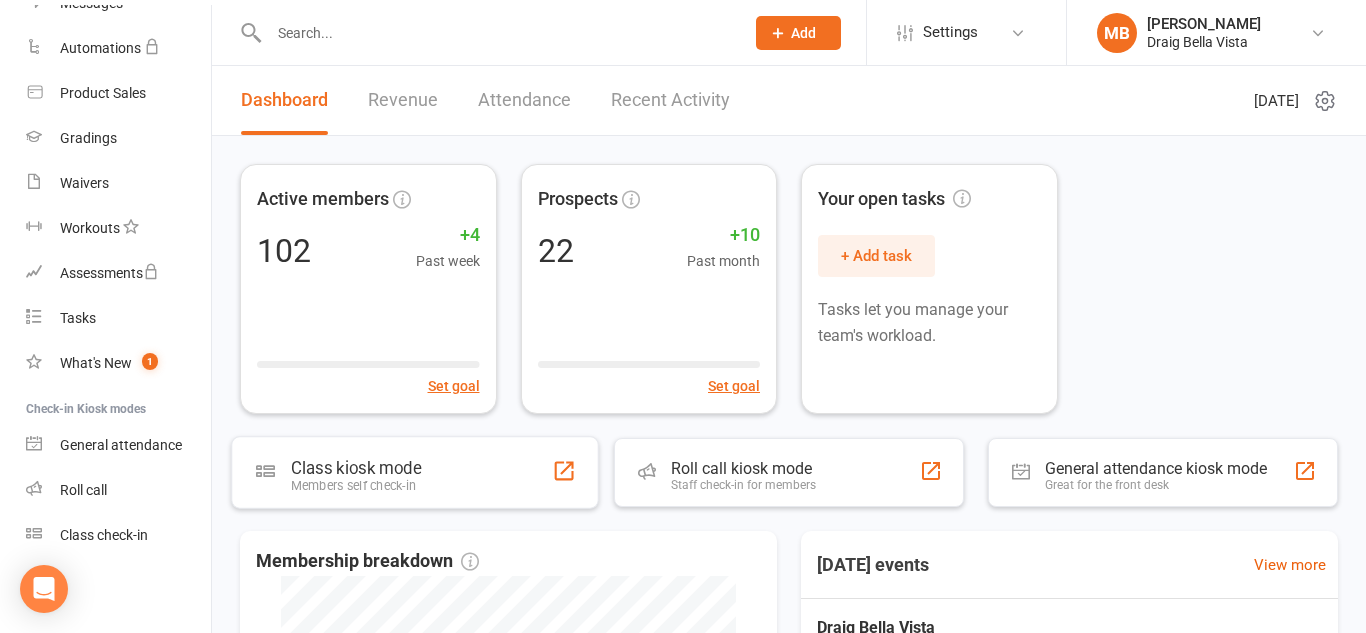 click on "Class kiosk mode Members self check-in" at bounding box center (415, 472) 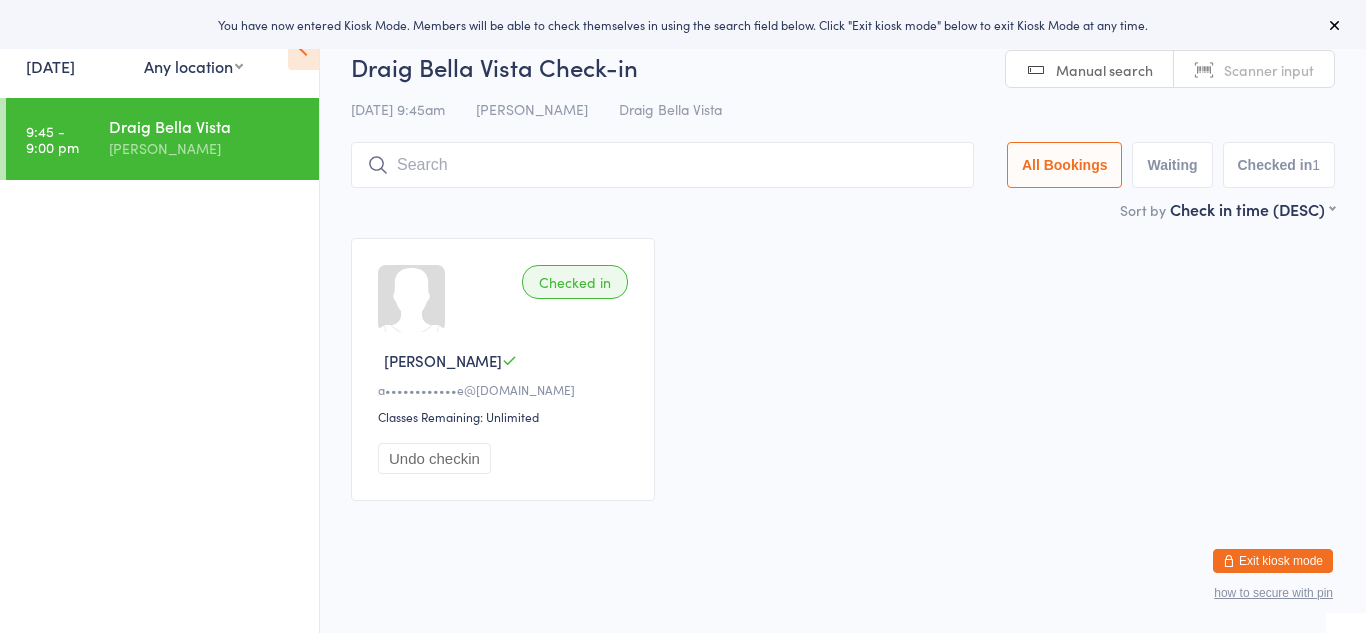 scroll, scrollTop: 0, scrollLeft: 0, axis: both 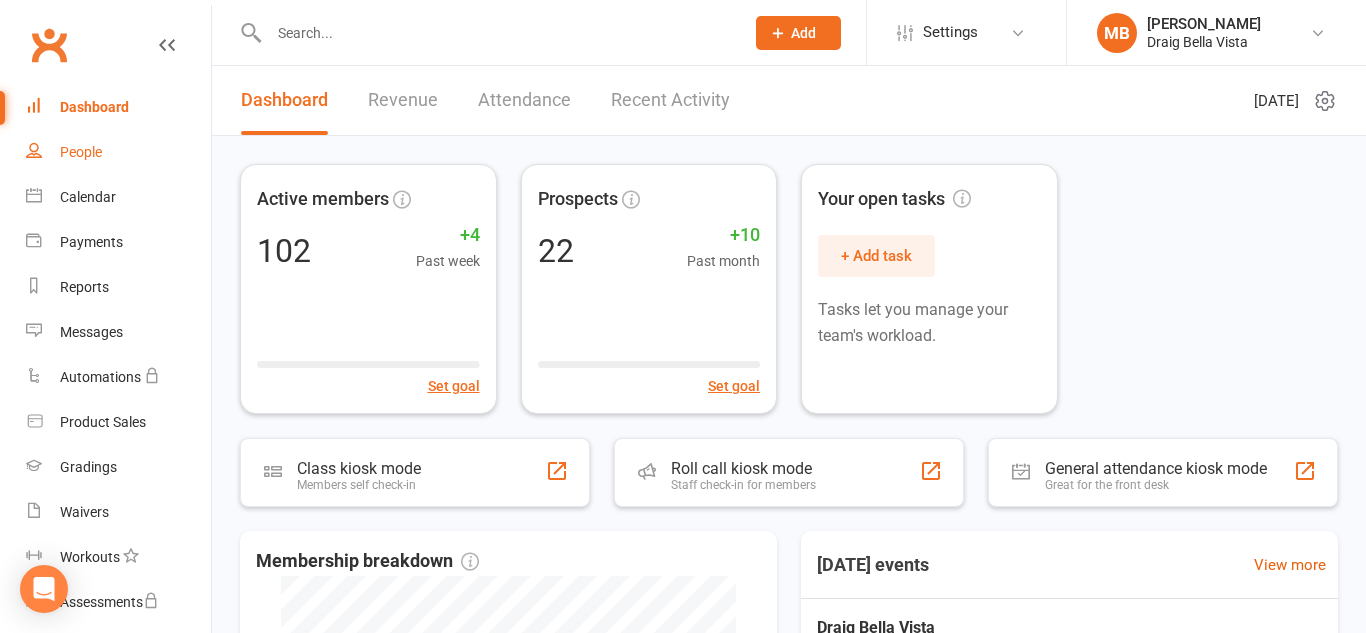 click on "People" at bounding box center (81, 152) 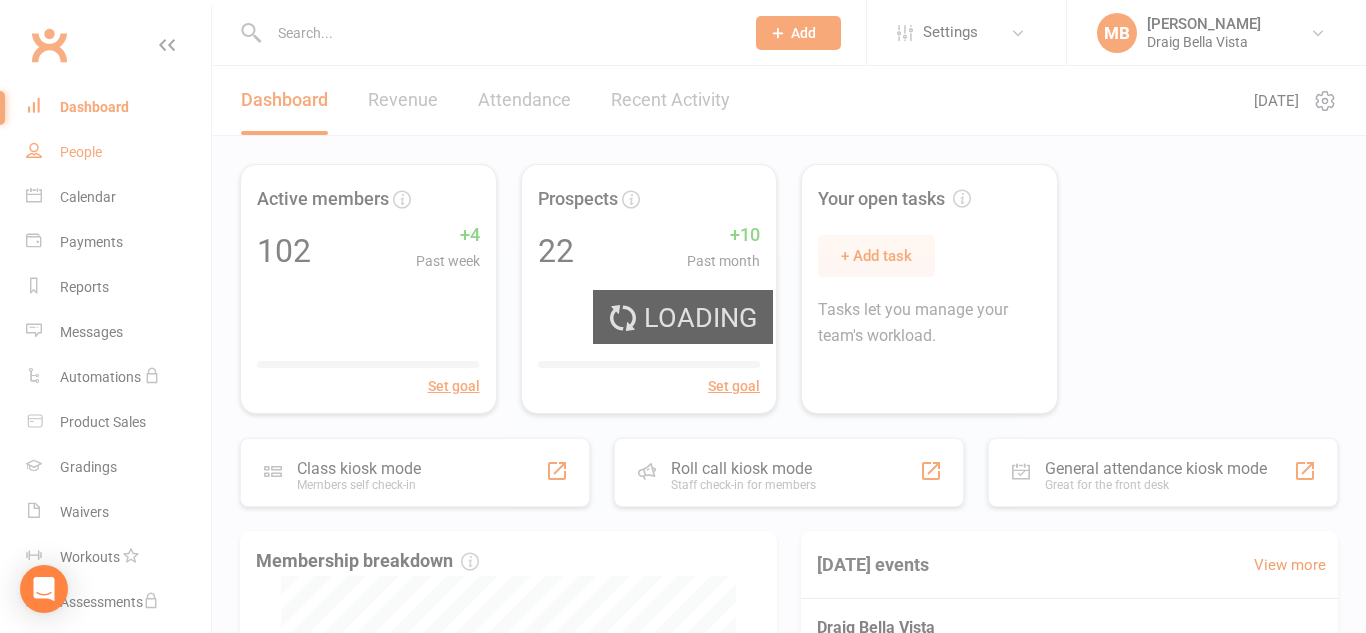 select on "100" 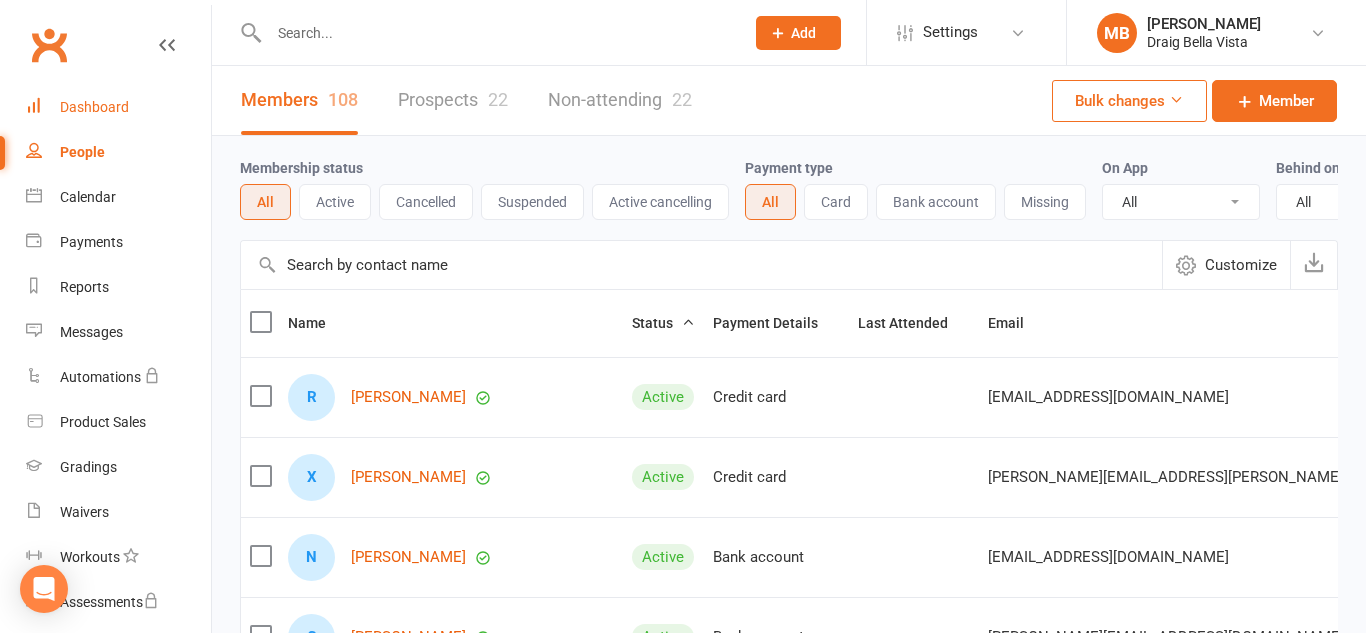 click on "Dashboard" at bounding box center (94, 107) 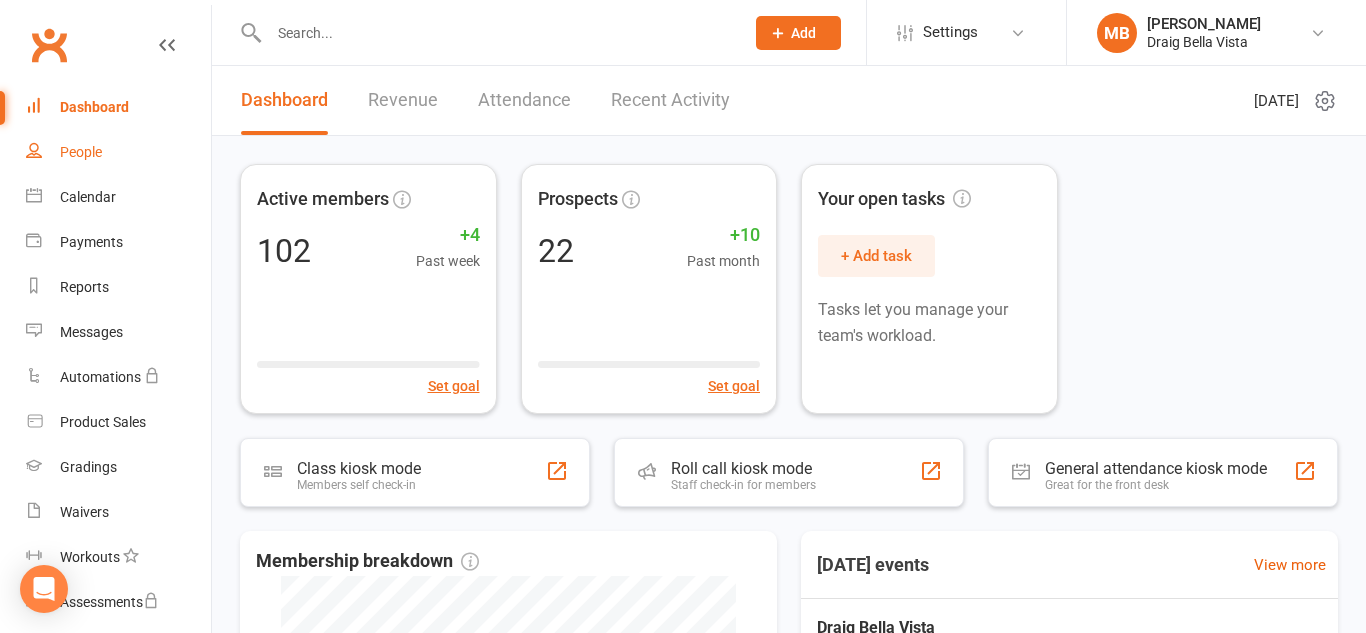 click on "People" at bounding box center [118, 152] 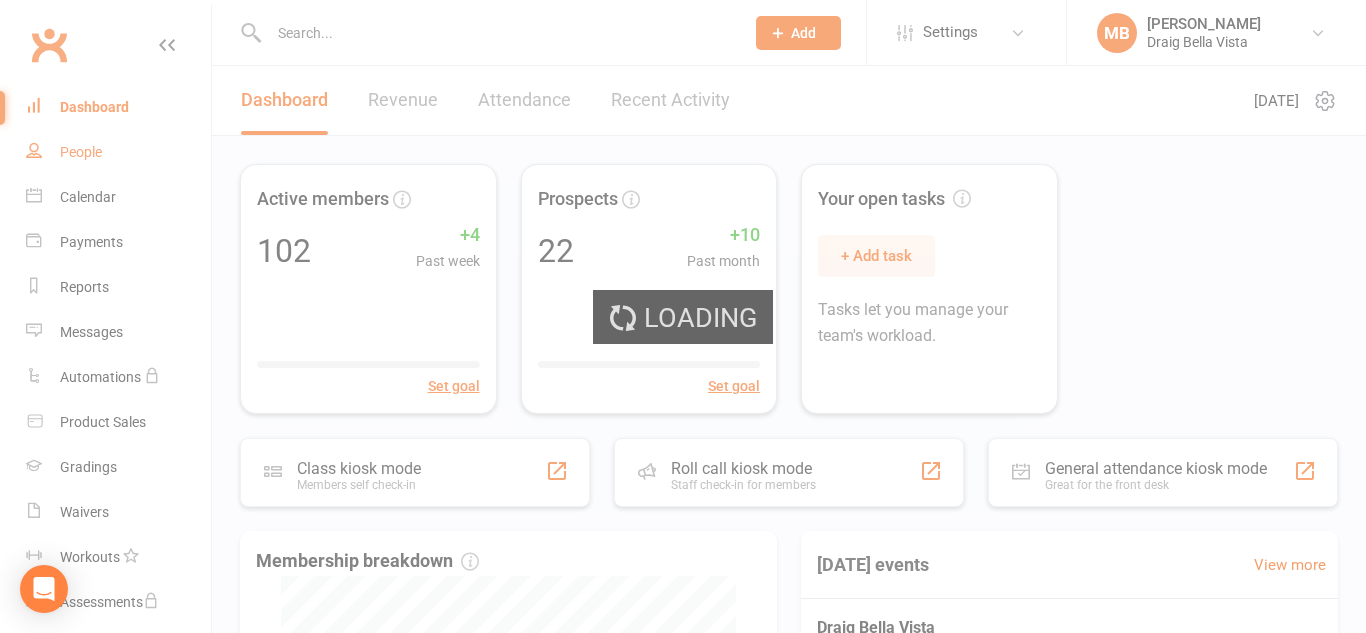 select on "100" 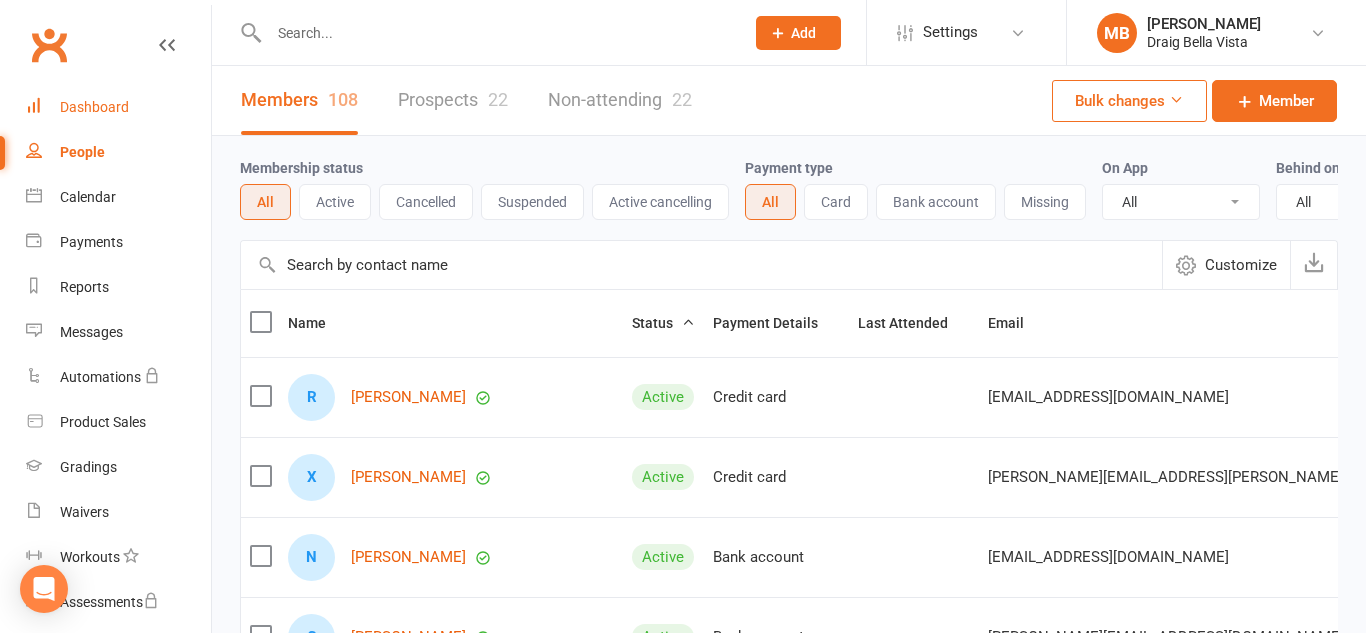 click on "Dashboard" at bounding box center (118, 107) 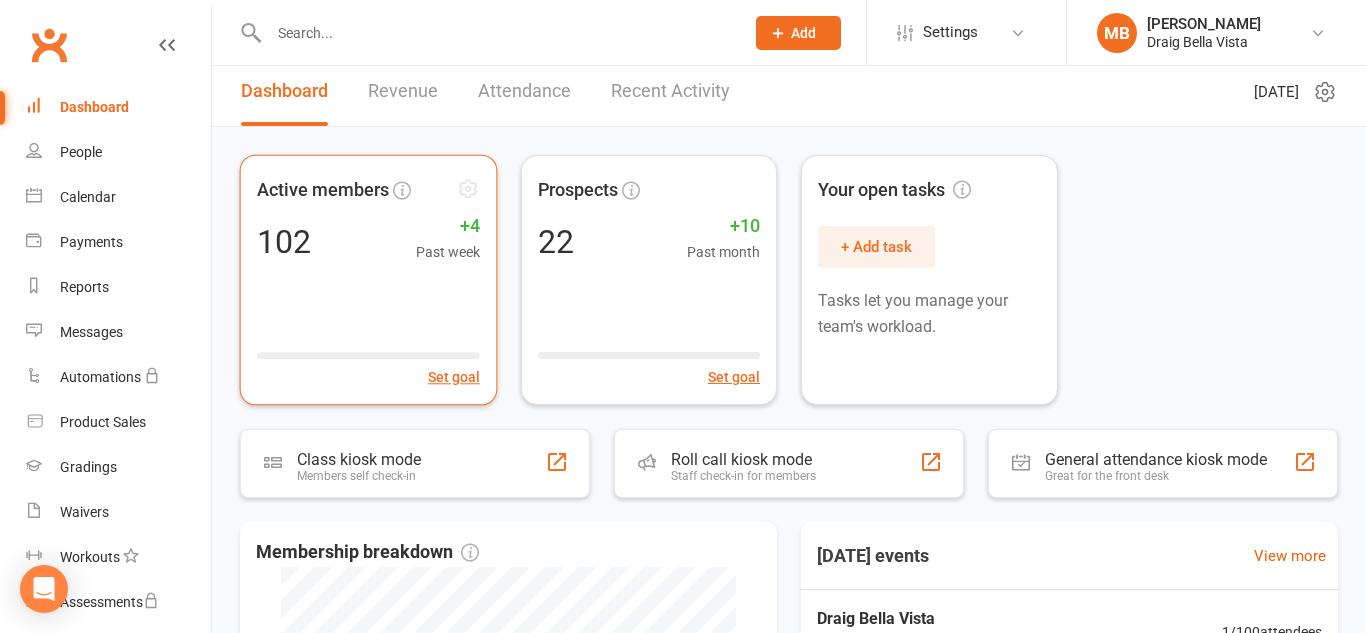 scroll, scrollTop: 10, scrollLeft: 0, axis: vertical 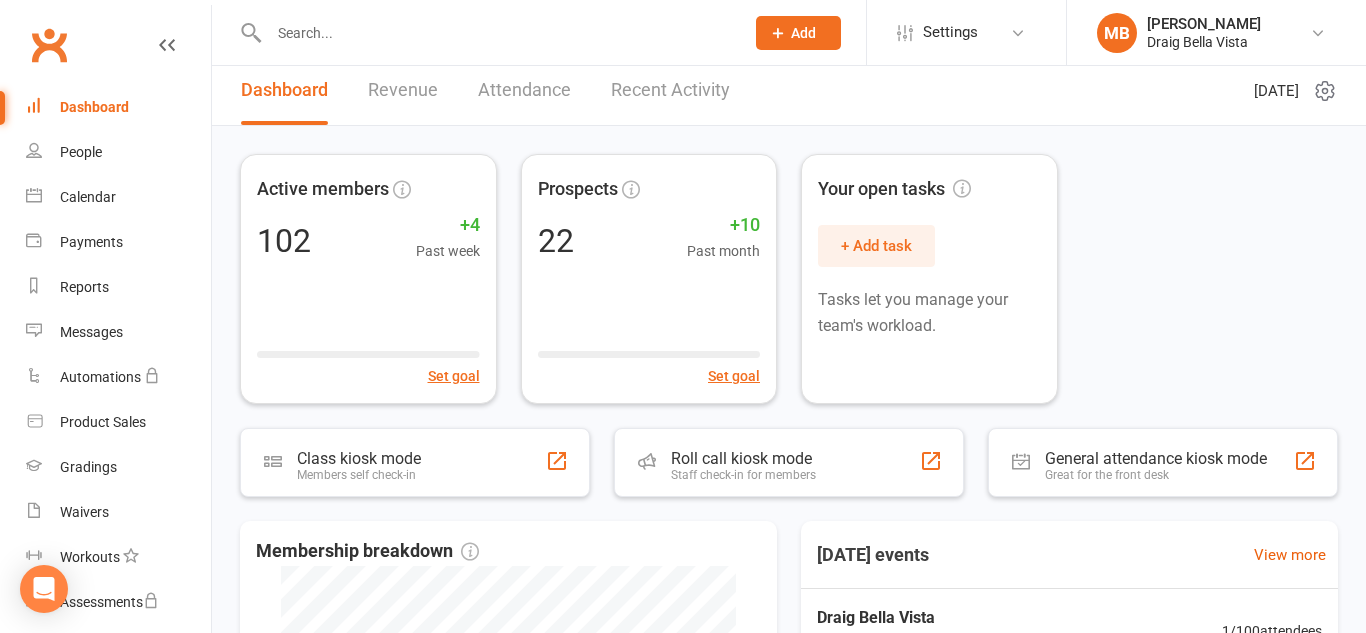 click on "Active members 102 +4 Past week Set goal Prospects 22 +10 Past month Set goal Your open tasks + Add task Tasks let you manage your team's workload." at bounding box center (789, 279) 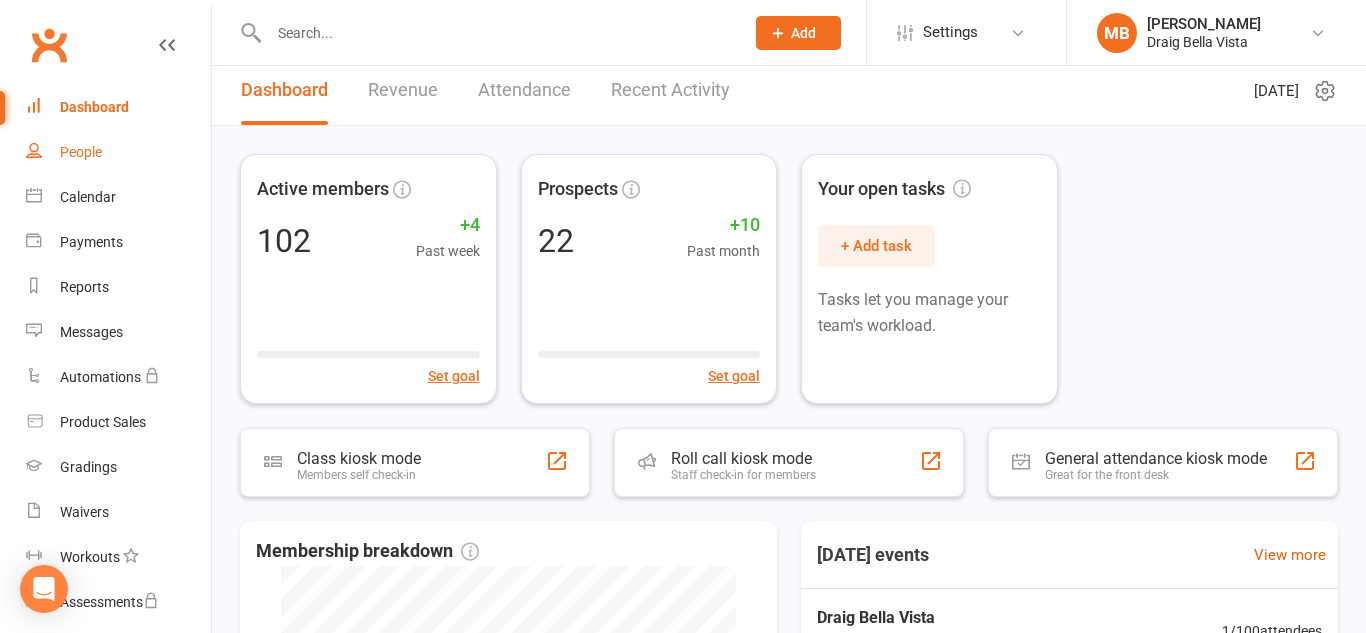 click on "People" at bounding box center (118, 152) 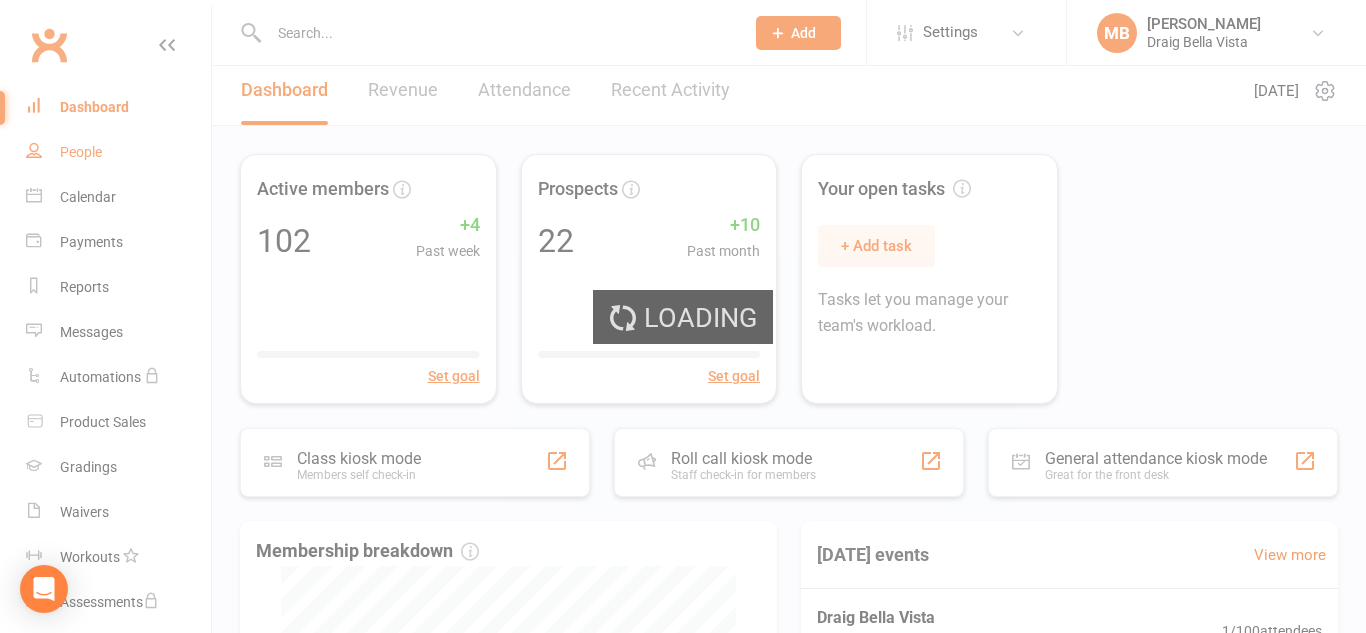 scroll, scrollTop: 0, scrollLeft: 0, axis: both 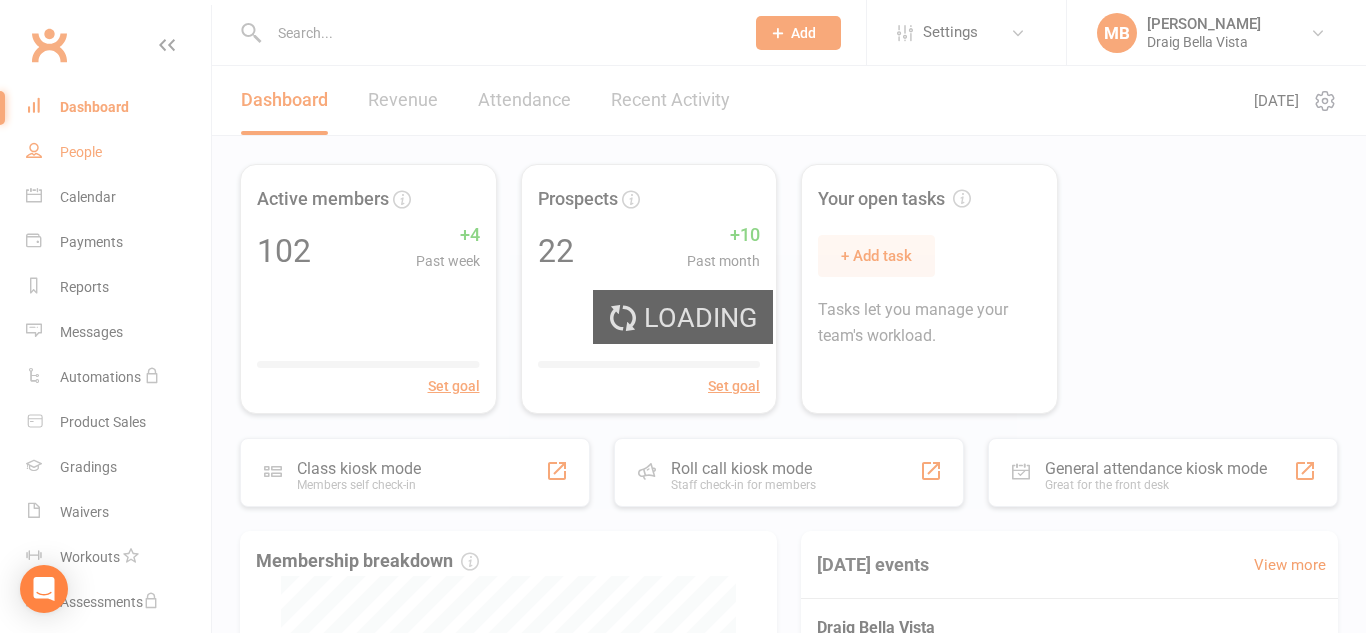 select on "100" 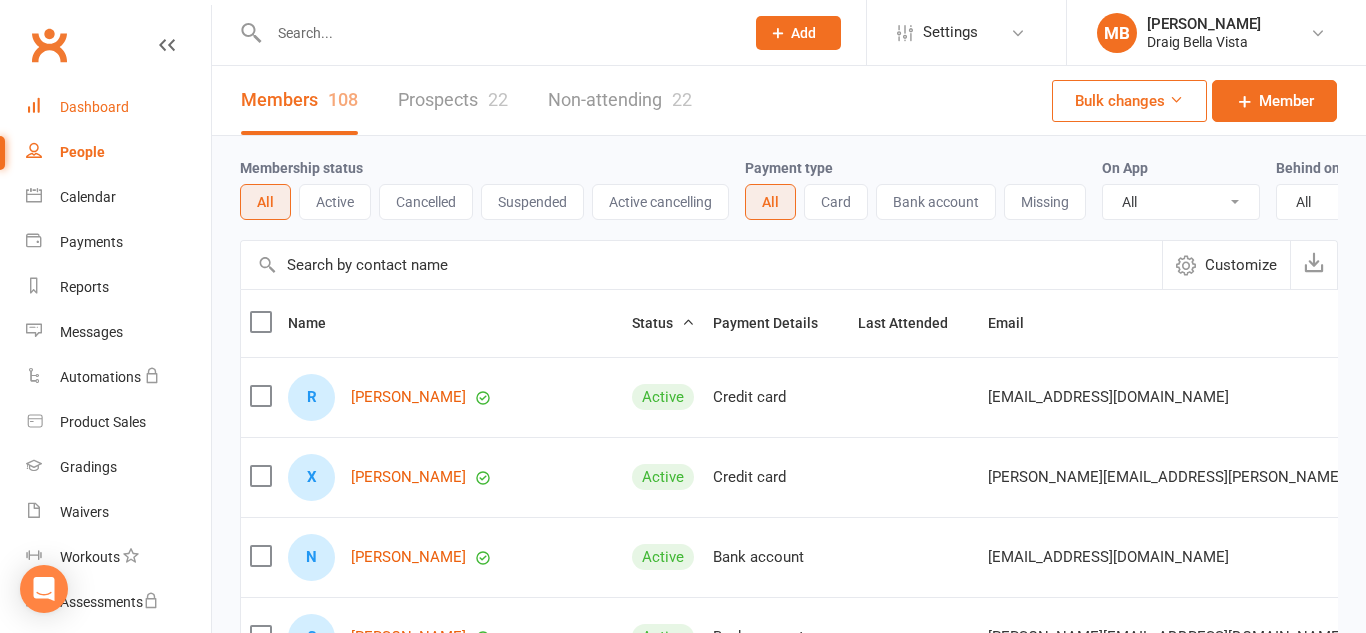click on "Dashboard" at bounding box center (94, 107) 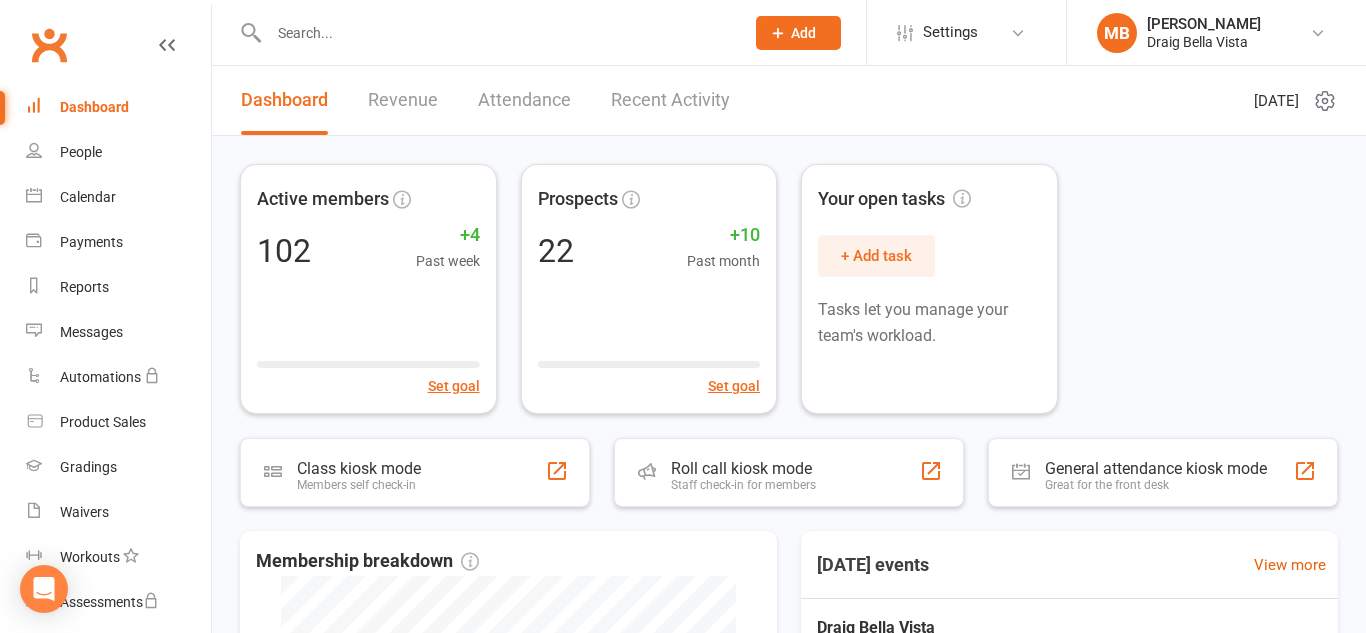 click on "Active members 102 +4 Past week Set goal Prospects 22 +10 Past month Set goal Your open tasks + Add task Tasks let you manage your team's workload. Class kiosk mode Members self check-in Roll call kiosk mode Staff check-in for members General attendance kiosk mode Great for the front desk Membership breakdown 6 Cancelled 102 Active Today's events View more Draig Bella Vista 9:45AM - 9:00PM  |   Mark Bland |  Draig Bella Vista 1  /  100  attendees" at bounding box center [789, 615] 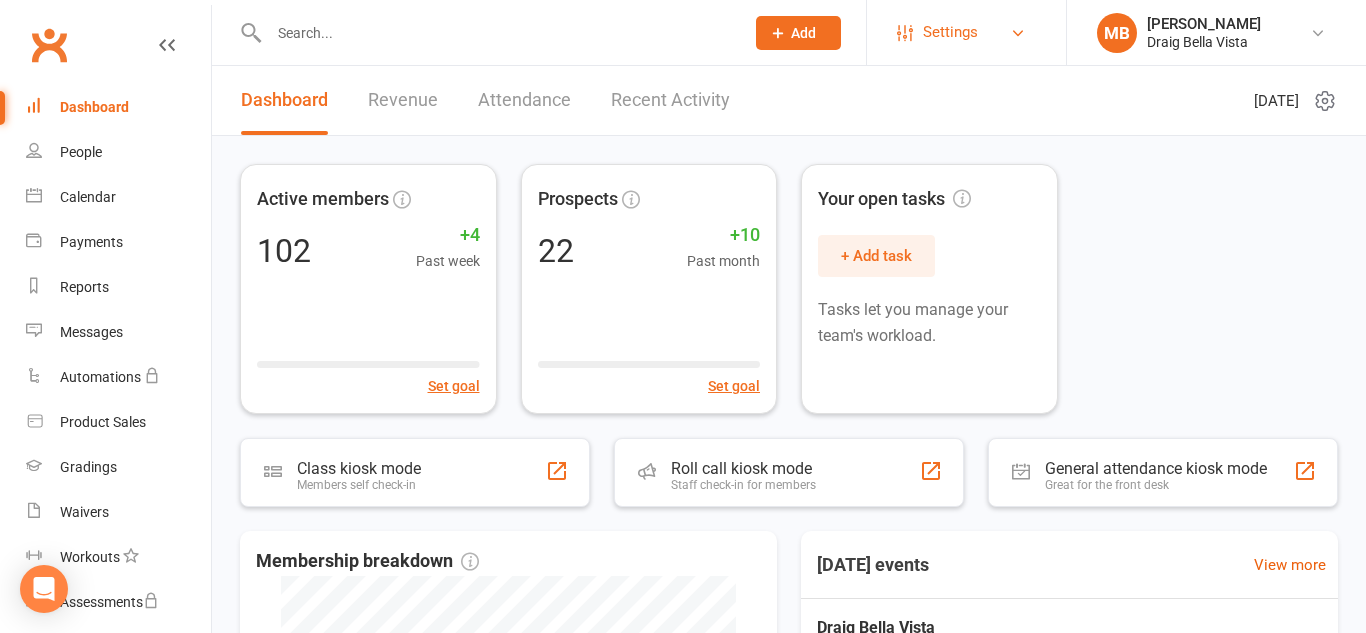 click on "Settings" at bounding box center (966, 32) 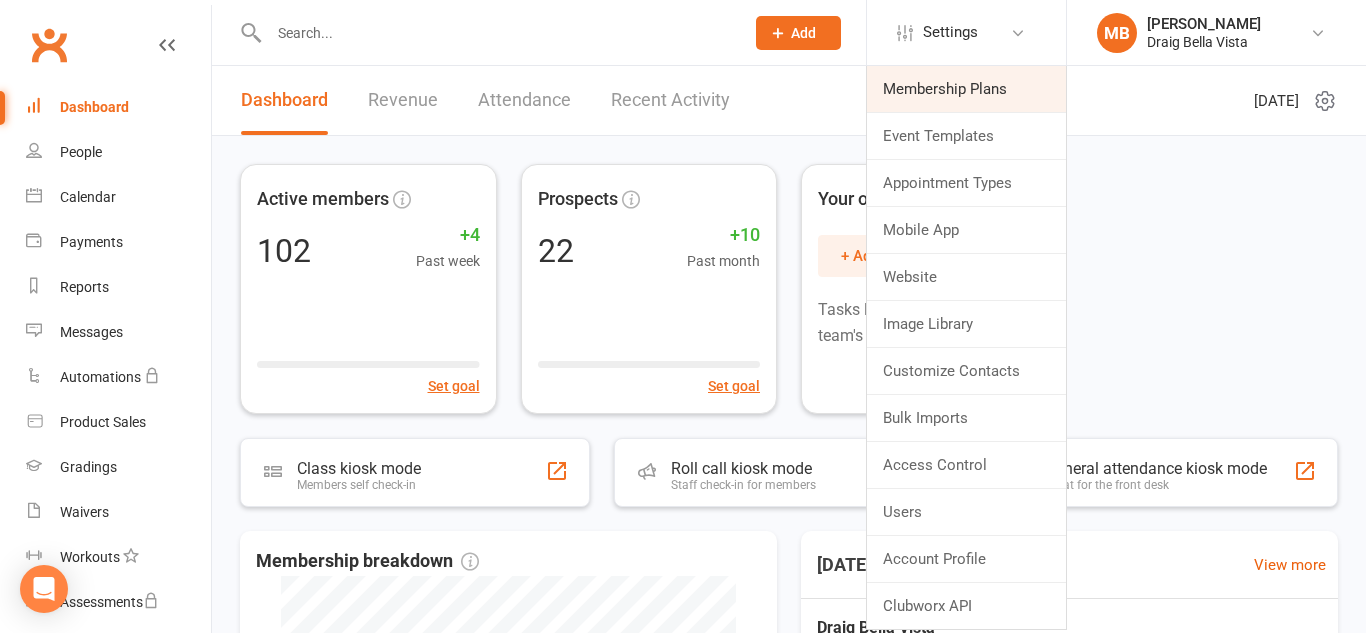 click on "Membership Plans" at bounding box center [966, 89] 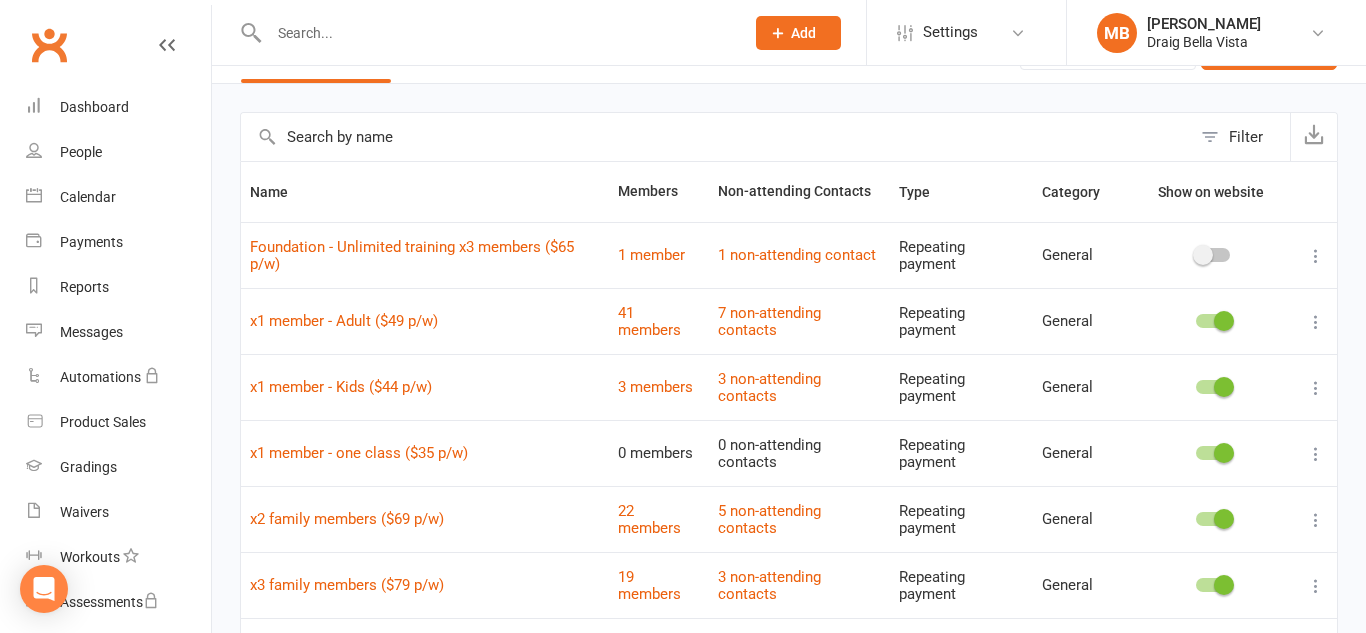scroll, scrollTop: 54, scrollLeft: 0, axis: vertical 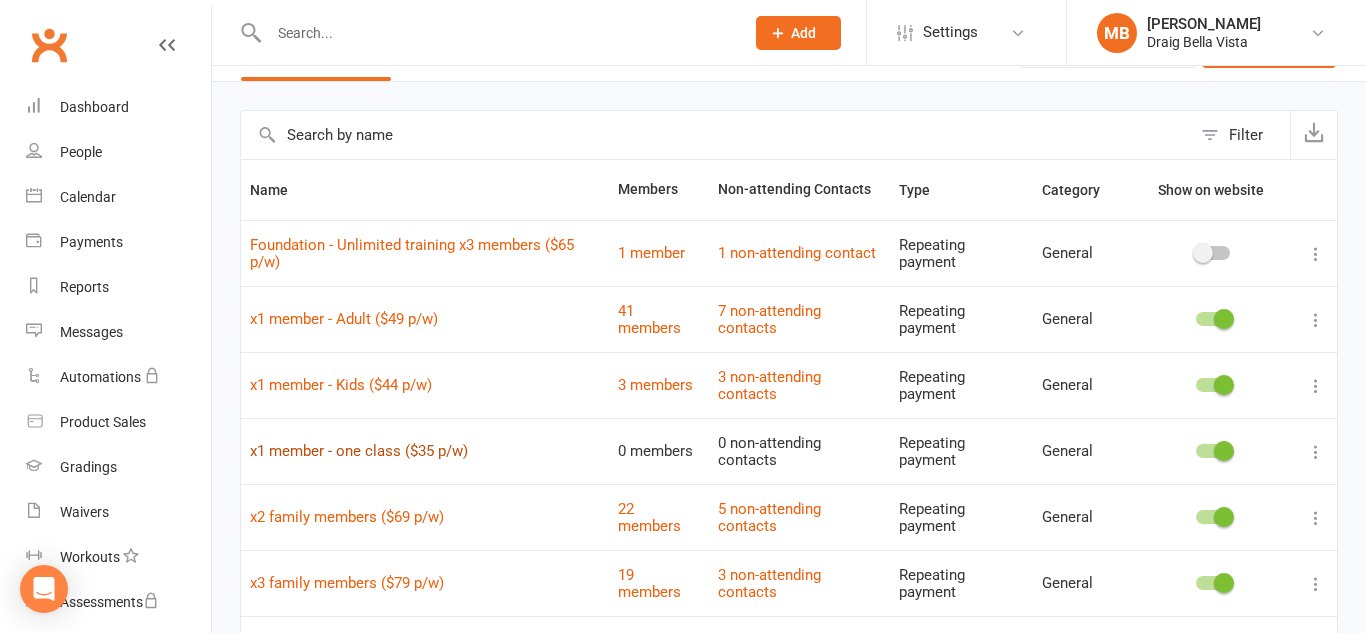 click on "x1 member - one class ($35 p/w)" at bounding box center (359, 451) 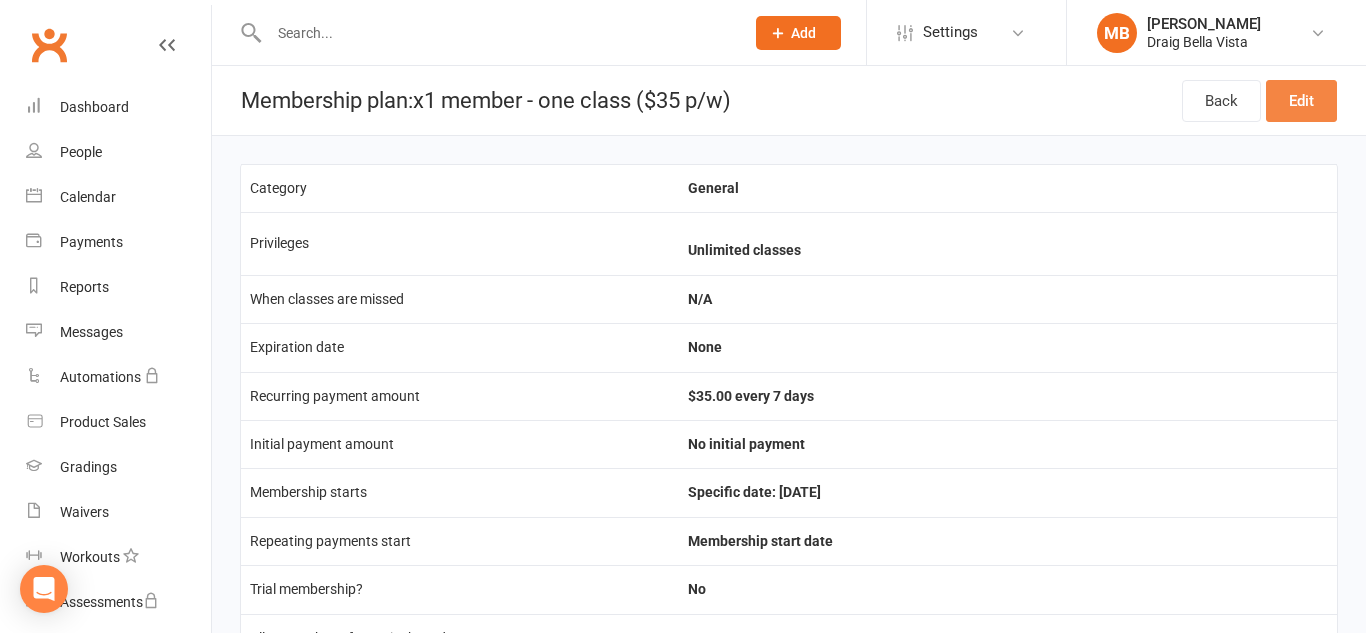 click on "Edit" at bounding box center (1301, 101) 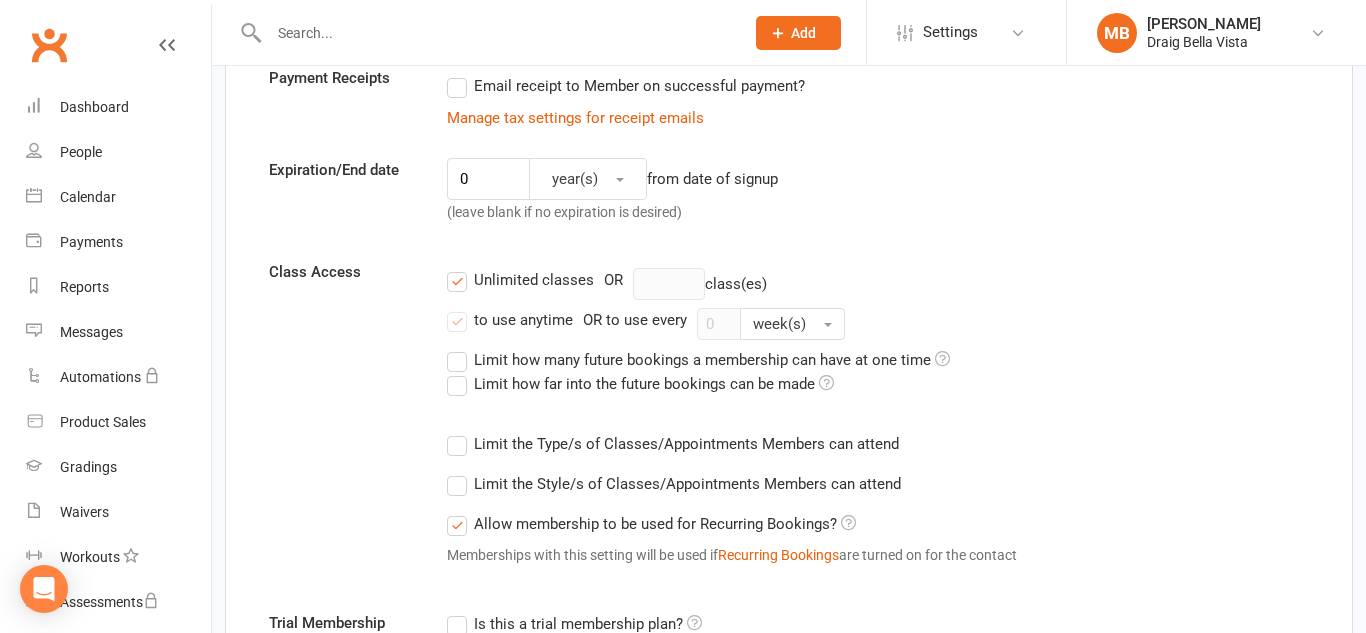 scroll, scrollTop: 487, scrollLeft: 0, axis: vertical 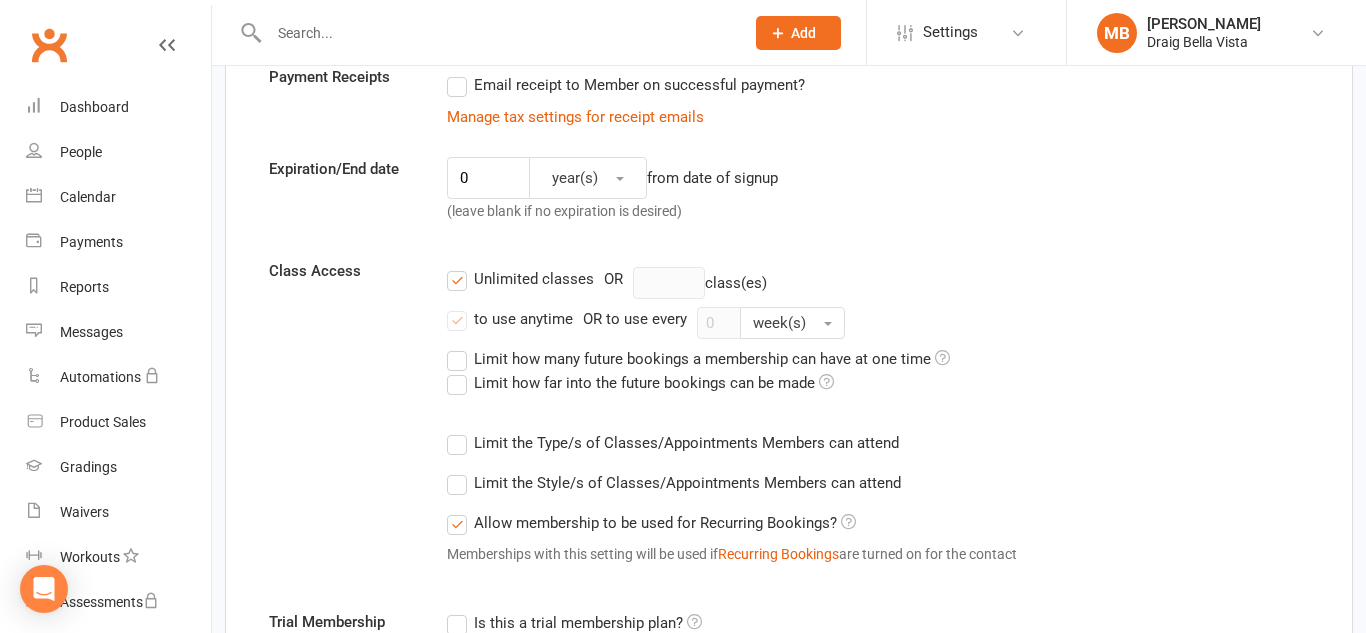 click on "Unlimited classes" at bounding box center (520, 279) 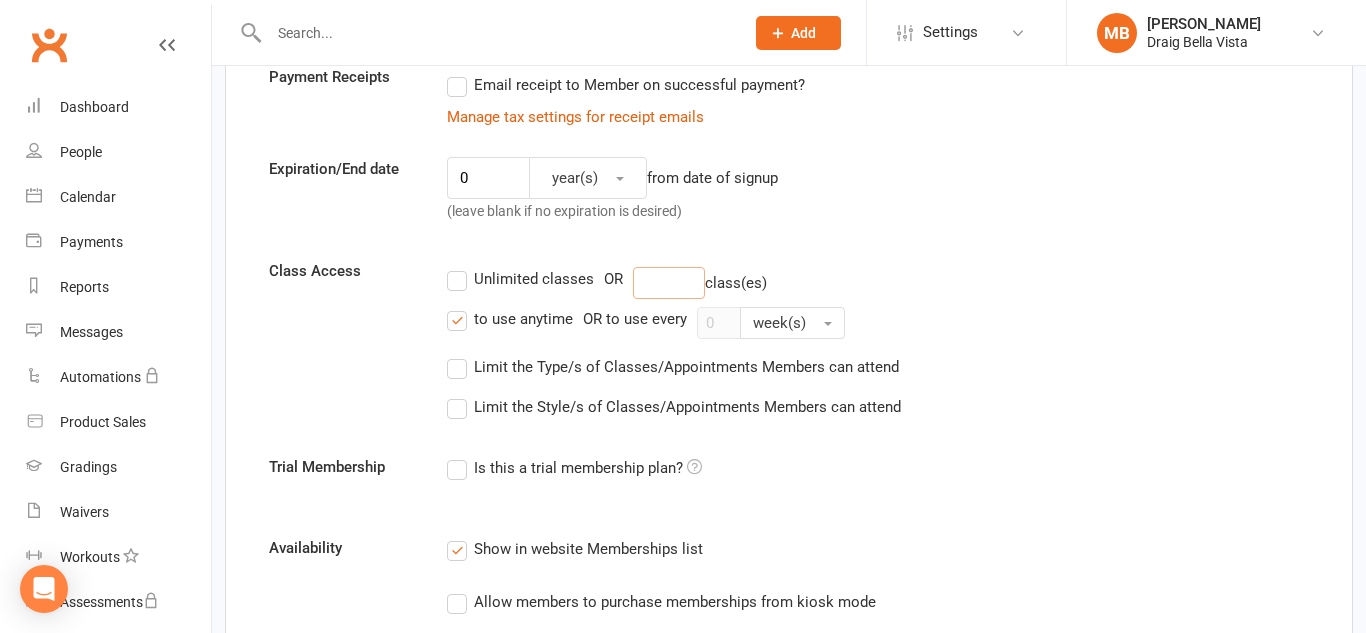 click at bounding box center (669, 283) 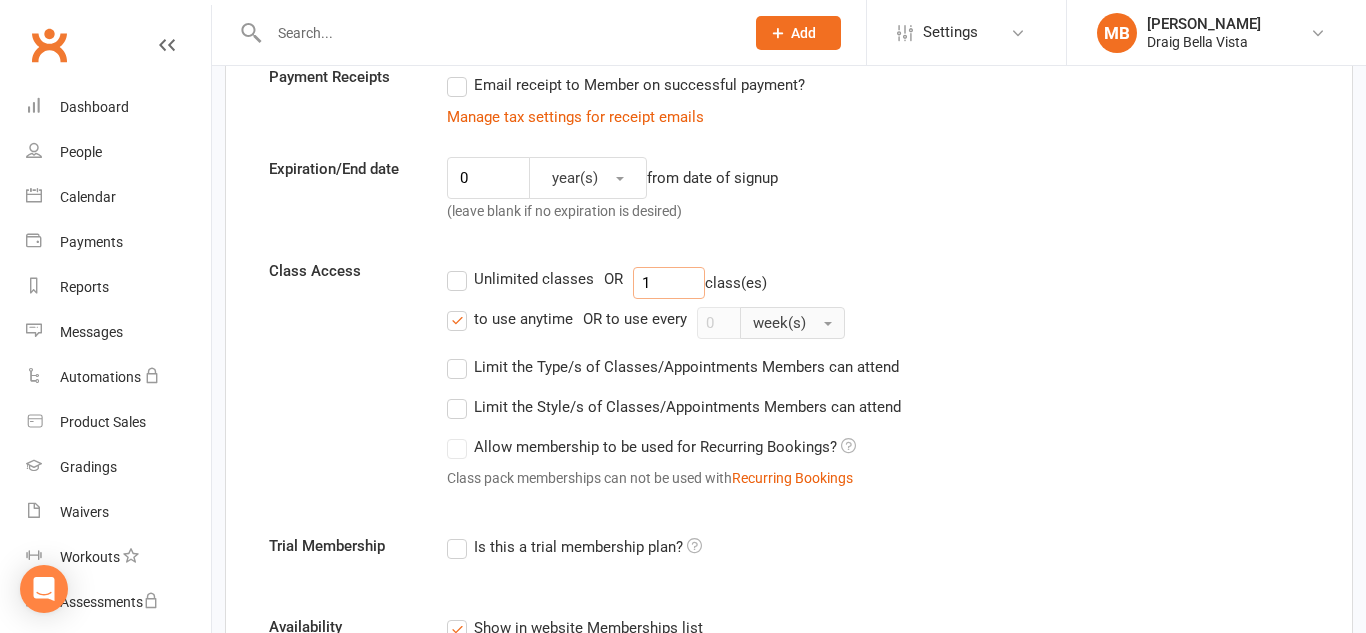 type on "1" 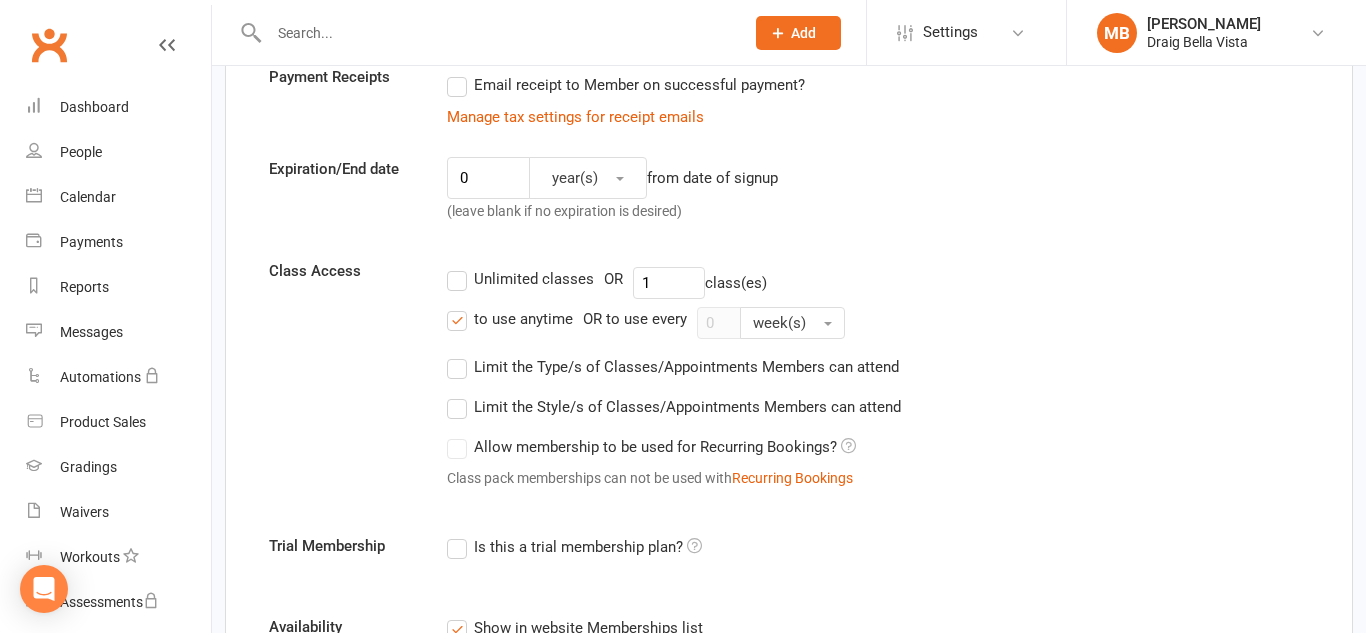 click on "to use anytime" at bounding box center (510, 319) 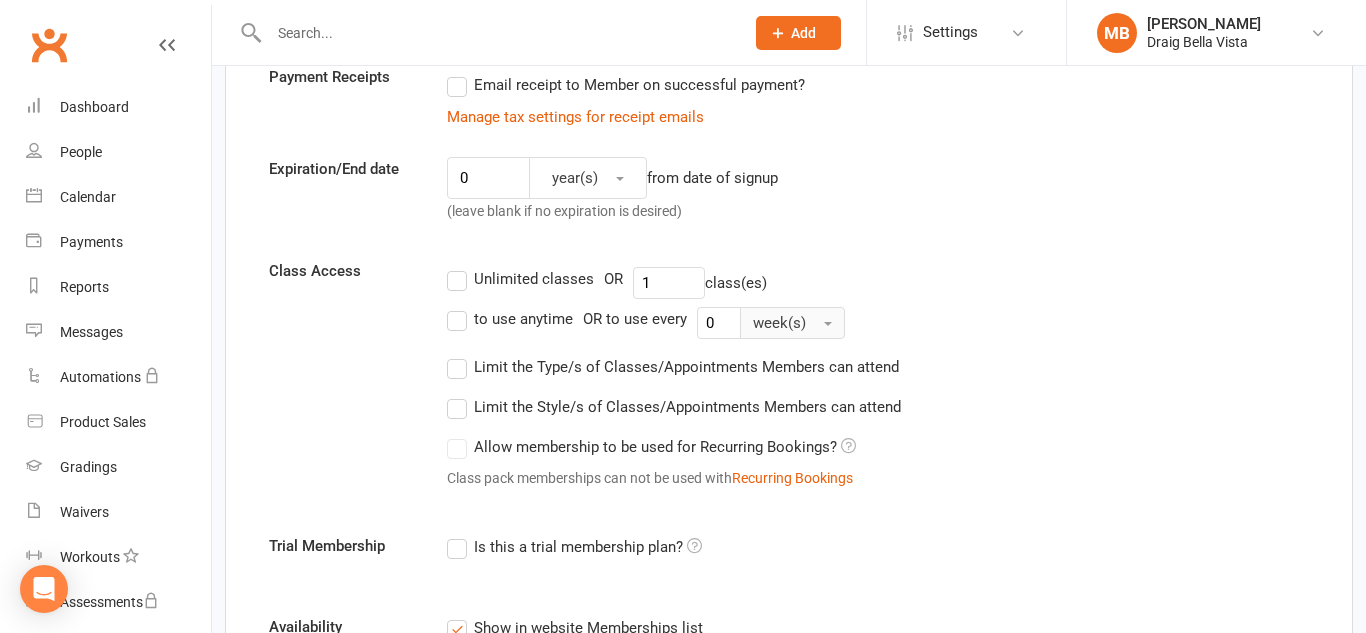 click on "week(s)" at bounding box center [779, 323] 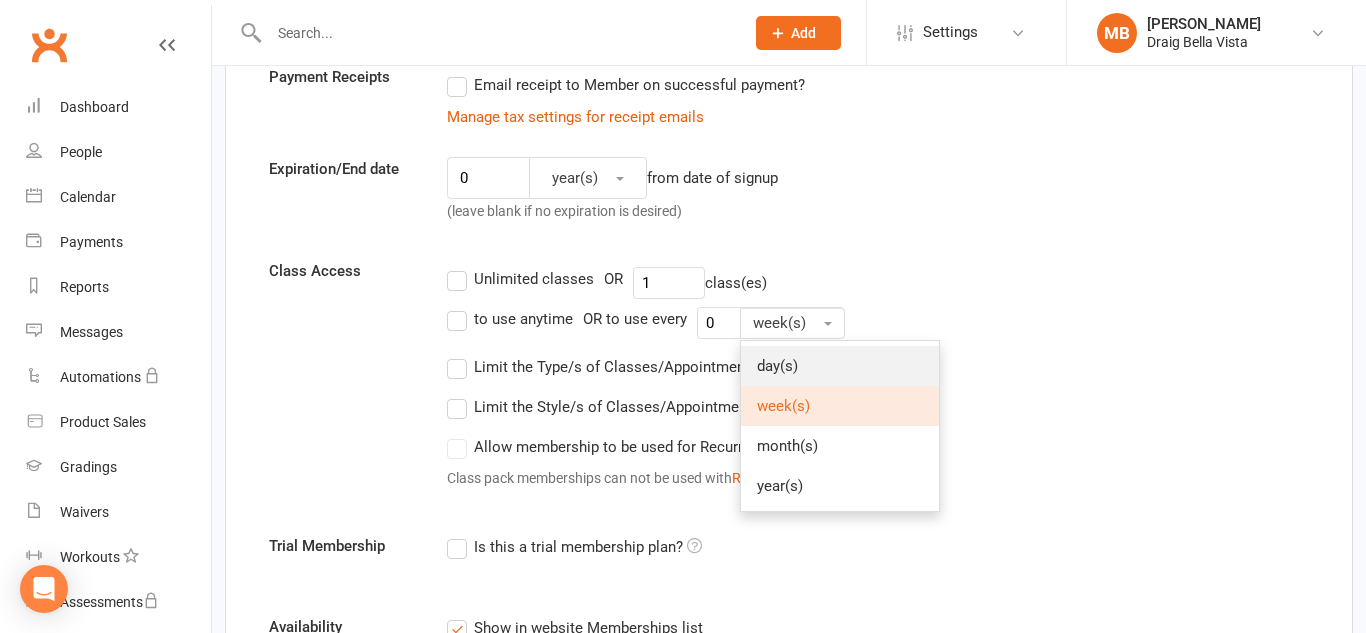 click on "day(s)" at bounding box center (777, 366) 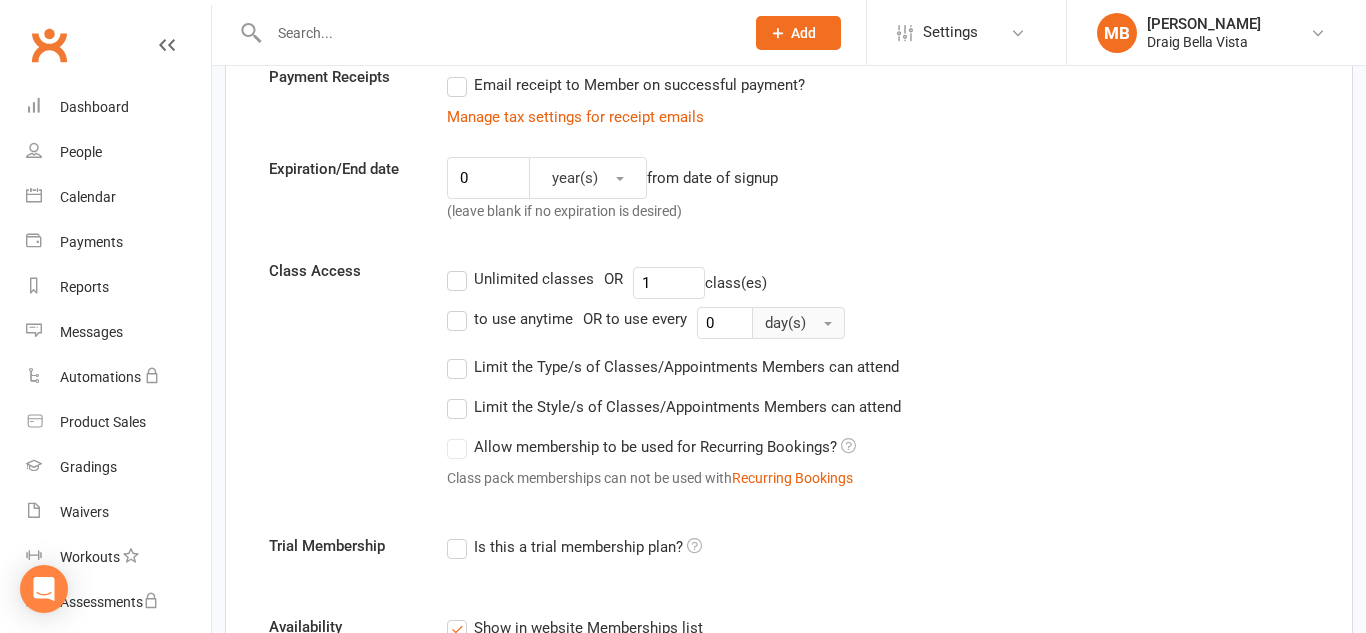 click on "day(s)" at bounding box center [785, 323] 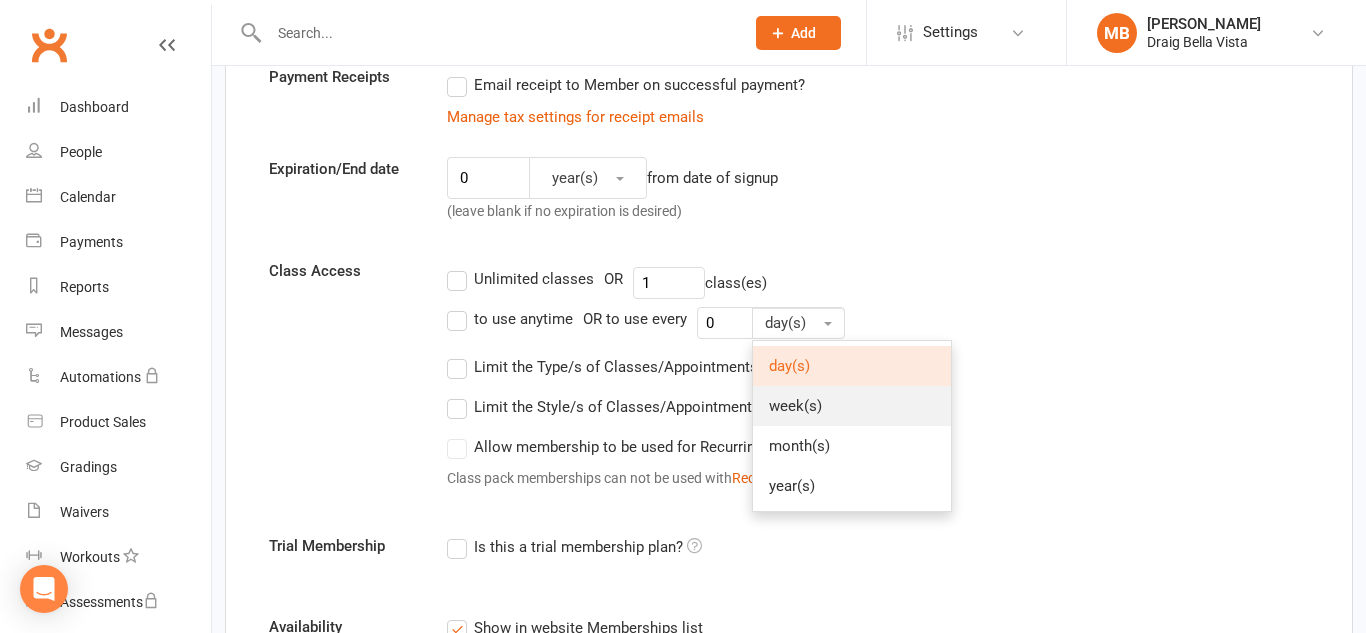 click on "week(s)" at bounding box center [795, 406] 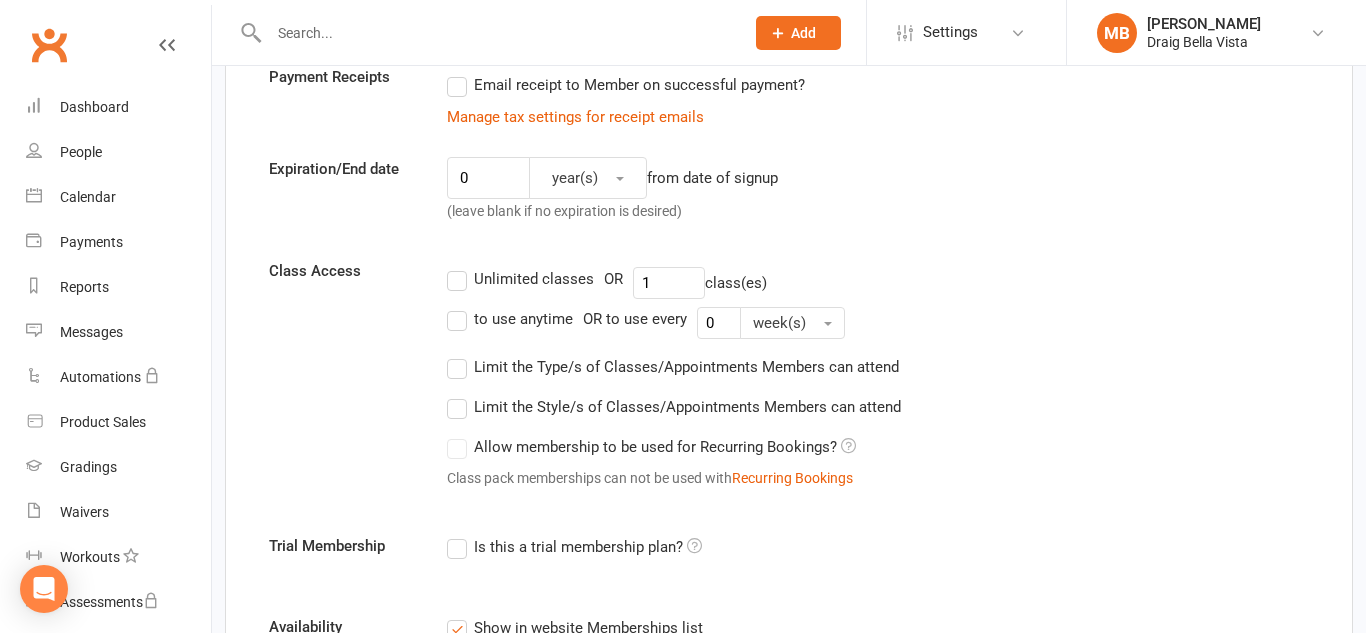 click on "to use anytime" at bounding box center [510, 319] 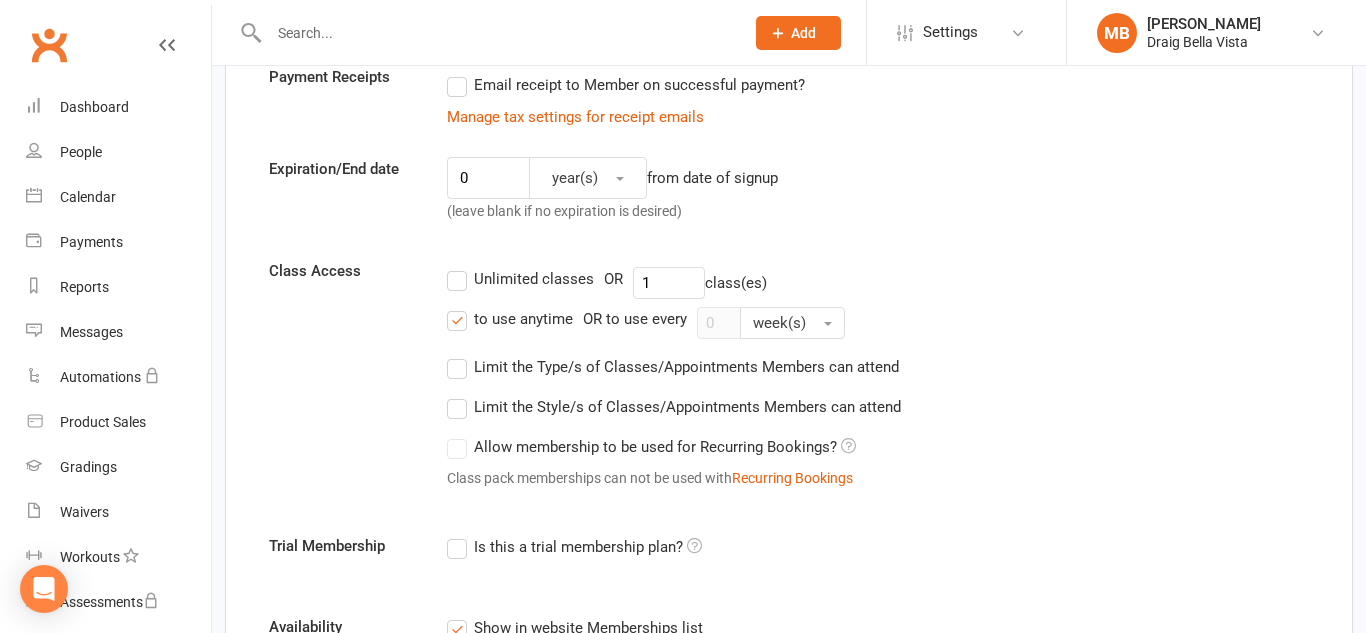 click on "Limit the Type/s of Classes/Appointments Members can attend" at bounding box center [673, 367] 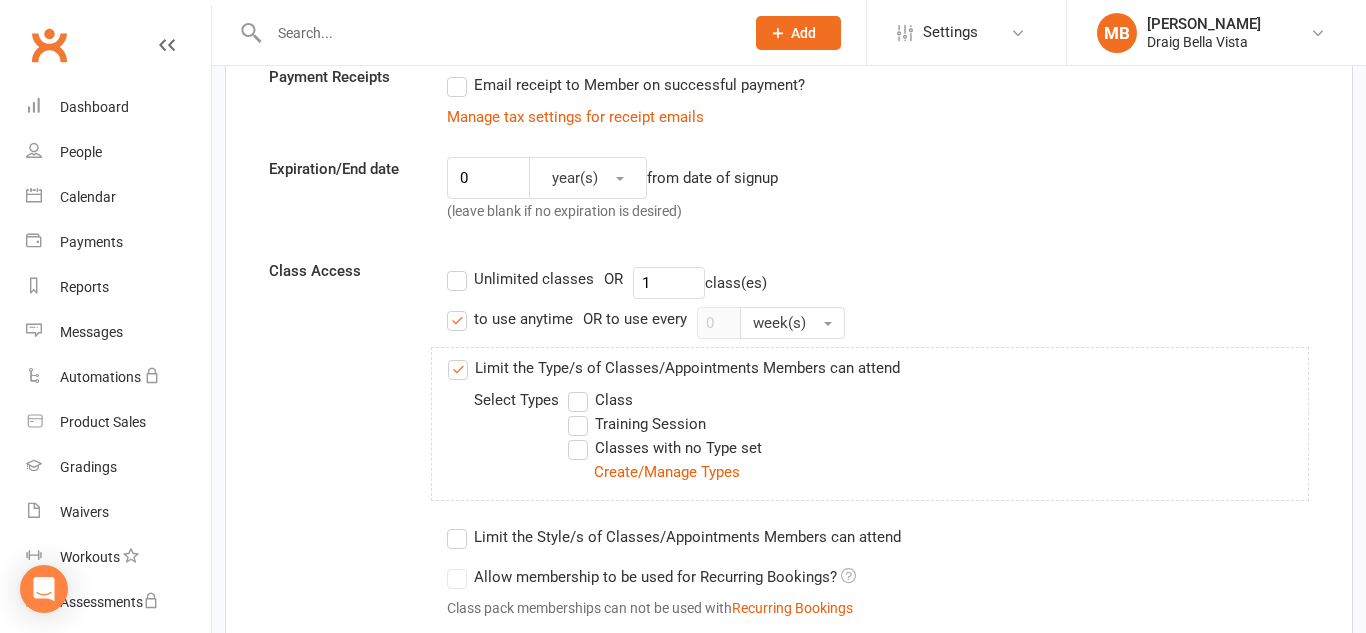click on "Limit the Type/s of Classes/Appointments Members can attend" at bounding box center (674, 368) 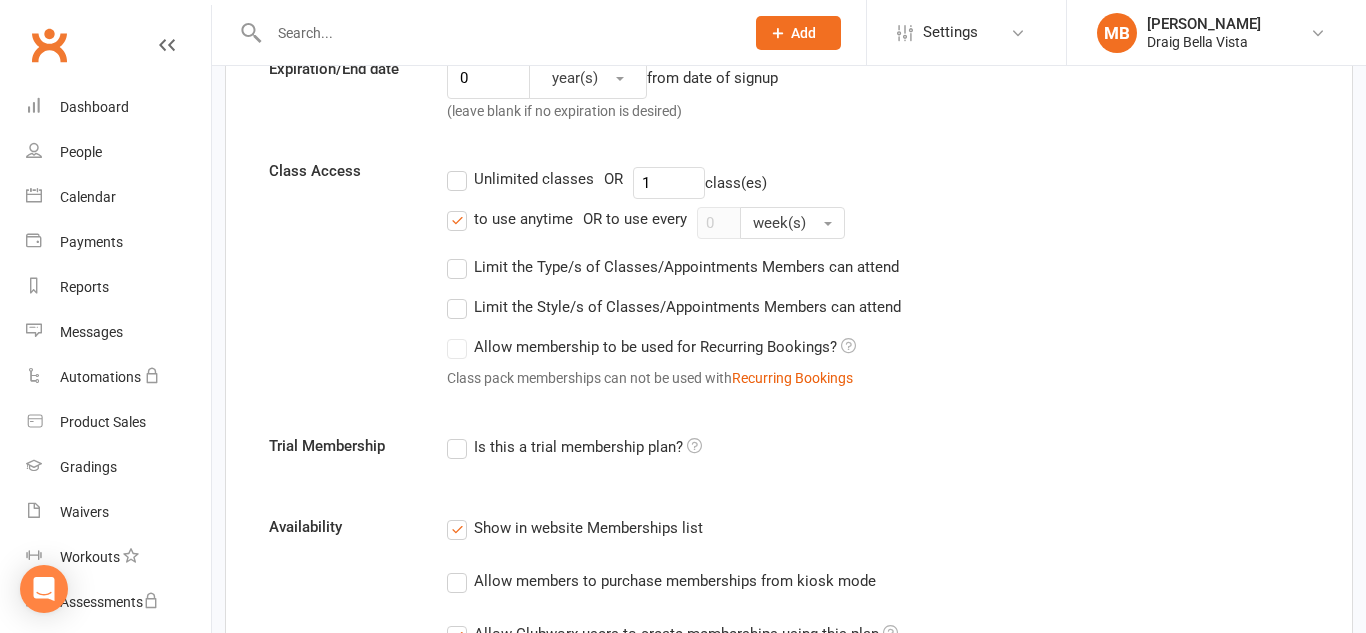 scroll, scrollTop: 583, scrollLeft: 0, axis: vertical 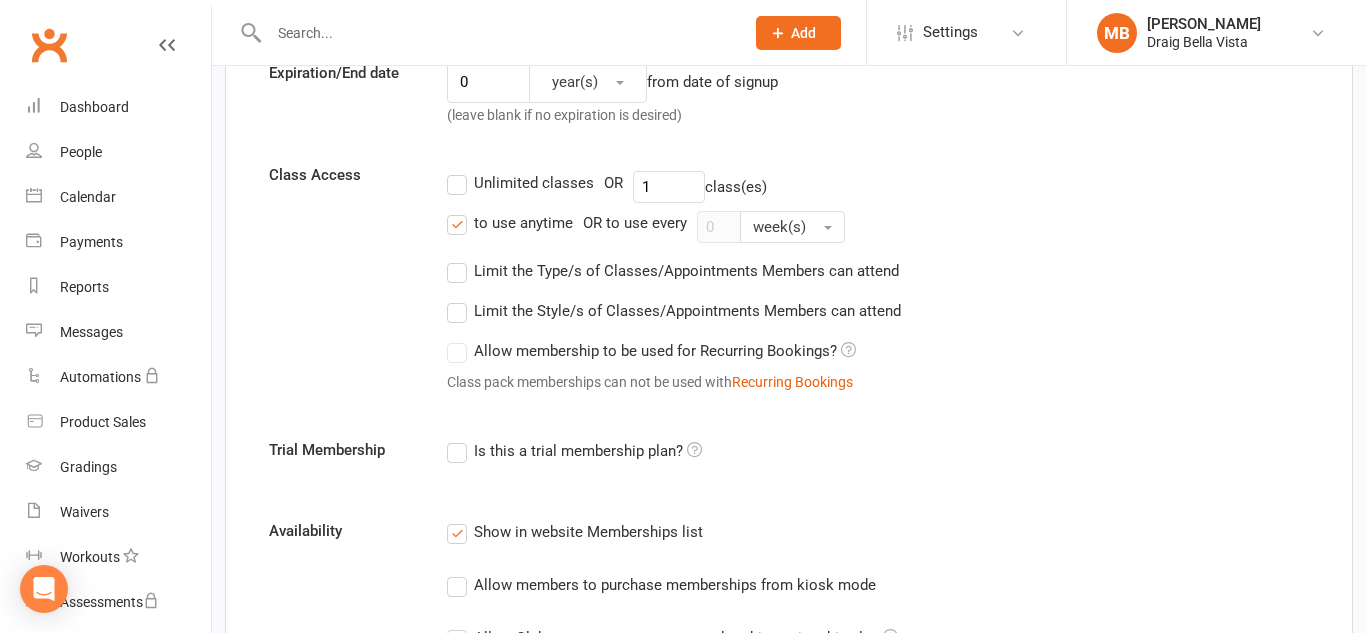 click on "to use anytime" at bounding box center [510, 223] 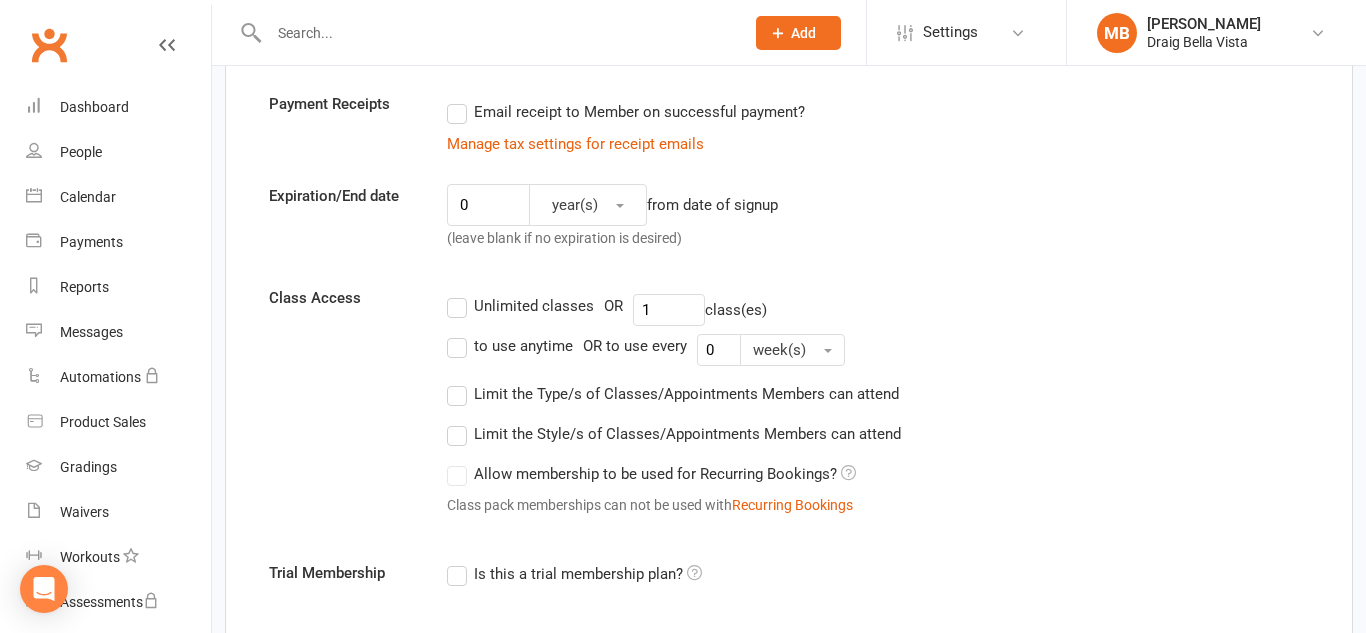 scroll, scrollTop: 450, scrollLeft: 0, axis: vertical 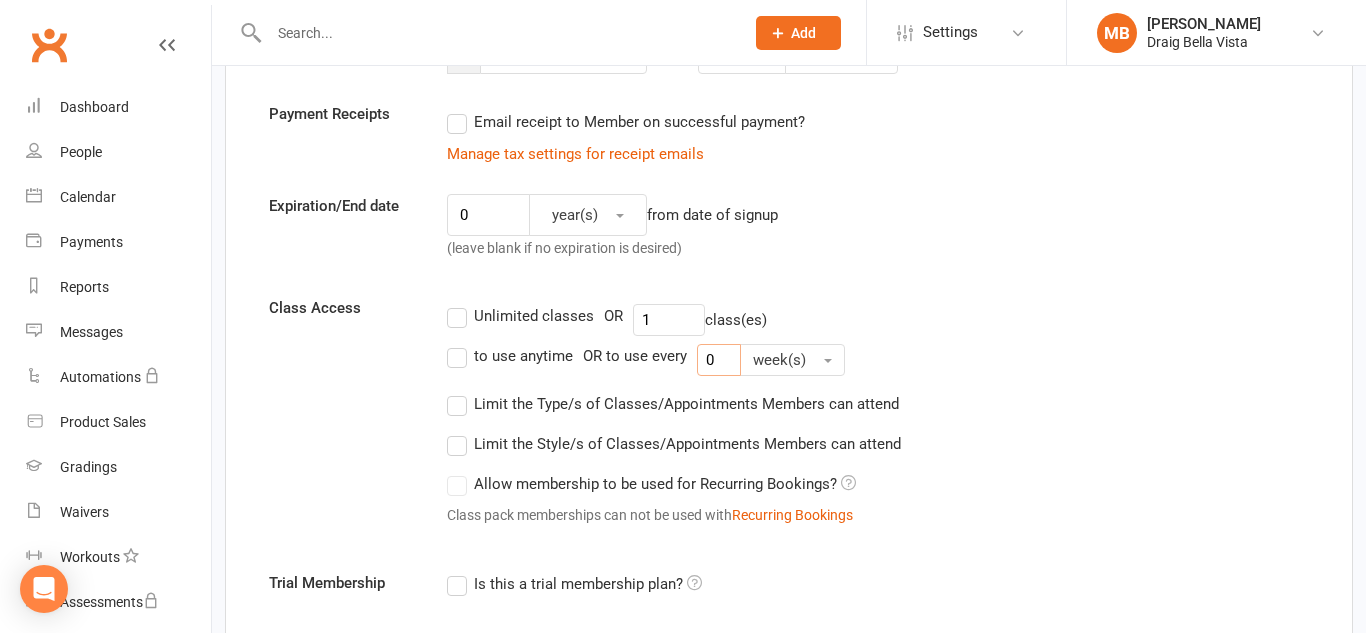 click on "0" at bounding box center [719, 360] 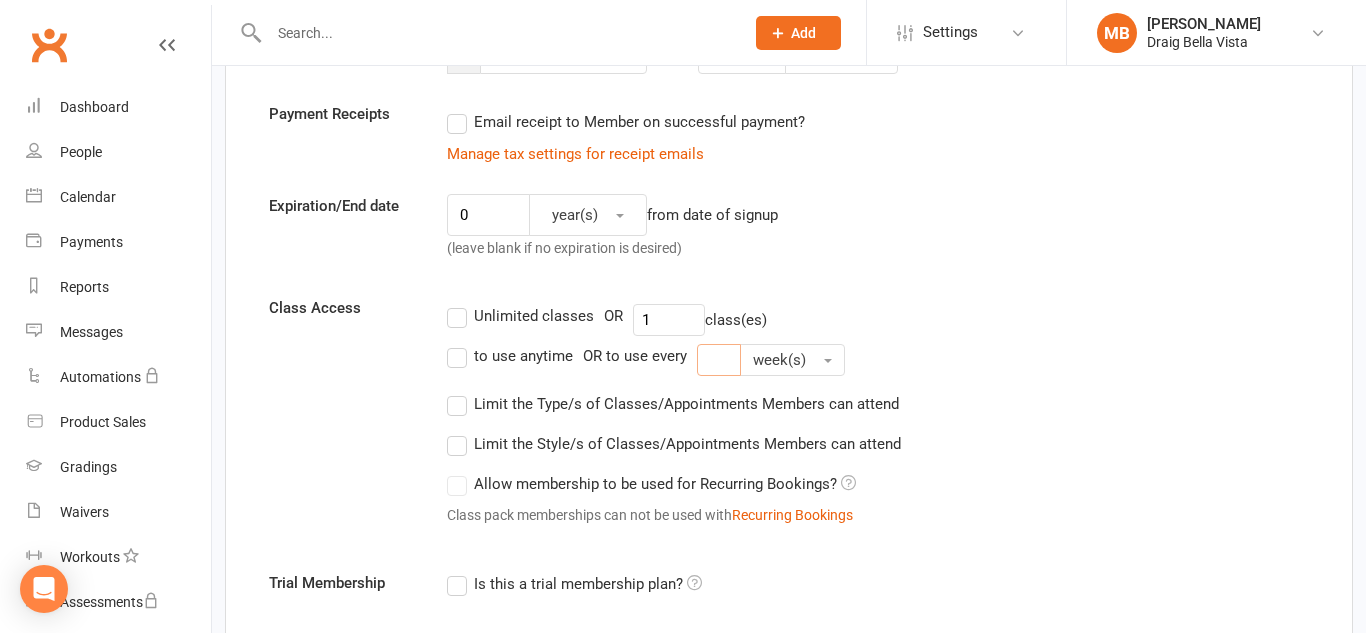 type 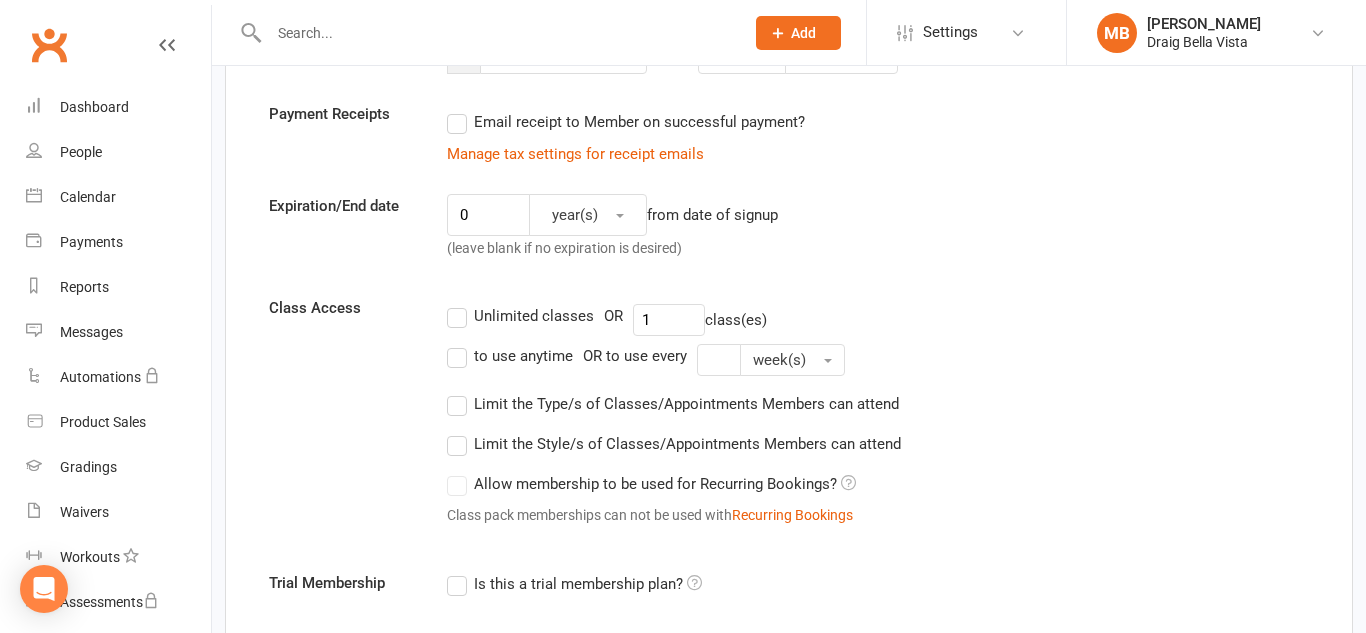 click on "Limit the Type/s of Classes/Appointments Members can attend Select Types Class Training Session Classes with no Type set Create/Manage Types" at bounding box center [870, 404] 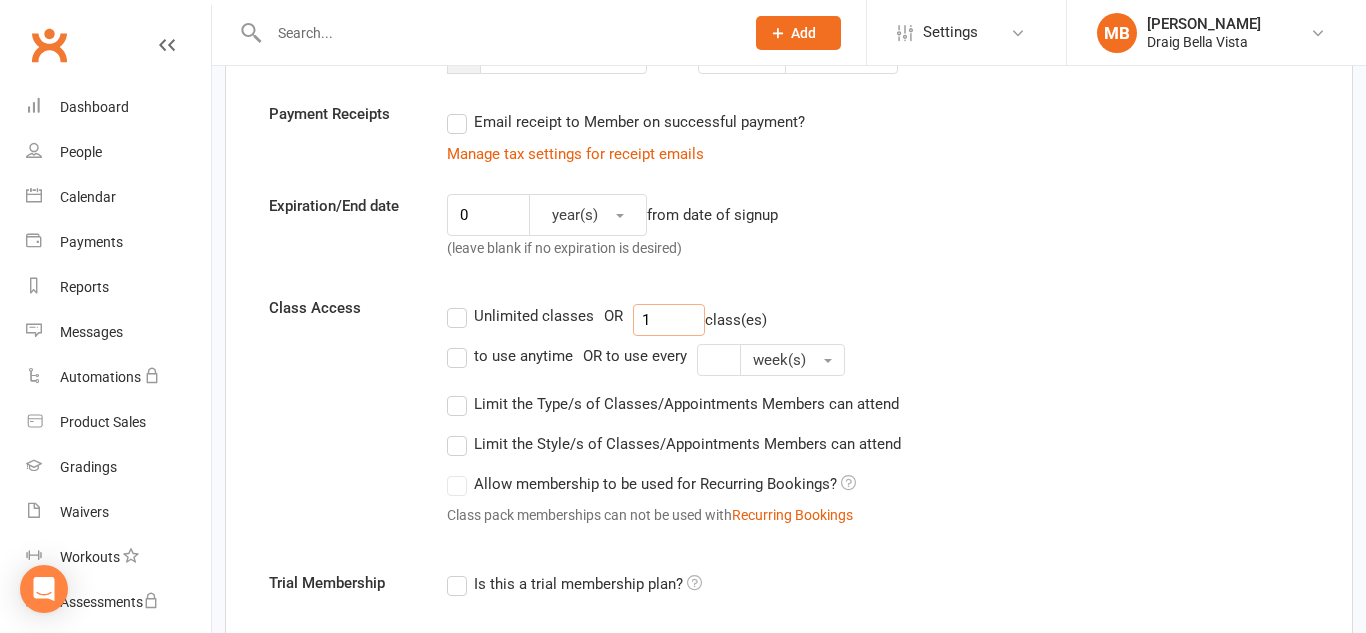 click on "1" at bounding box center [669, 320] 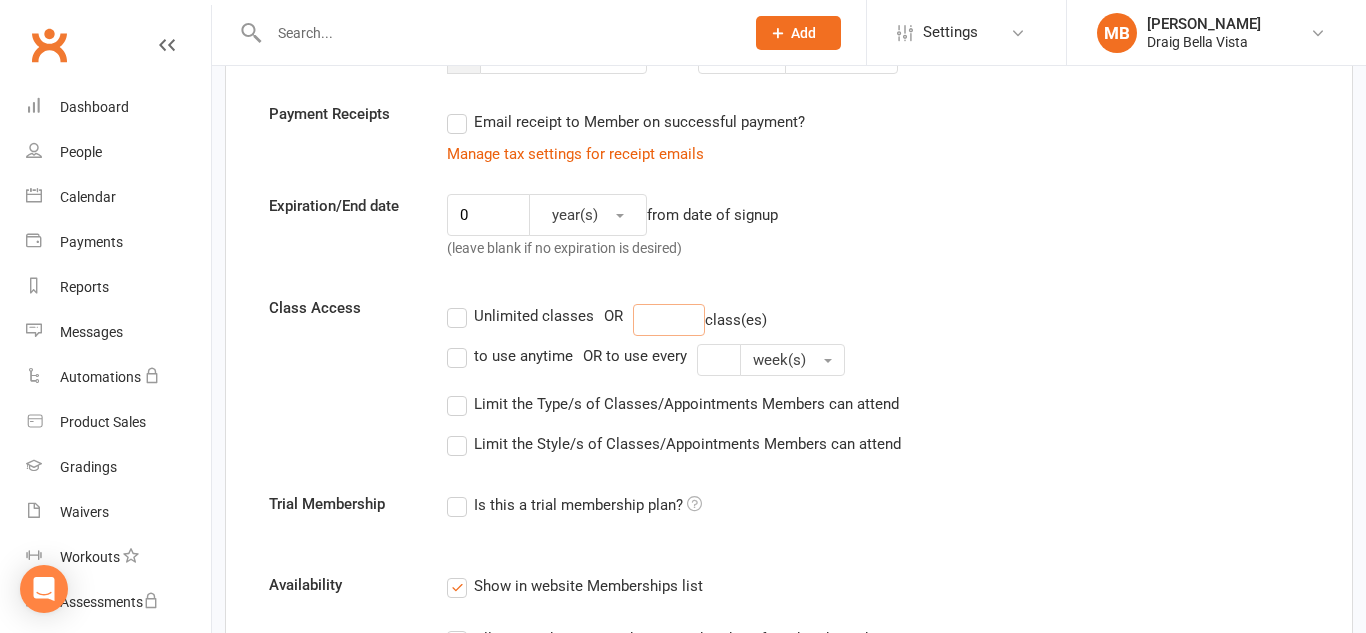 type 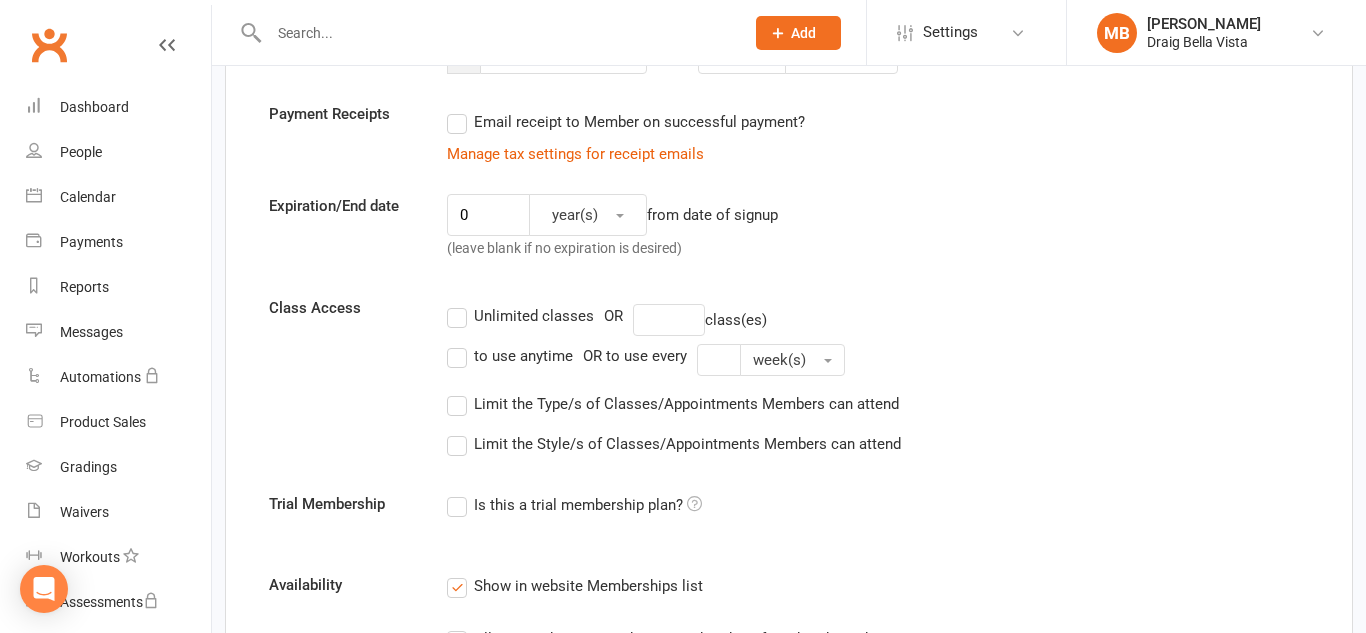 click on "Unlimited classes" at bounding box center (520, 316) 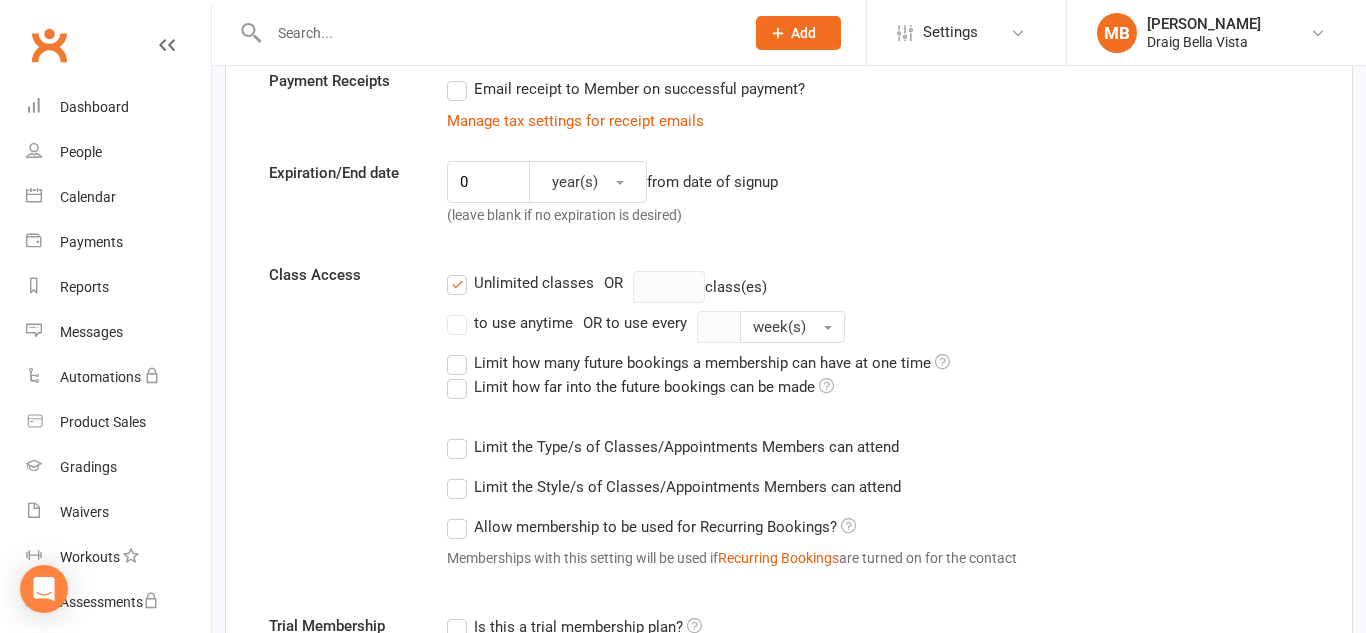 scroll, scrollTop: 0, scrollLeft: 0, axis: both 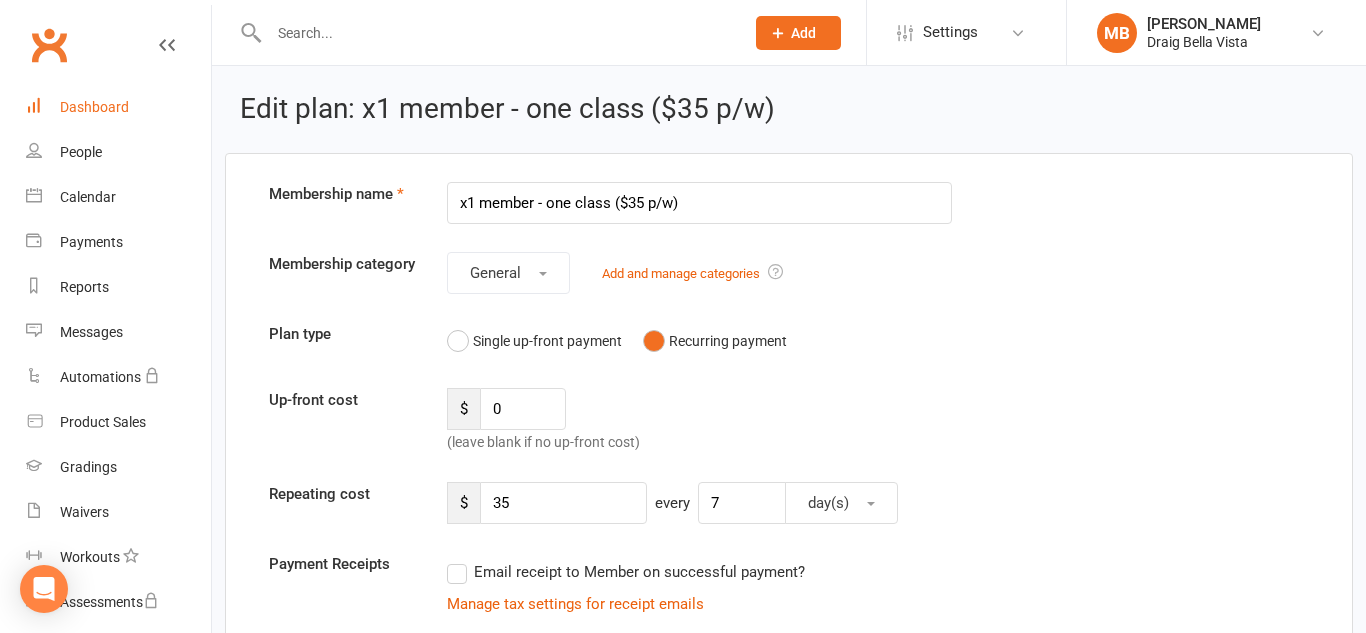 click on "Dashboard" at bounding box center (94, 107) 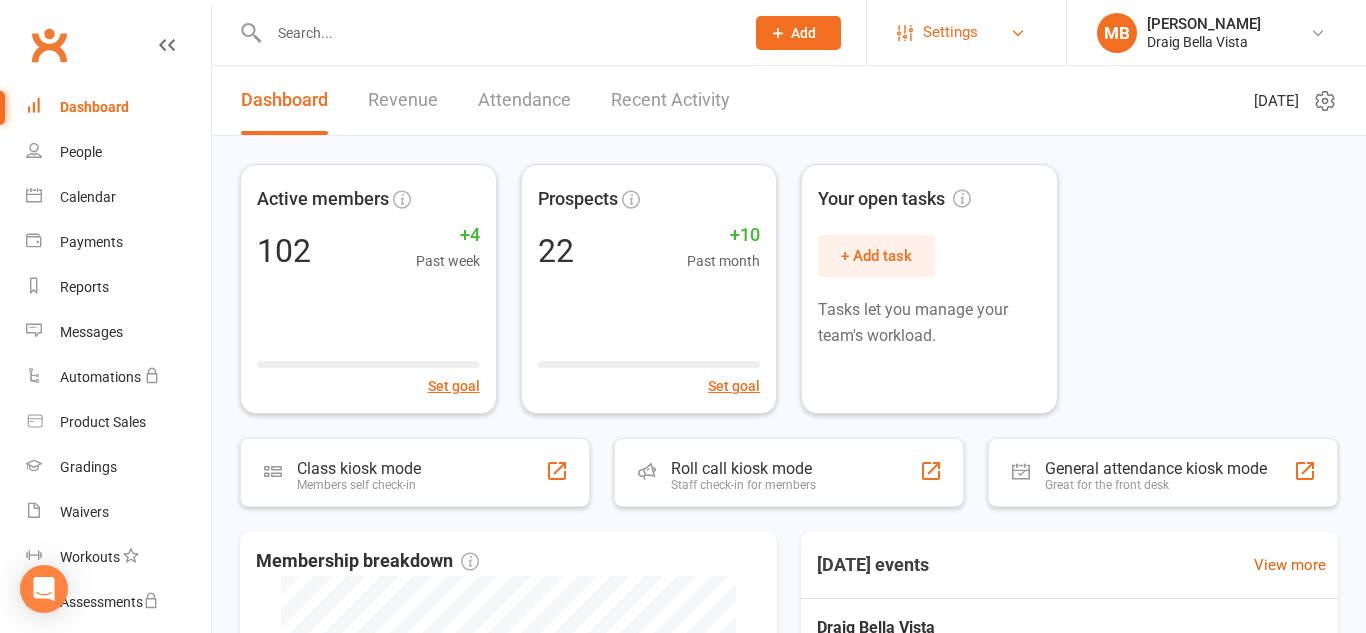 click on "Settings" at bounding box center [966, 32] 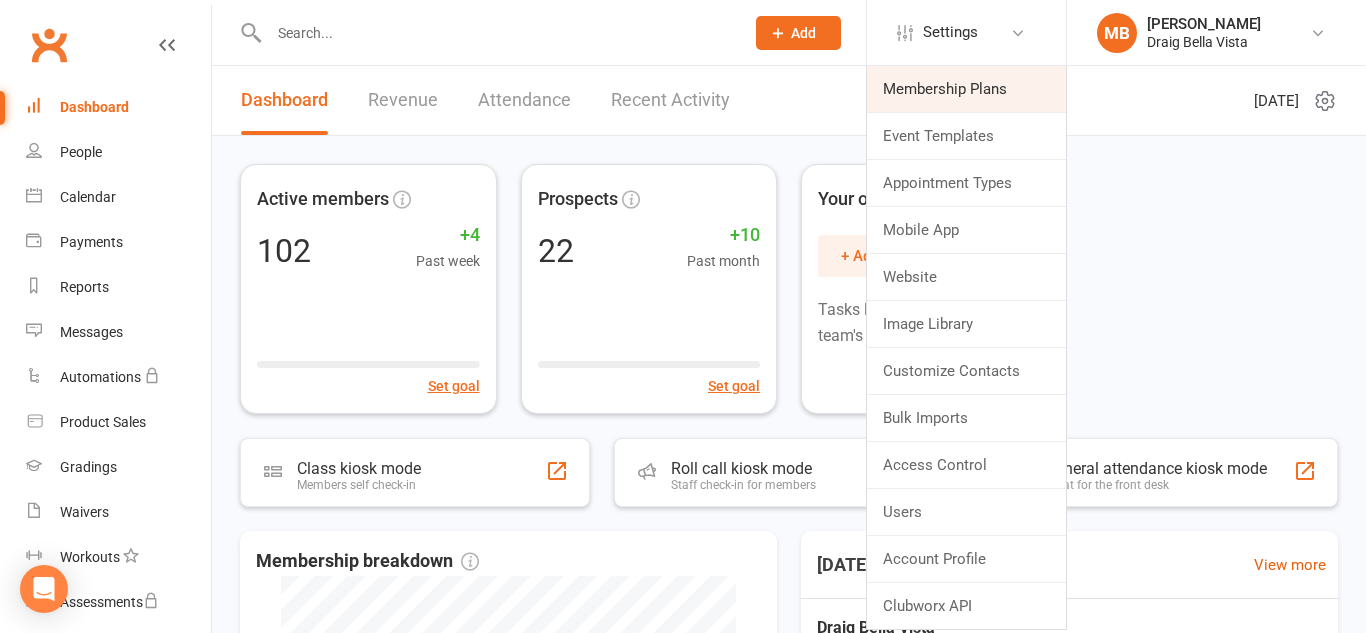 click on "Membership Plans" at bounding box center (966, 89) 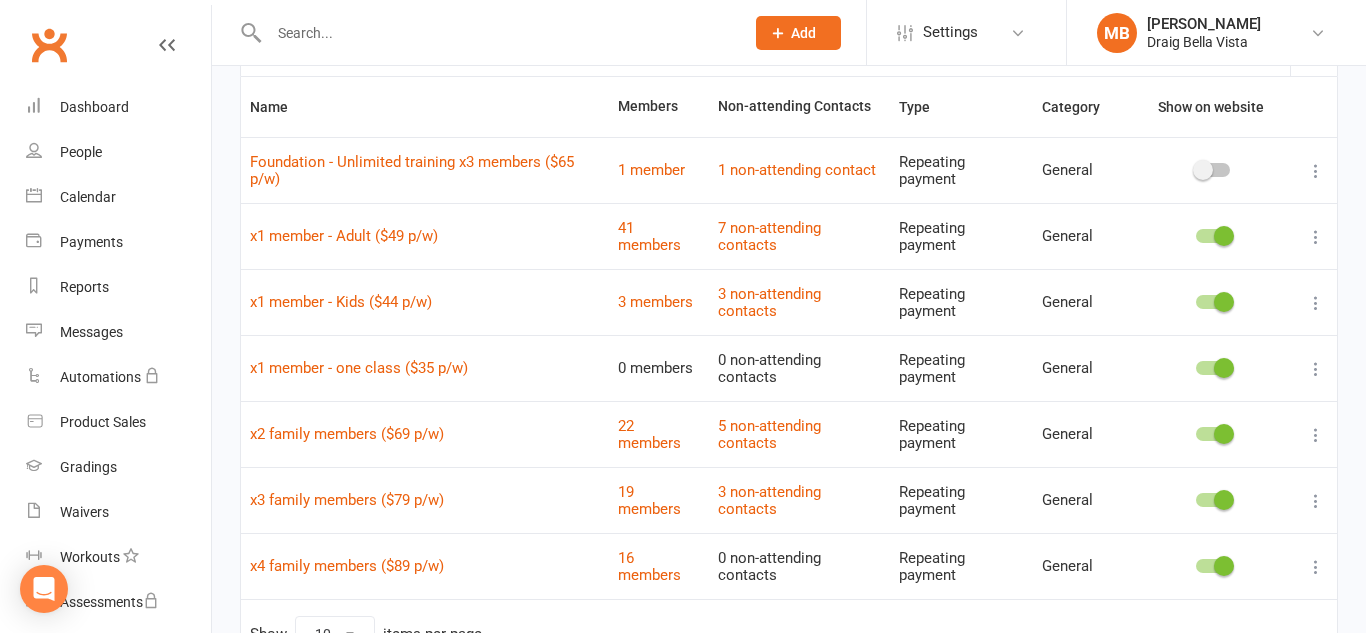 scroll, scrollTop: 134, scrollLeft: 0, axis: vertical 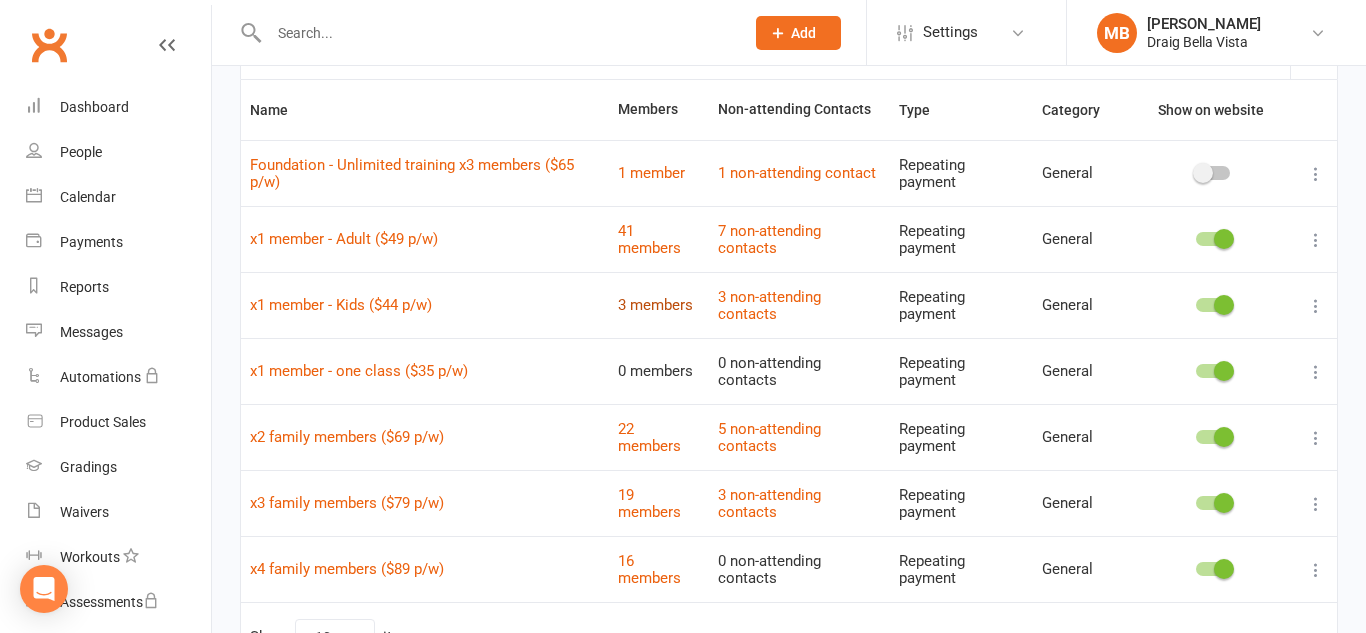 click on "3 members" at bounding box center (655, 305) 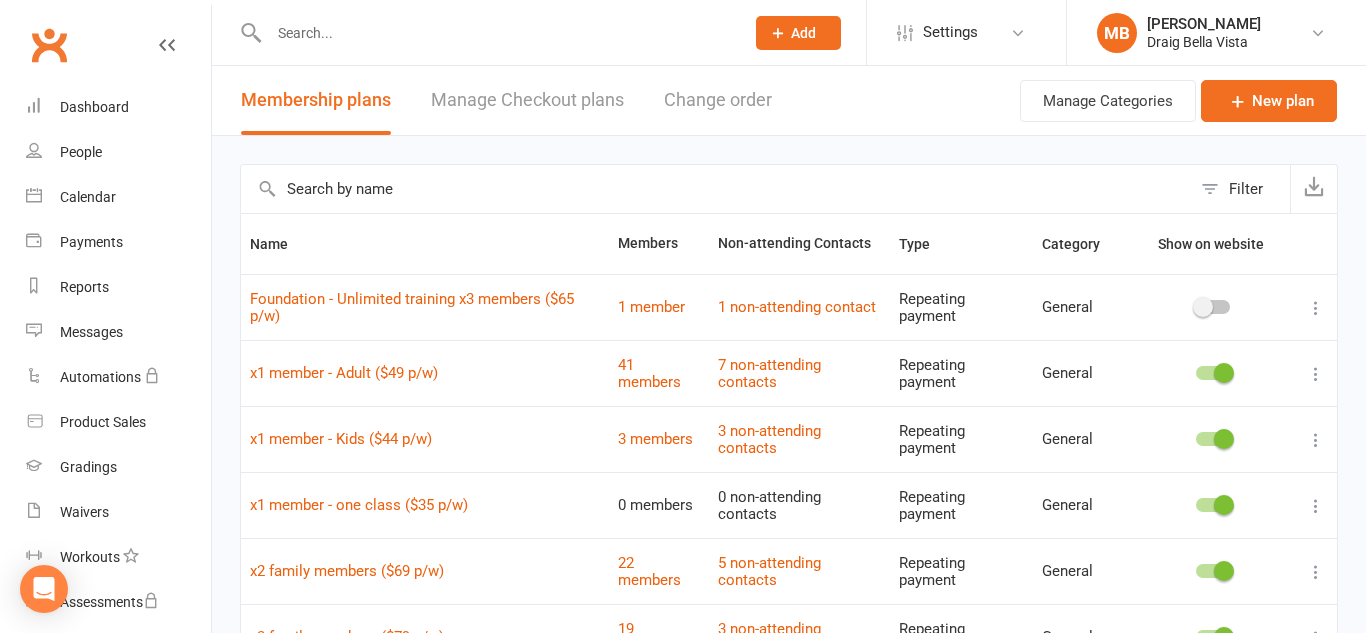 click on "x1 member - Adult ($49 p/w)" at bounding box center (425, 373) 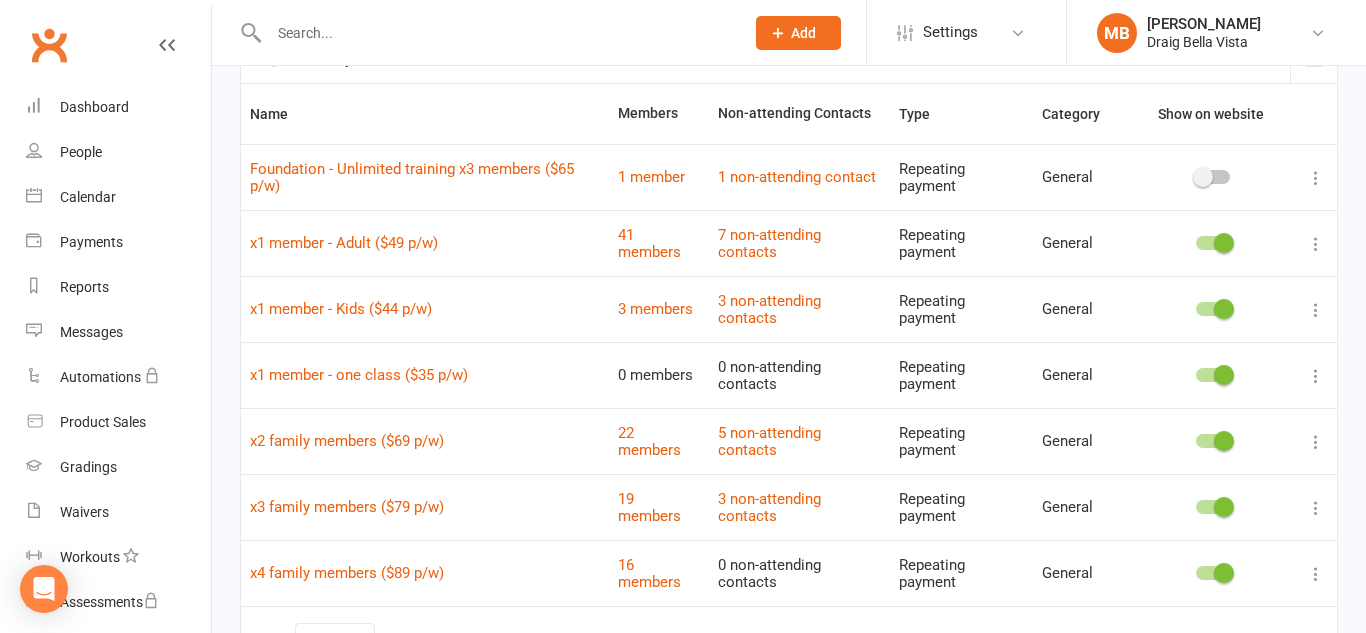 scroll, scrollTop: 129, scrollLeft: 0, axis: vertical 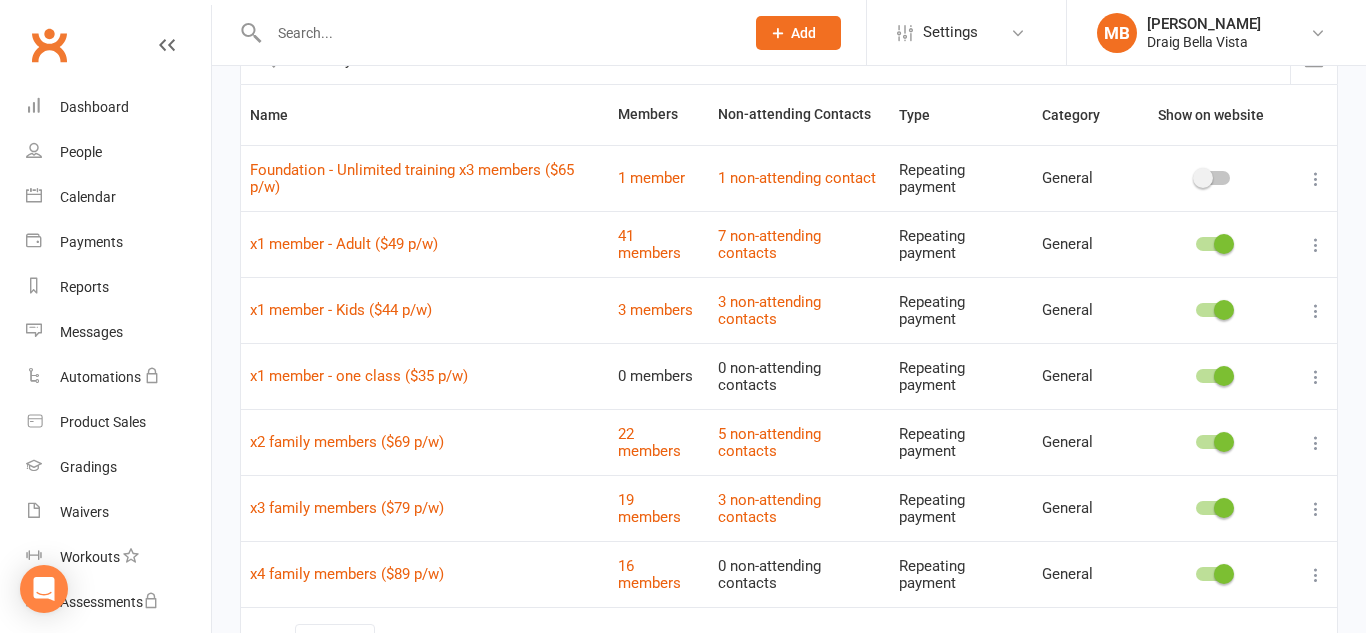 drag, startPoint x: 1317, startPoint y: 384, endPoint x: 1320, endPoint y: 326, distance: 58.077534 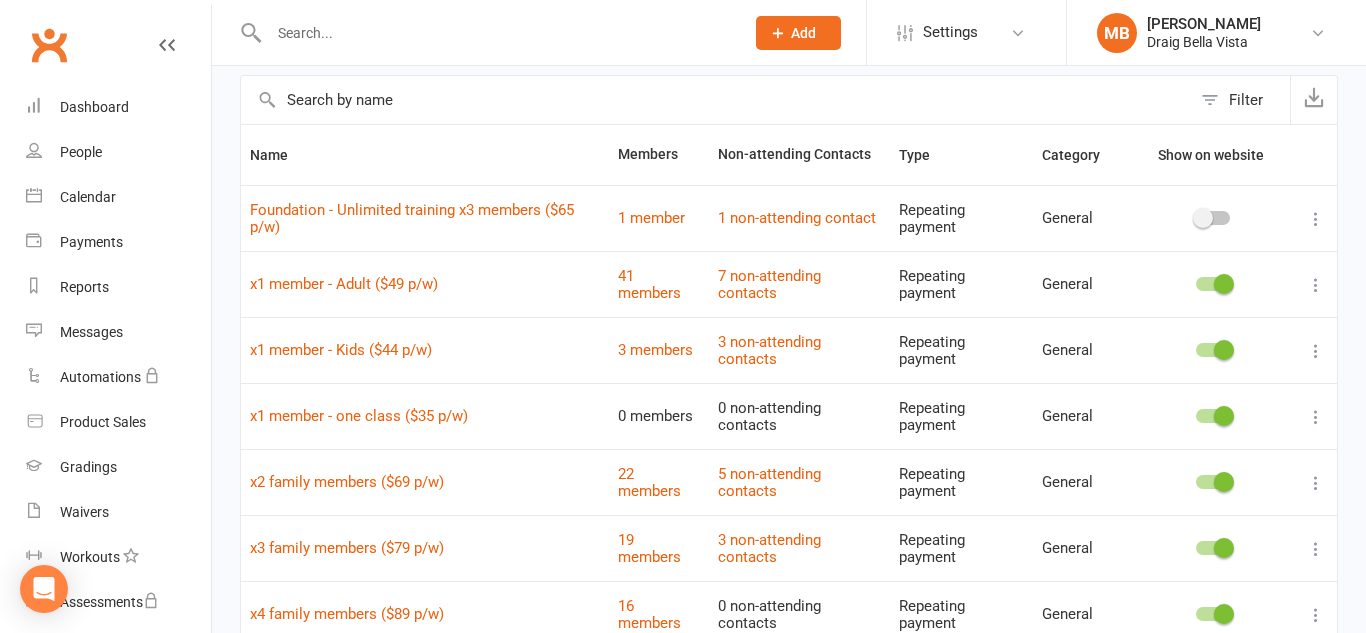 scroll, scrollTop: 91, scrollLeft: 0, axis: vertical 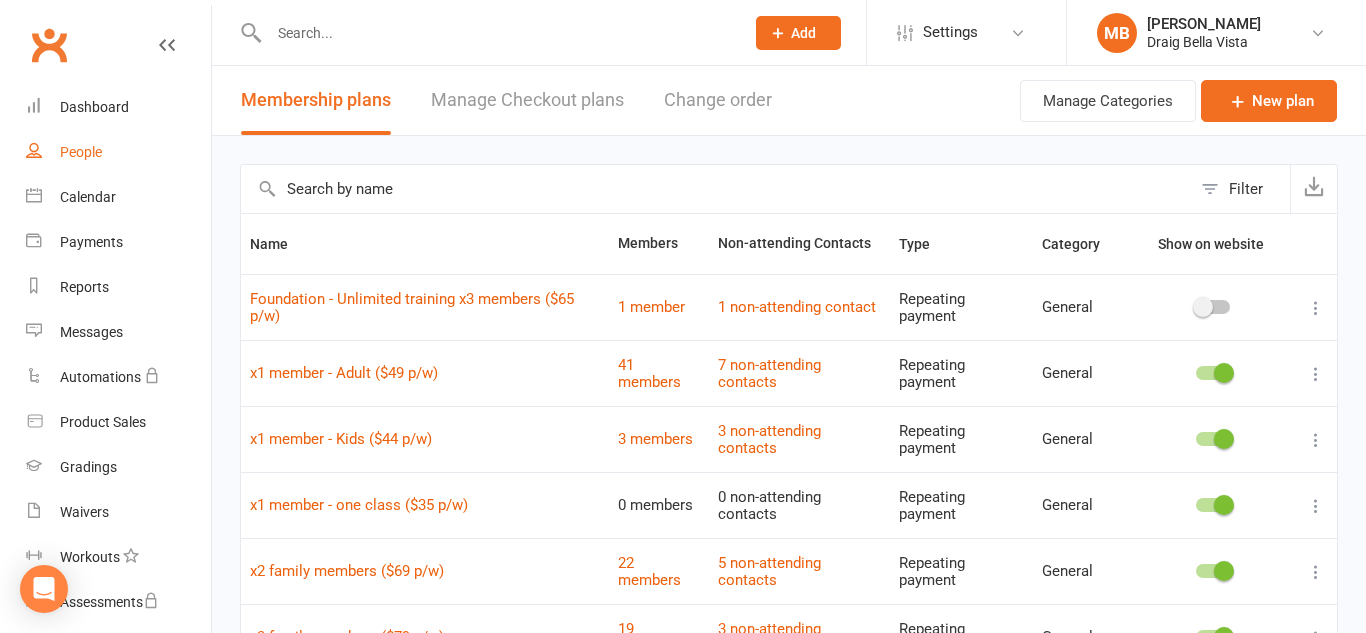 click on "People" at bounding box center [118, 152] 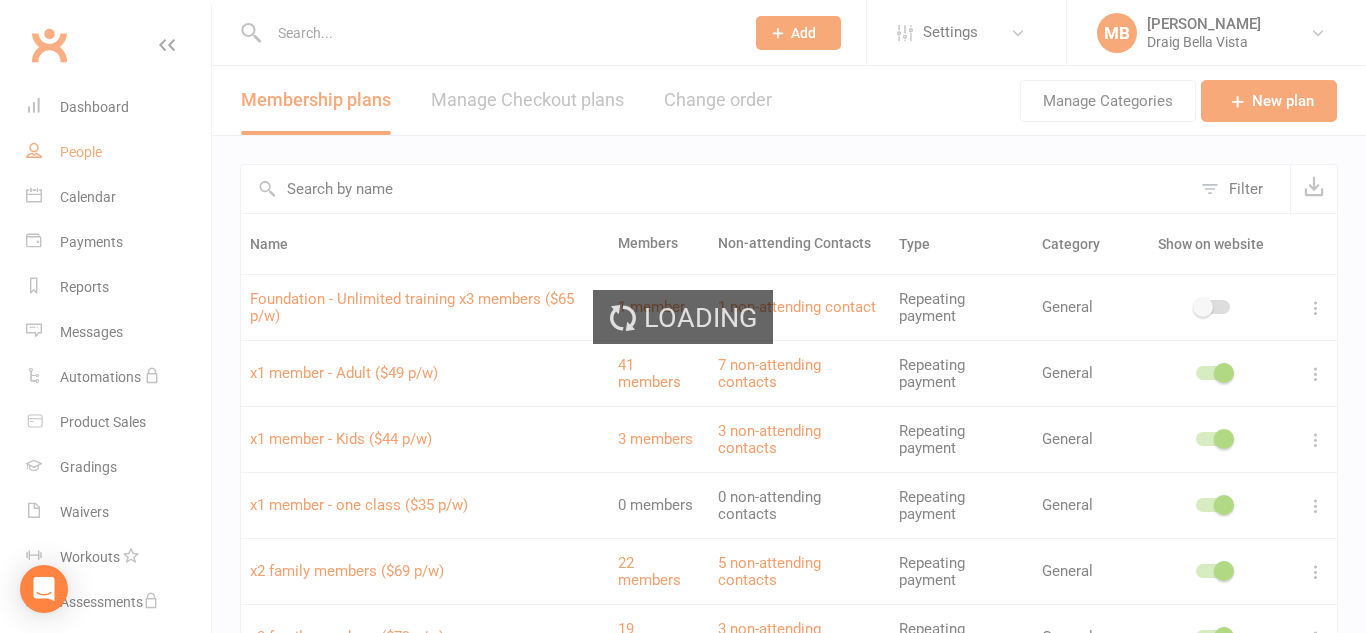 select on "100" 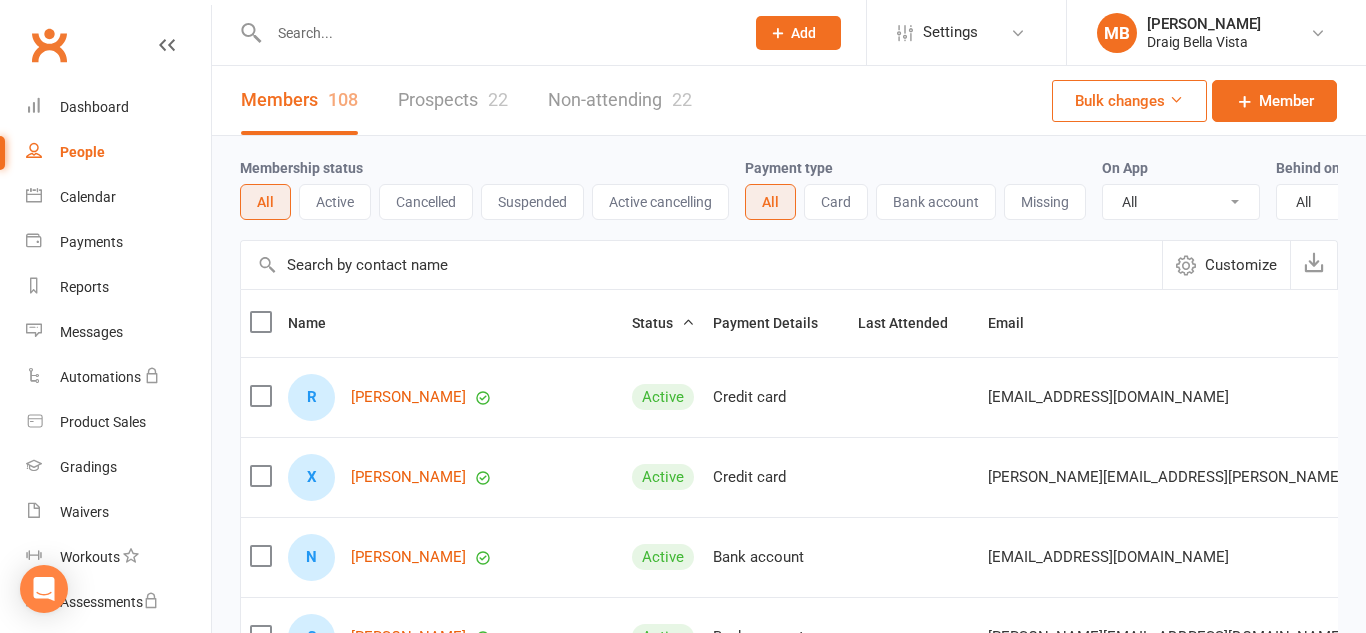 click on "Prospects 22" at bounding box center (453, 100) 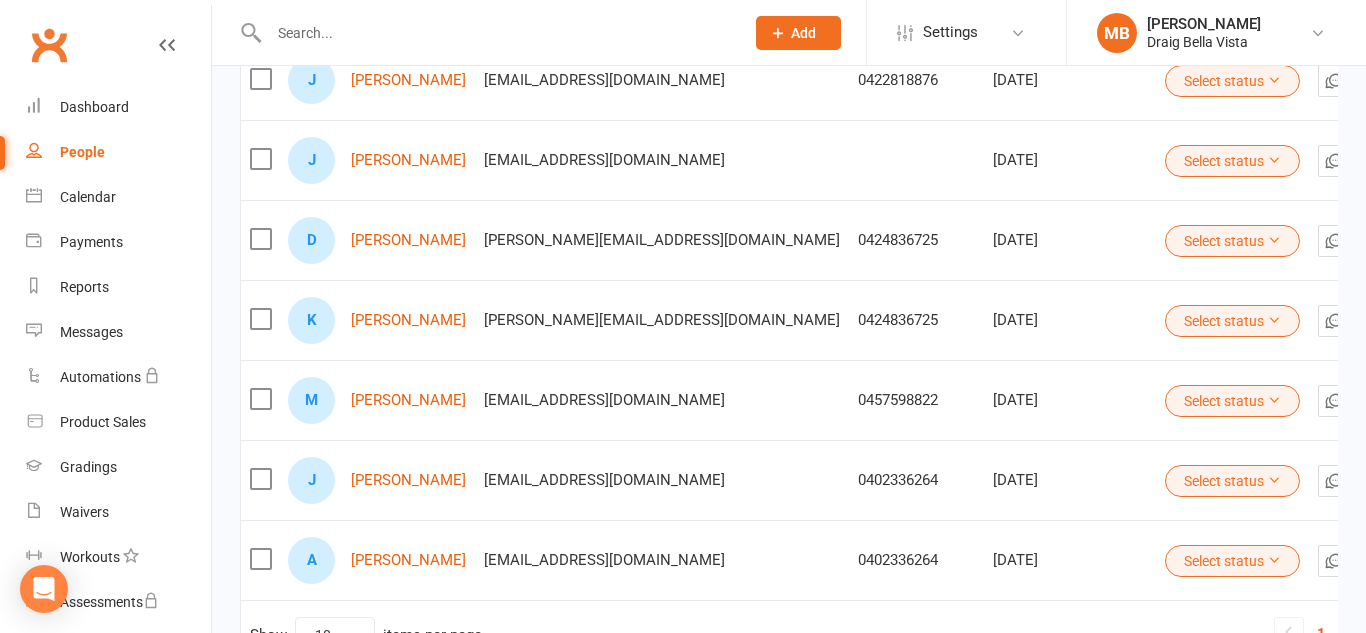 scroll, scrollTop: 694, scrollLeft: 0, axis: vertical 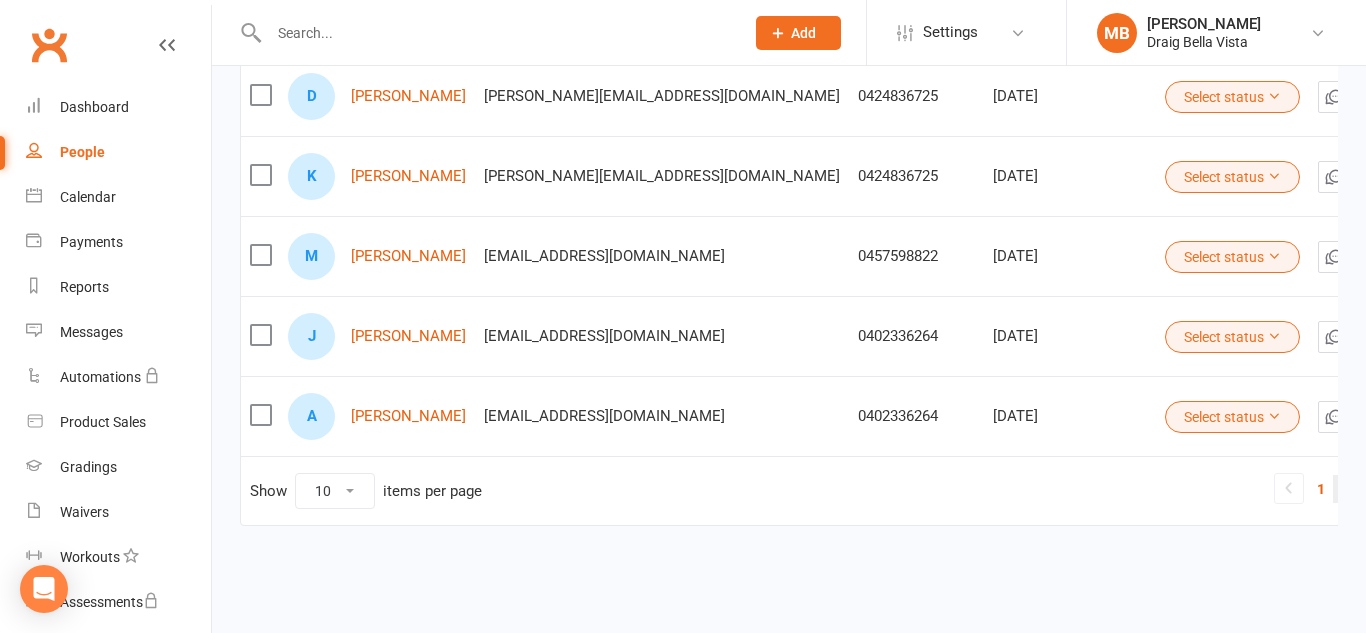 click on "2" at bounding box center (1345, 489) 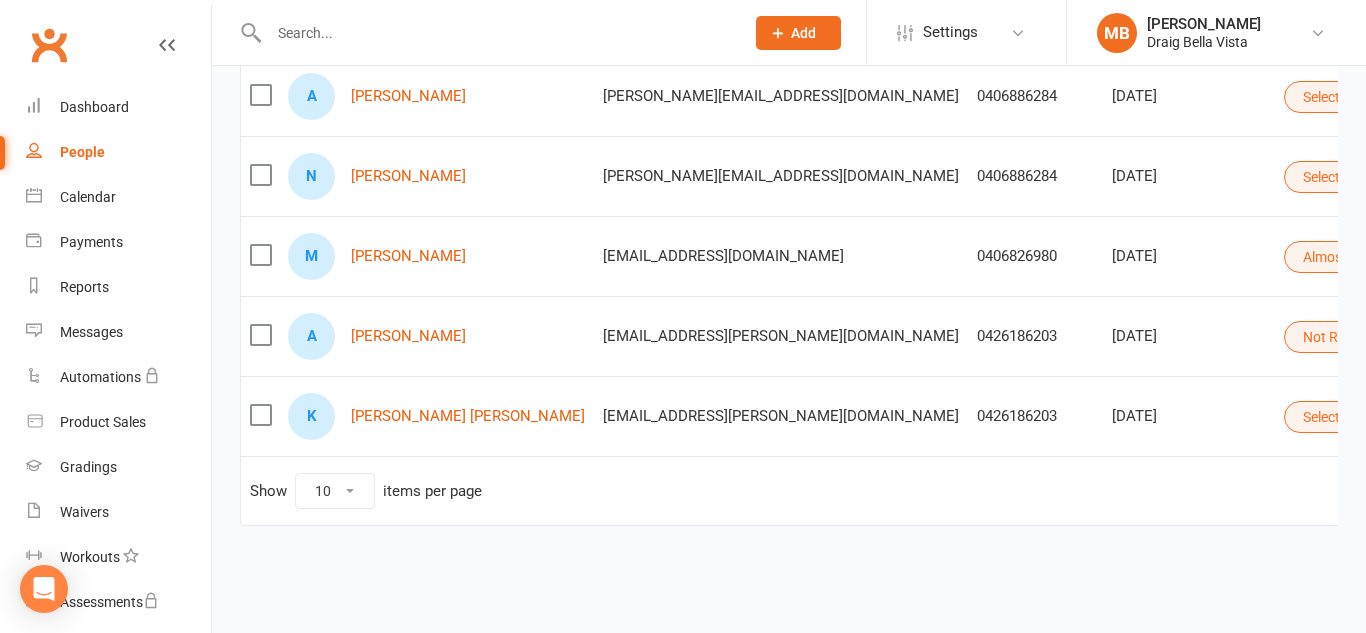 scroll, scrollTop: 691, scrollLeft: 0, axis: vertical 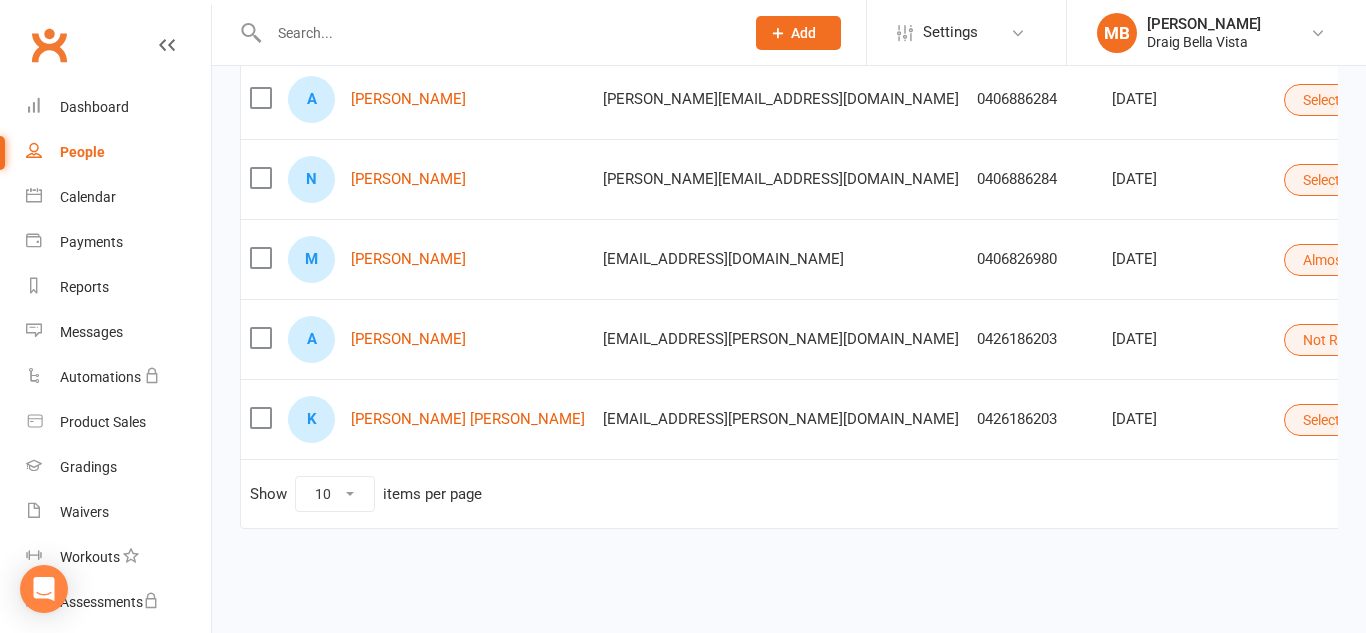 click on "3" at bounding box center [1494, 492] 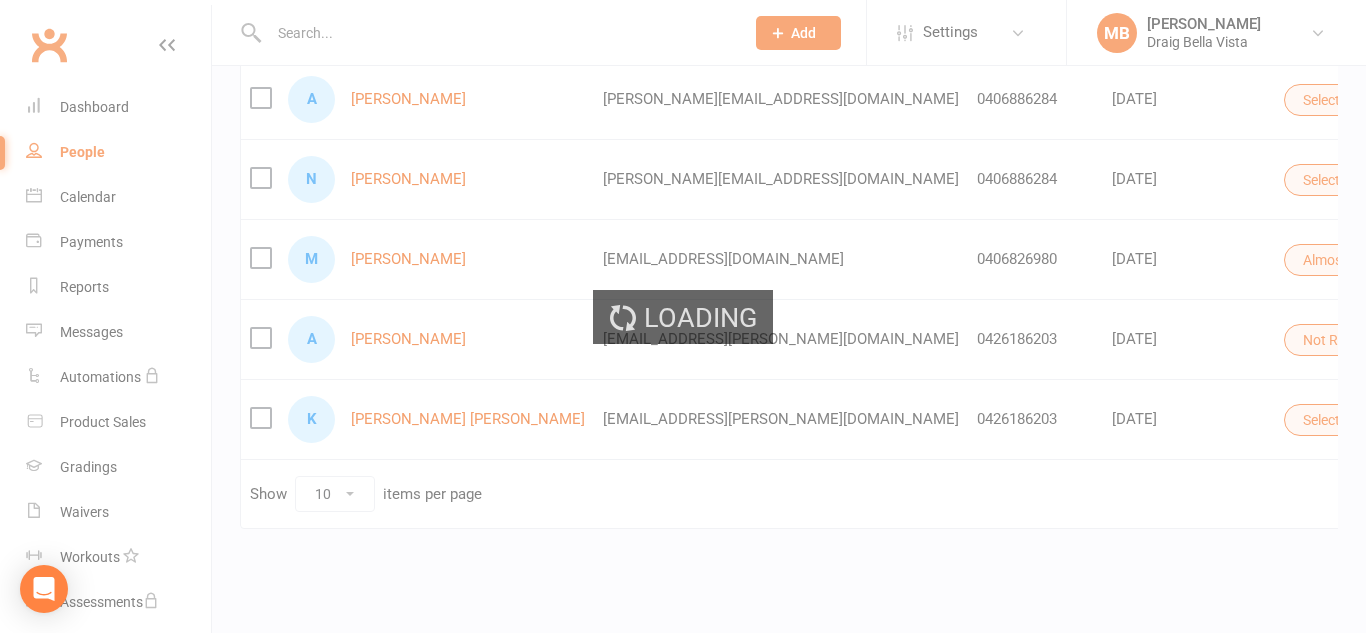 scroll, scrollTop: 54, scrollLeft: 0, axis: vertical 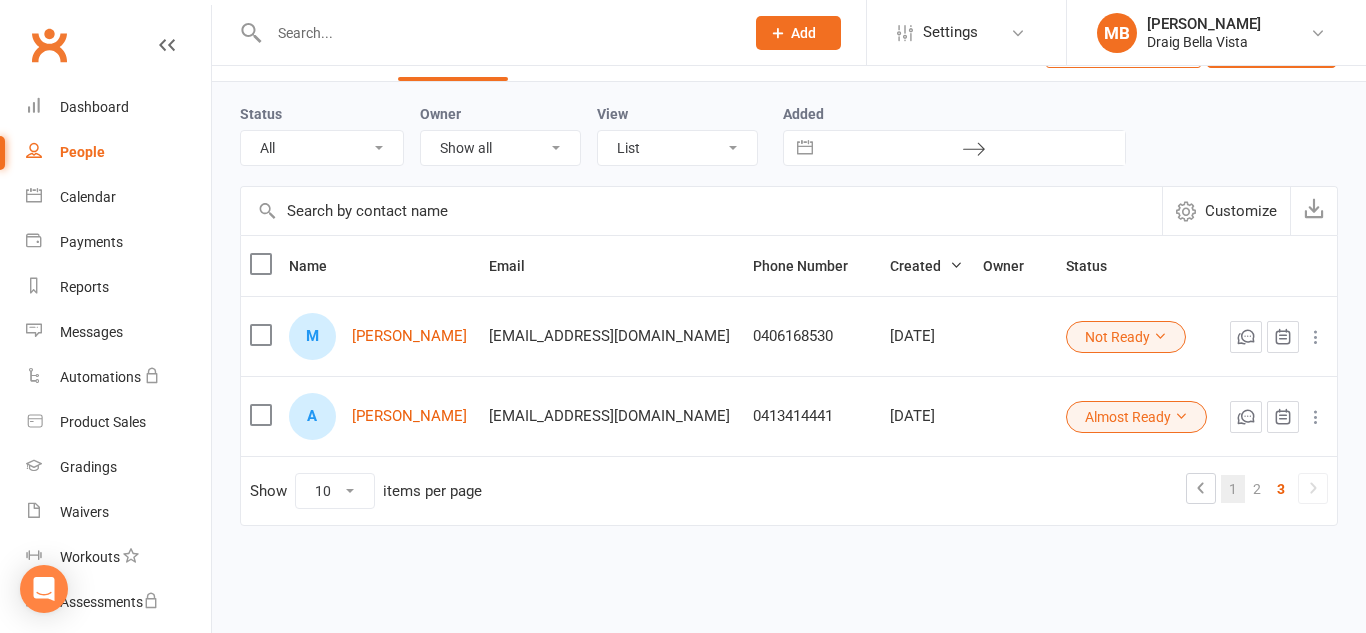 click on "1" at bounding box center (1233, 489) 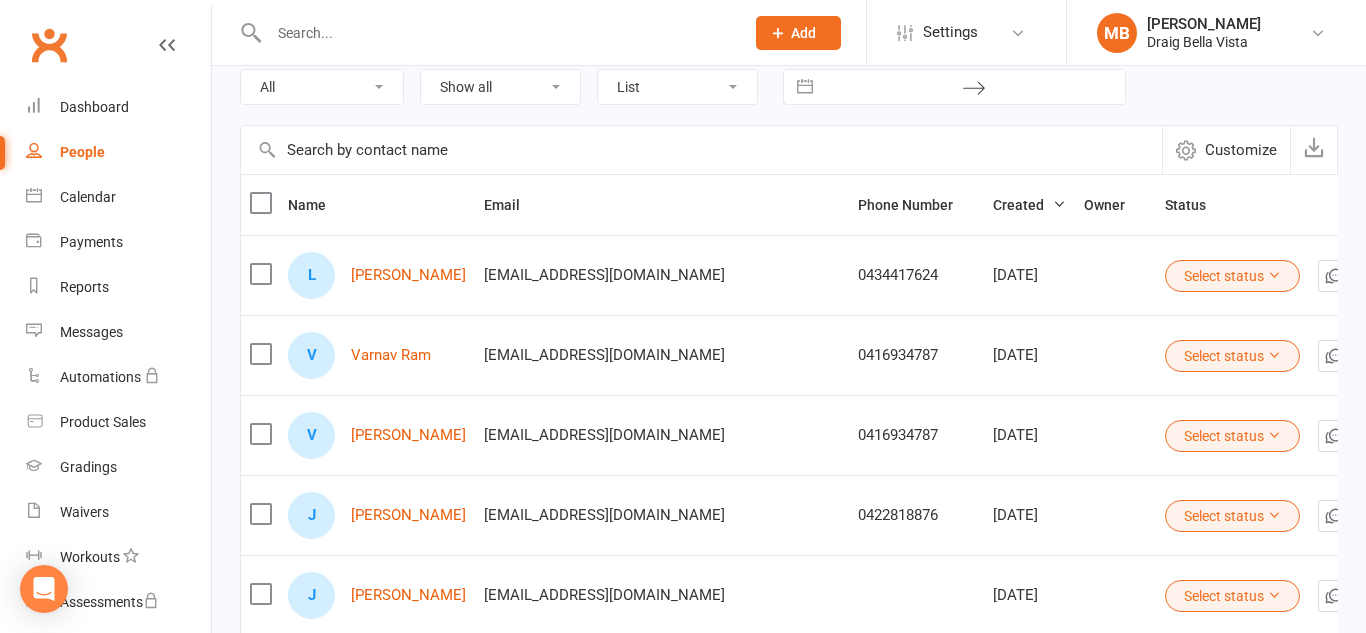 scroll, scrollTop: 694, scrollLeft: 0, axis: vertical 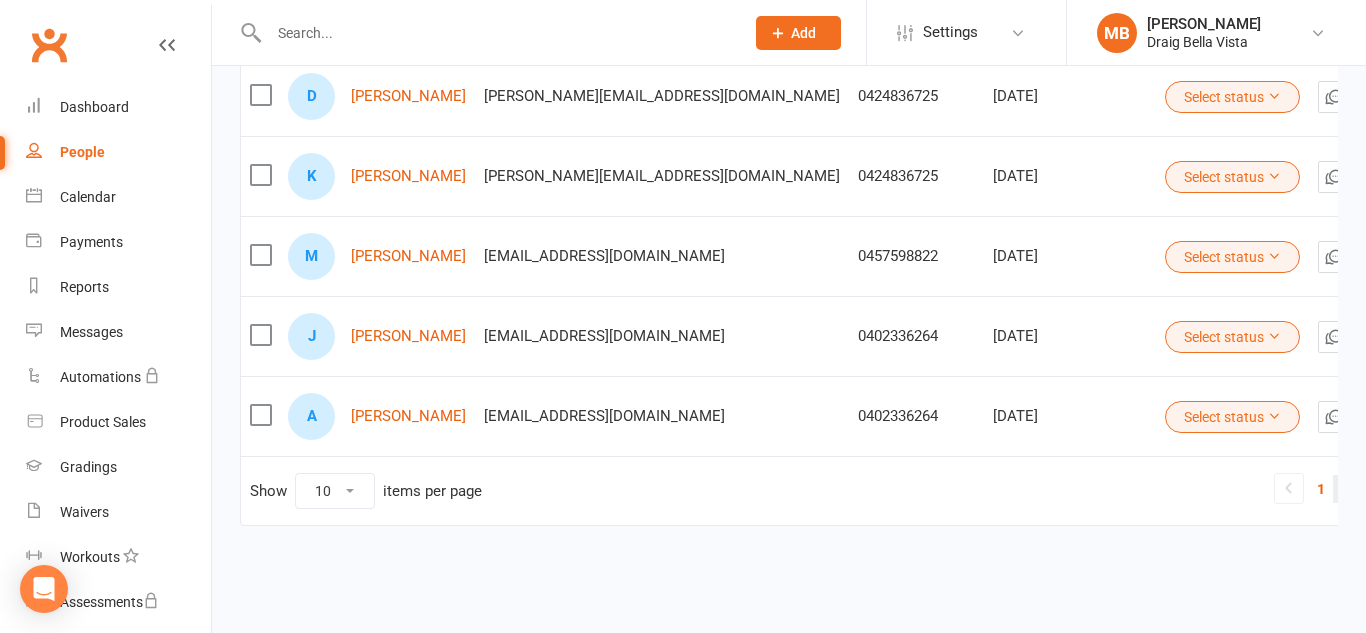 click on "2" at bounding box center [1345, 489] 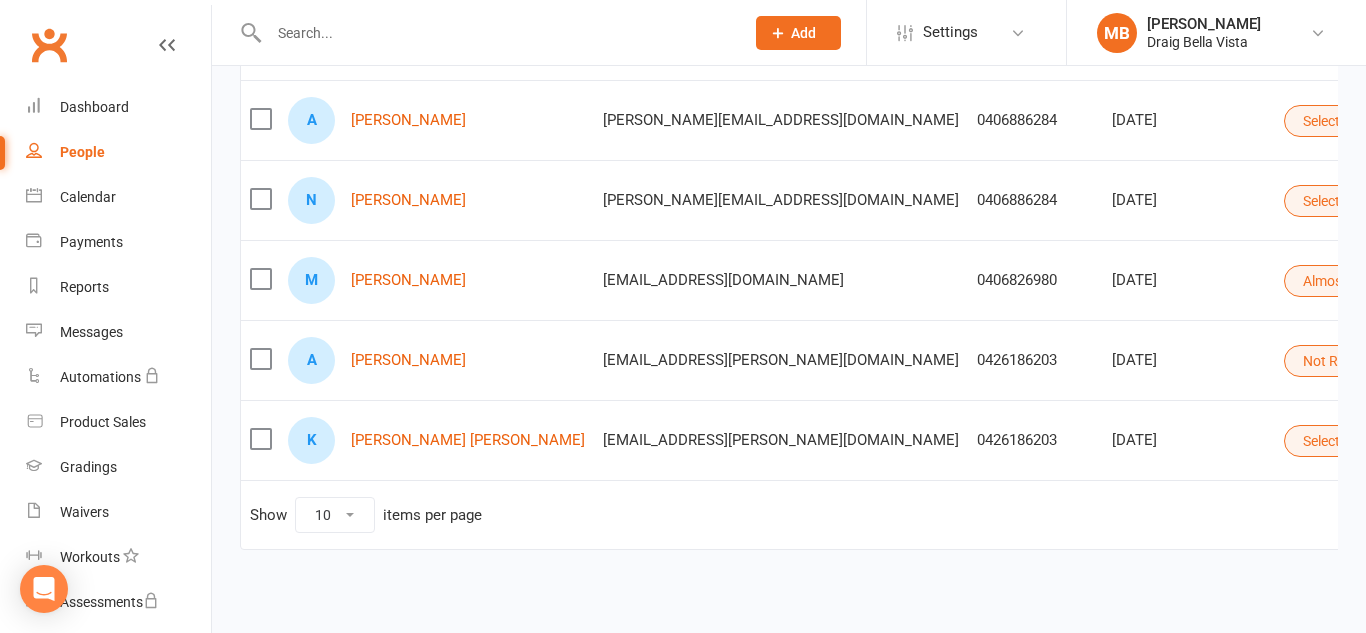 scroll, scrollTop: 669, scrollLeft: 0, axis: vertical 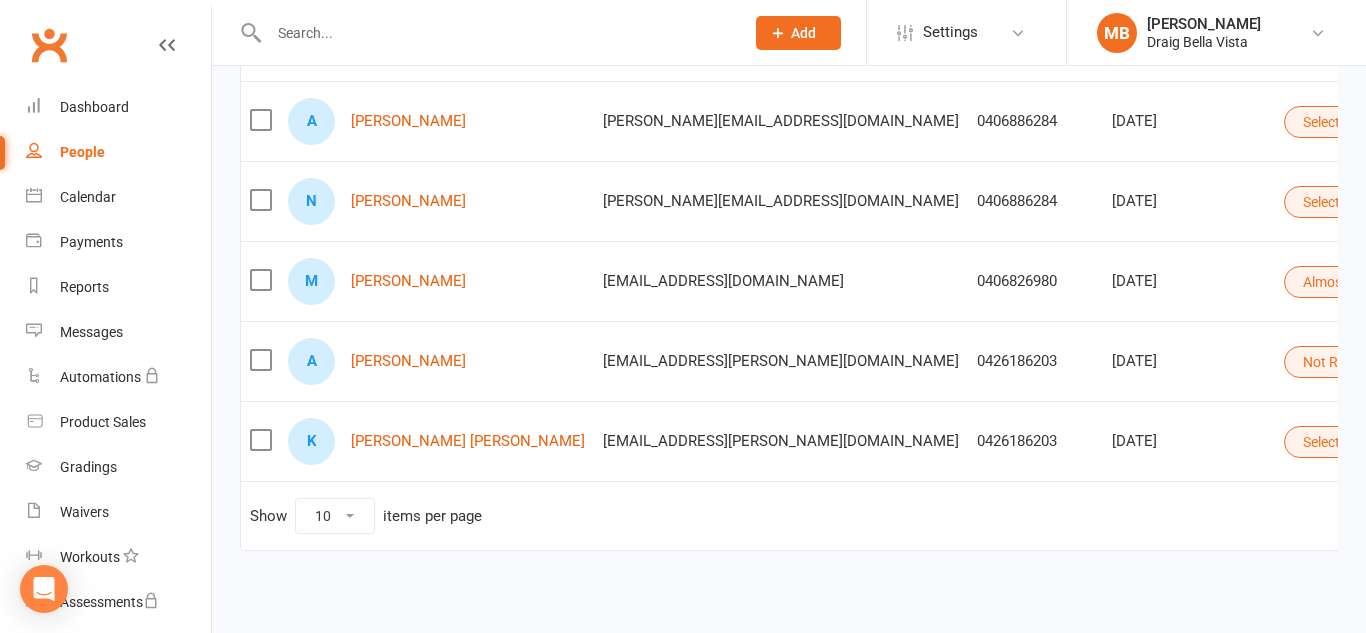 click on "1" at bounding box center [1446, 514] 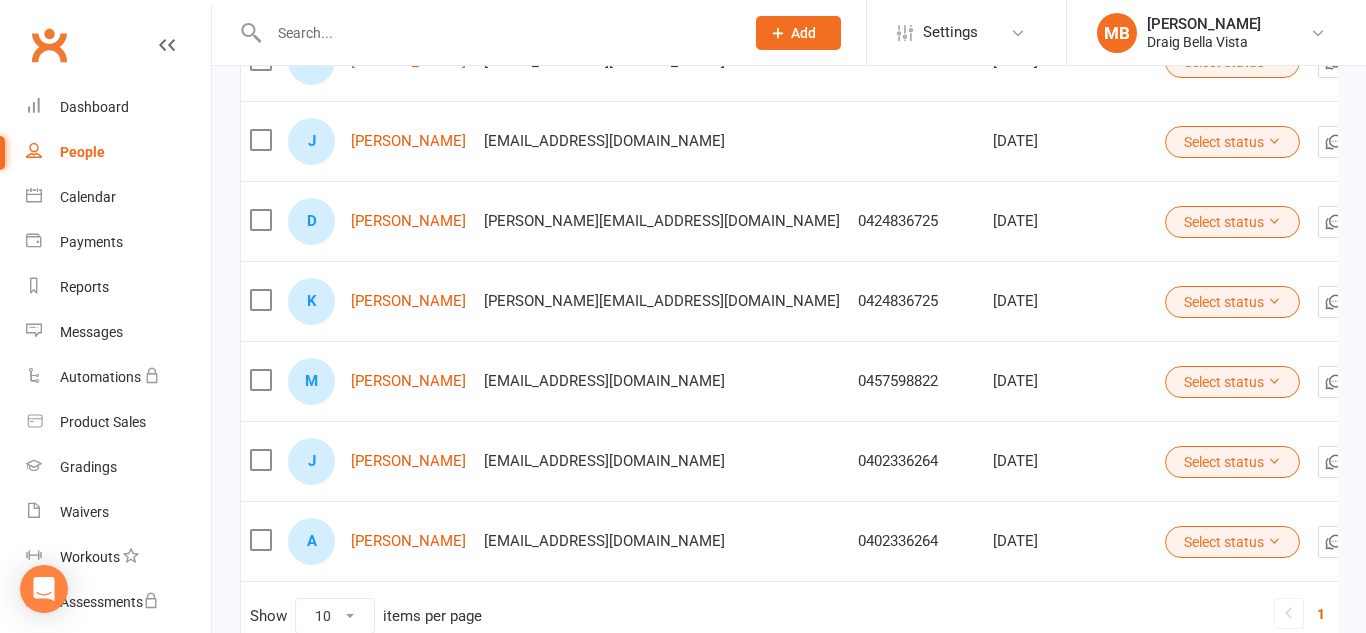 scroll, scrollTop: 571, scrollLeft: 0, axis: vertical 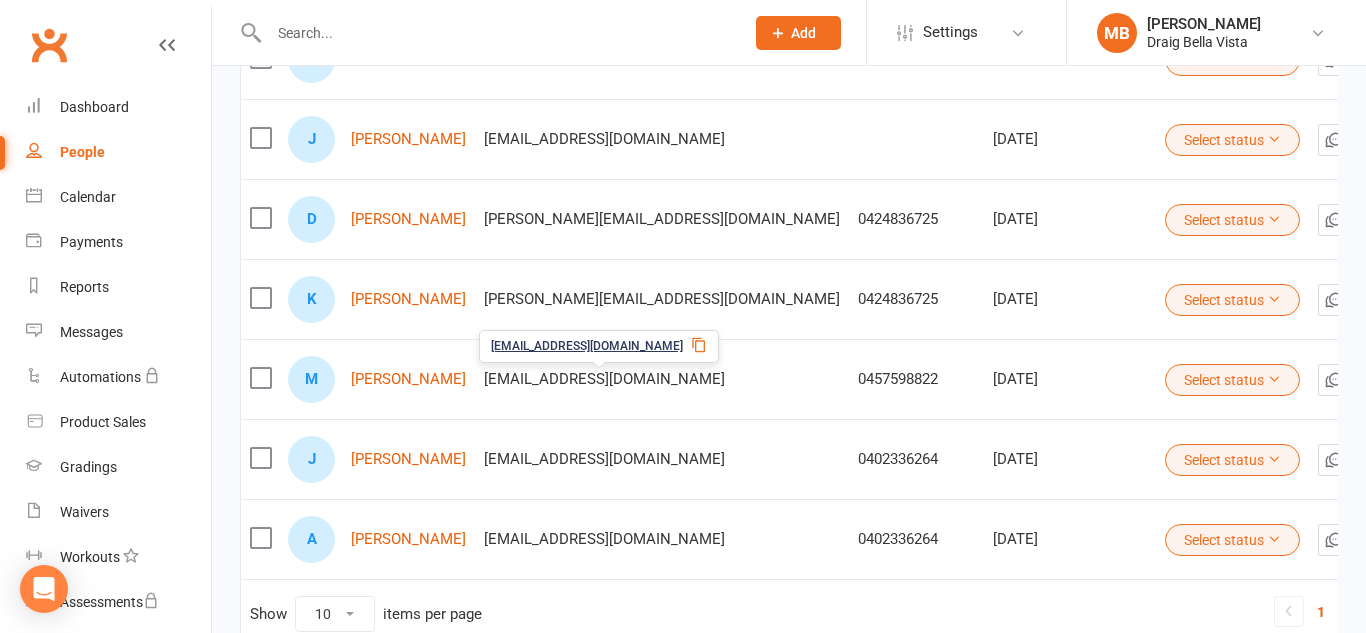 click on "Hsinpraseuth@gmail.com" at bounding box center [604, 379] 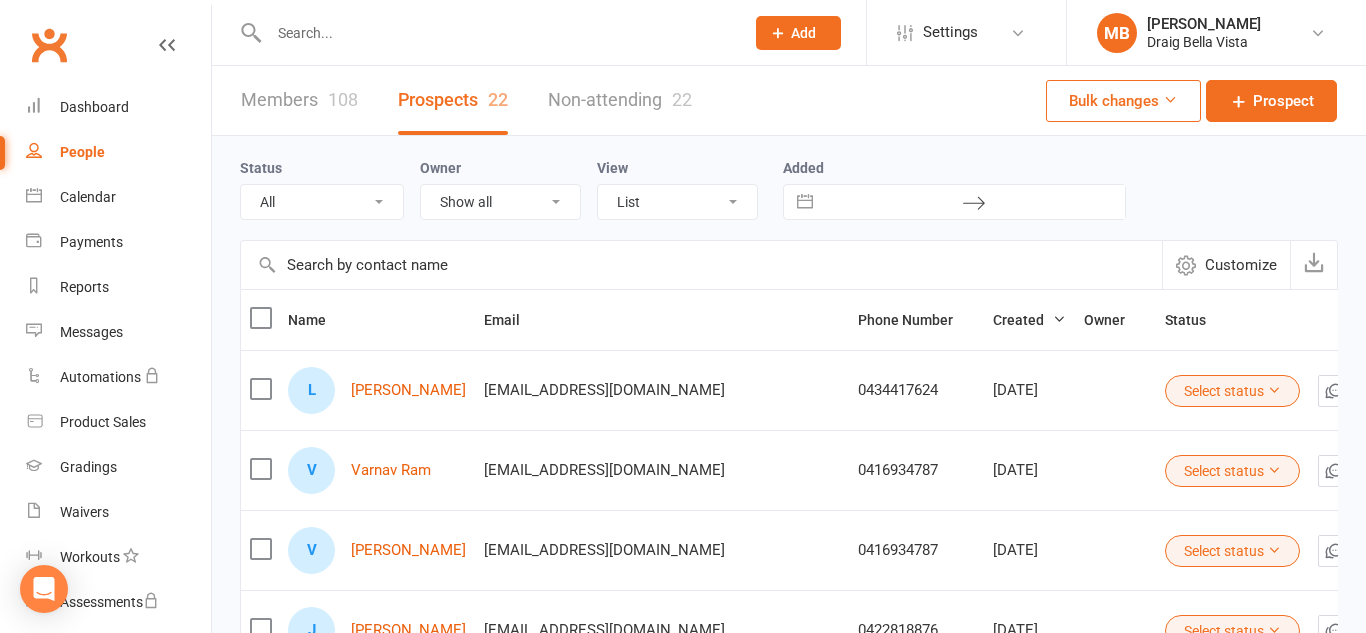 scroll, scrollTop: 3, scrollLeft: 0, axis: vertical 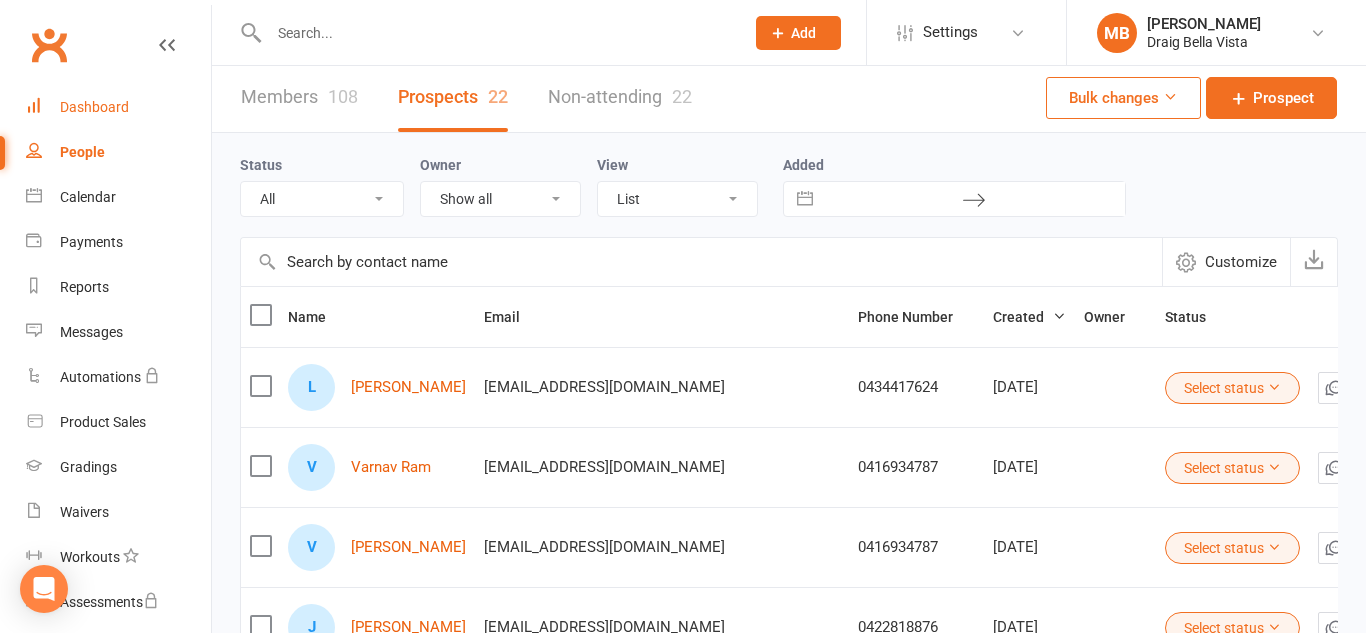 click on "Dashboard" at bounding box center [94, 107] 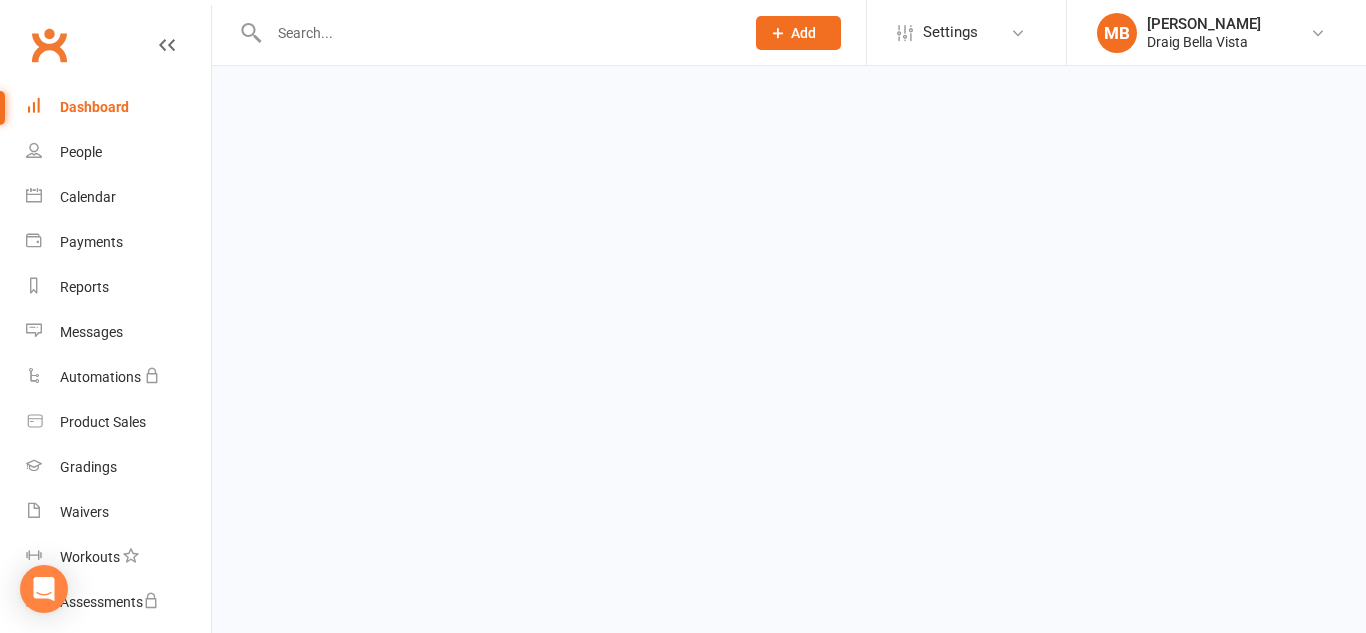 scroll, scrollTop: 0, scrollLeft: 0, axis: both 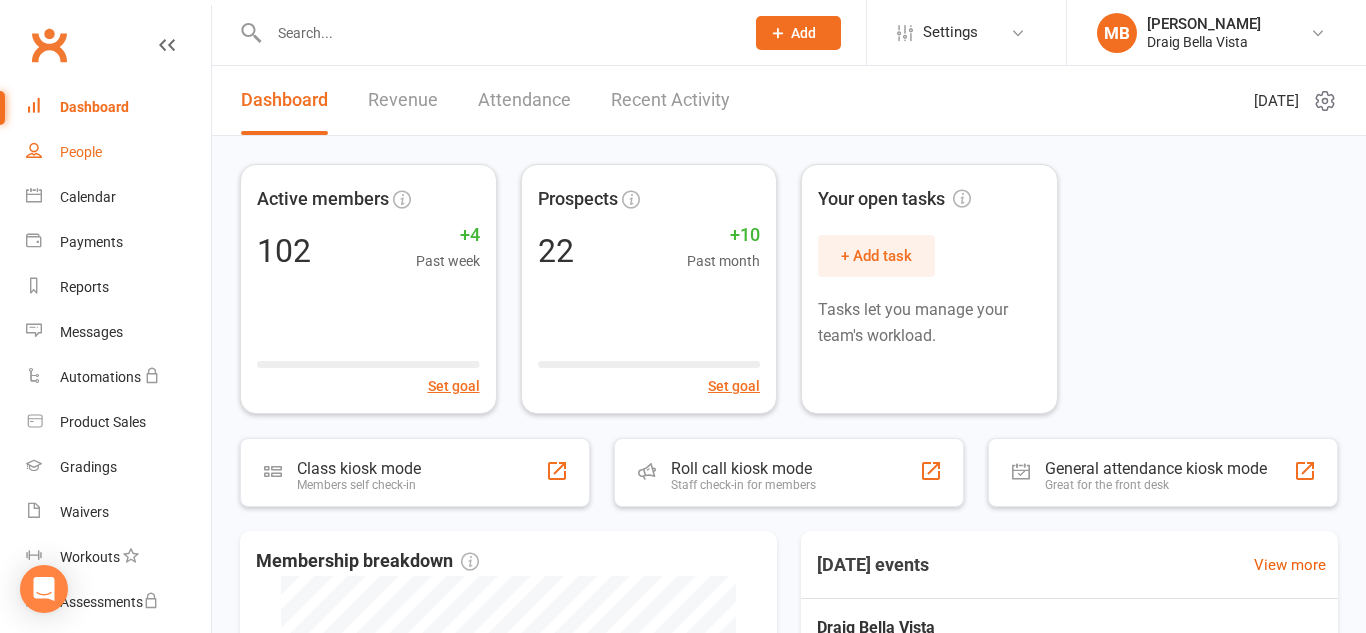 click on "People" at bounding box center [81, 152] 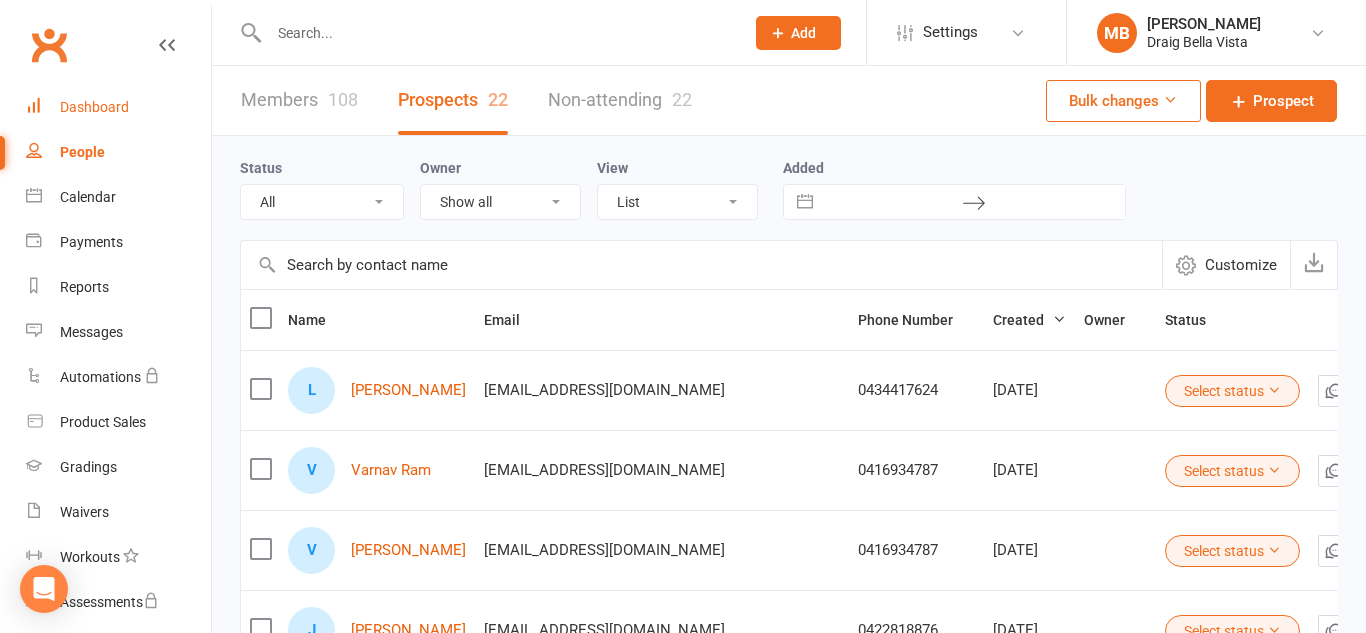 click on "Dashboard" at bounding box center (118, 107) 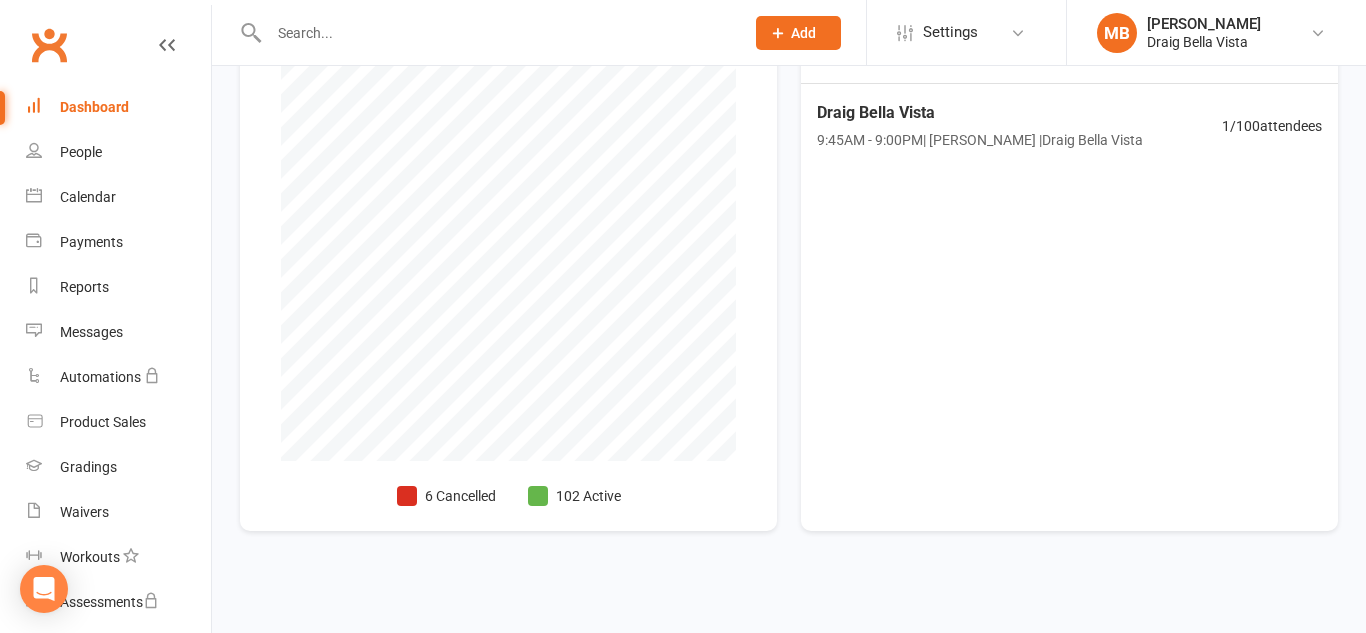 scroll, scrollTop: 0, scrollLeft: 0, axis: both 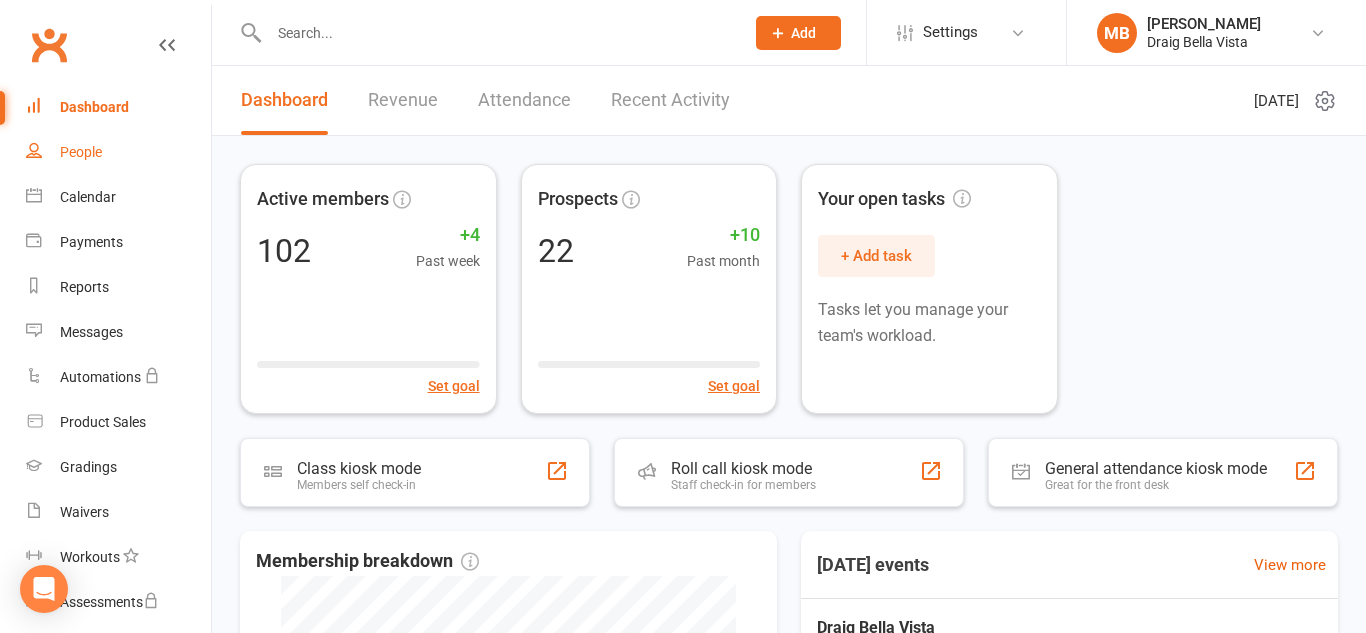 click on "People" at bounding box center (81, 152) 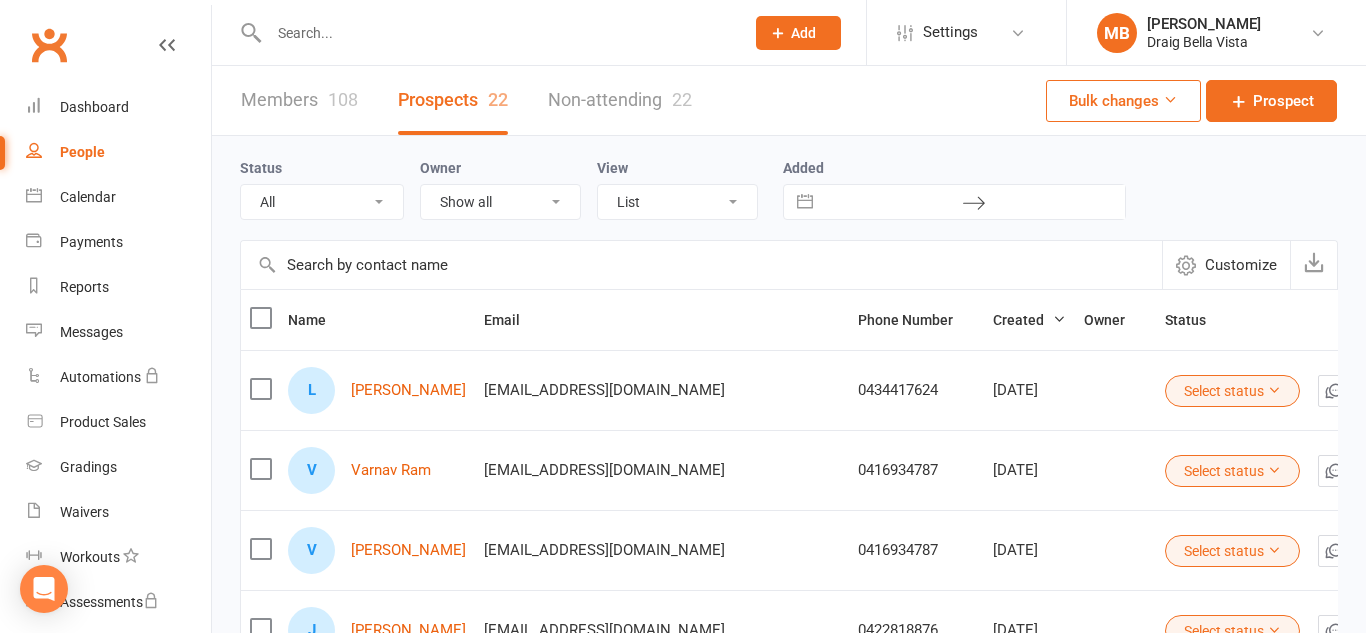 scroll, scrollTop: 3, scrollLeft: 0, axis: vertical 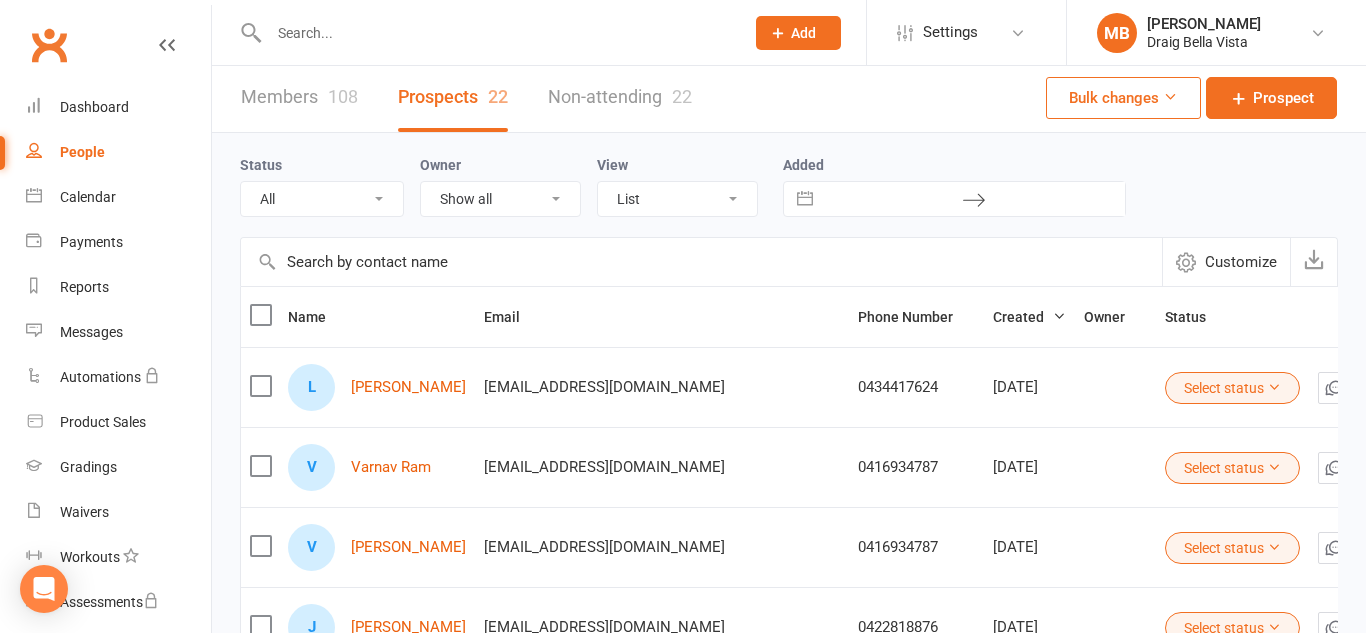 click on "Non-attending 22" at bounding box center (620, 97) 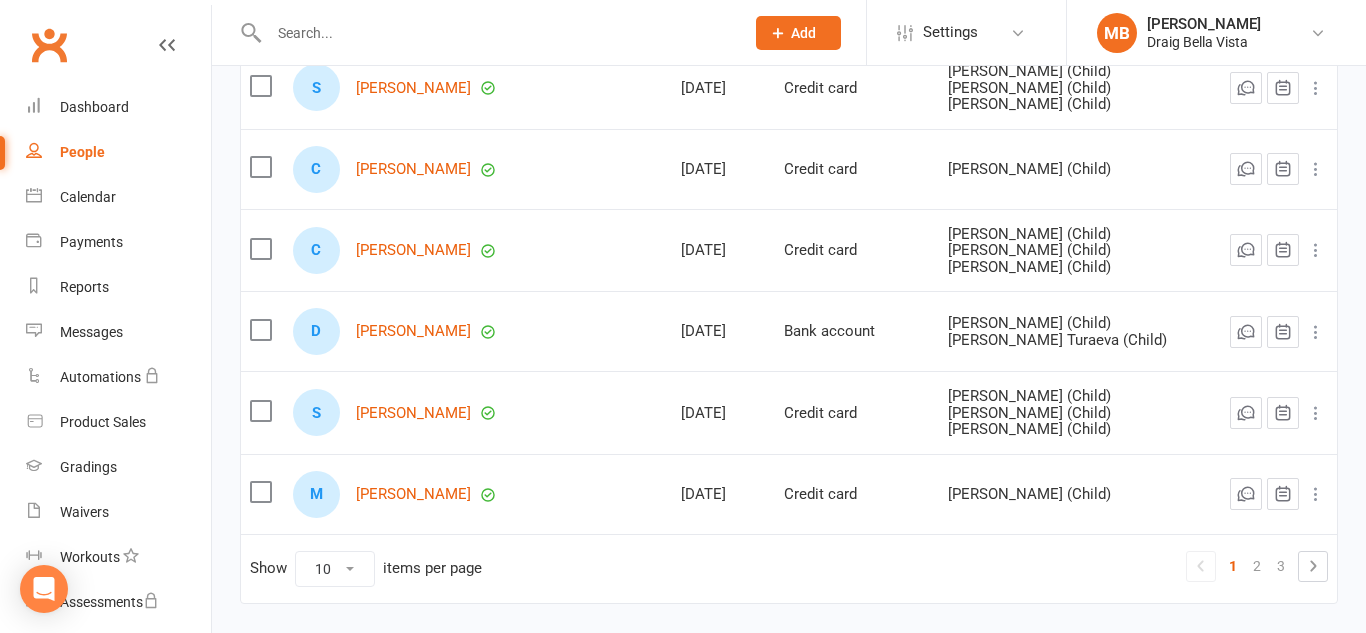 scroll, scrollTop: 0, scrollLeft: 0, axis: both 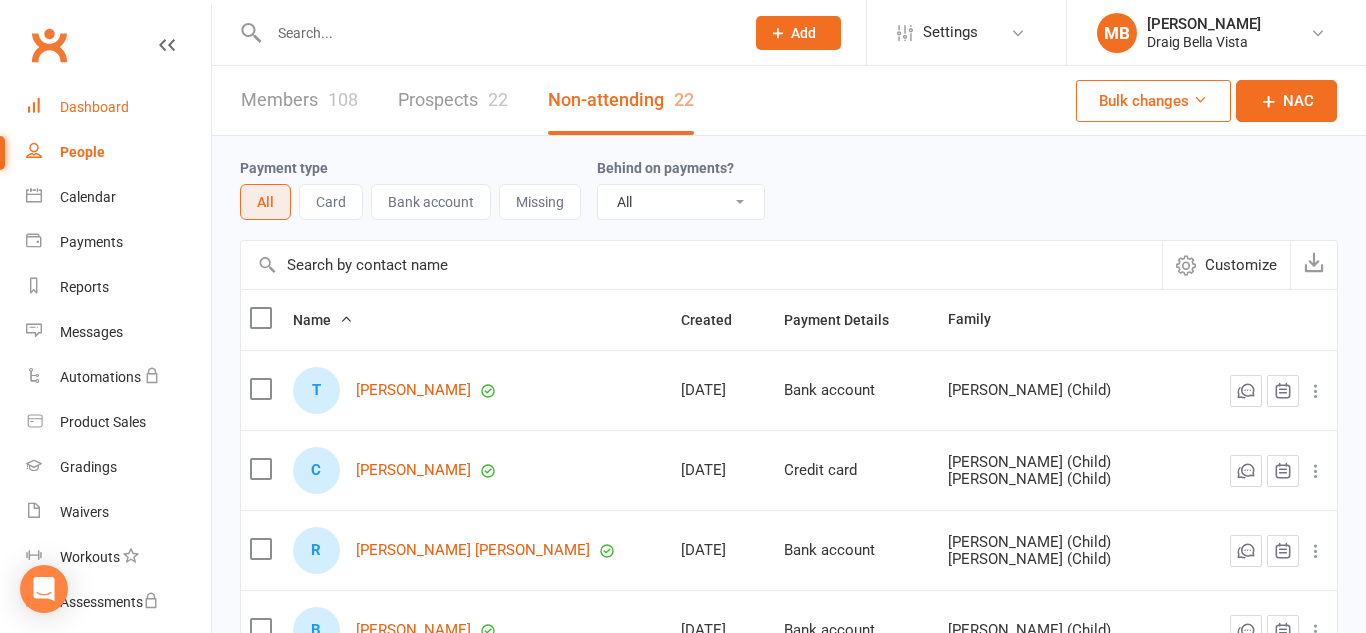click on "Dashboard" at bounding box center (94, 107) 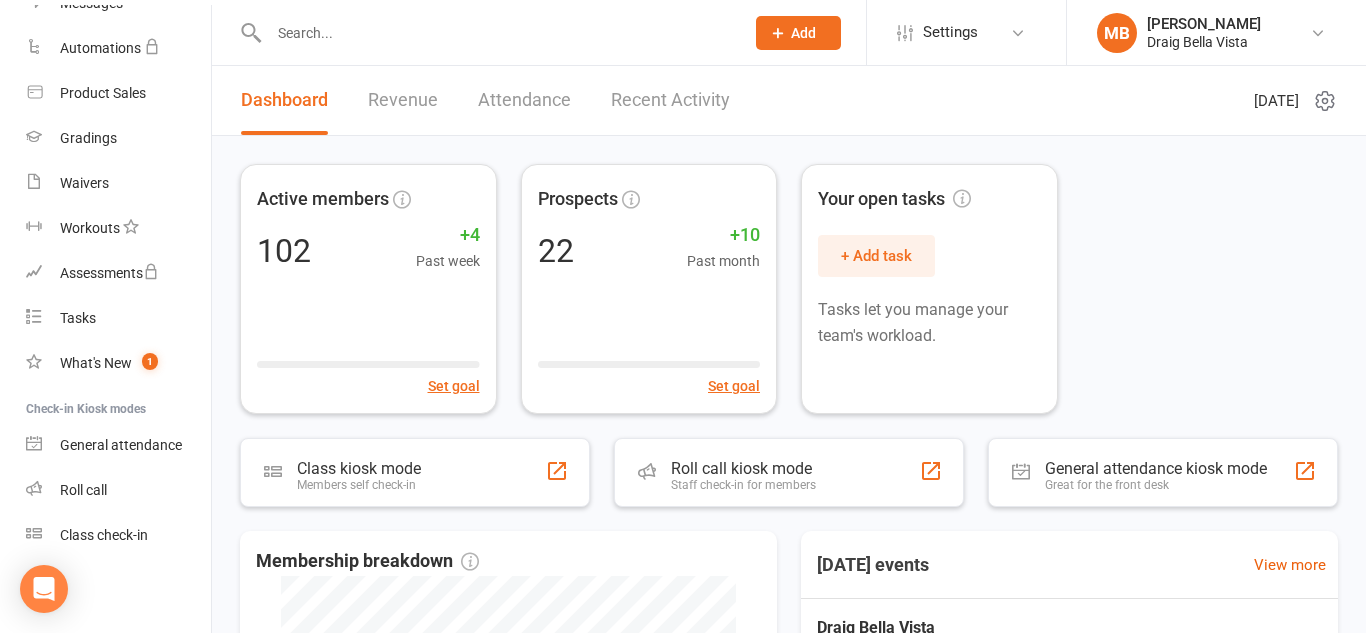 scroll, scrollTop: 328, scrollLeft: 0, axis: vertical 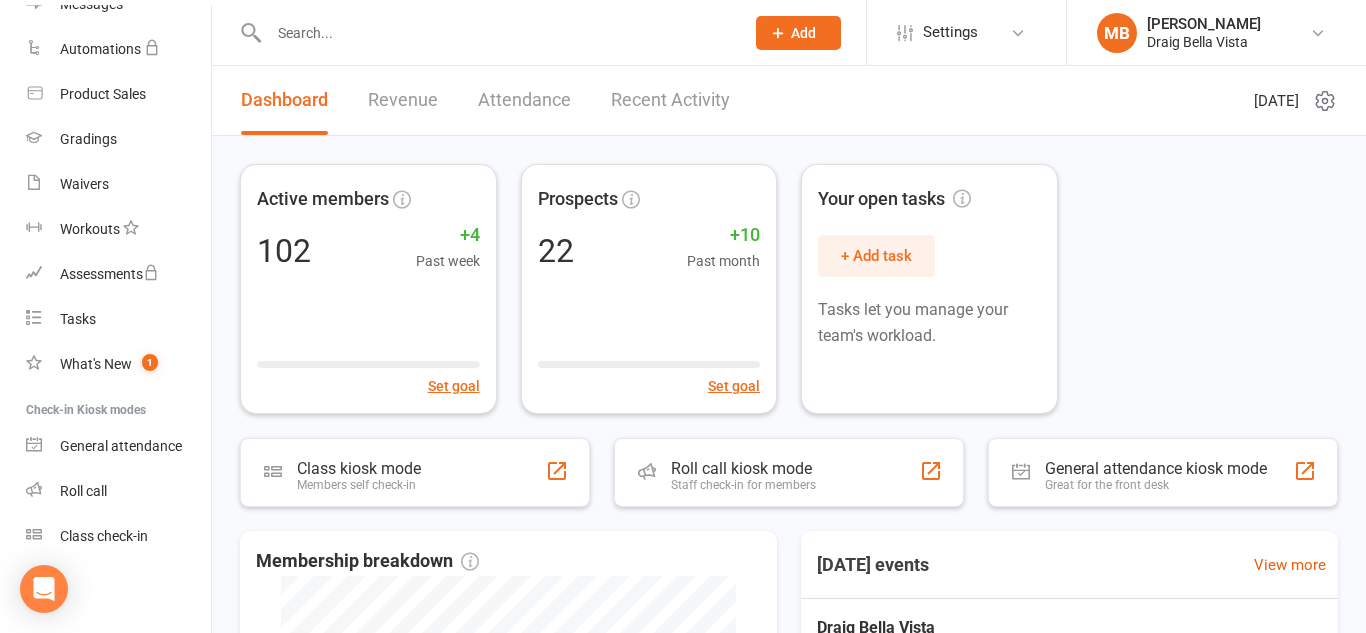 click on "Active members 102 +4 Past week Set goal Prospects 22 +10 Past month Set goal Your open tasks + Add task Tasks let you manage your team's workload. Class kiosk mode Members self check-in Roll call kiosk mode Staff check-in for members General attendance kiosk mode Great for the front desk Membership breakdown 6 Cancelled 102 Active Today's events View more Draig Bella Vista 9:45AM - 9:00PM  |   Mark Bland |  Draig Bella Vista 1  /  100  attendees" at bounding box center (789, 615) 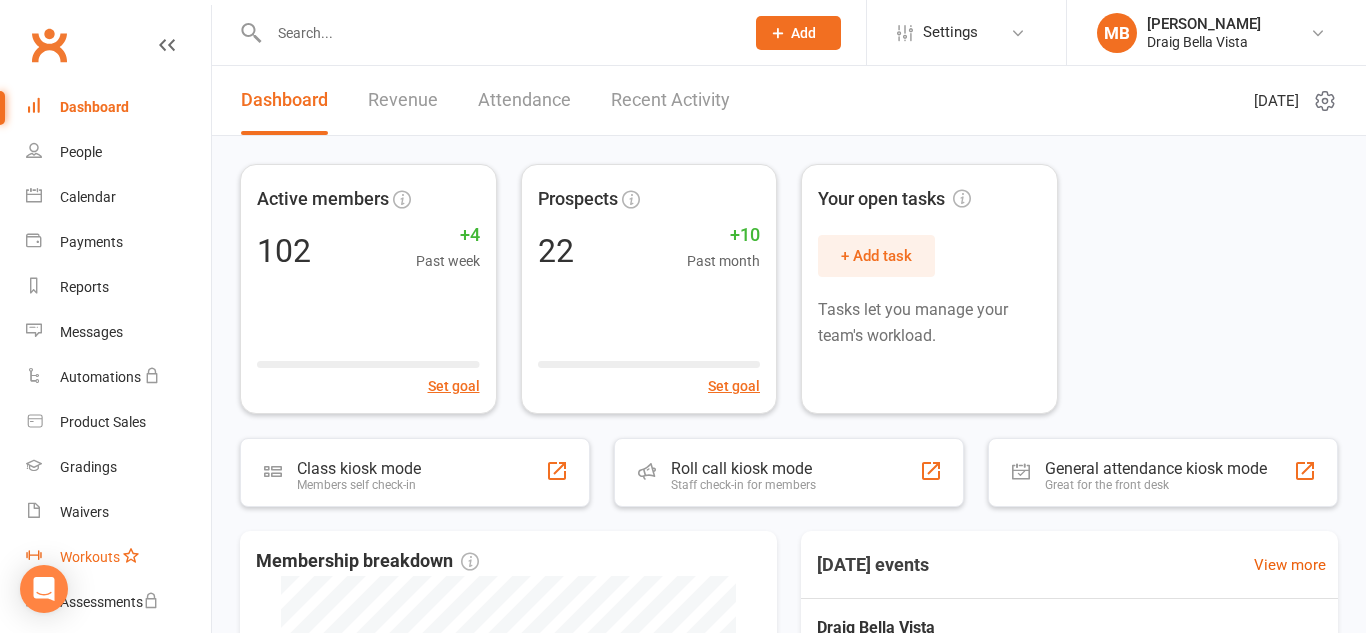 scroll, scrollTop: 3, scrollLeft: 0, axis: vertical 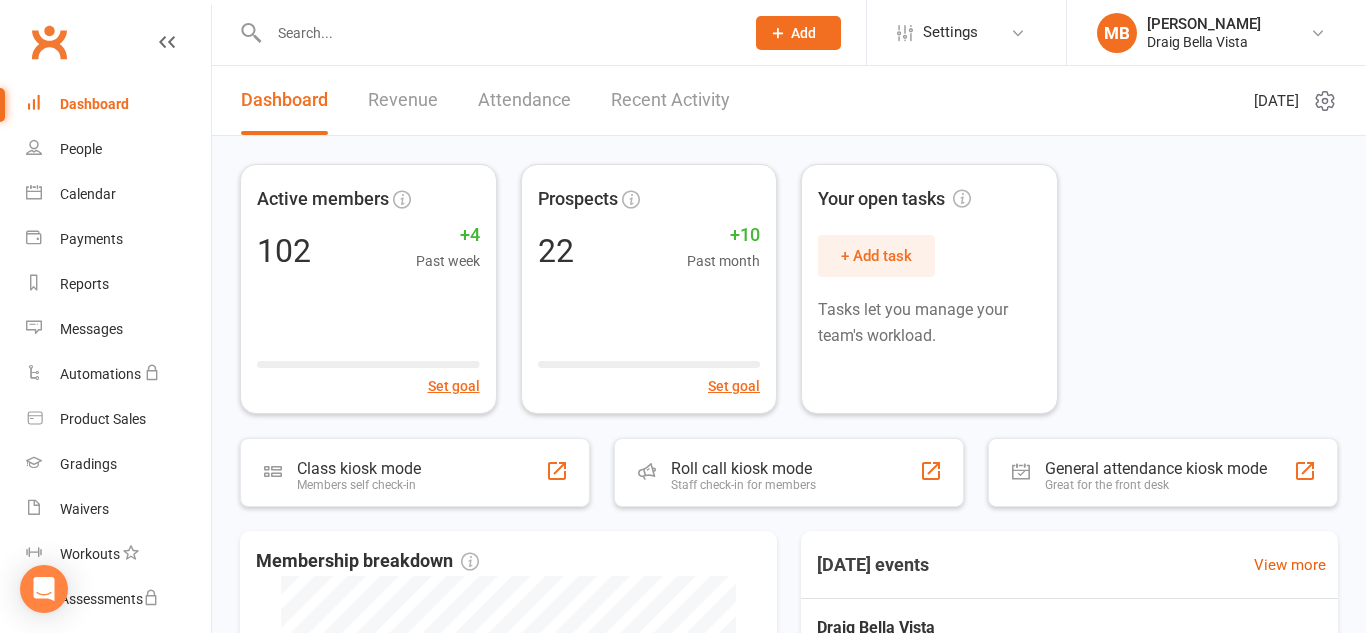 click on "Dashboard" at bounding box center (94, 104) 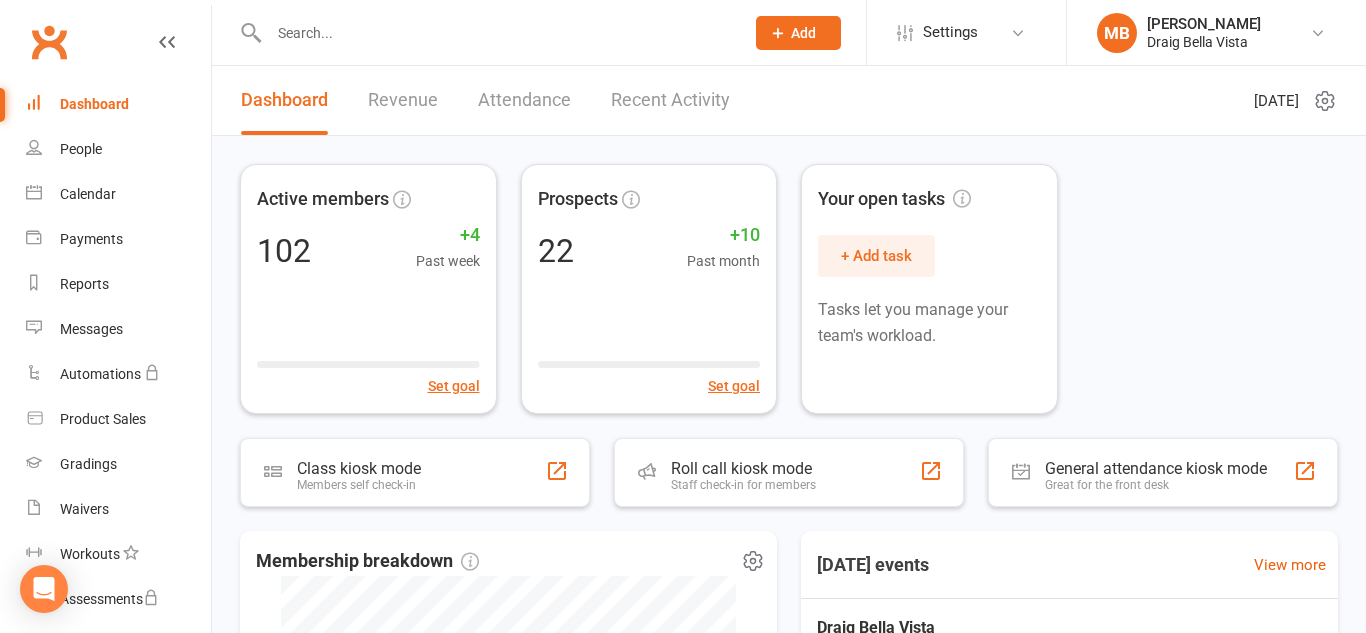 scroll, scrollTop: 0, scrollLeft: 0, axis: both 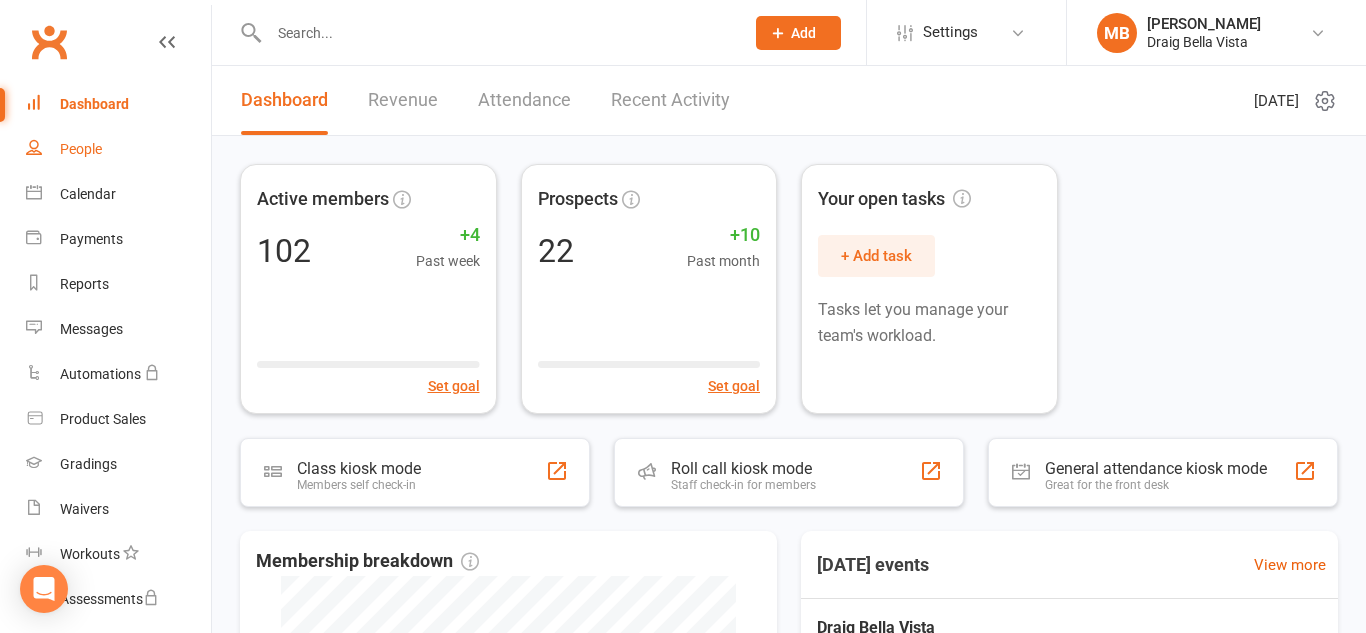 click on "People" at bounding box center (81, 149) 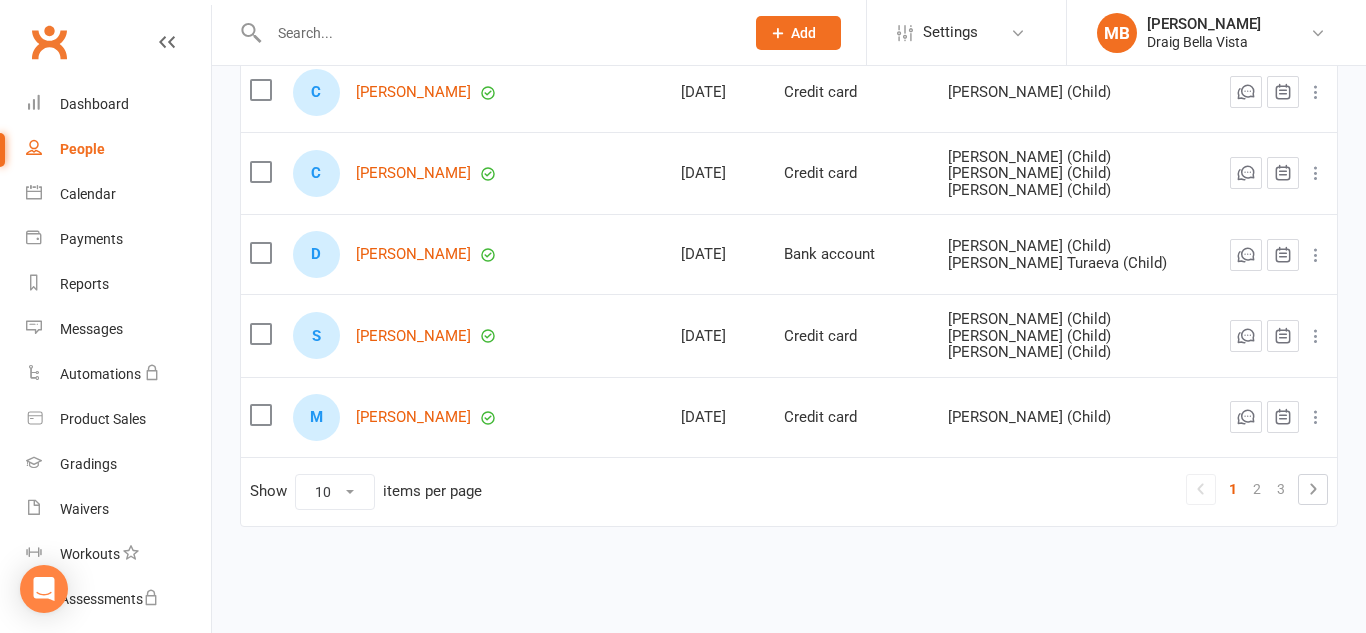 scroll, scrollTop: 0, scrollLeft: 0, axis: both 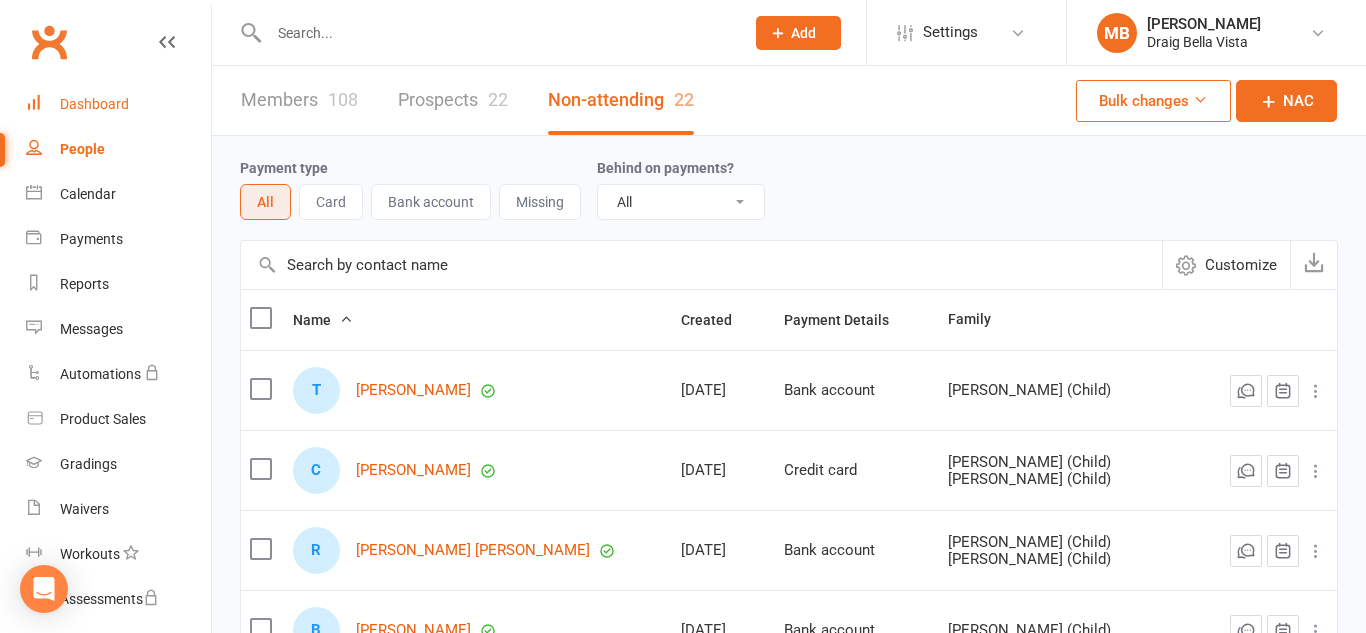 click on "Dashboard" at bounding box center [118, 104] 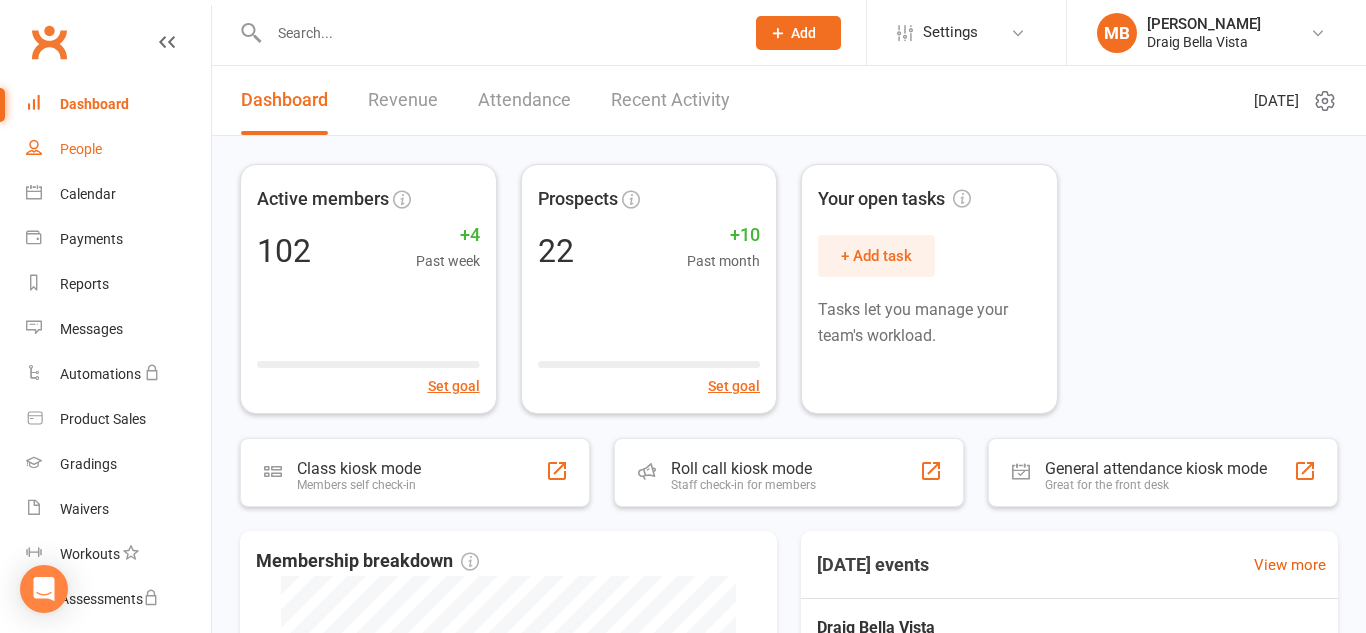 click on "People" at bounding box center (118, 149) 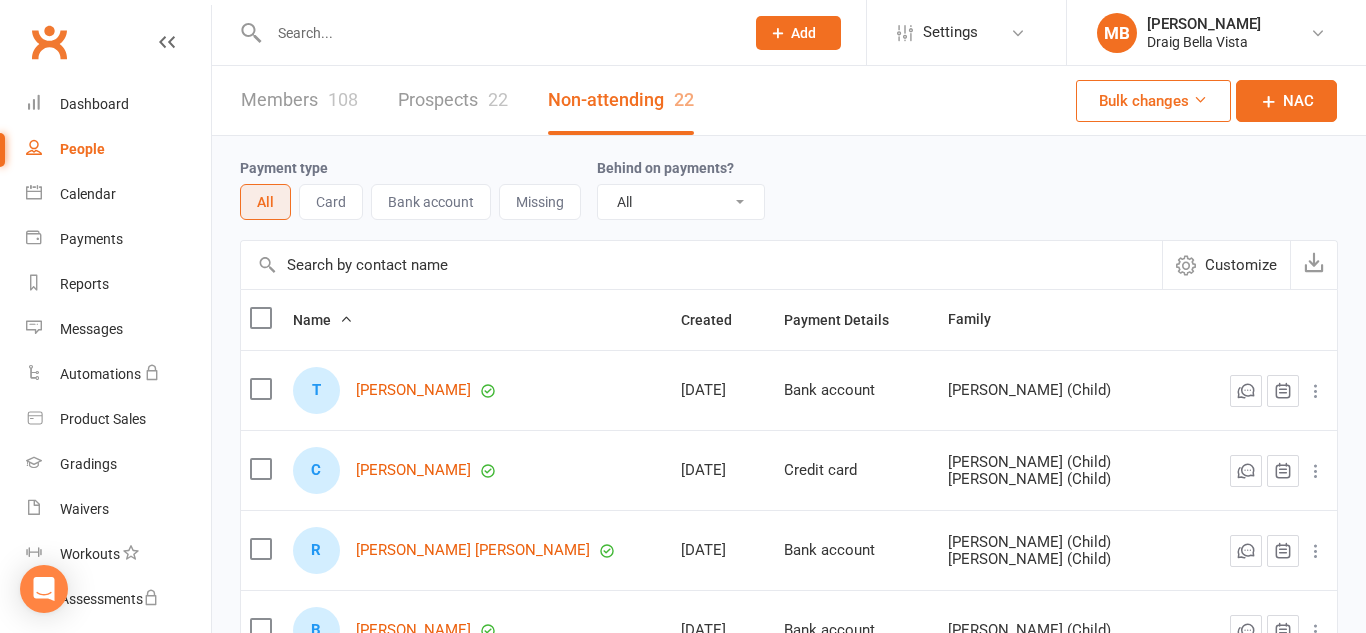 click on "Prospects 22" at bounding box center (453, 100) 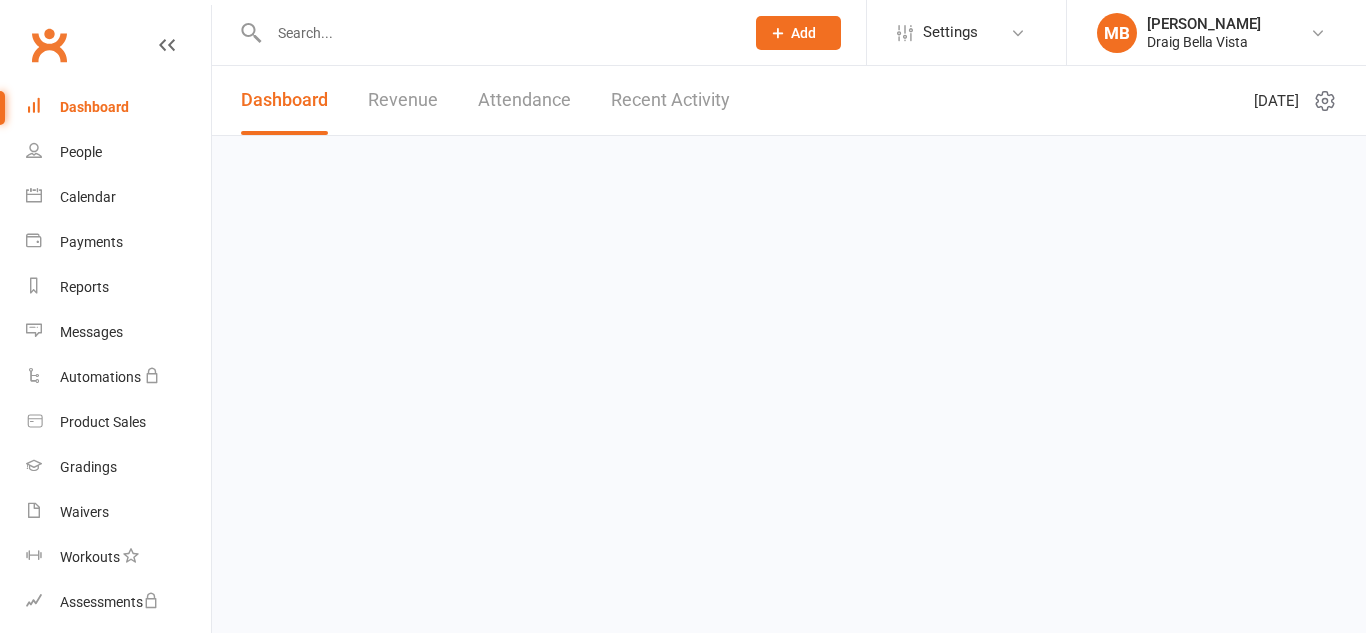 scroll, scrollTop: 0, scrollLeft: 0, axis: both 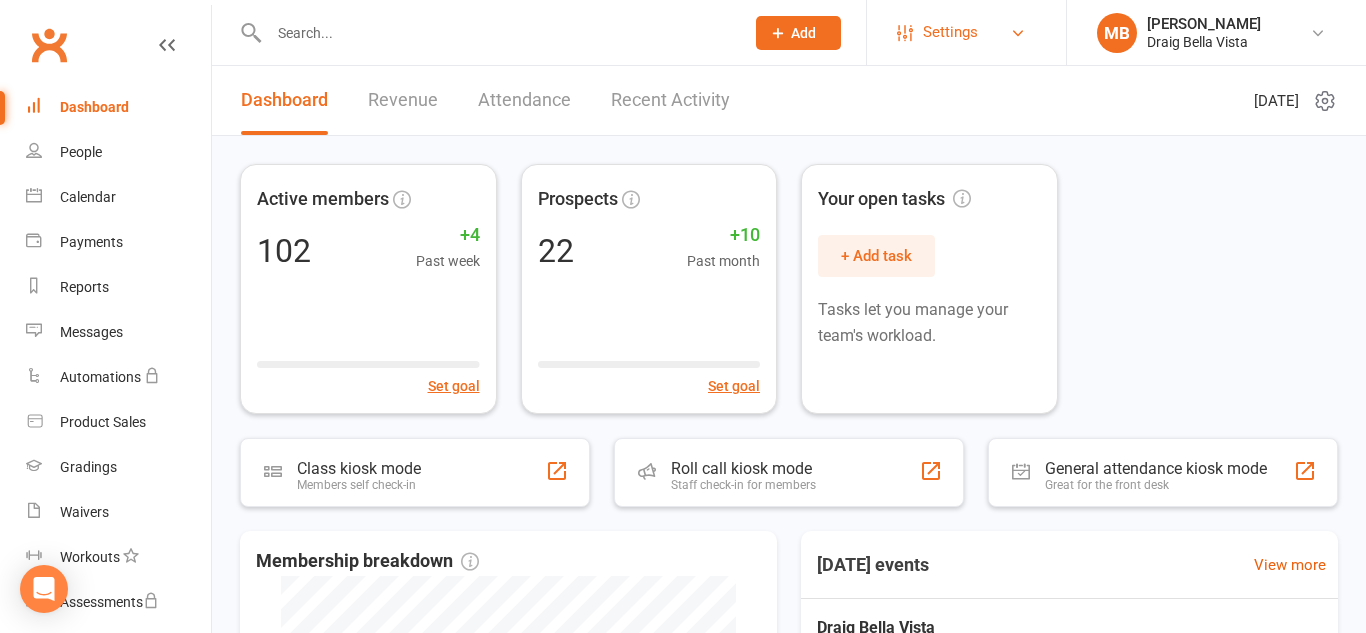click on "Settings" at bounding box center (966, 32) 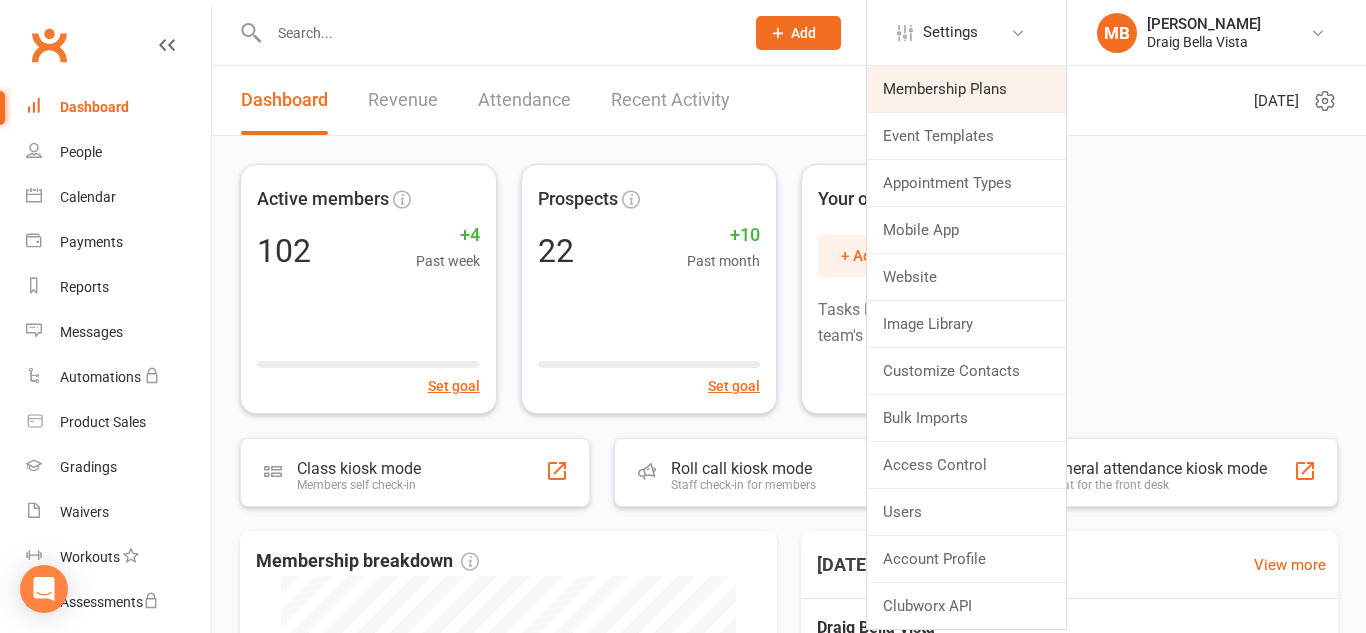click on "Membership Plans" at bounding box center (966, 89) 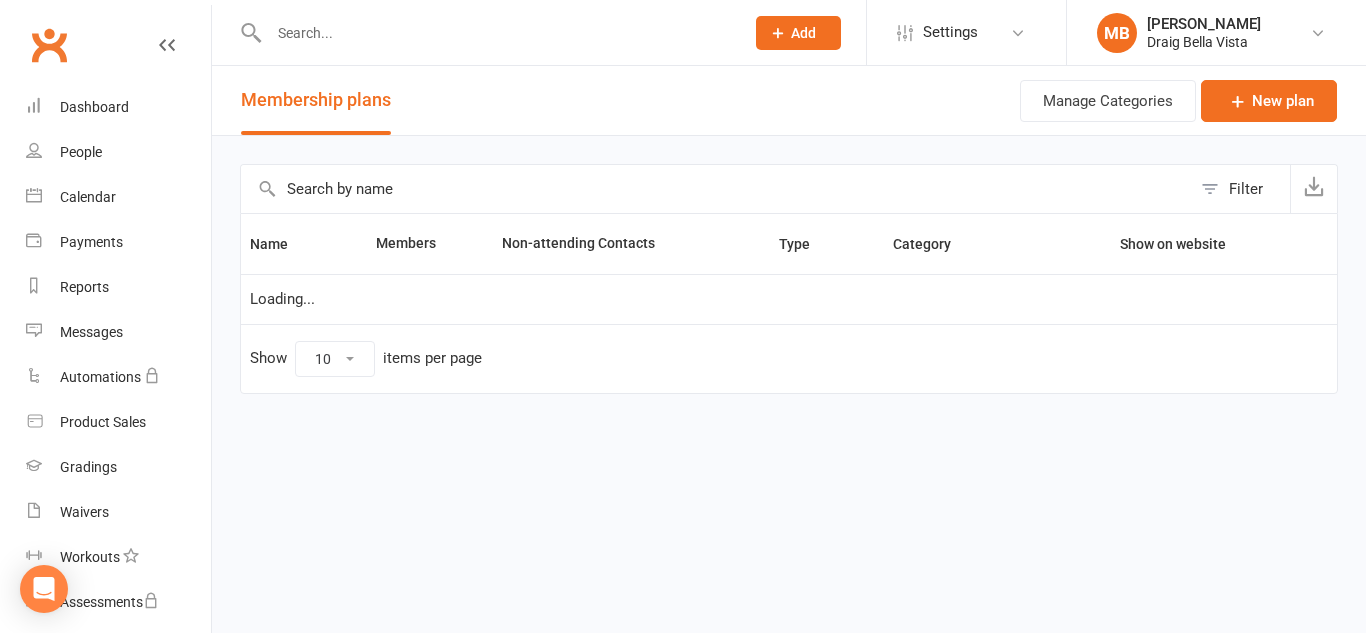 click on "Membership plans Manage Categories New plan" at bounding box center [789, 101] 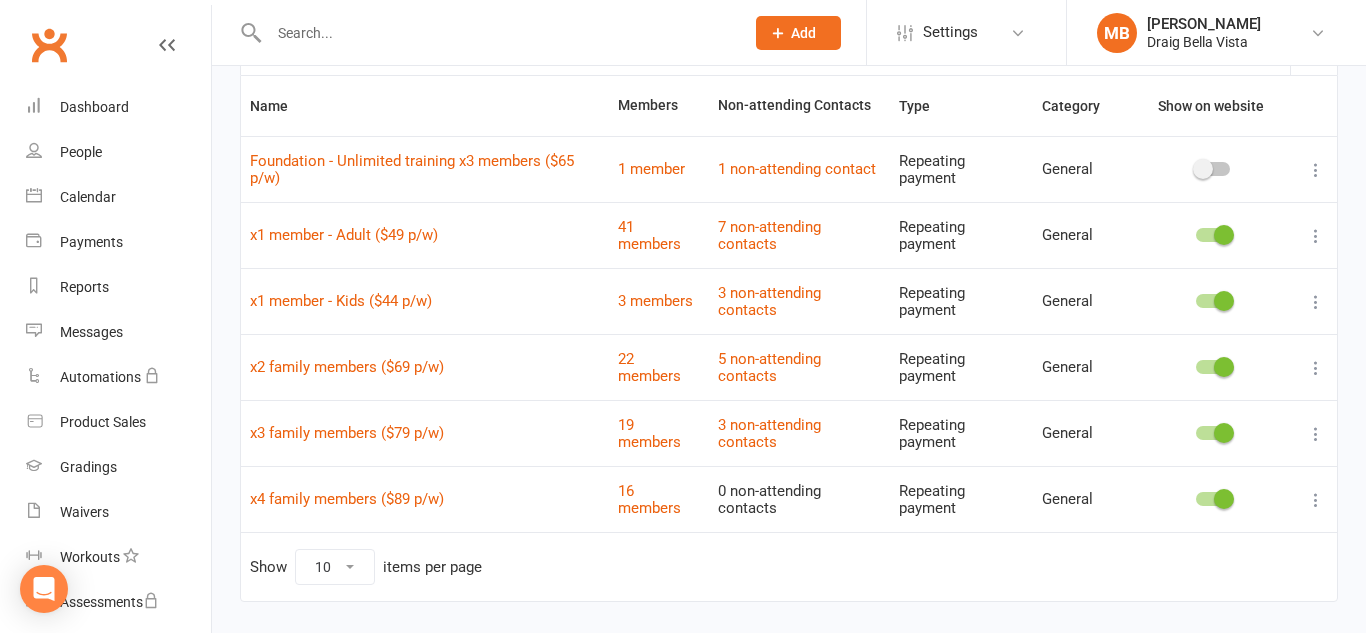 scroll, scrollTop: 141, scrollLeft: 0, axis: vertical 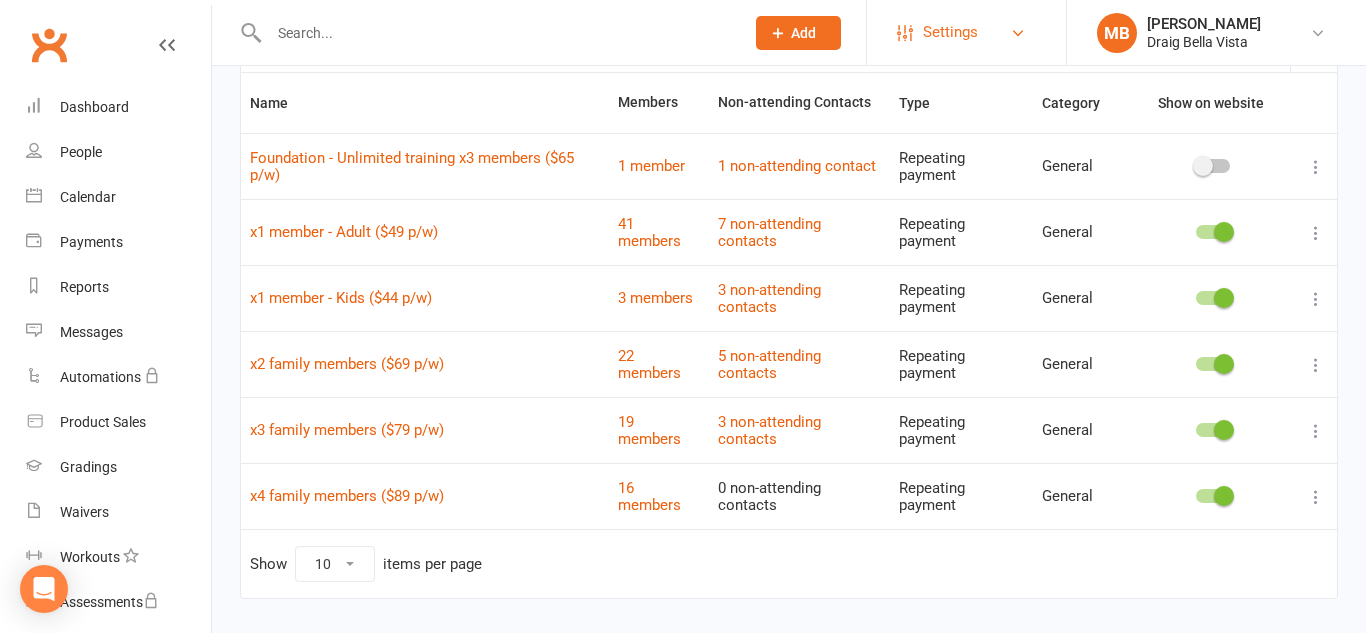 click on "Settings" at bounding box center (966, 32) 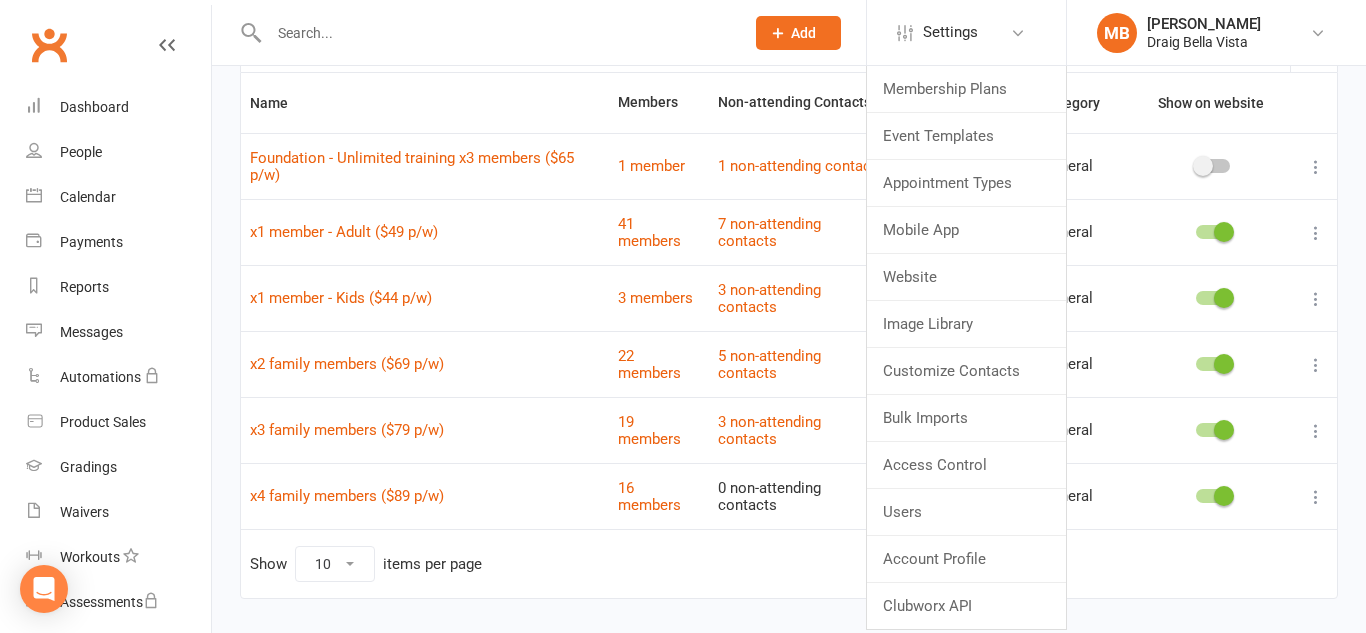 click at bounding box center [485, 32] 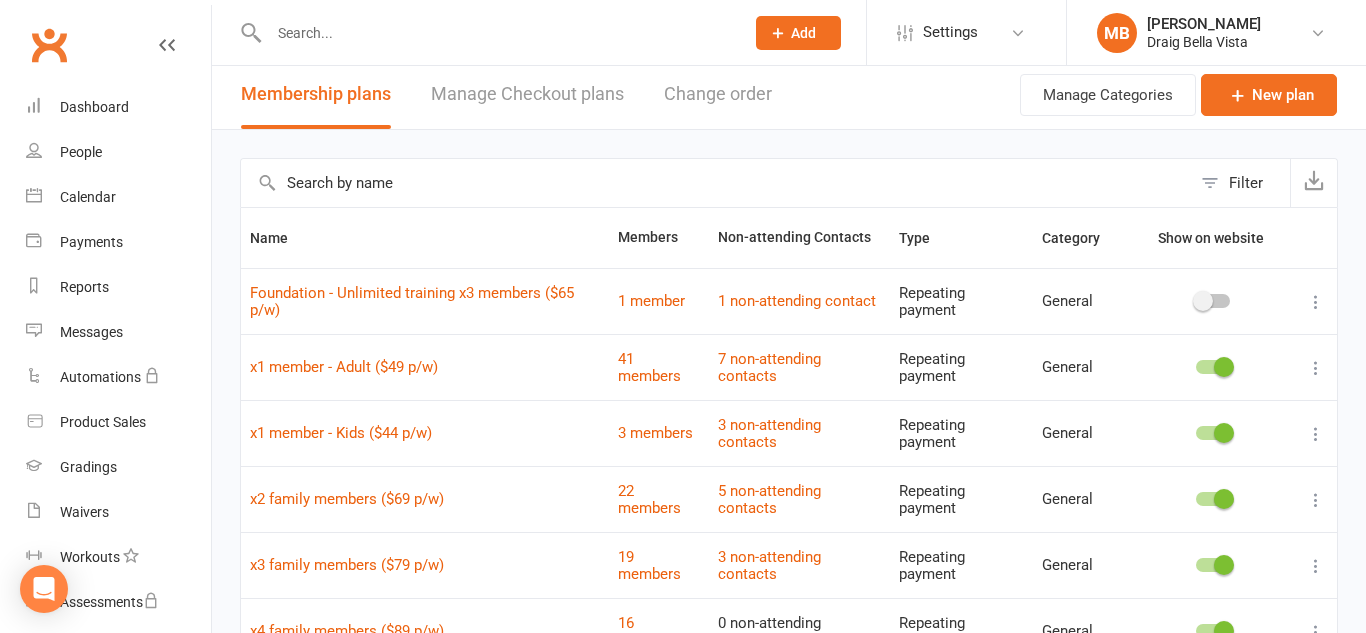 scroll, scrollTop: 7, scrollLeft: 0, axis: vertical 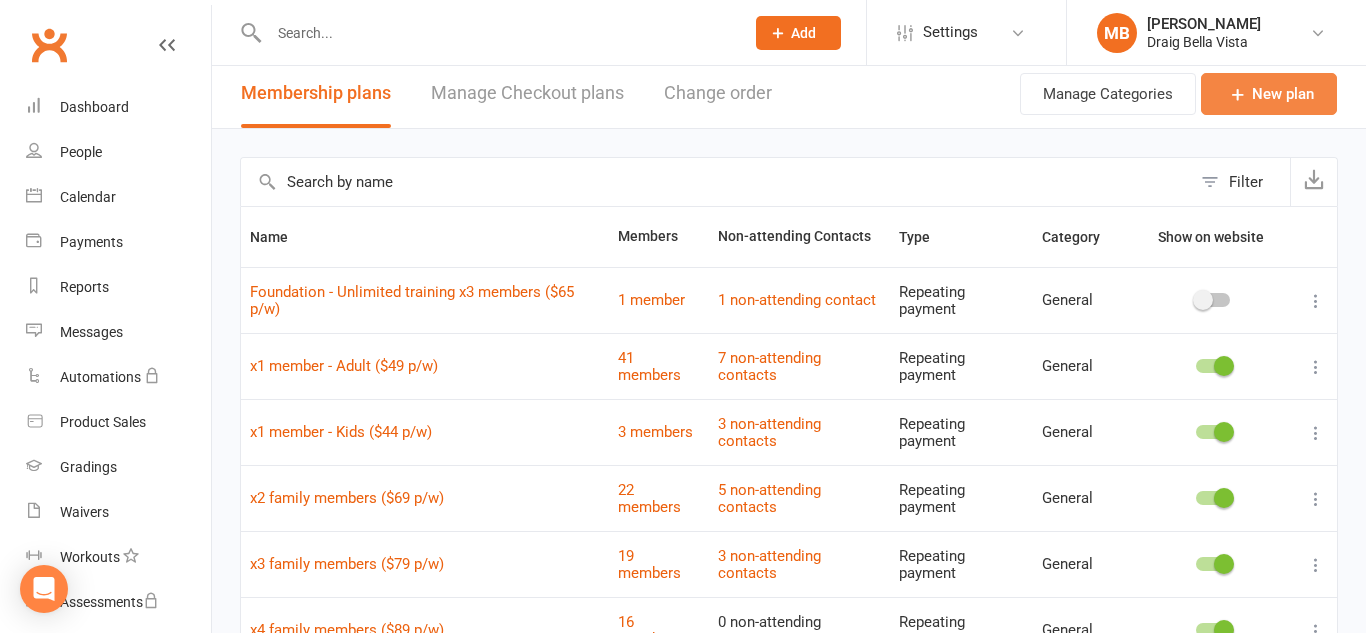 click on "New plan" at bounding box center (1269, 94) 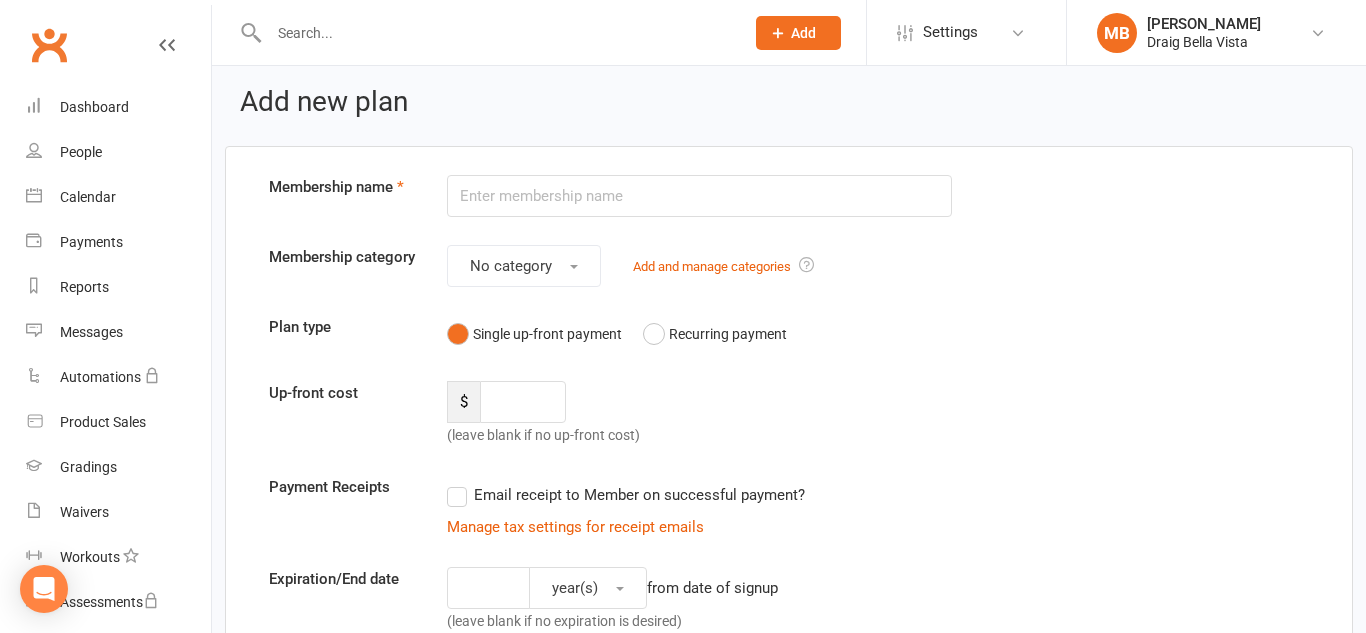 scroll, scrollTop: 0, scrollLeft: 0, axis: both 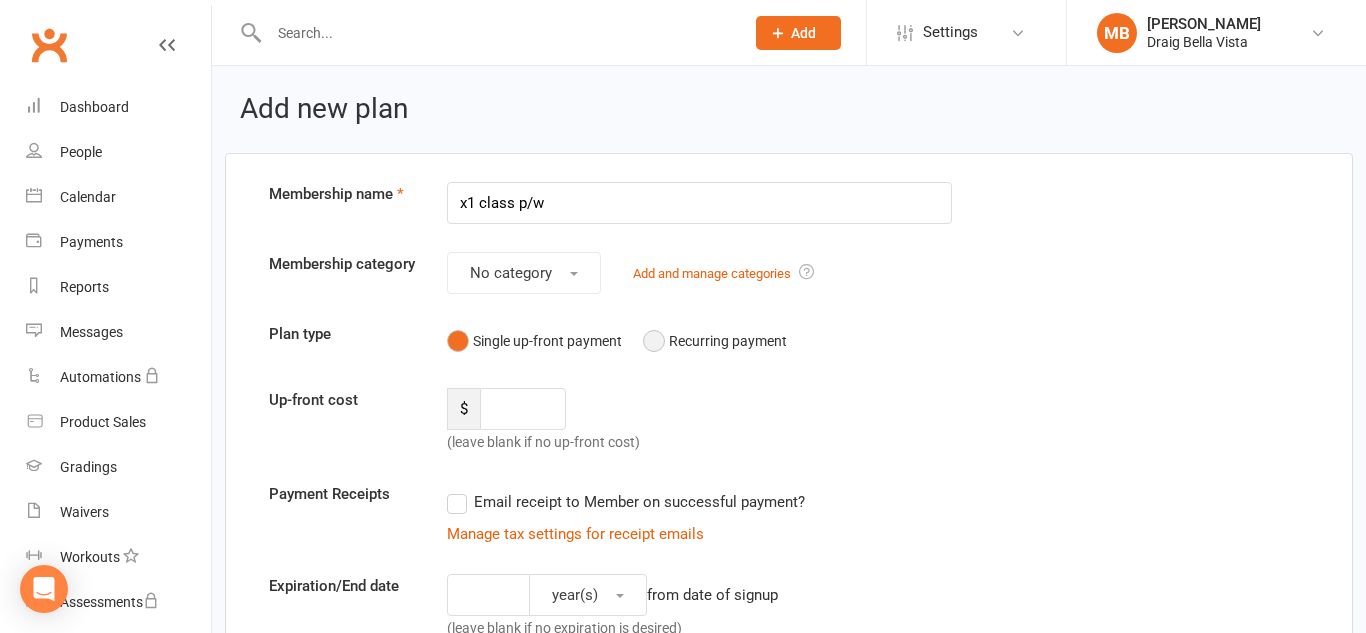 type on "x1 class p/w" 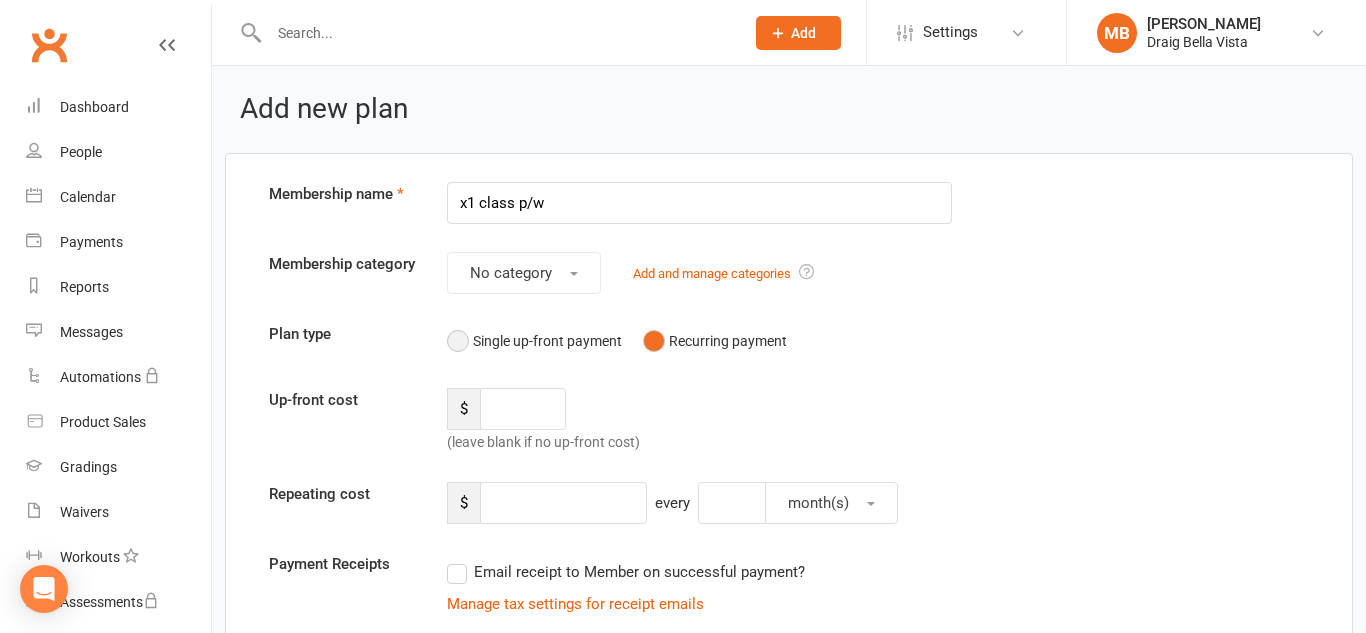 click on "Single up-front payment" at bounding box center (534, 341) 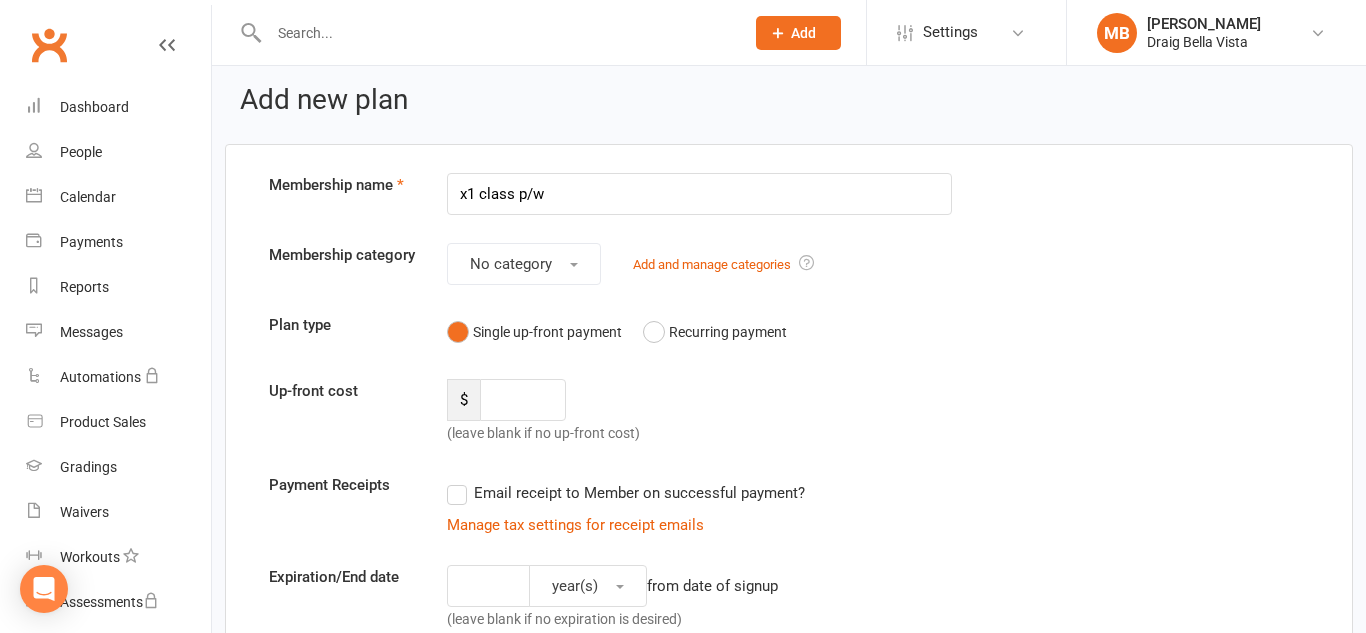 scroll, scrollTop: 8, scrollLeft: 0, axis: vertical 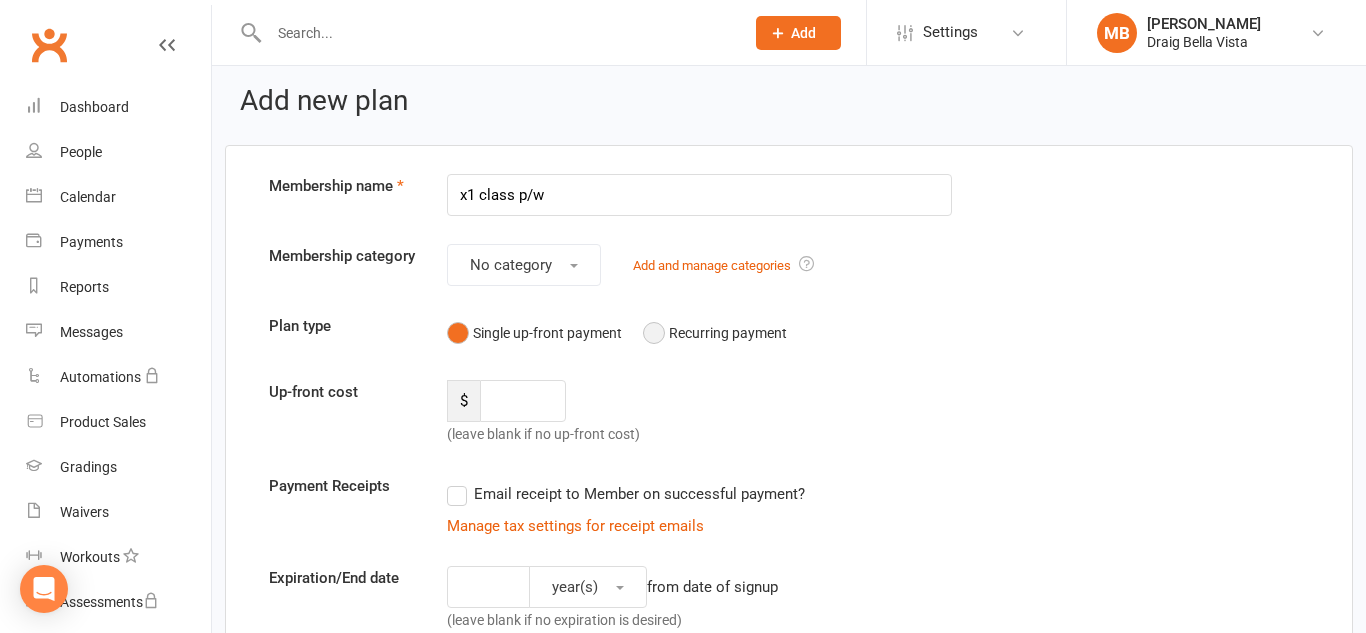 click on "Recurring payment" at bounding box center [715, 333] 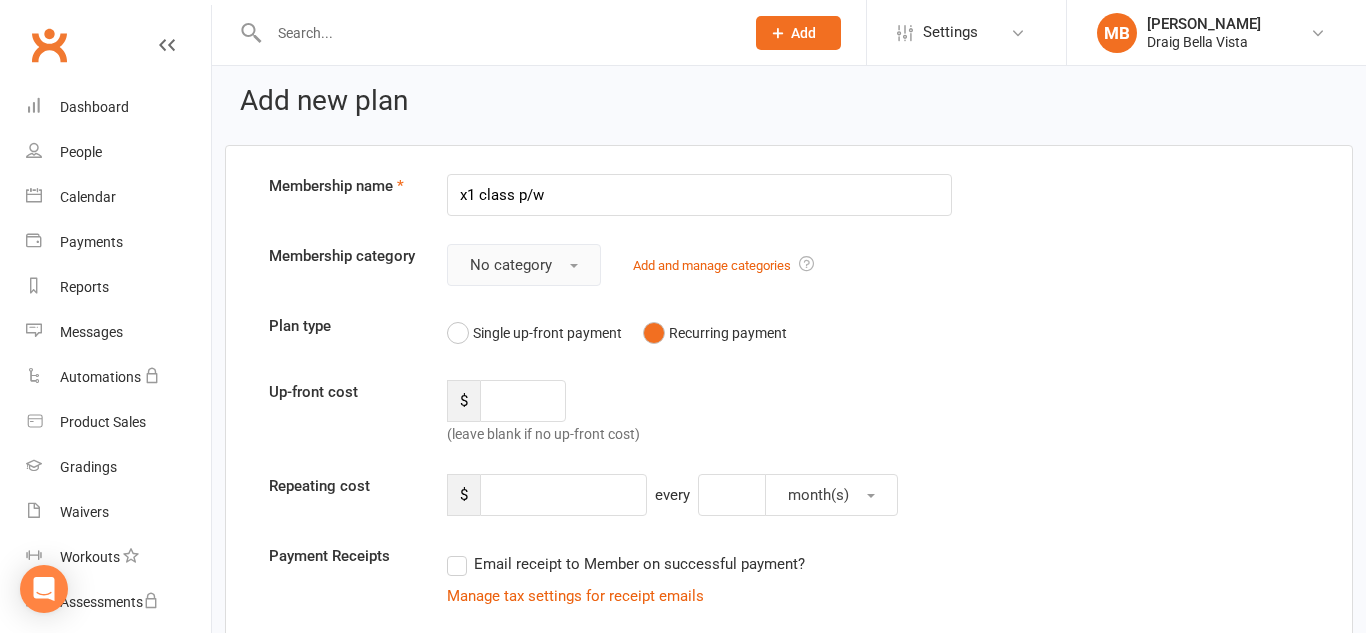 click on "No category" at bounding box center [524, 265] 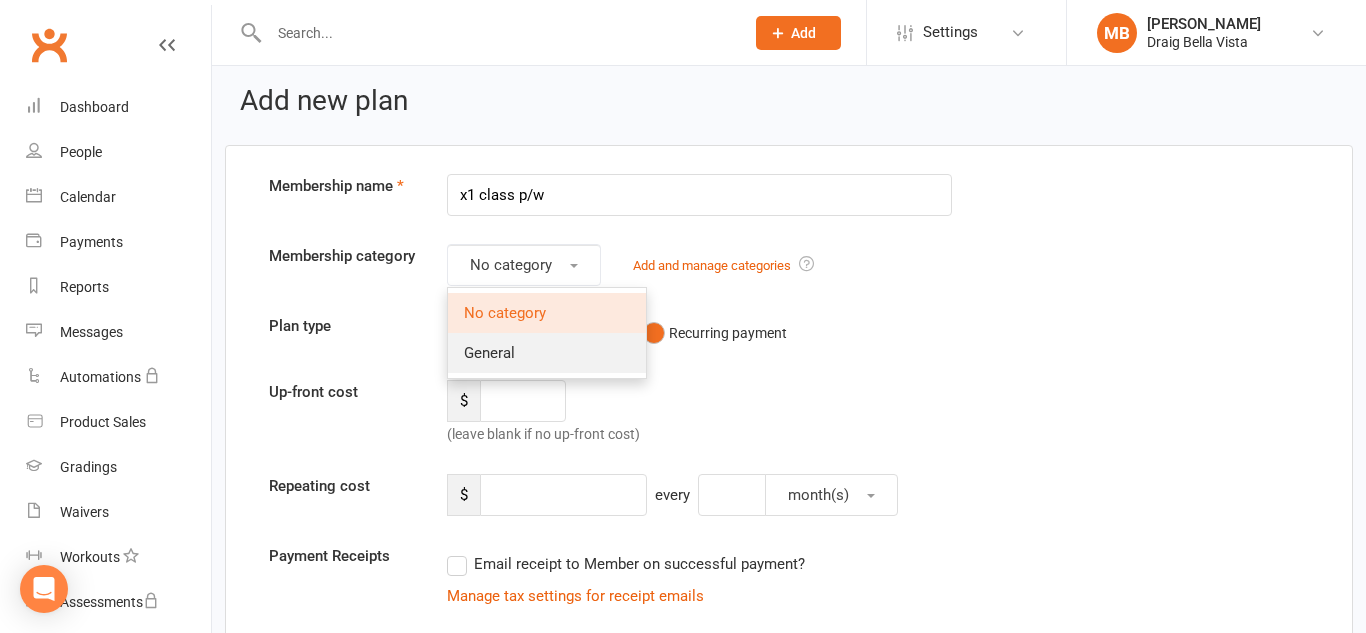 click on "General" at bounding box center [547, 353] 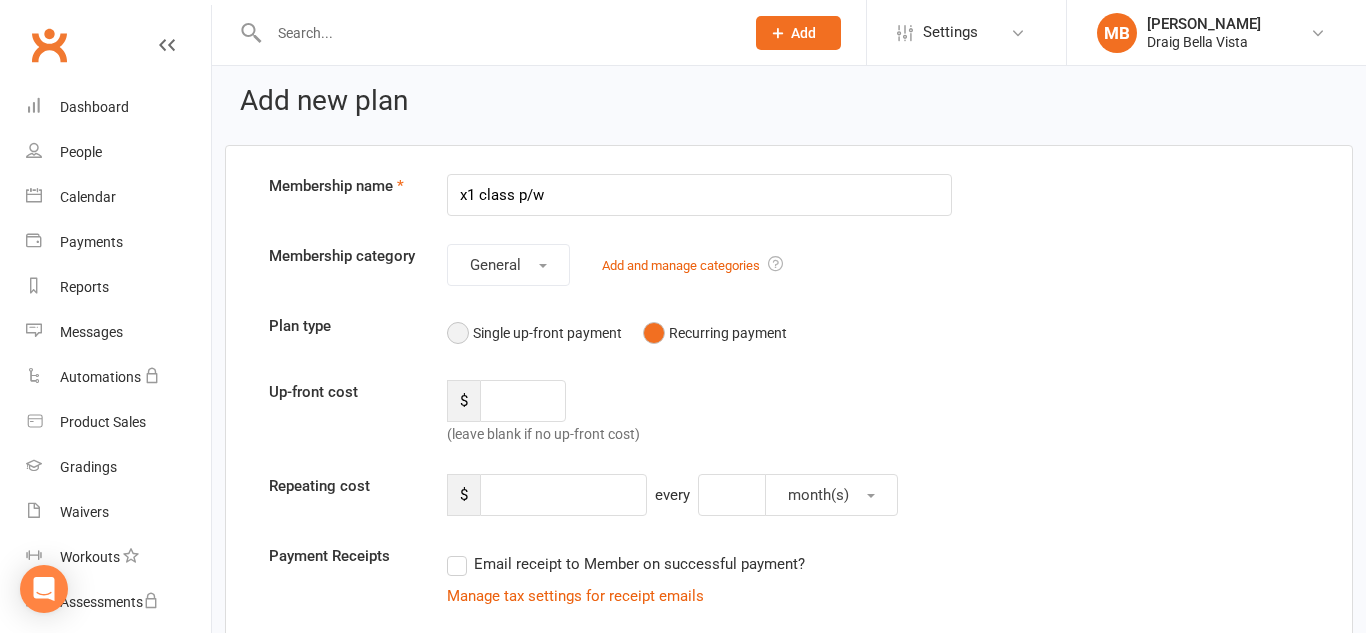 click on "Single up-front payment" at bounding box center [534, 333] 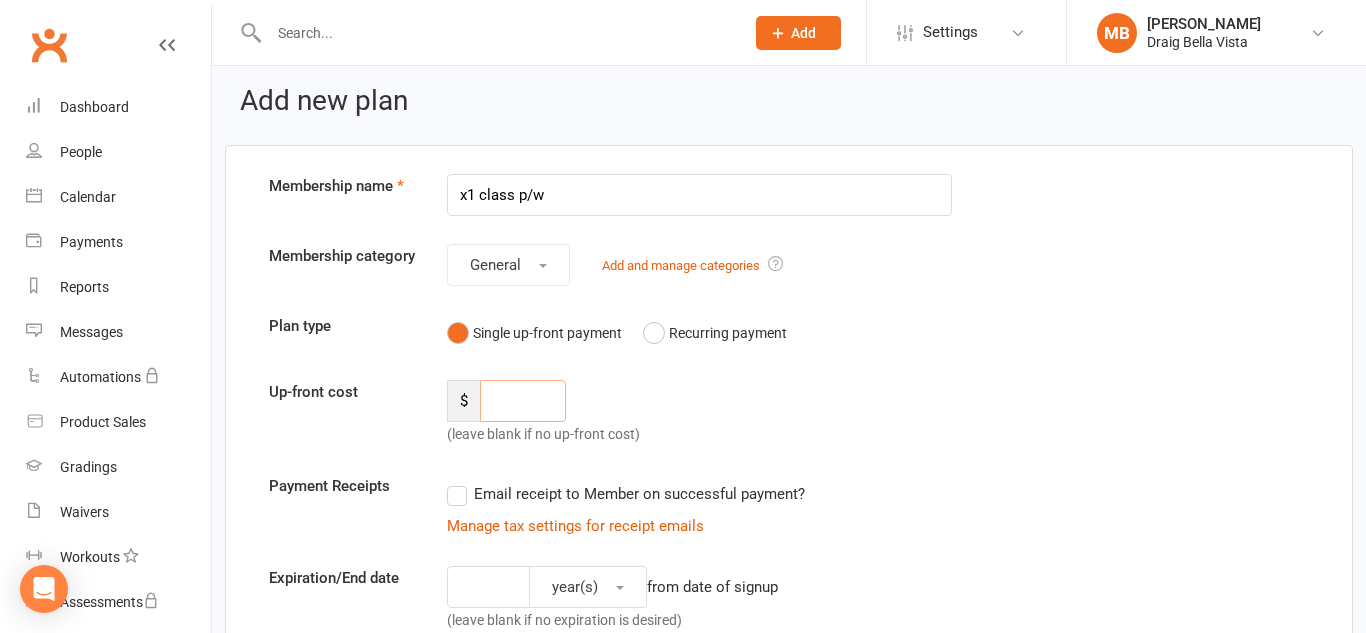 click at bounding box center (523, 401) 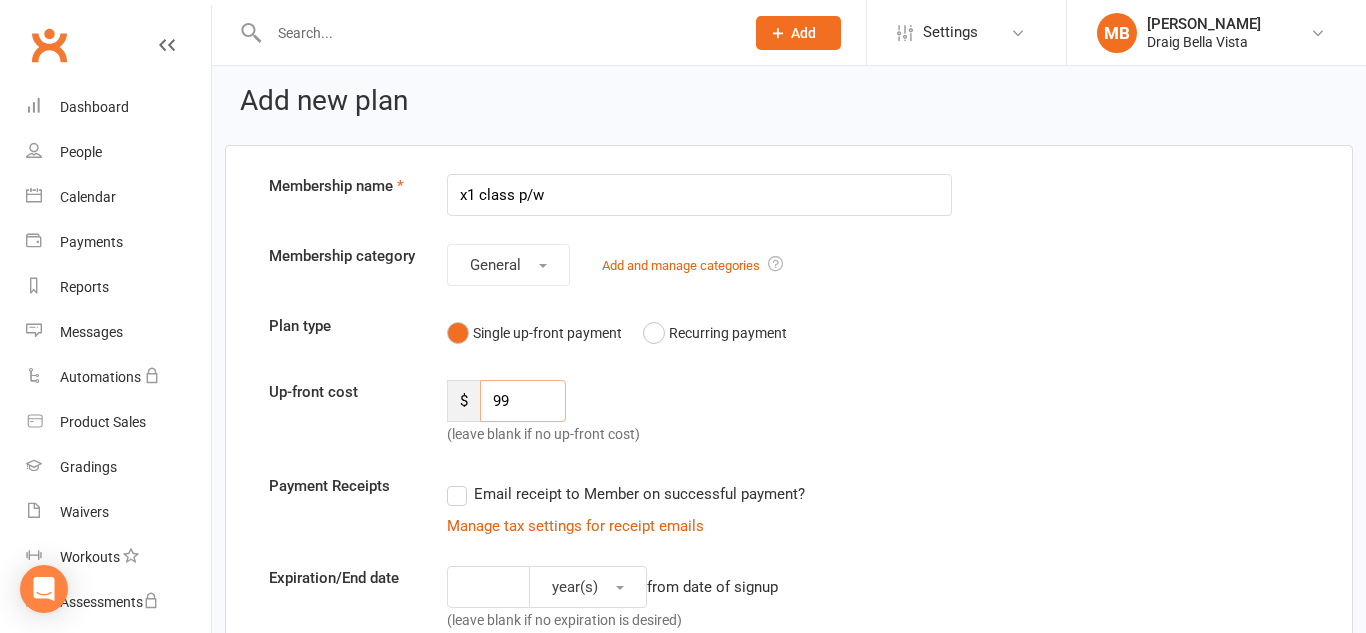 type on "99" 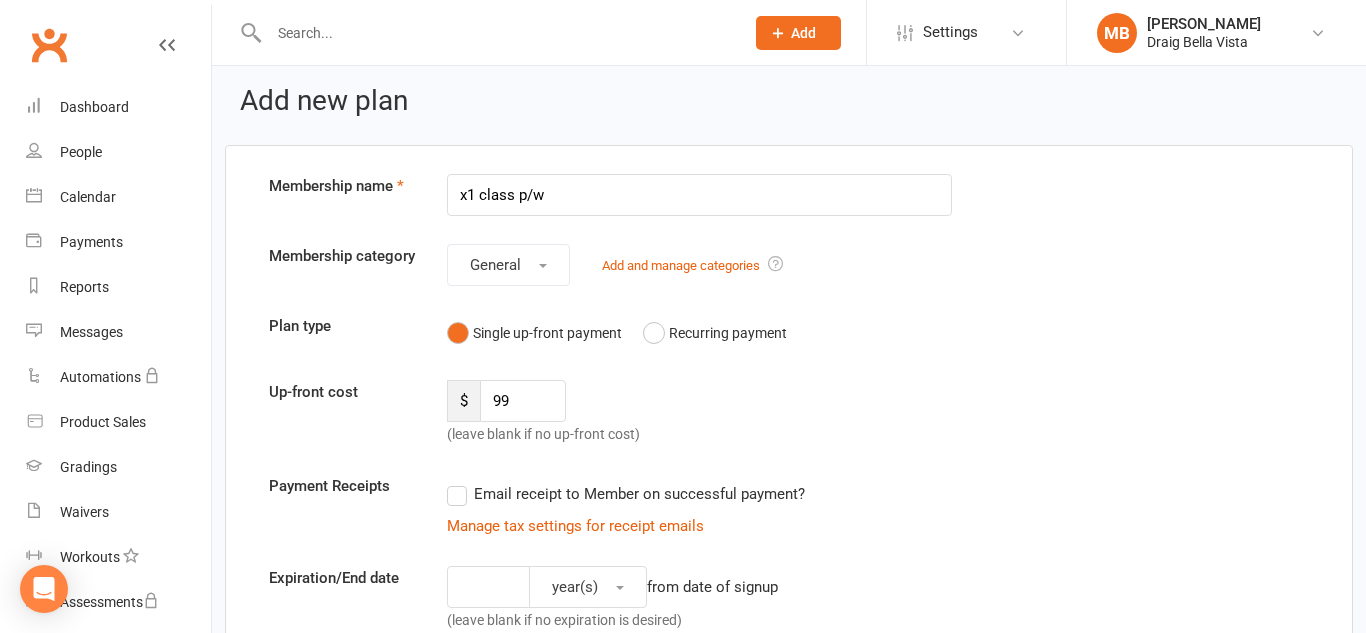 click on "$ 99 (leave blank if no up-front cost)" at bounding box center [566, 413] 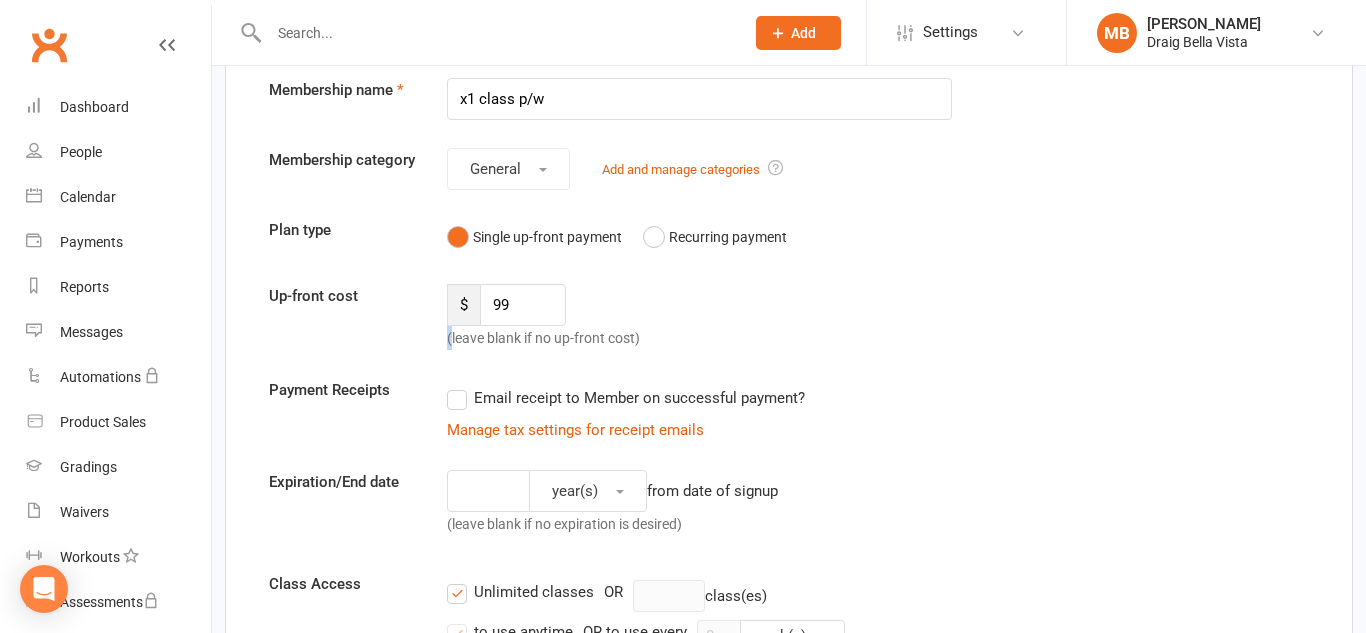 scroll, scrollTop: 103, scrollLeft: 0, axis: vertical 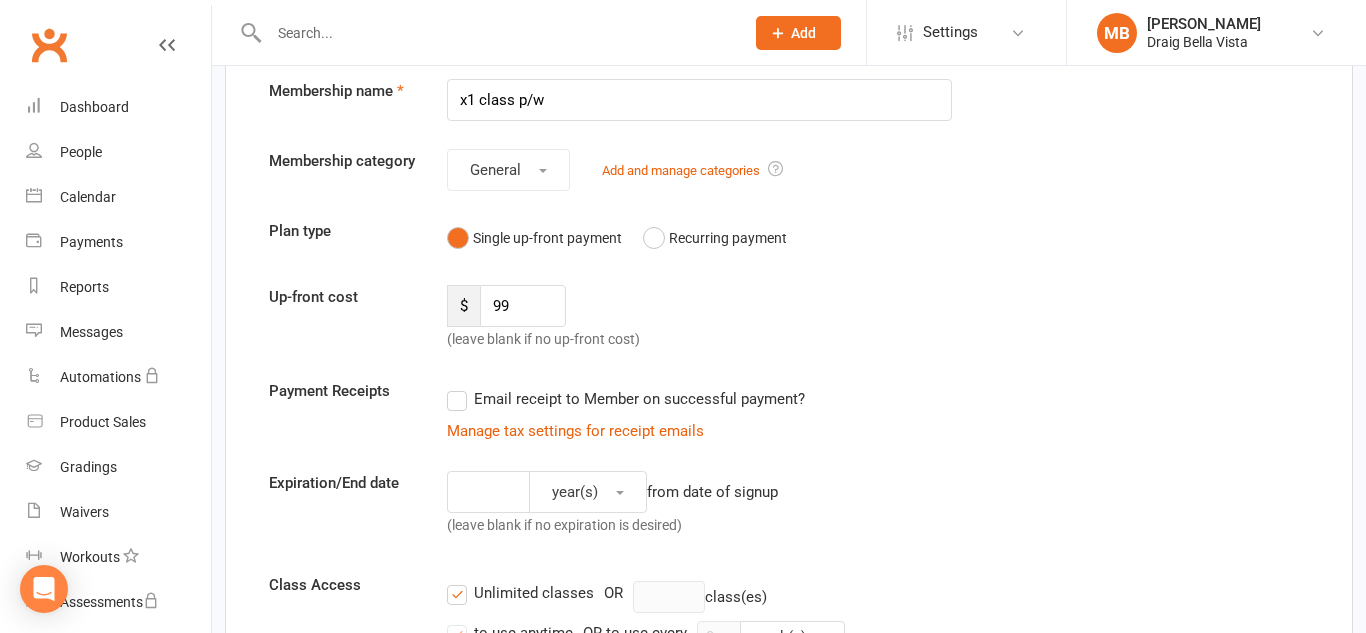 click on "Up-front cost $ 99 (leave blank if no up-front cost)" at bounding box center (789, 318) 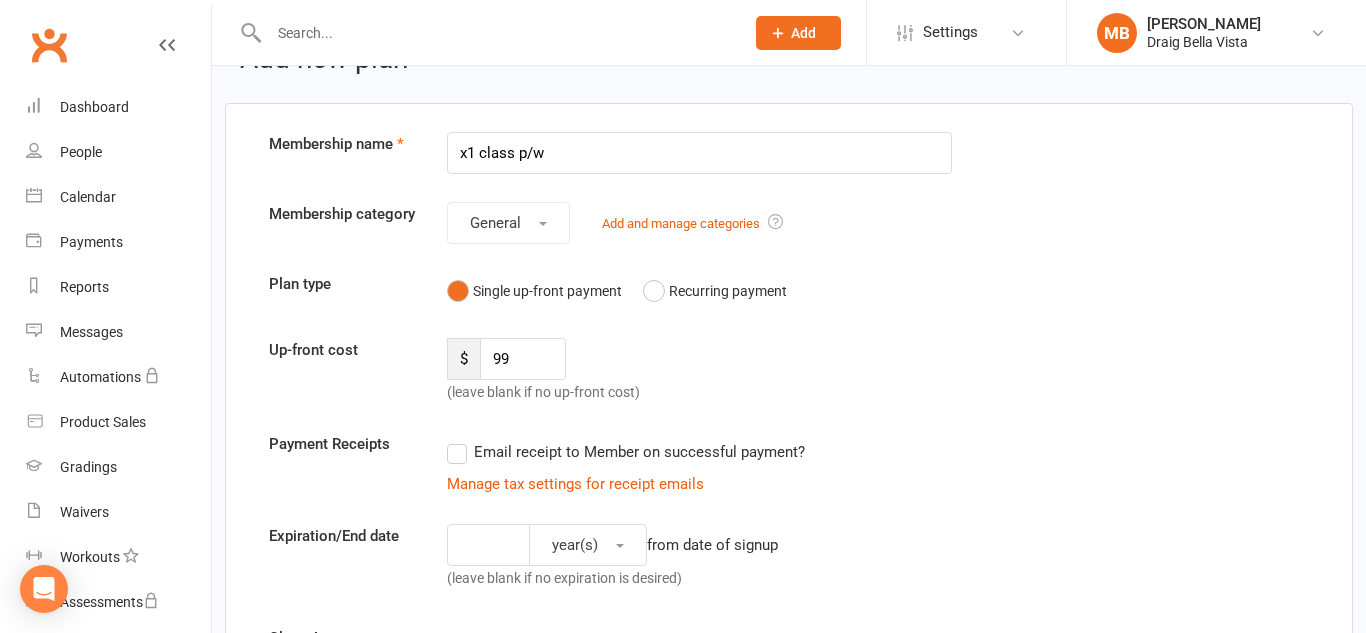 scroll, scrollTop: 52, scrollLeft: 0, axis: vertical 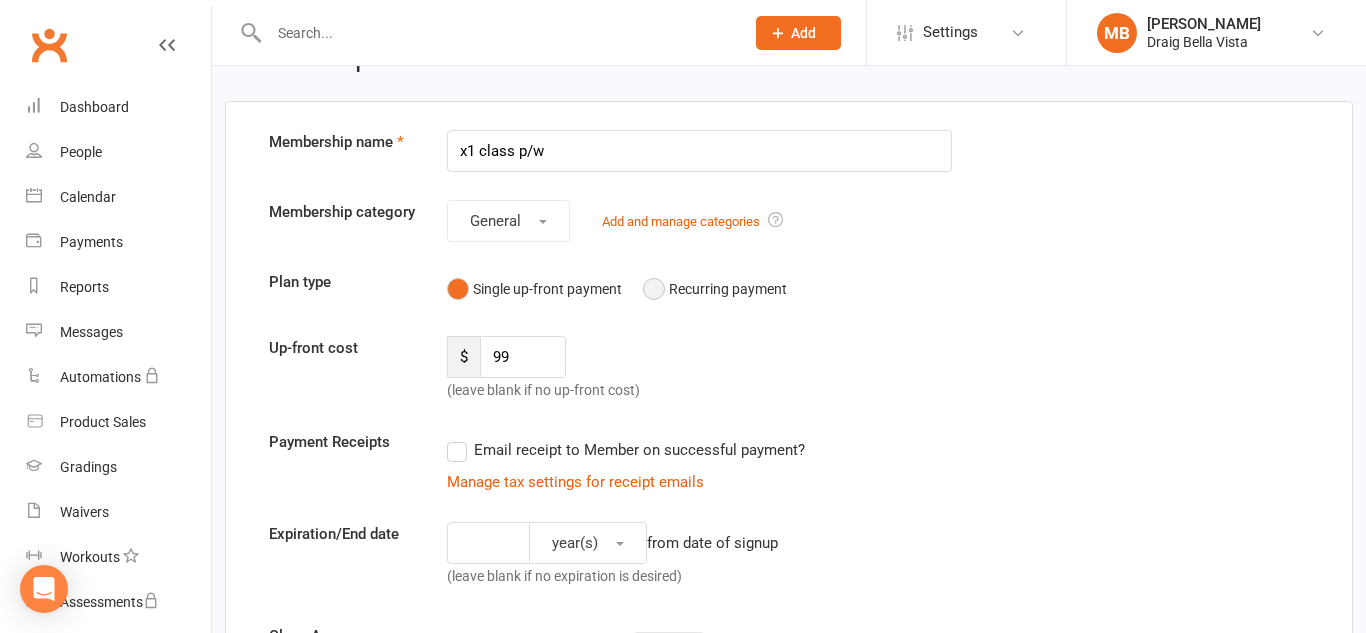 click on "Recurring payment" at bounding box center [715, 289] 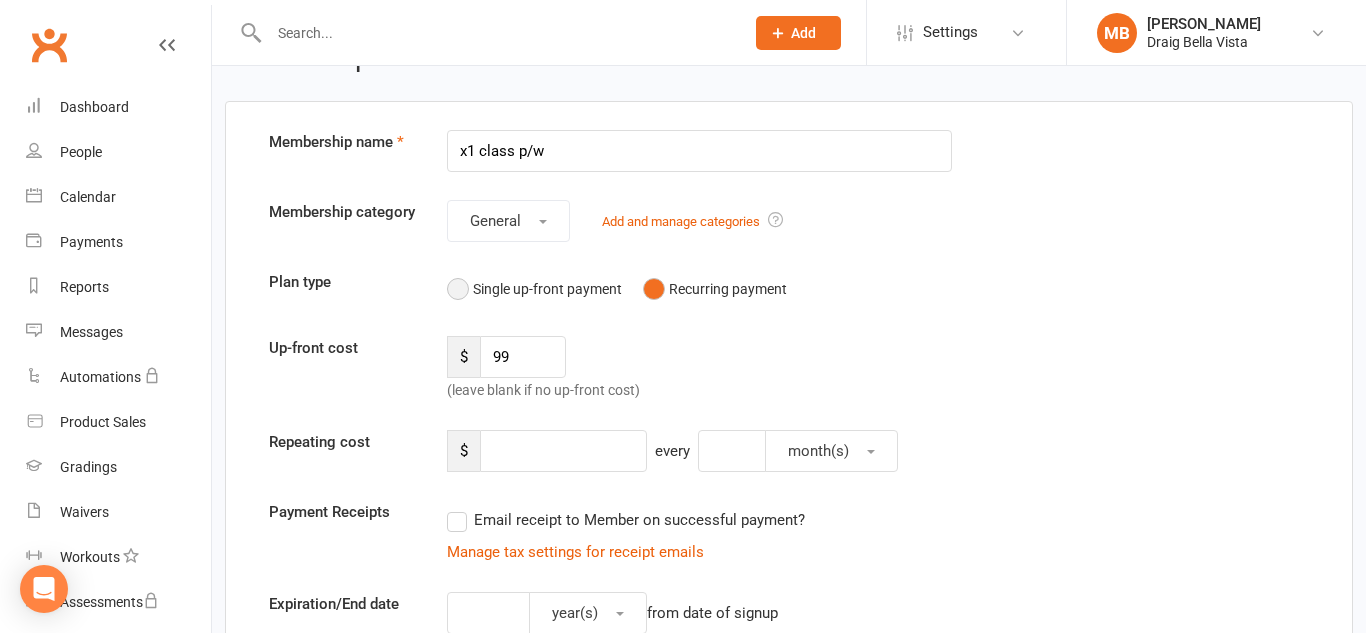 click on "Single up-front payment" at bounding box center [534, 289] 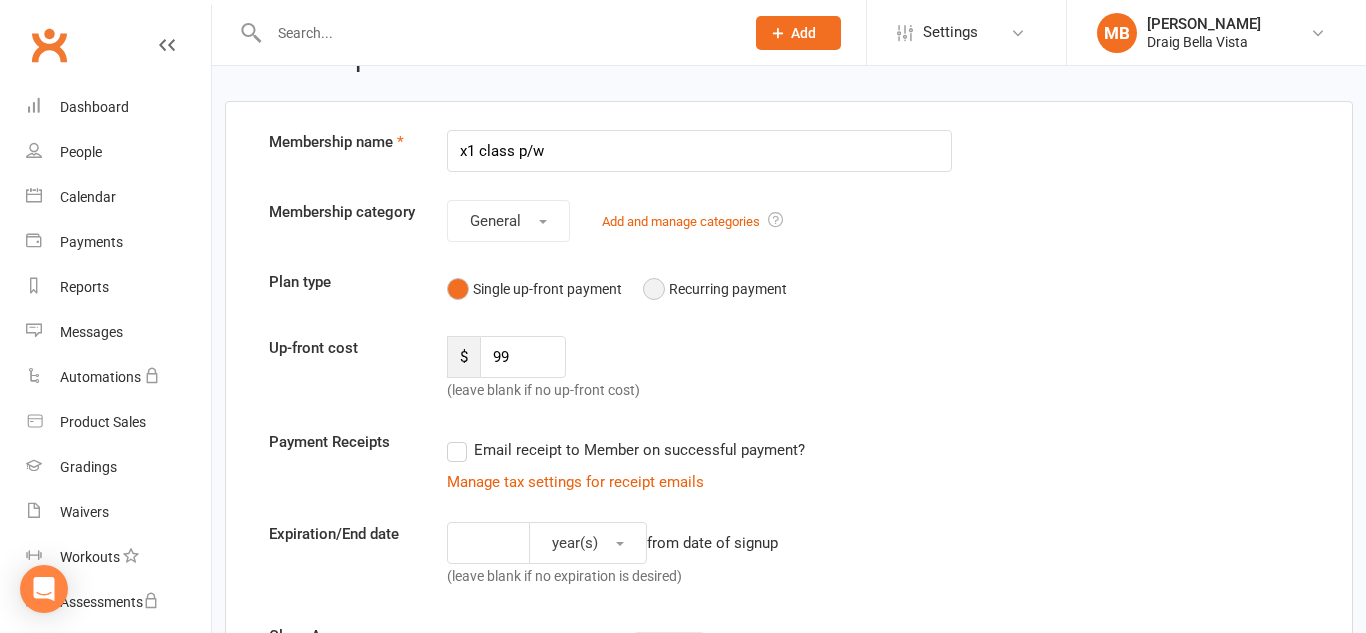 click on "Recurring payment" at bounding box center [715, 289] 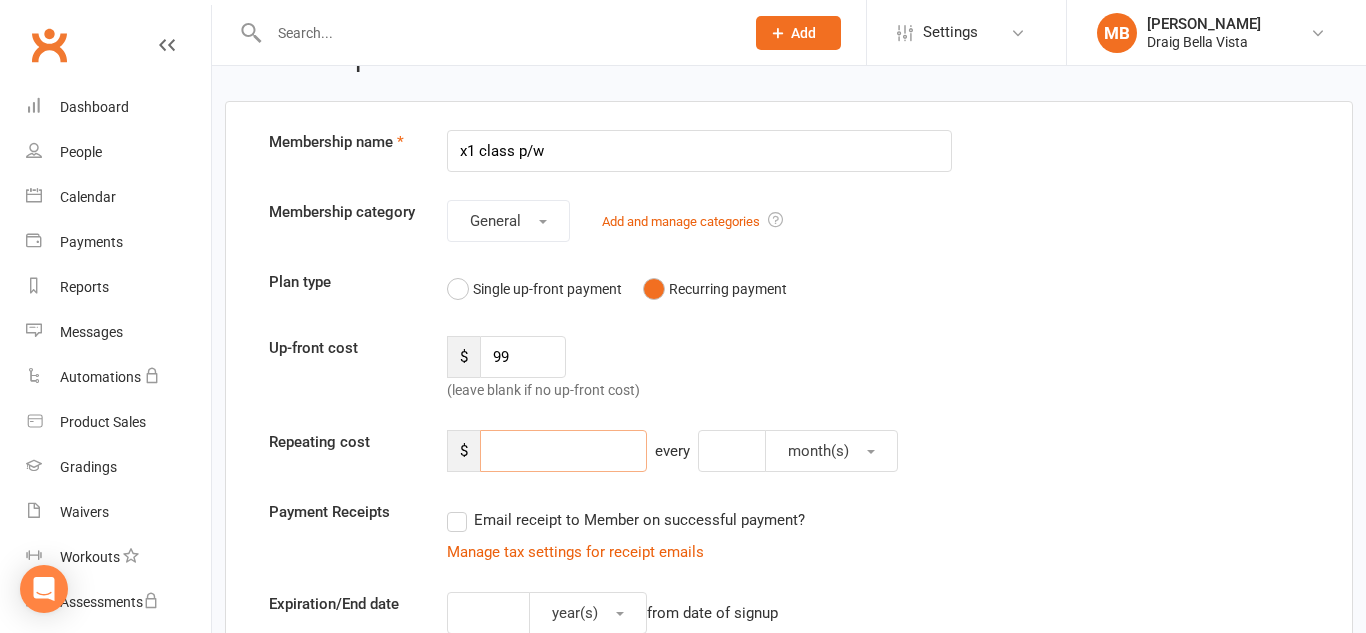 click at bounding box center [563, 451] 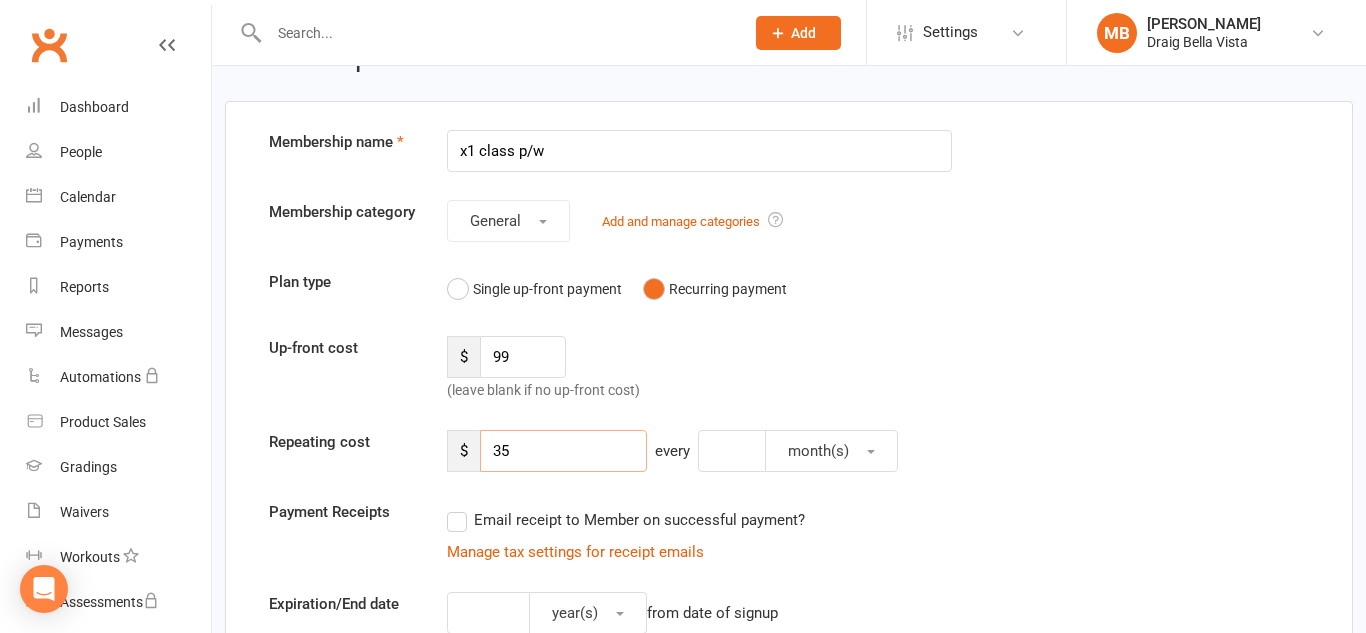type on "35" 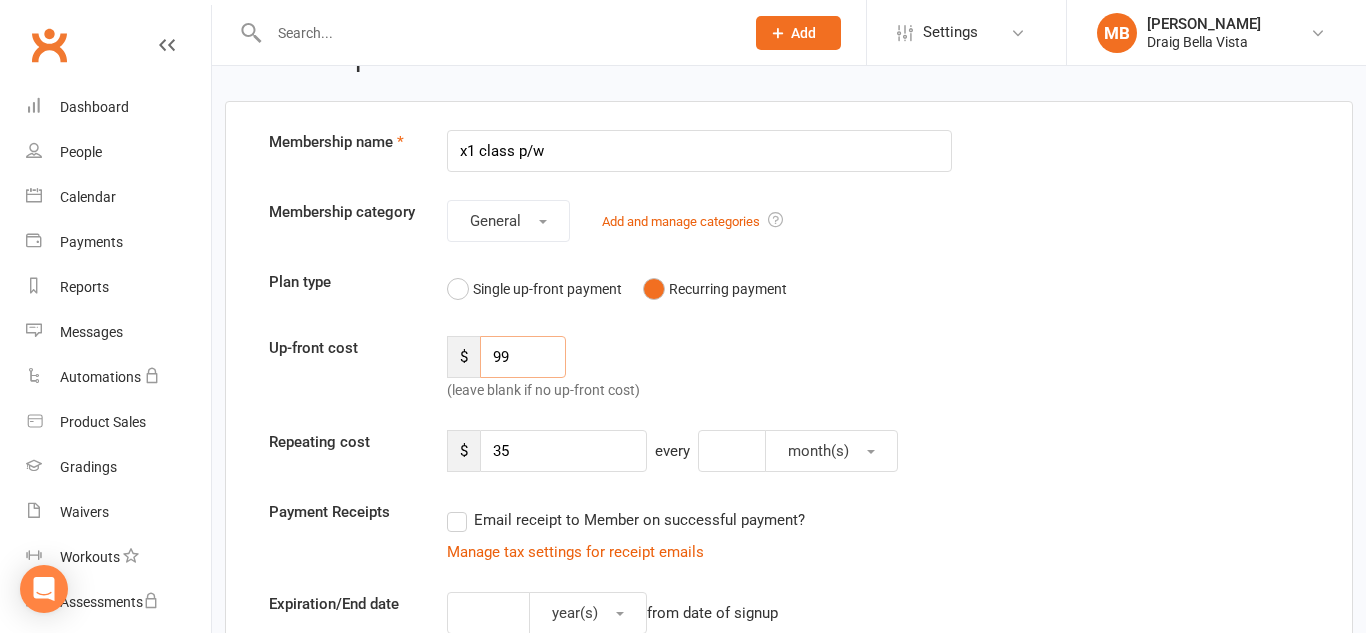 click on "99" at bounding box center [523, 357] 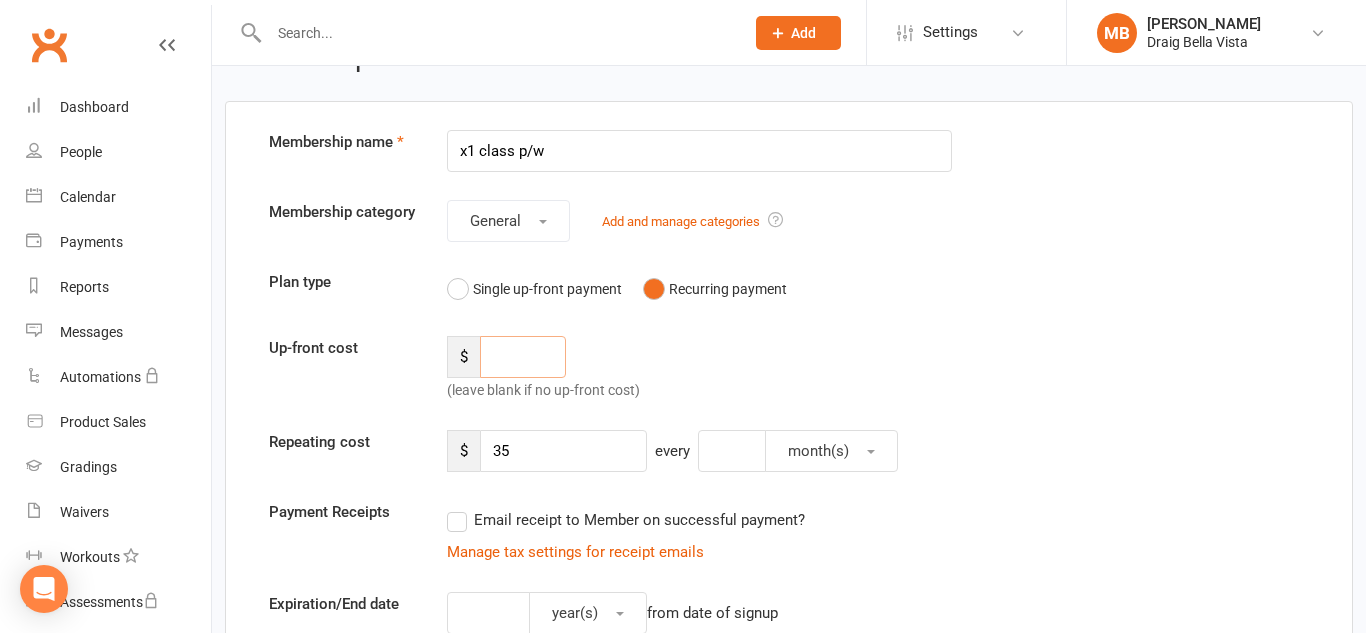 type 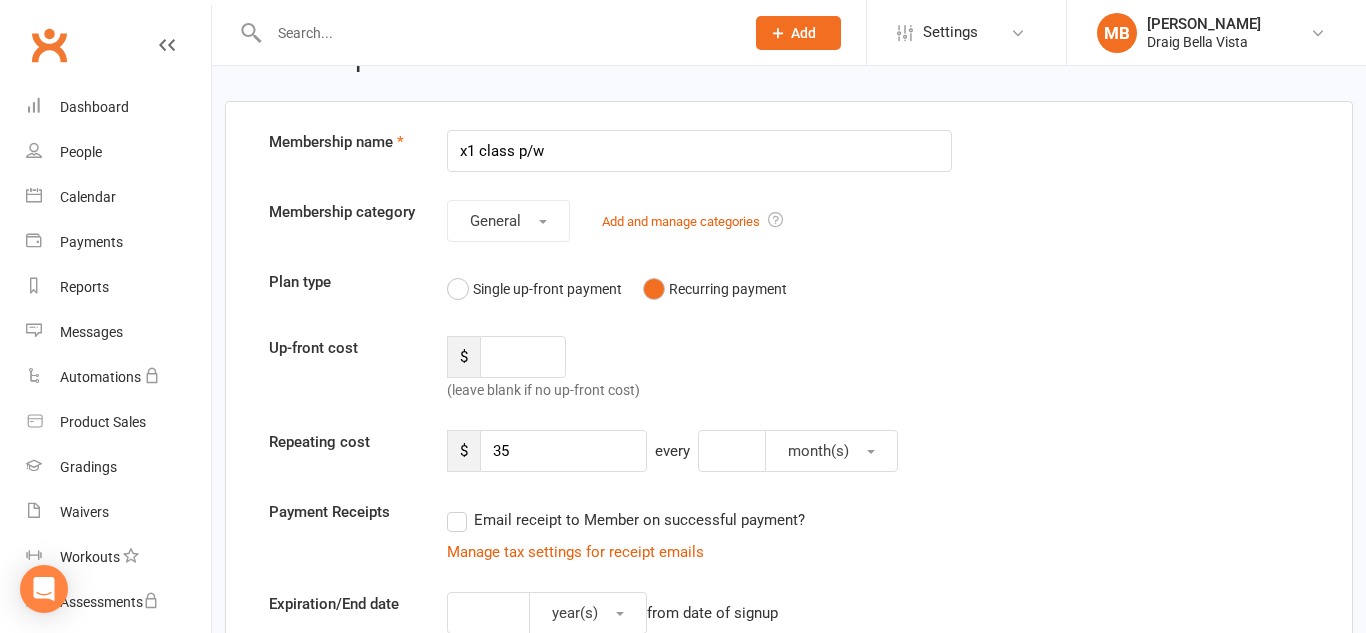 click on "$ (leave blank if no up-front cost)" at bounding box center (566, 369) 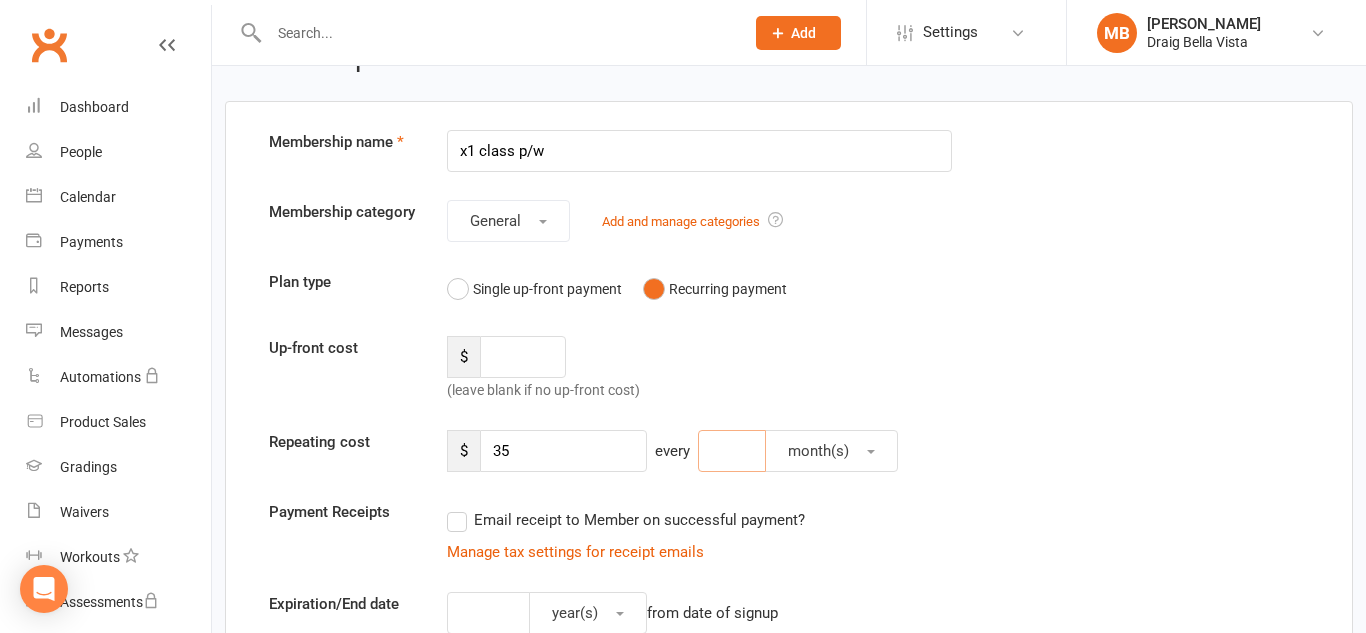 click at bounding box center (732, 451) 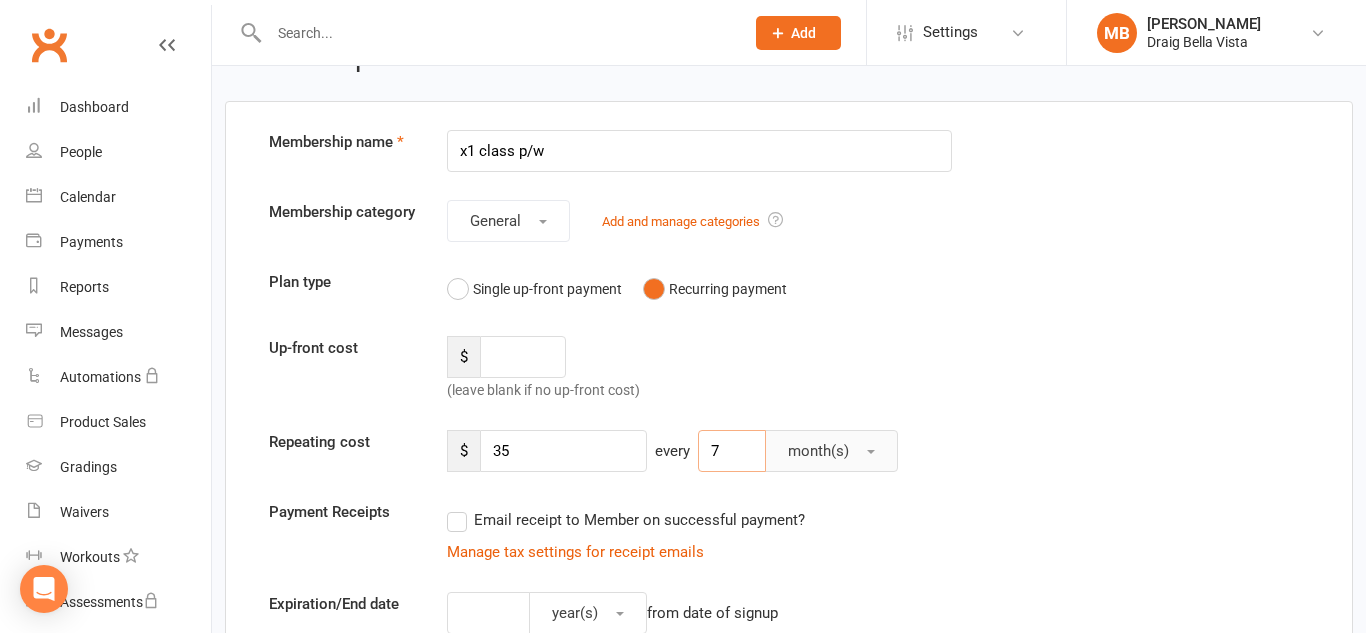 type on "7" 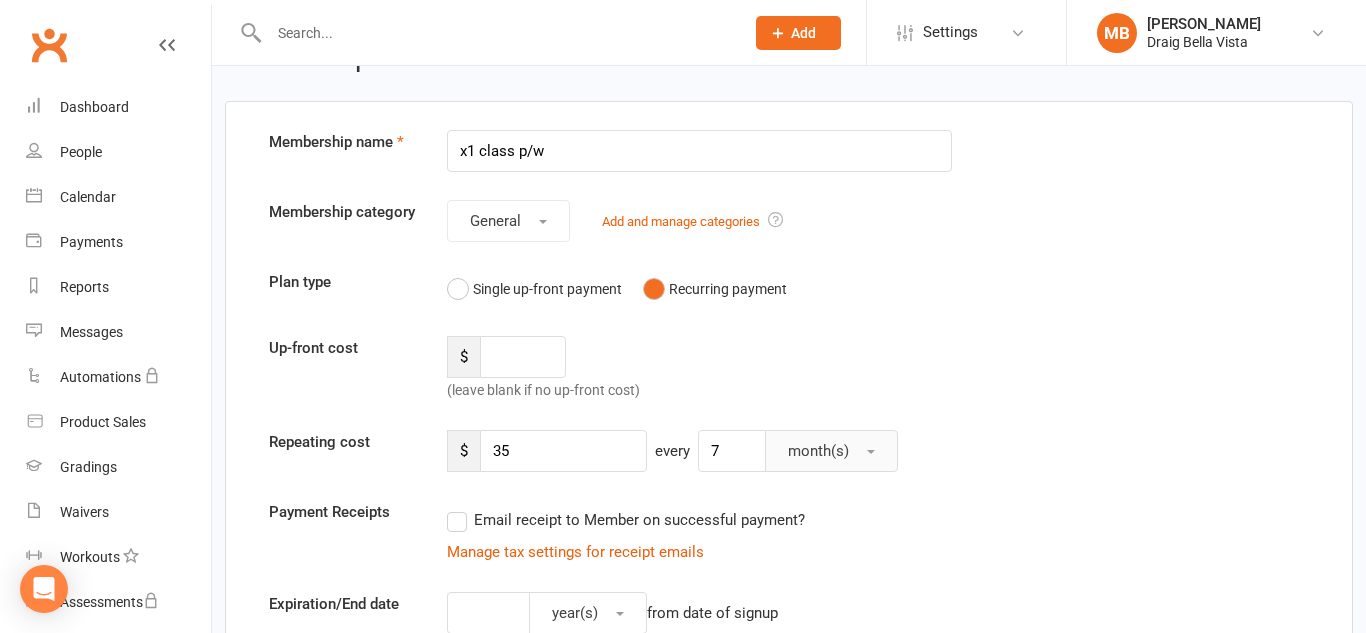 click on "month(s)" at bounding box center (831, 451) 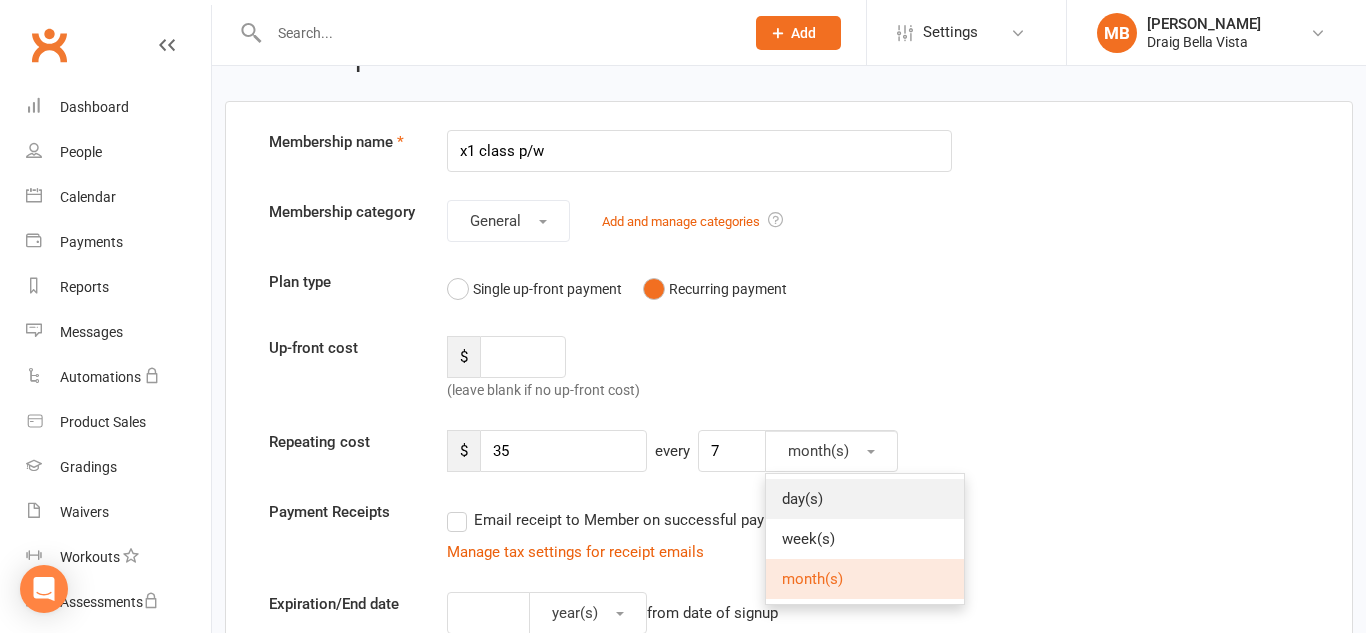 click on "day(s)" at bounding box center (865, 499) 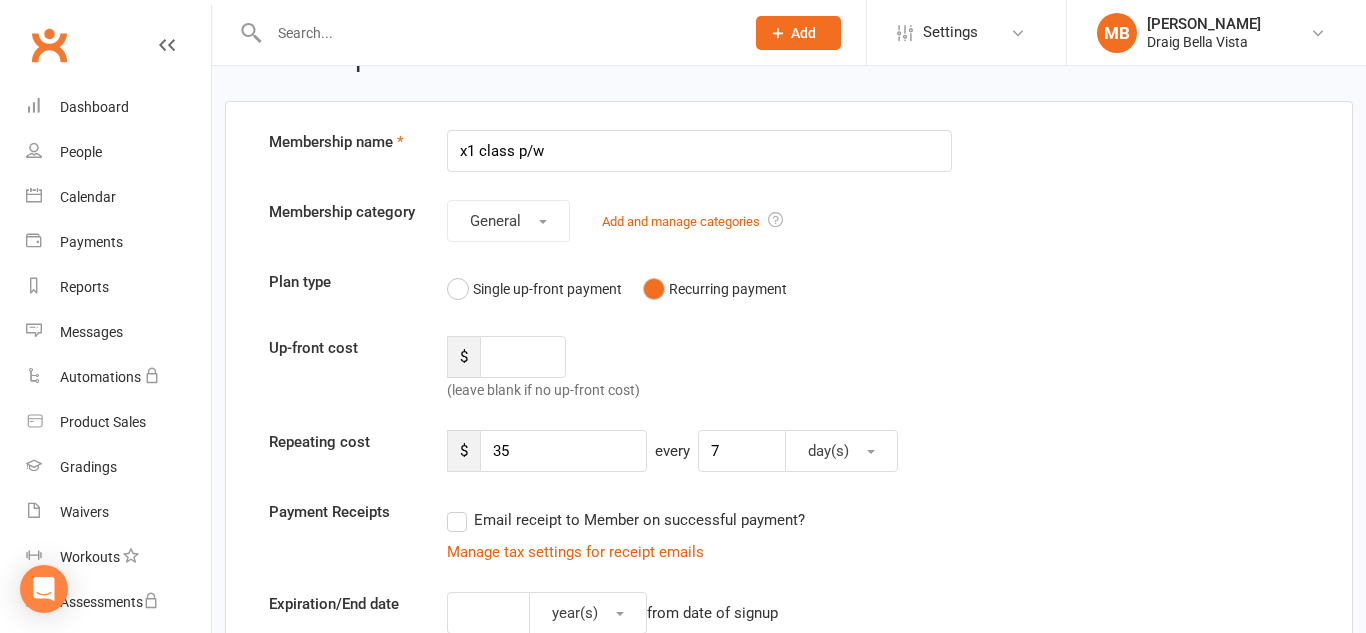 click on "Up-front cost $ (leave blank if no up-front cost)" at bounding box center (789, 369) 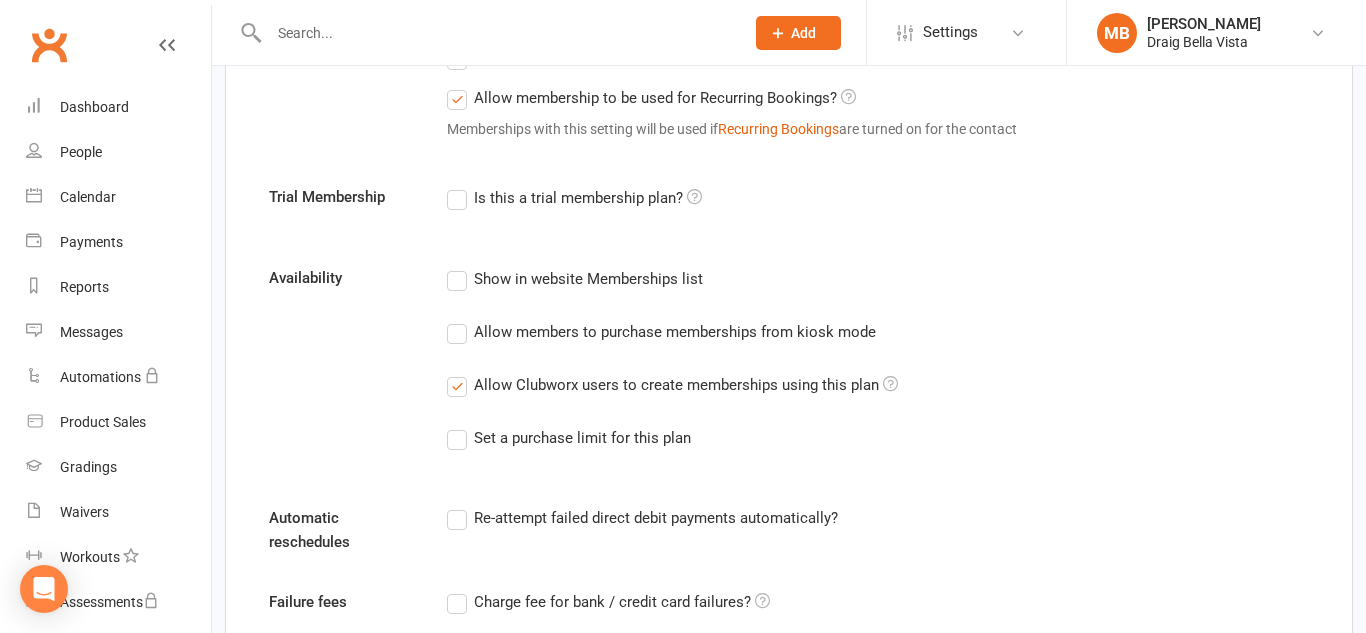 scroll, scrollTop: 914, scrollLeft: 0, axis: vertical 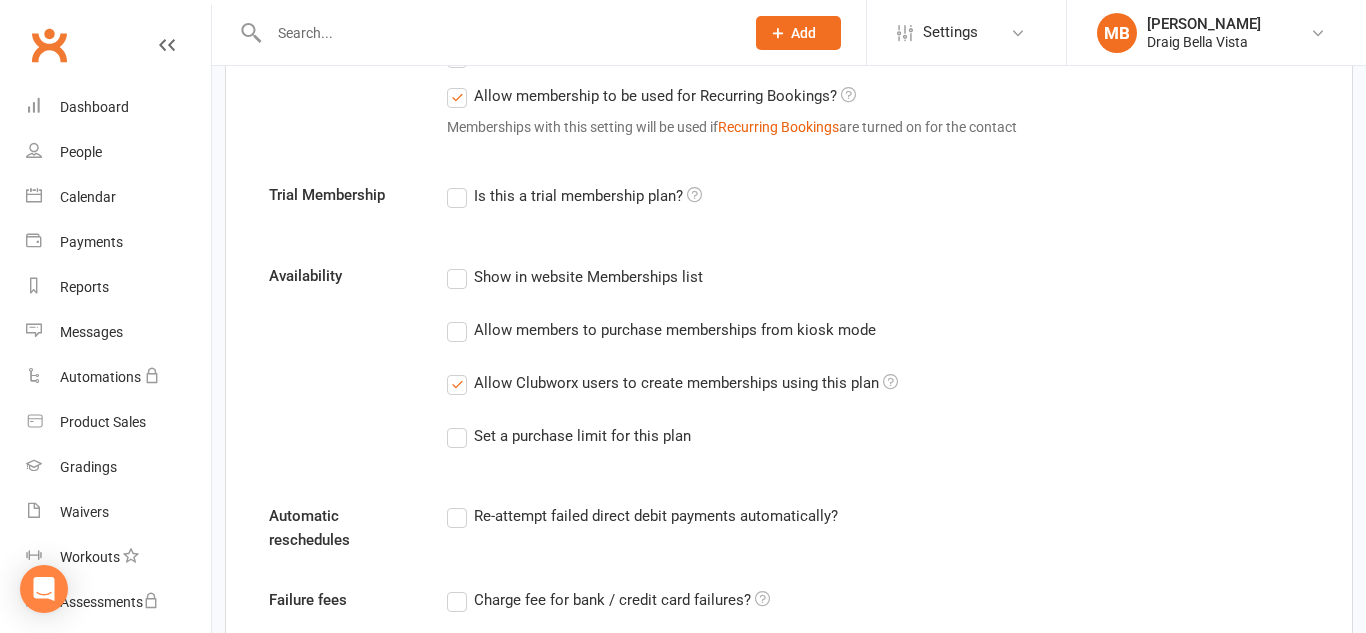 click on "Show in website Memberships list" at bounding box center (588, 275) 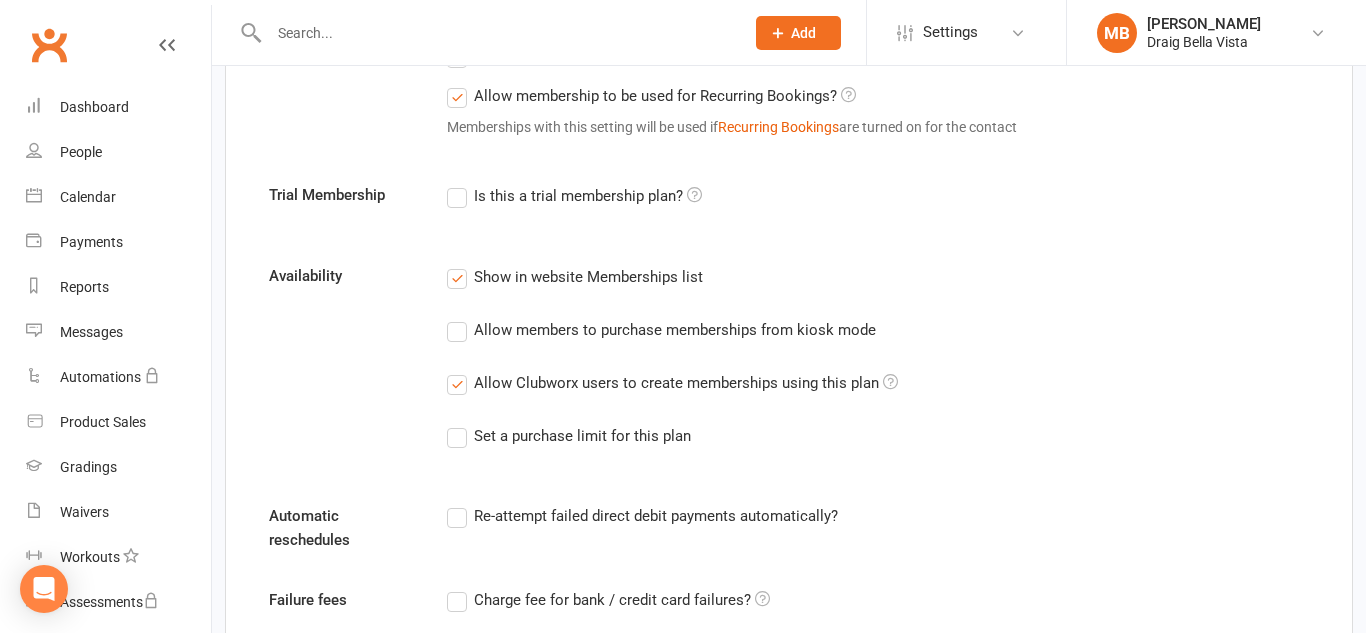 click on "Allow members to purchase memberships from kiosk mode" at bounding box center [675, 328] 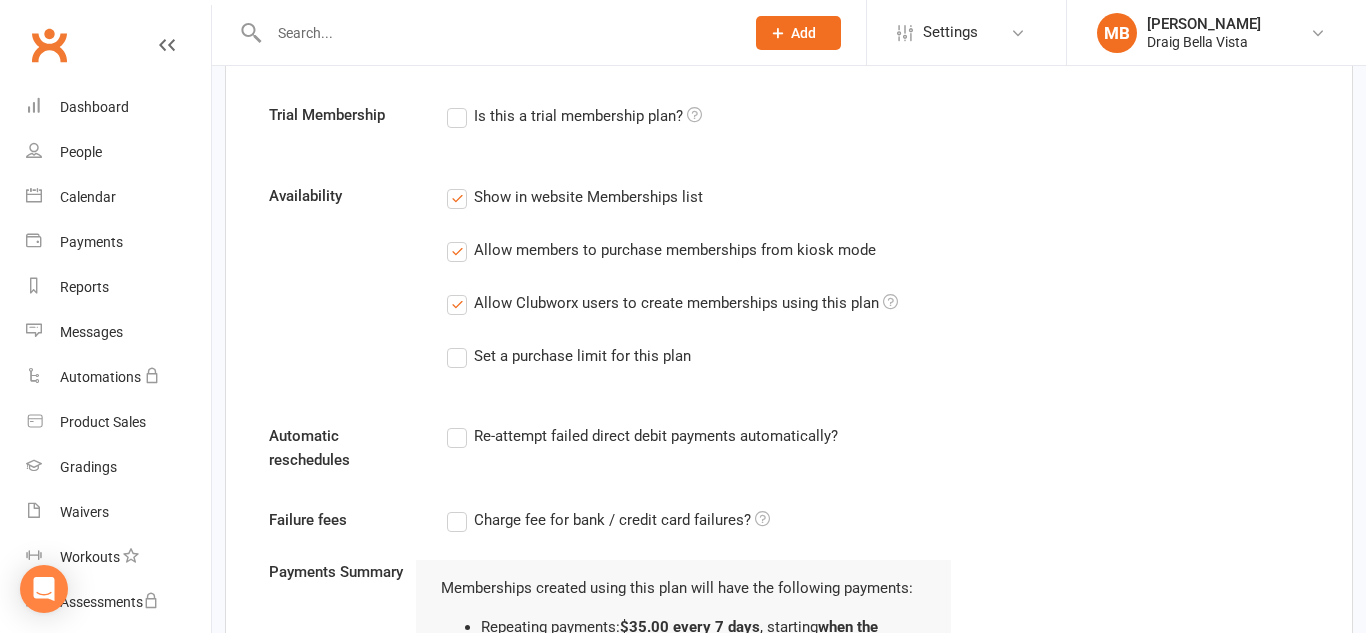 scroll, scrollTop: 995, scrollLeft: 0, axis: vertical 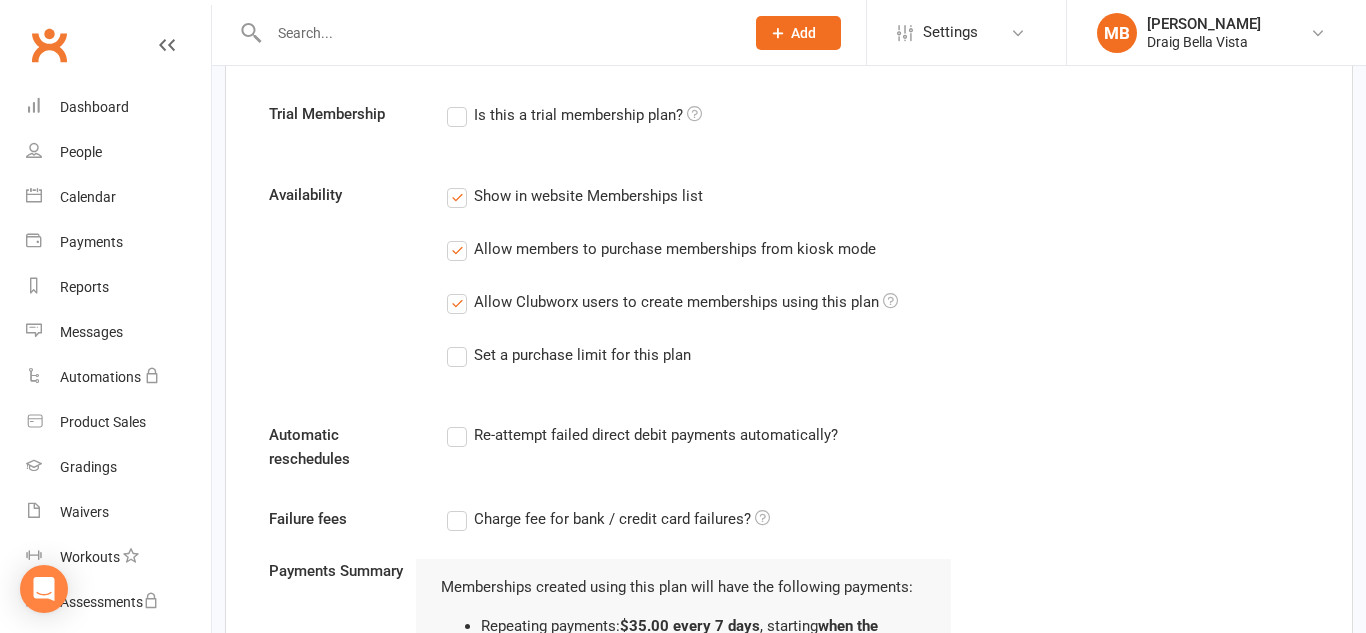click on "Re-attempt failed direct debit payments automatically?" at bounding box center (642, 435) 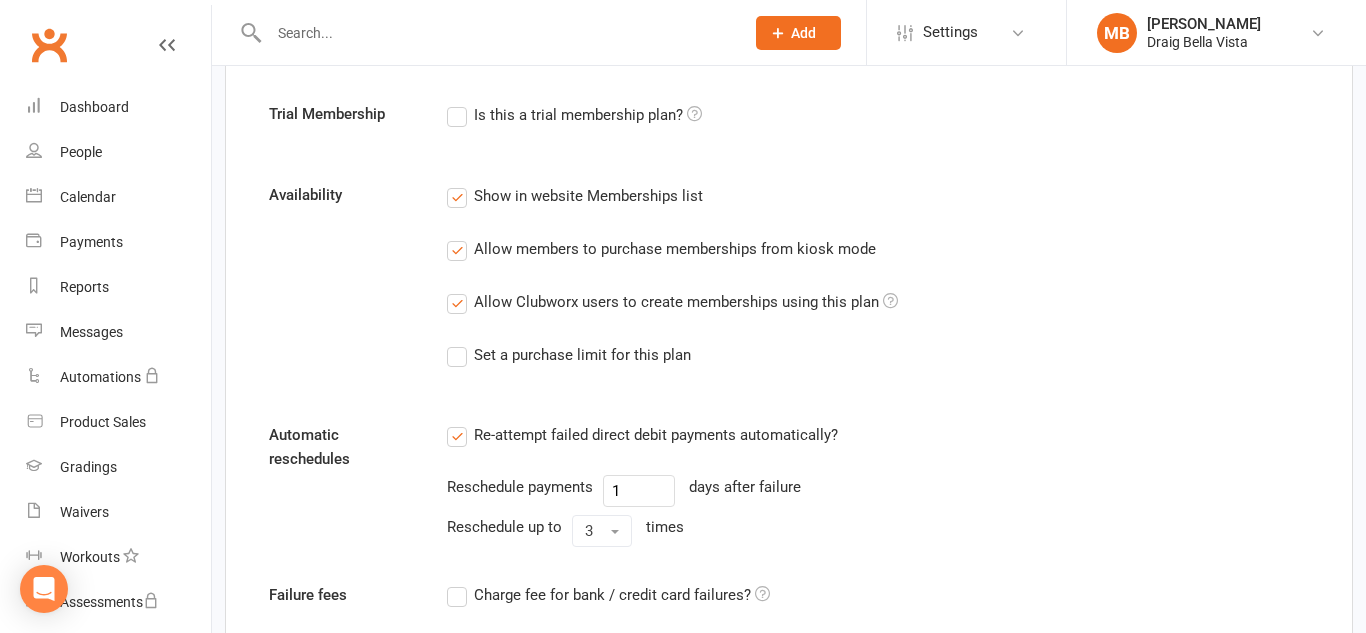 scroll, scrollTop: 1229, scrollLeft: 0, axis: vertical 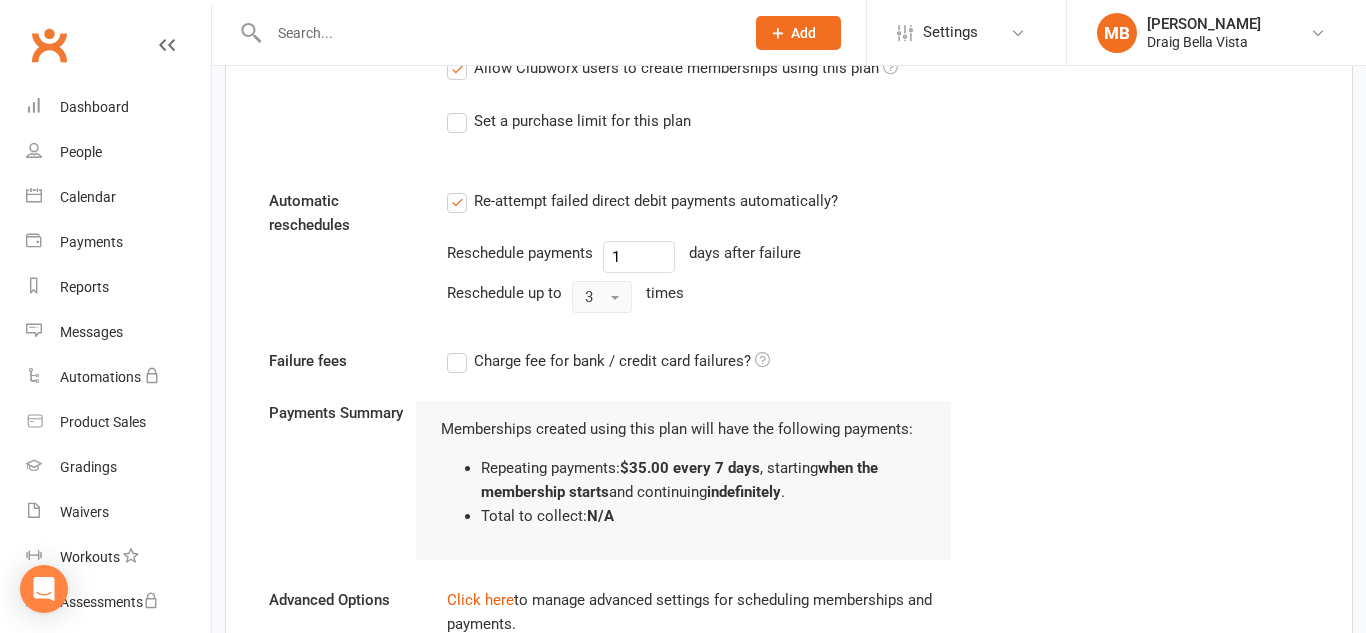 click on "3" at bounding box center (602, 297) 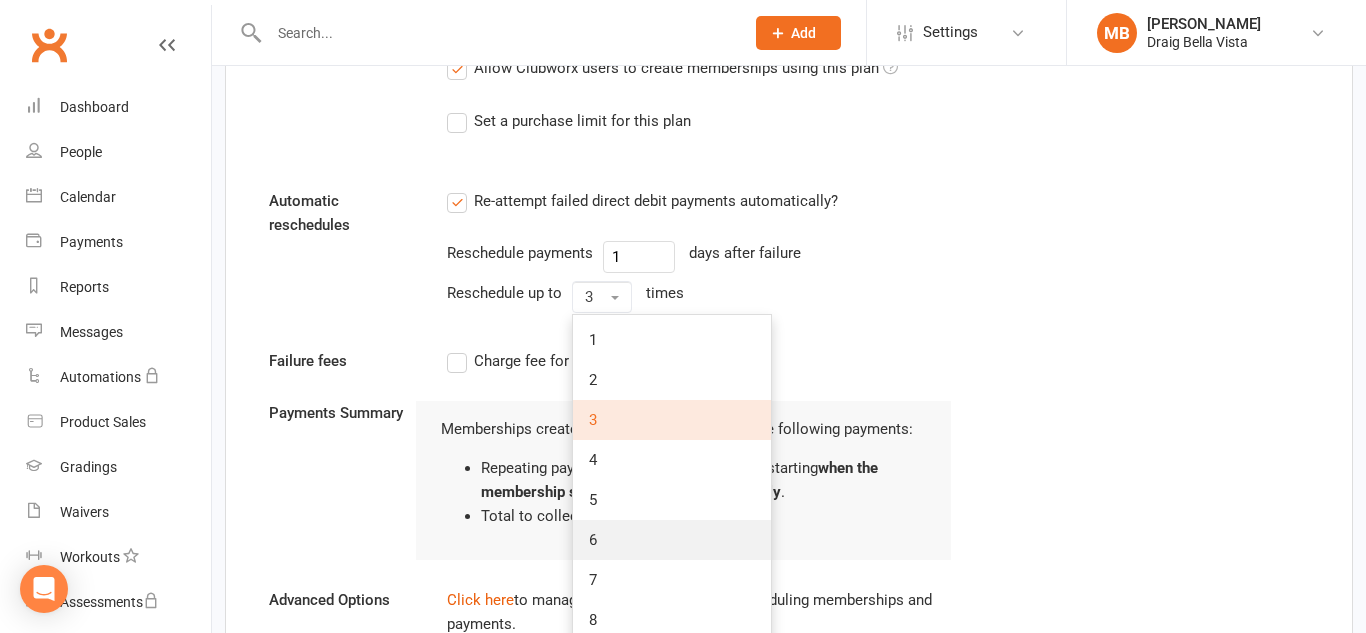 click on "6" at bounding box center (672, 540) 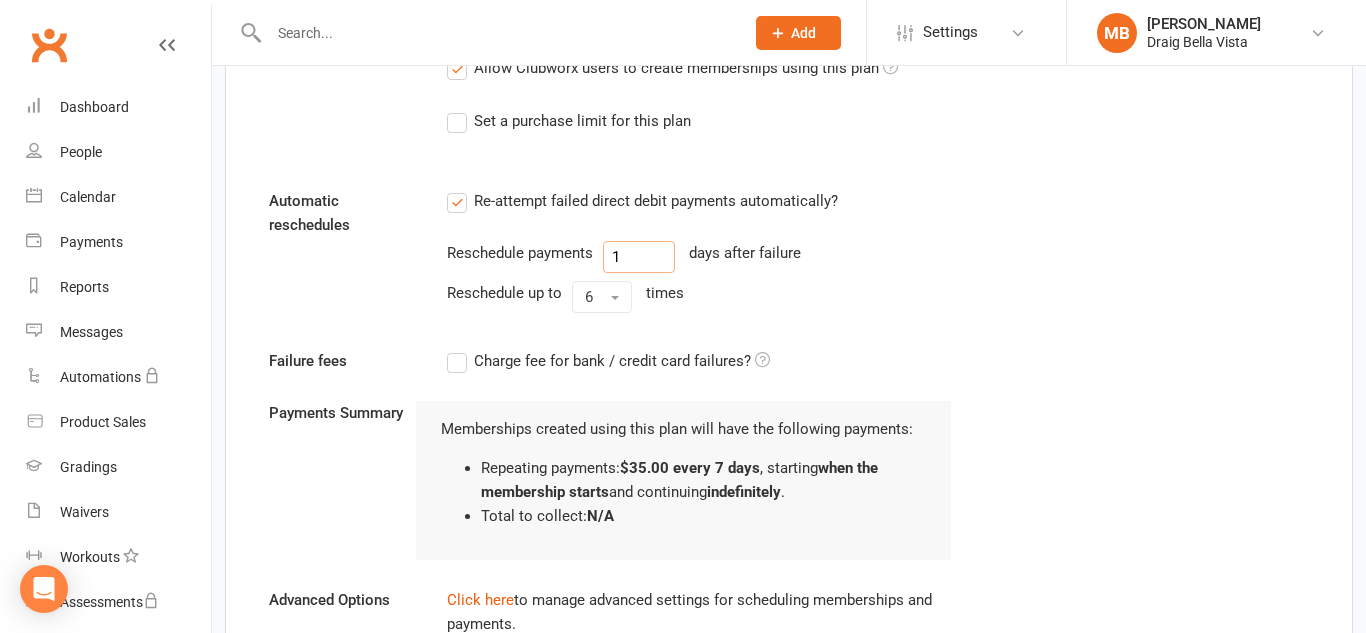click on "1" at bounding box center [639, 257] 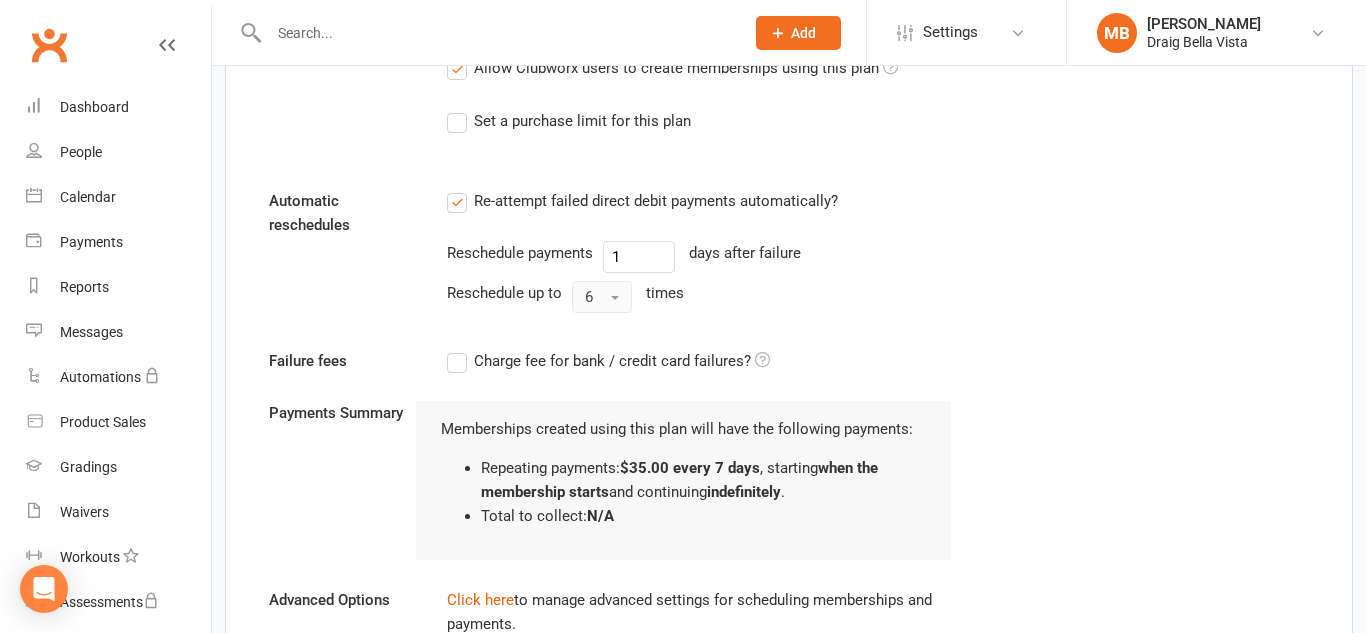 click on "6" at bounding box center [602, 297] 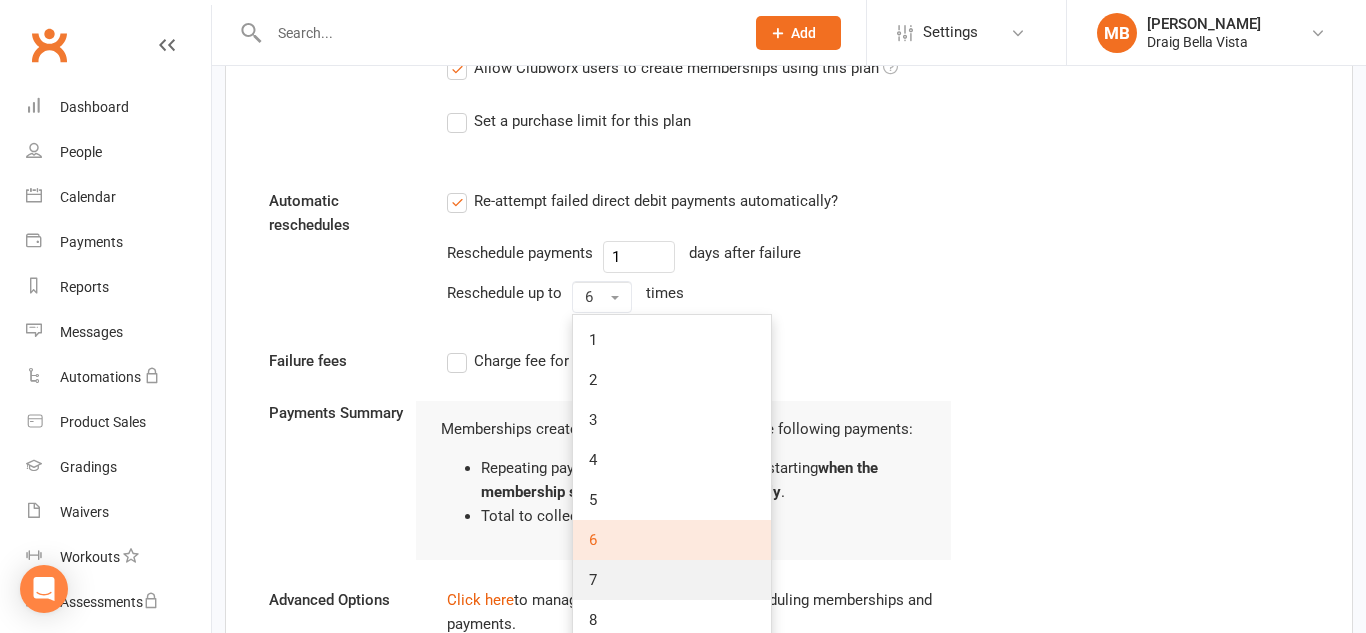 click on "7" at bounding box center (672, 580) 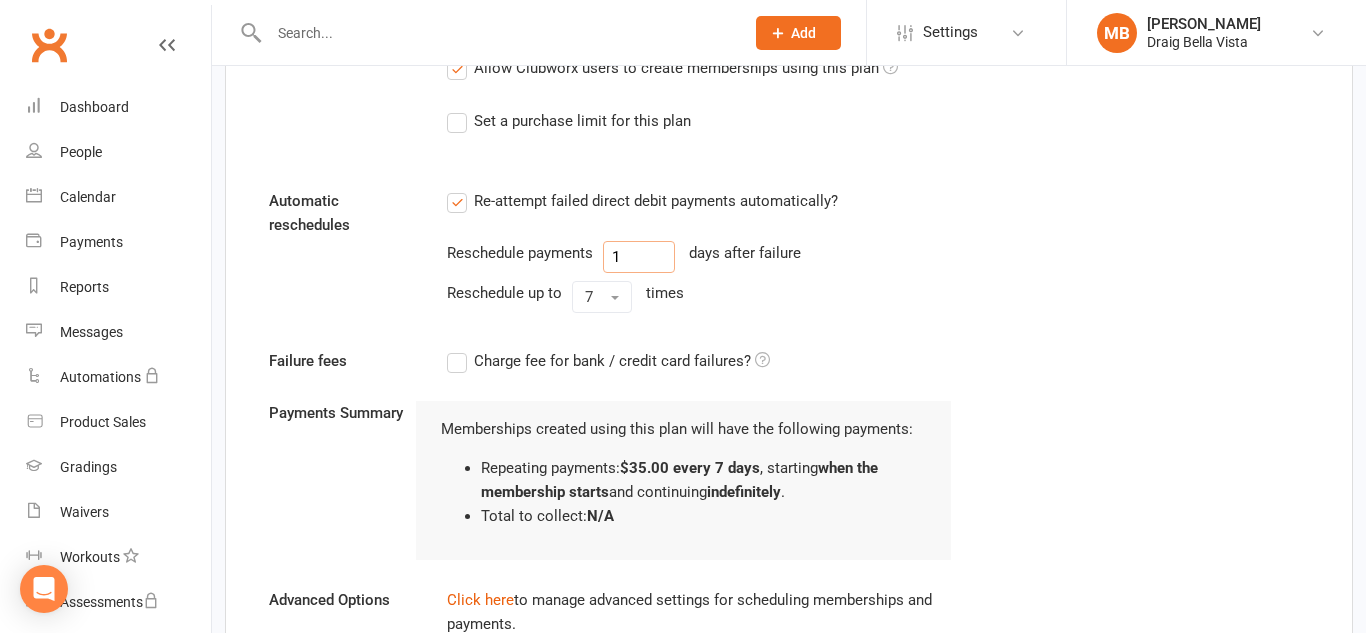 click on "1" at bounding box center (639, 257) 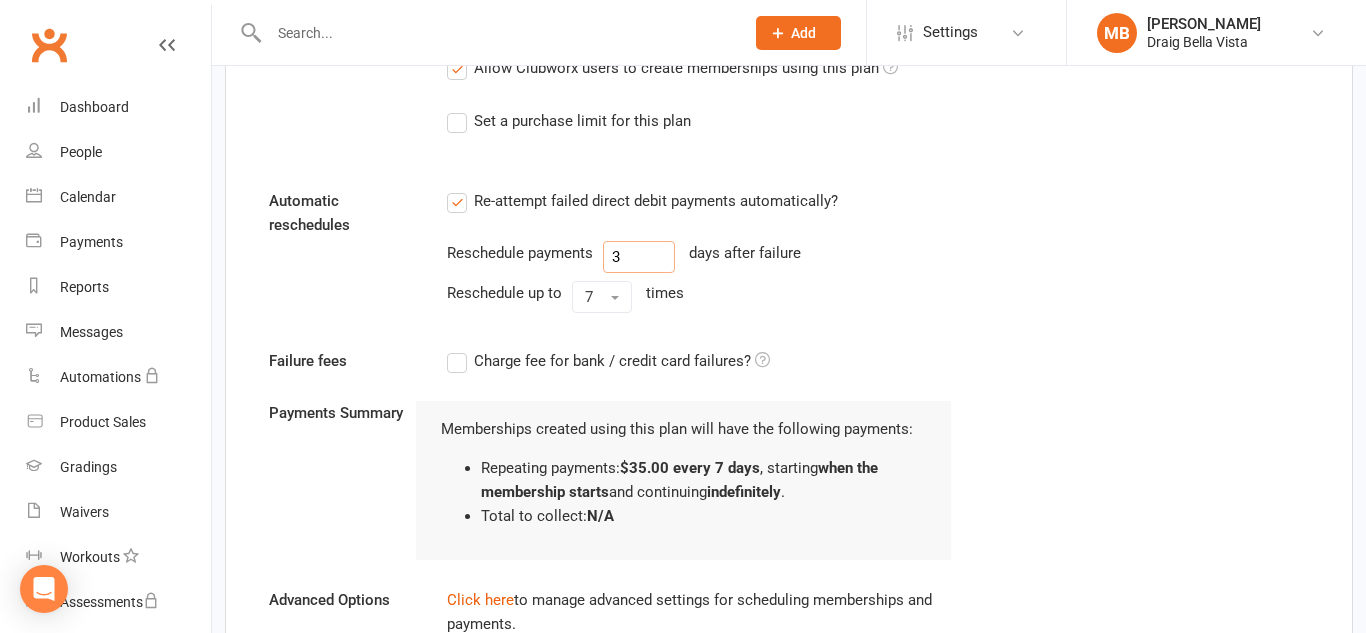type on "3" 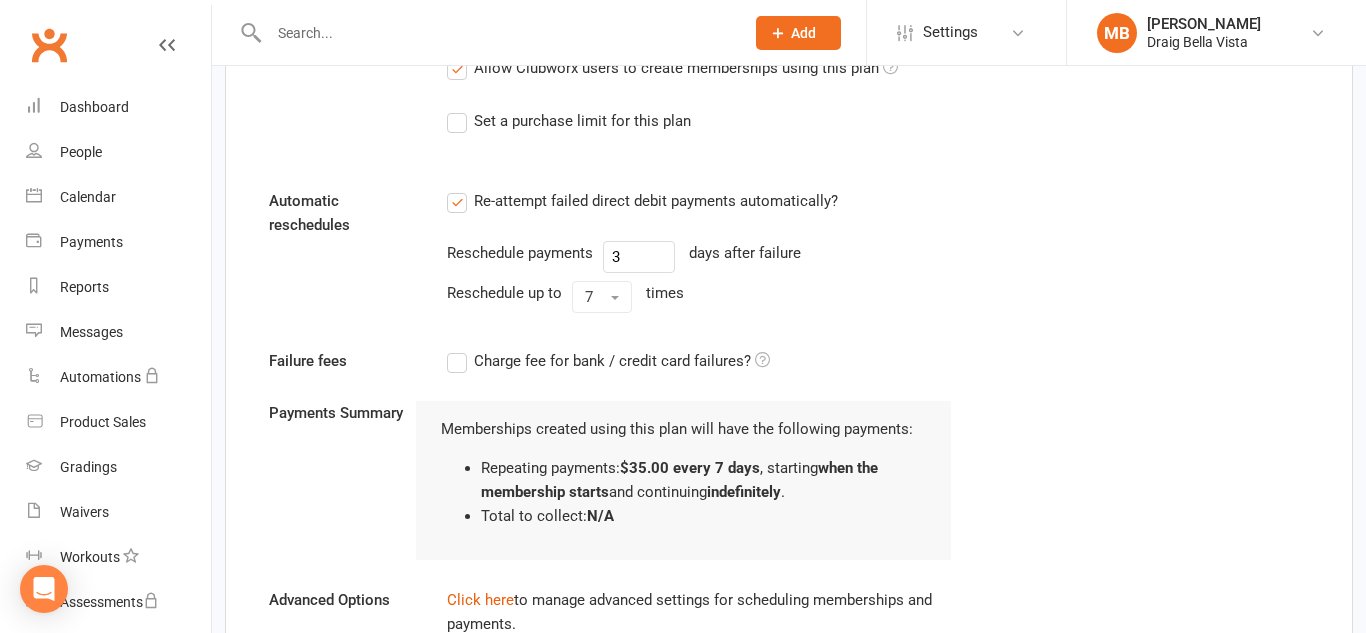 click on "Reschedule up to
7
times" at bounding box center (699, 297) 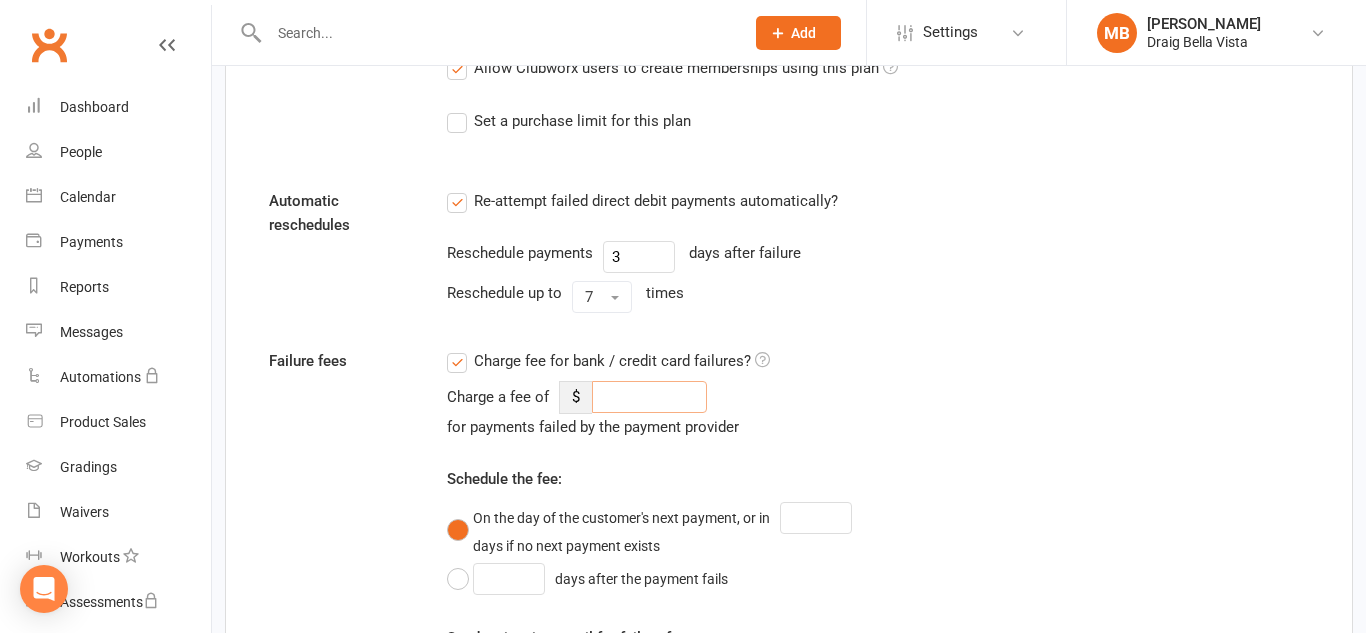 click at bounding box center (649, 397) 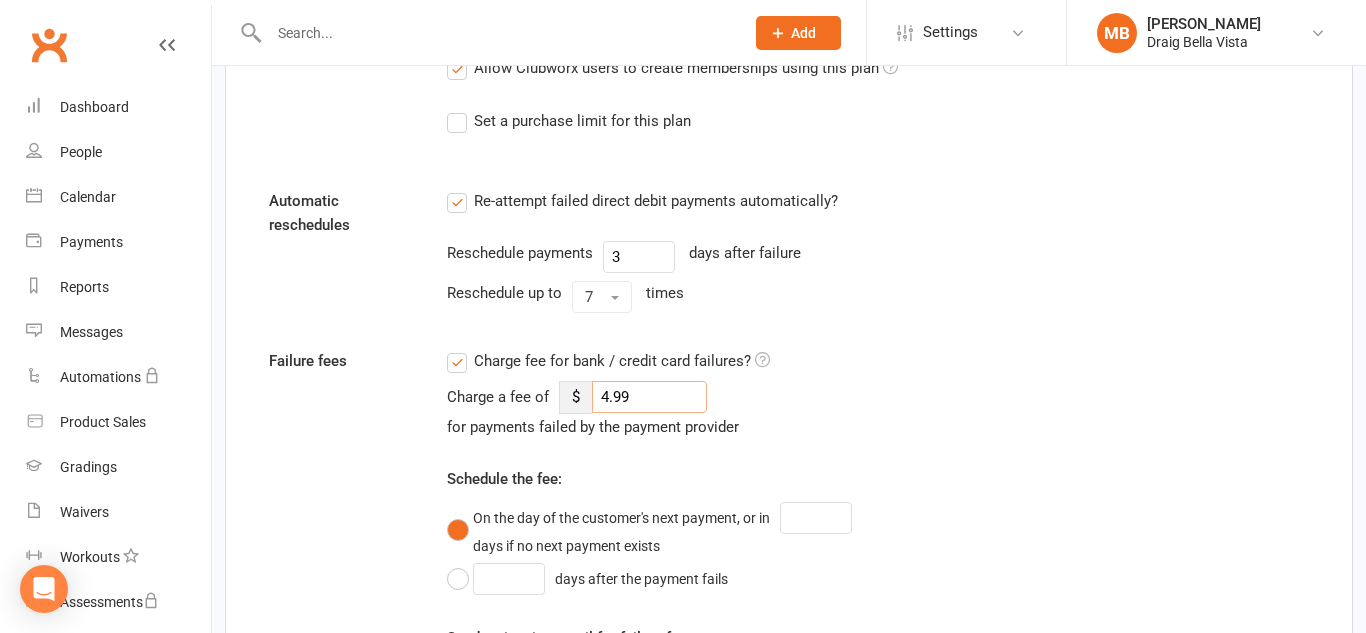 type on "4.99" 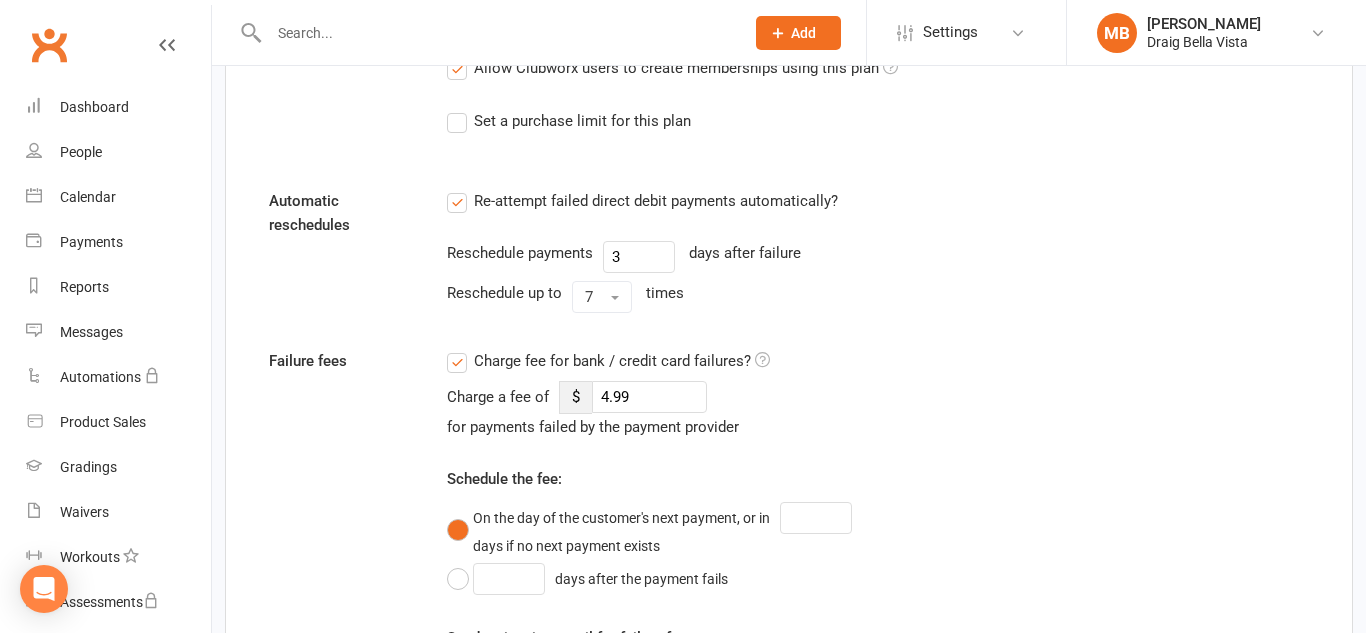 click on "Charge a fee of $ 4.99 for payments failed by the payment provider" at bounding box center (699, 410) 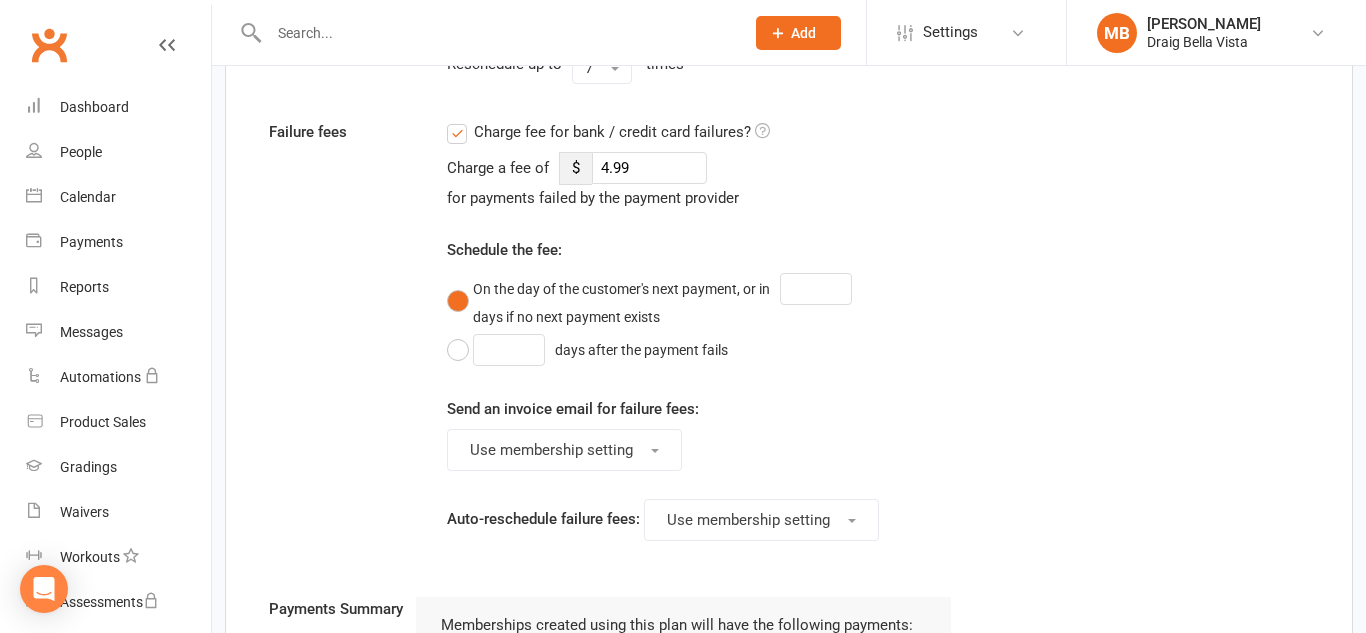 scroll, scrollTop: 1459, scrollLeft: 0, axis: vertical 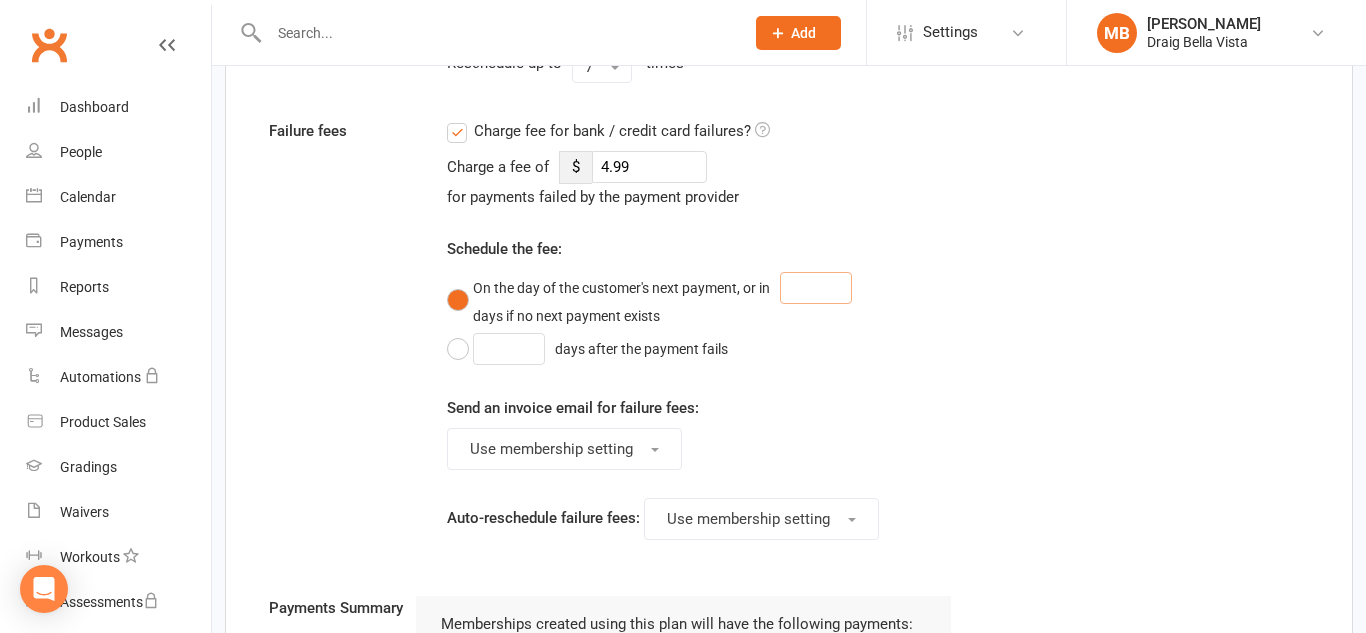 click at bounding box center [816, 288] 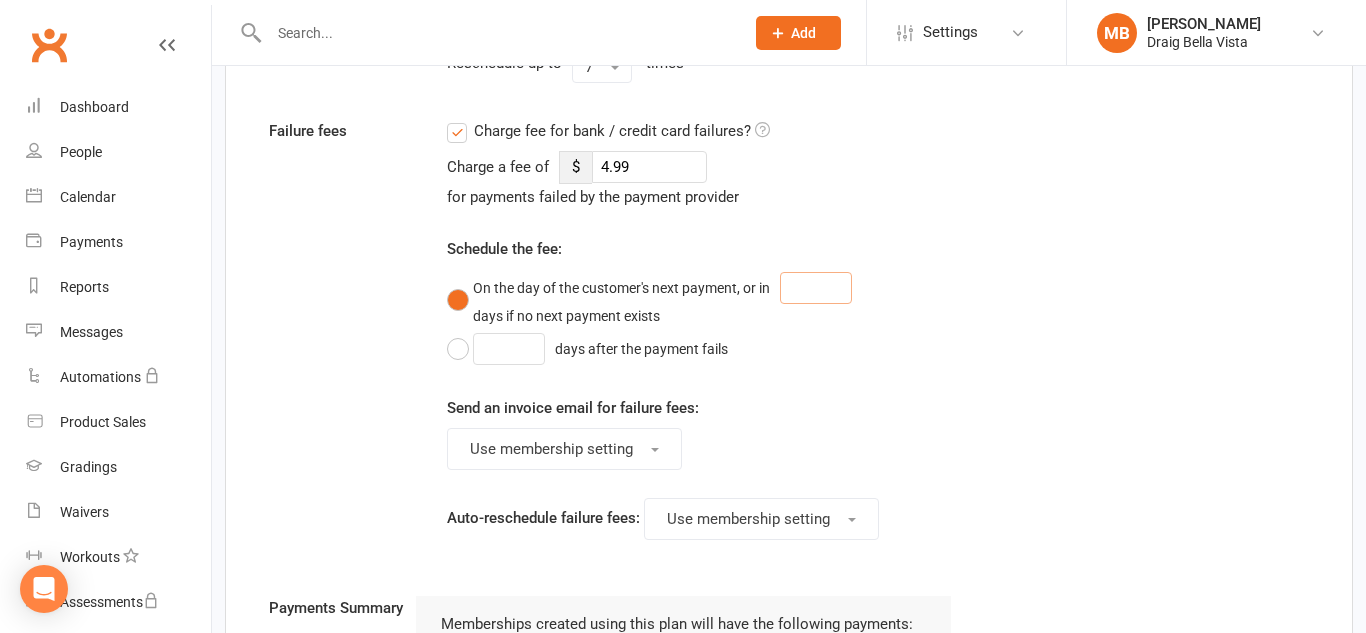 type on "3" 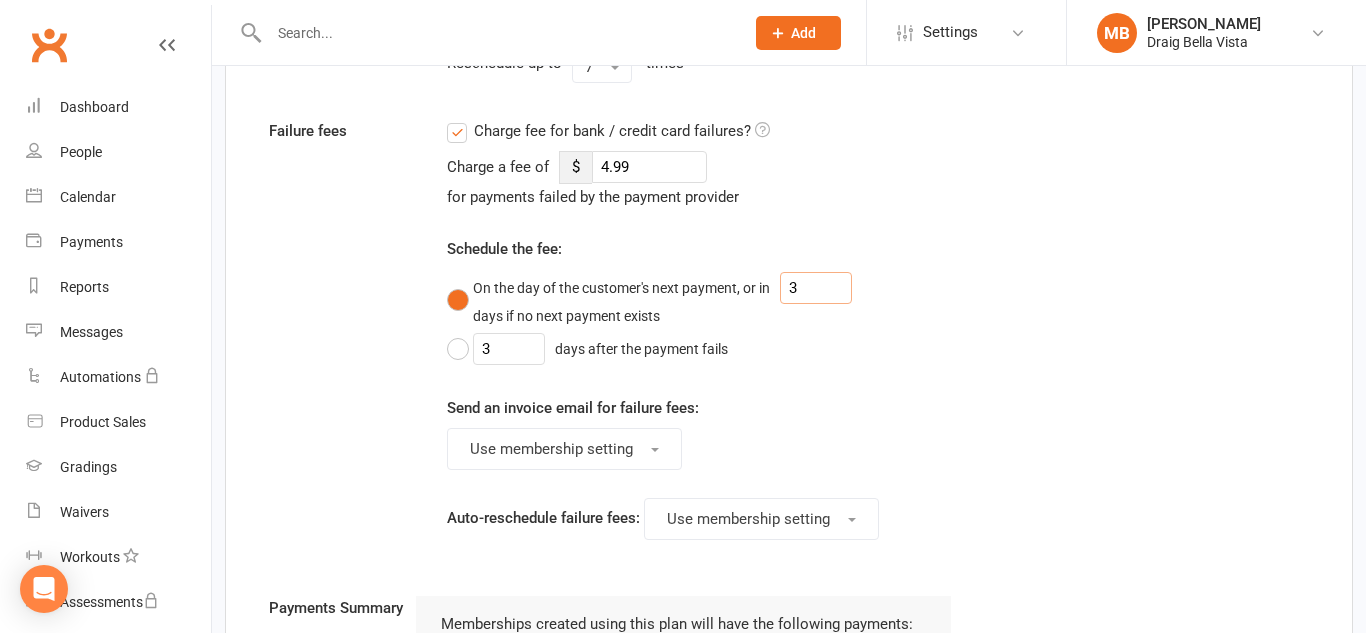 type on "3" 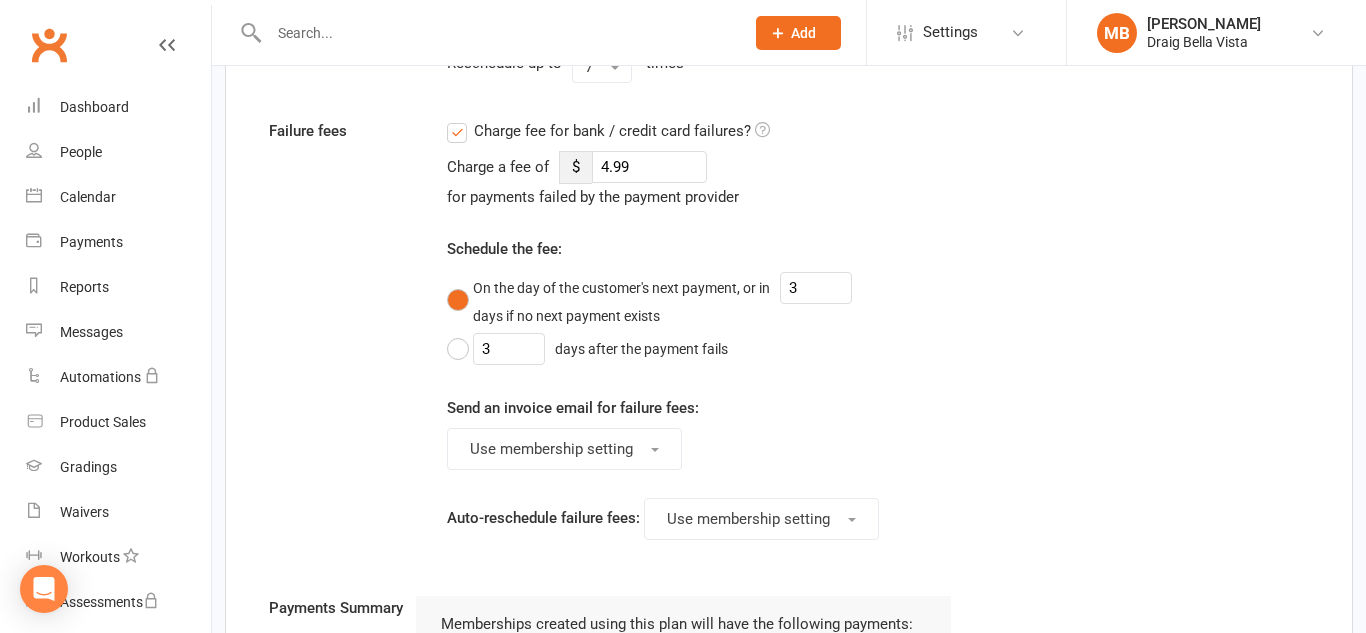 click on "Failure fees Charge fee for bank / credit card failures? Charge a fee of $ 4.99 for payments failed by the payment provider Schedule the fee: On the day of the customer's next payment, or [DATE] if no next payment exists 3 days after the payment fails Send an invoice email for failure fees:
Use membership setting
Auto-reschedule failure fees:
Use membership setting" at bounding box center (789, 358) 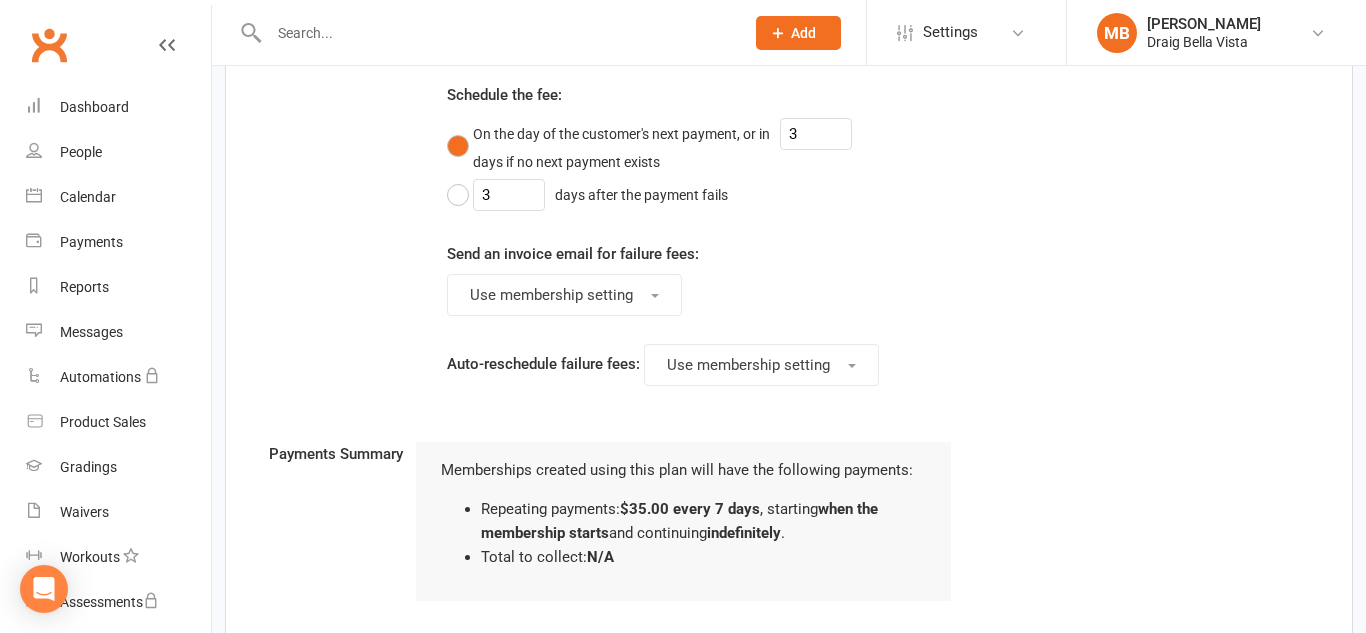 scroll, scrollTop: 1617, scrollLeft: 0, axis: vertical 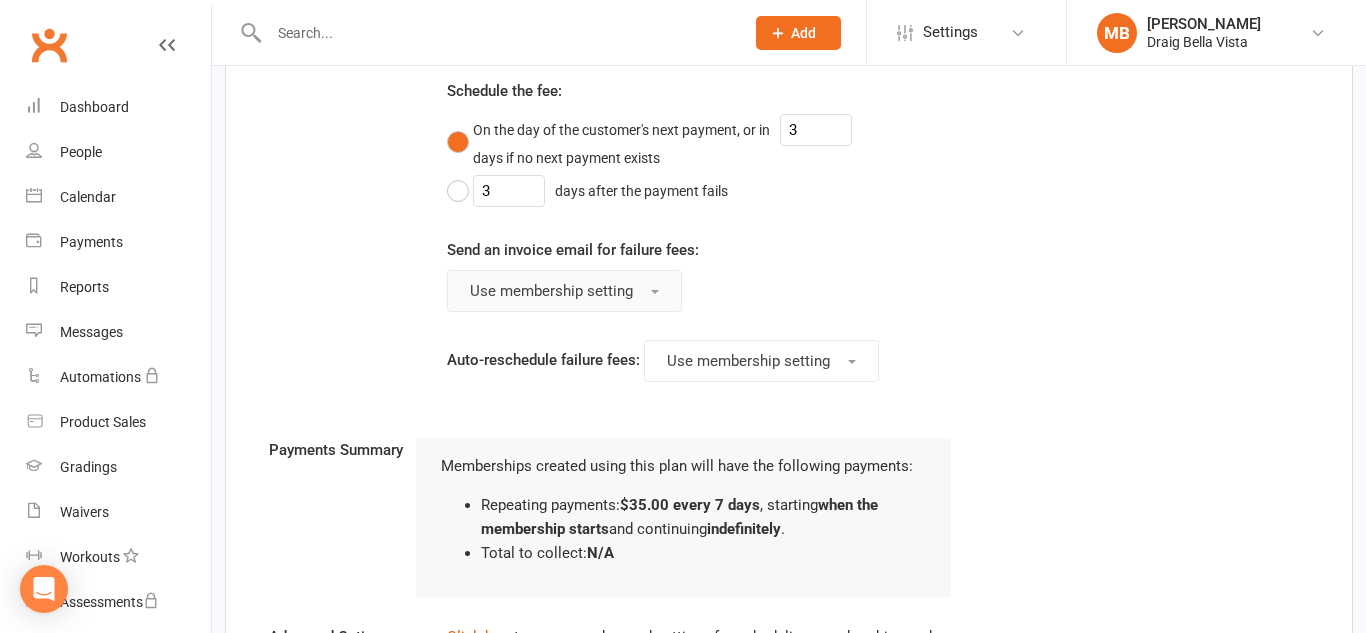 click on "Use membership setting" at bounding box center (564, 291) 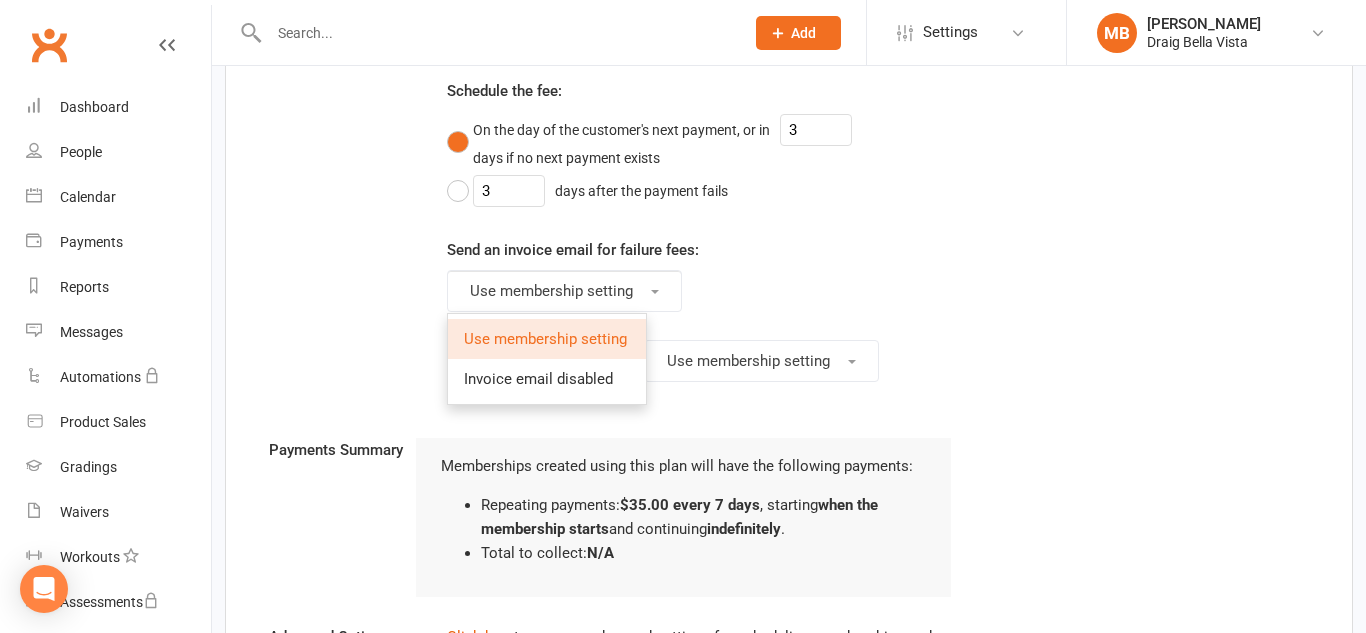 click on "Send an invoice email for failure fees:
Use membership setting
Use membership setting
Invoice email disabled" at bounding box center (699, 275) 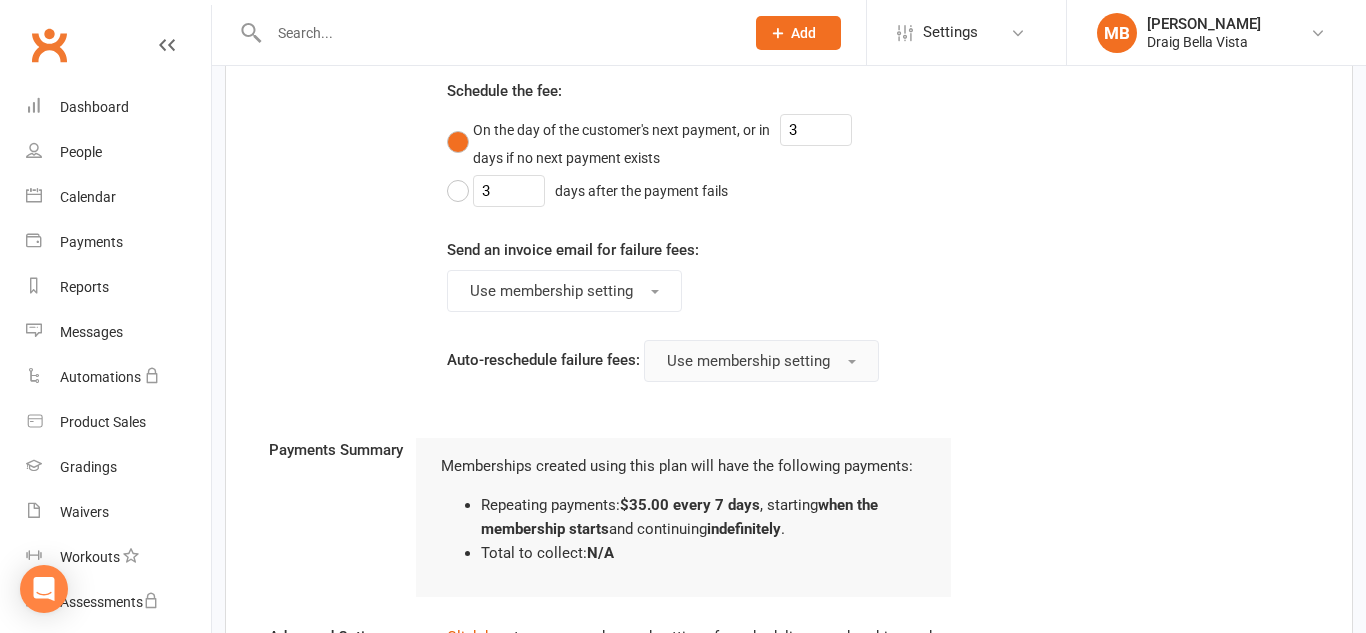 click on "Use membership setting" at bounding box center [748, 361] 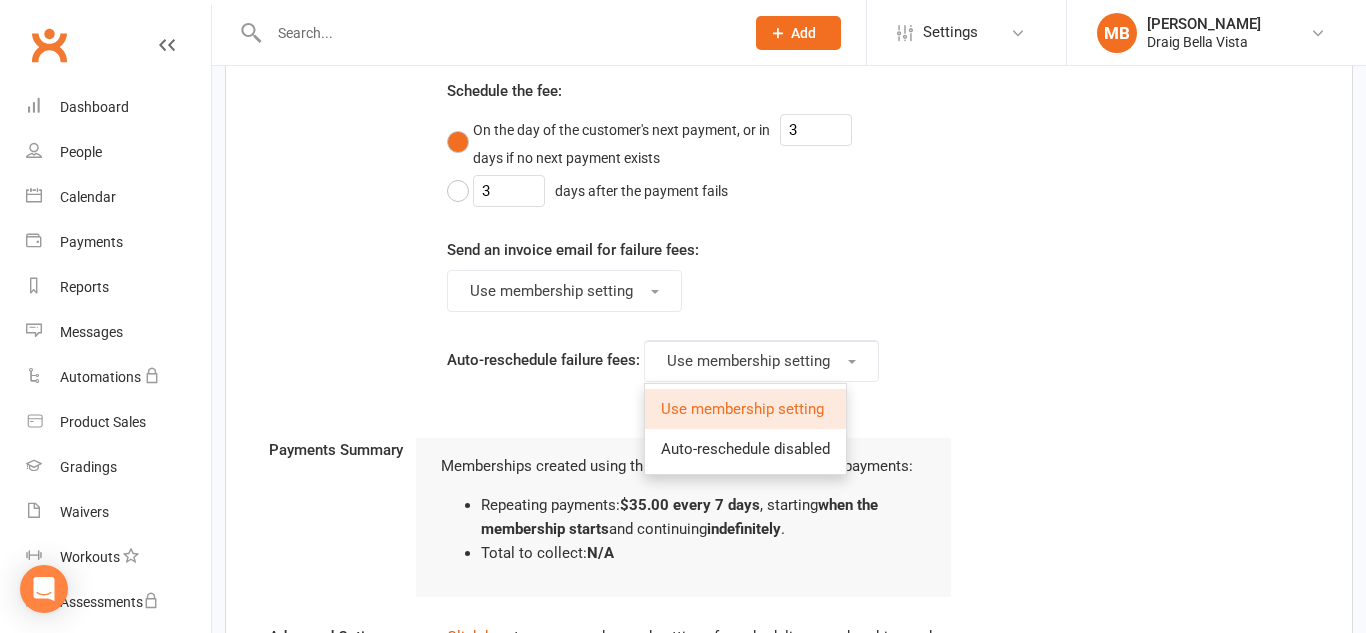 click on "Charge a fee of $ 4.99 for payments failed by the payment provider Schedule the fee: On the day of the customer's next payment, or [DATE] if no next payment exists 3 days after the payment fails Send an invoice email for failure fees:
Use membership setting
Auto-reschedule failure fees:
Use membership setting
Use membership setting
Auto-reschedule disabled" at bounding box center [699, 188] 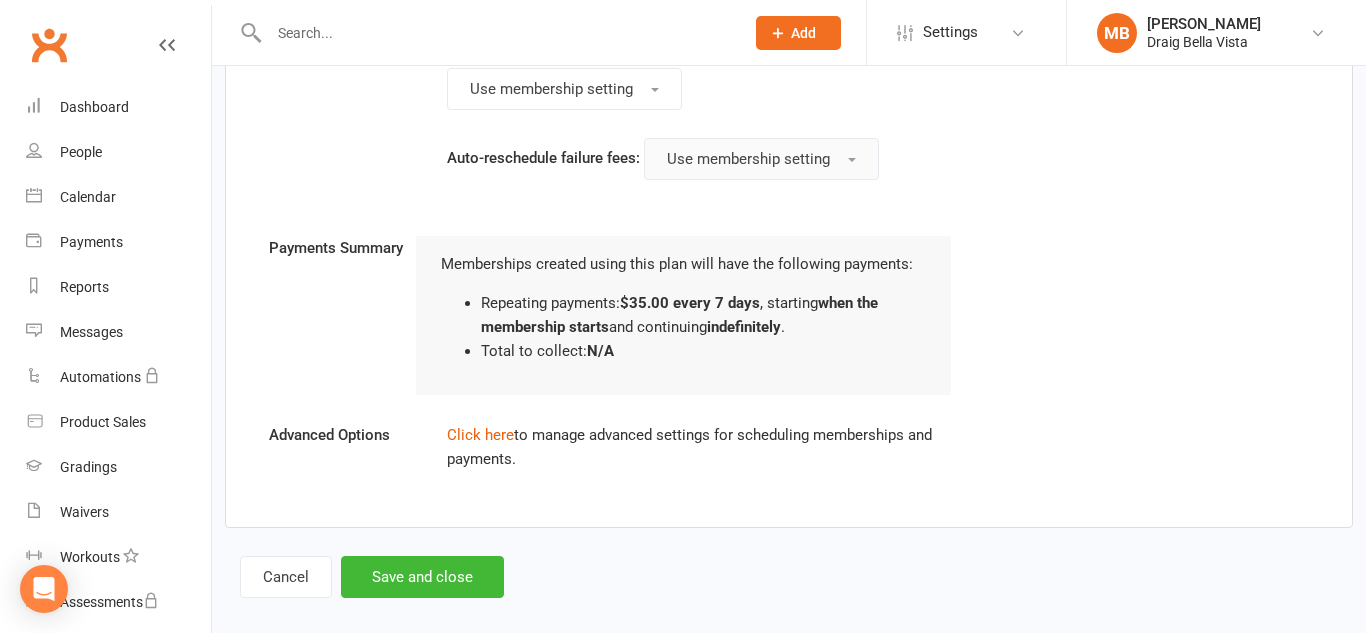 scroll, scrollTop: 1841, scrollLeft: 0, axis: vertical 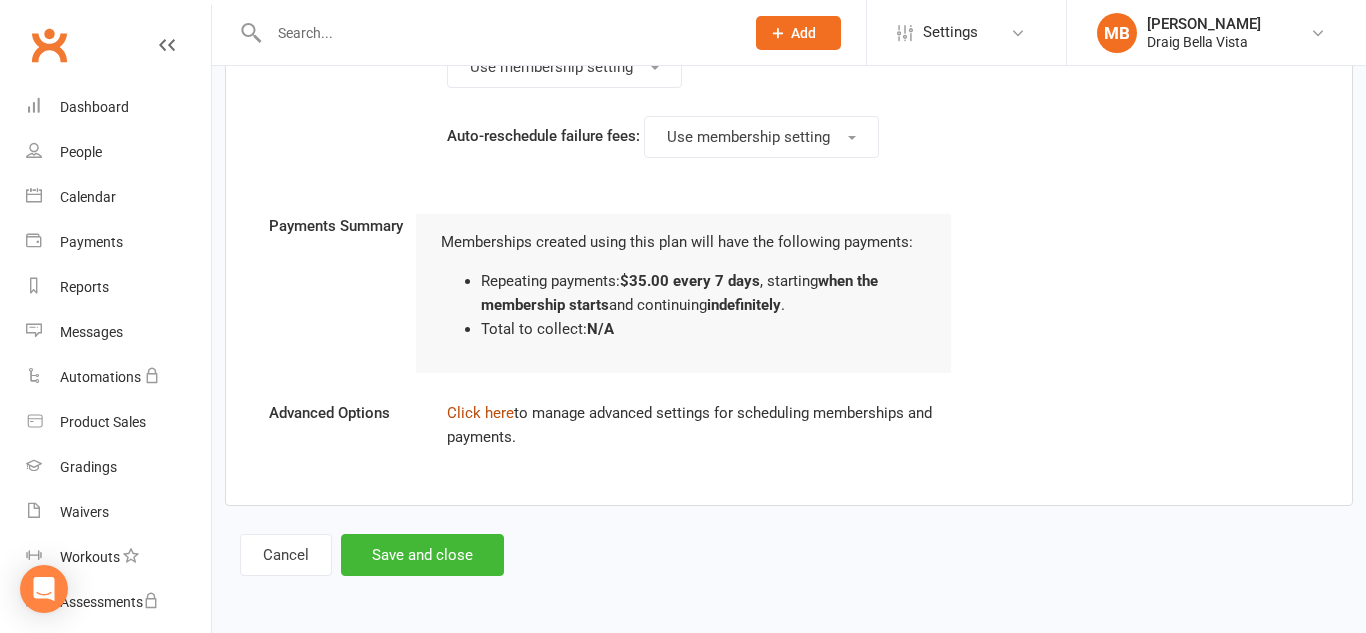 click on "Click here" at bounding box center (480, 413) 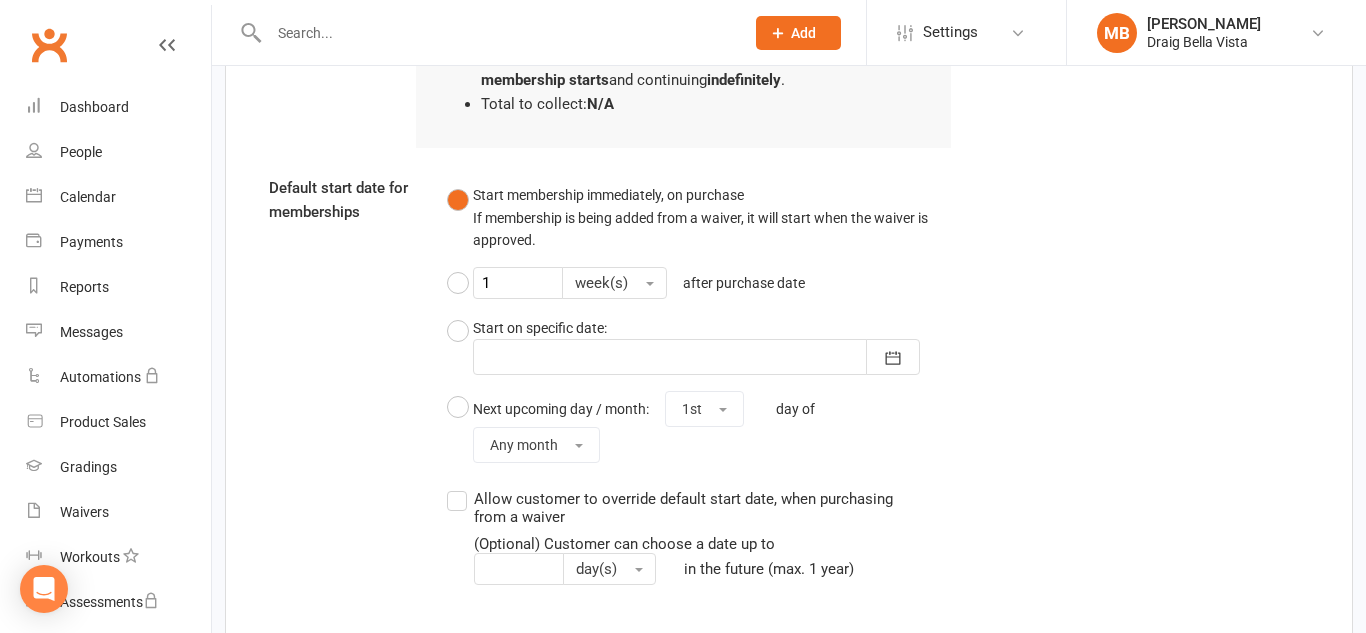 scroll, scrollTop: 2068, scrollLeft: 0, axis: vertical 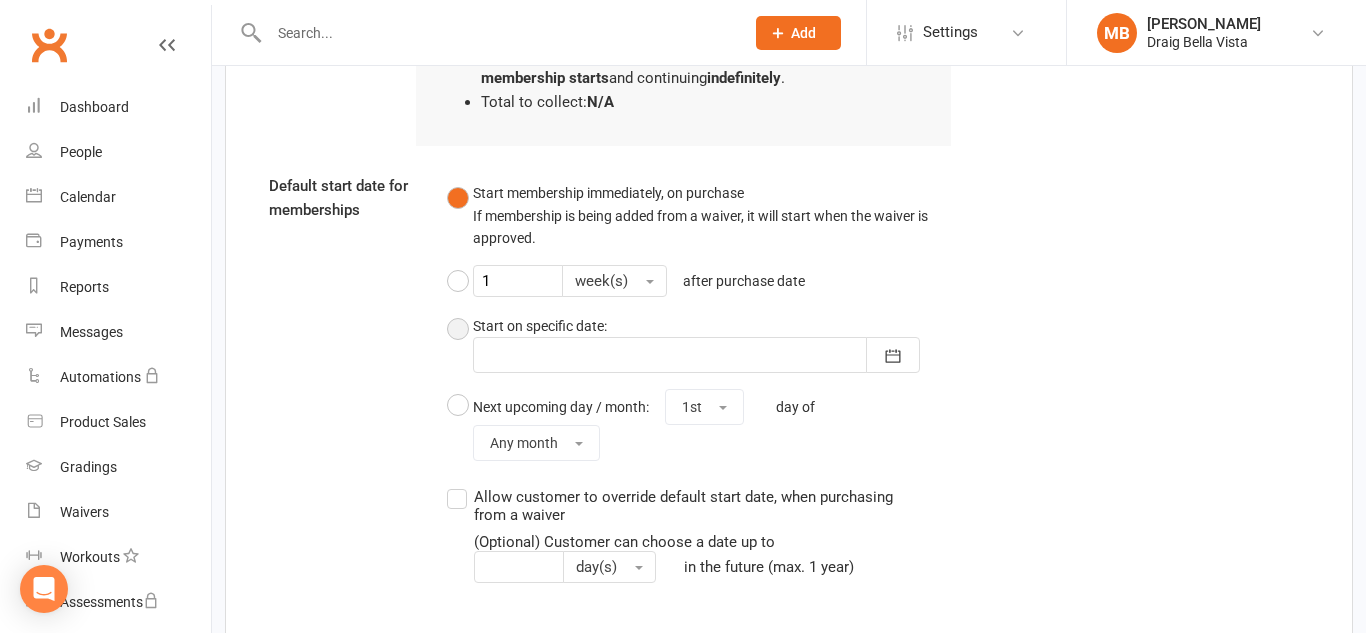 click on "Start on specific date:
[DATE]
Sun Mon Tue Wed Thu Fri Sat
27
29
30
01
02
03
04
05
28
06
07
08
09
10
11
12
29
13
14
15
16
17
18
19
30
20
21
22
23
24
25
26
31
27
28
29
30
31
01
02
32 03" at bounding box center (699, 342) 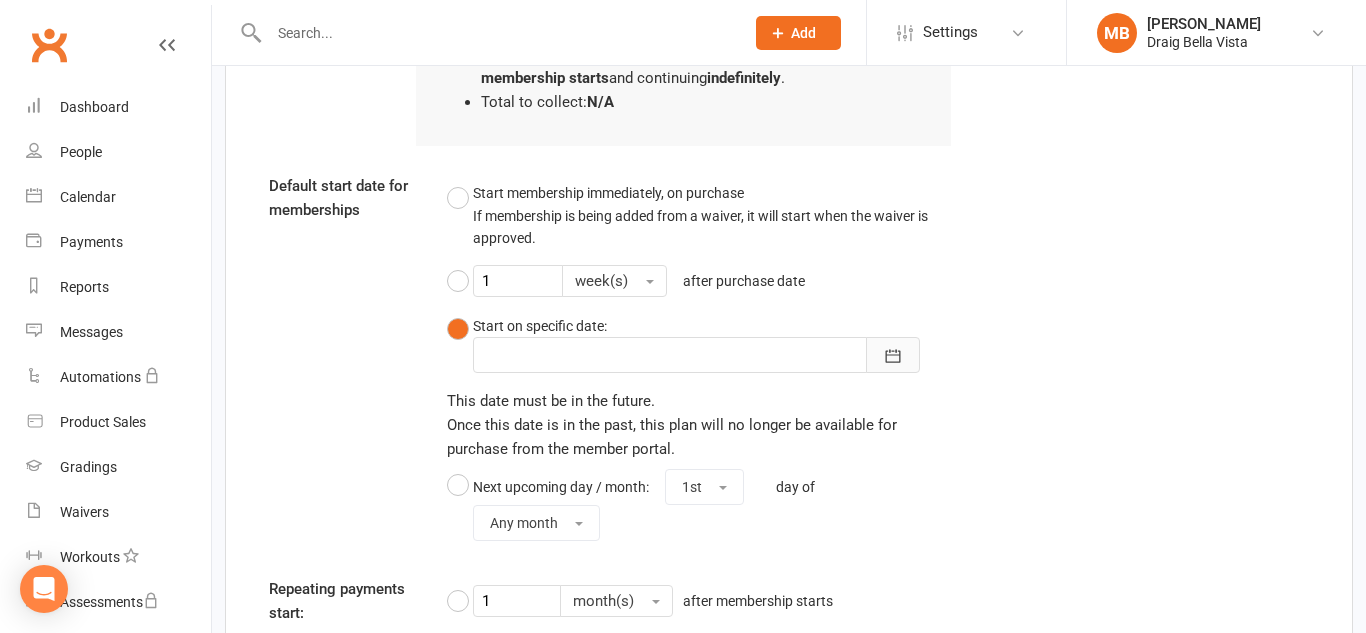 click 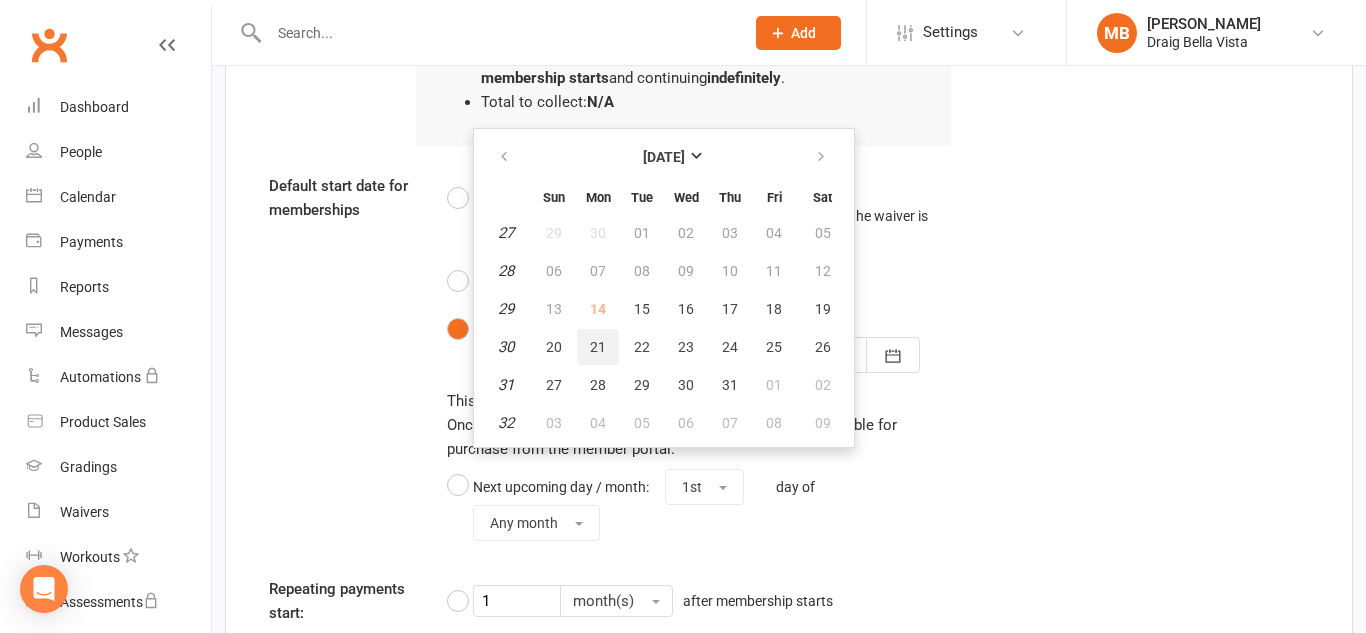 click on "21" at bounding box center (598, 347) 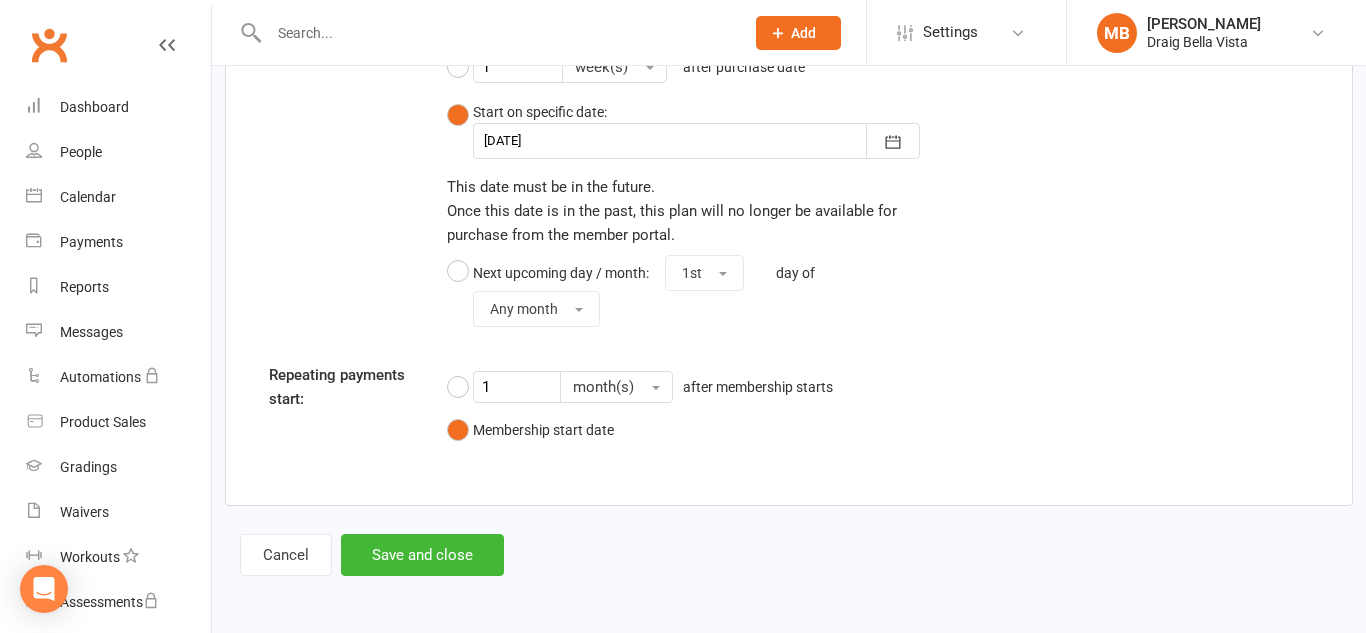 scroll, scrollTop: 2280, scrollLeft: 0, axis: vertical 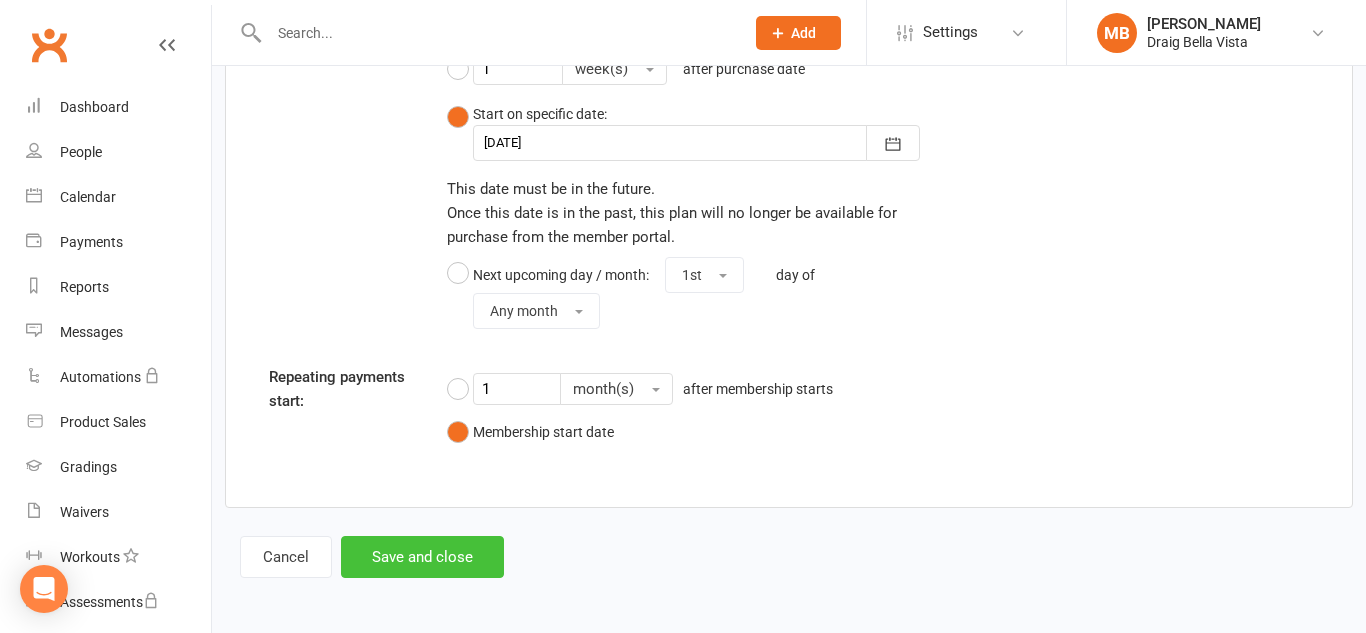 click on "Save and close" at bounding box center [422, 557] 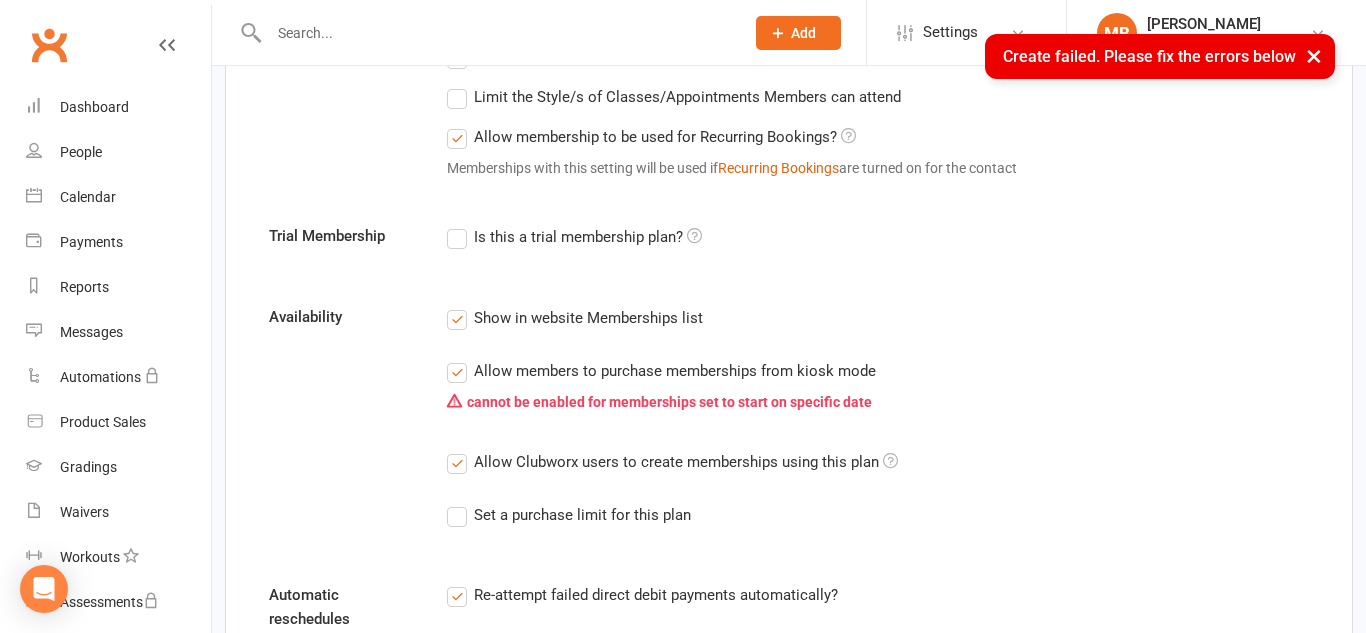 scroll, scrollTop: 875, scrollLeft: 0, axis: vertical 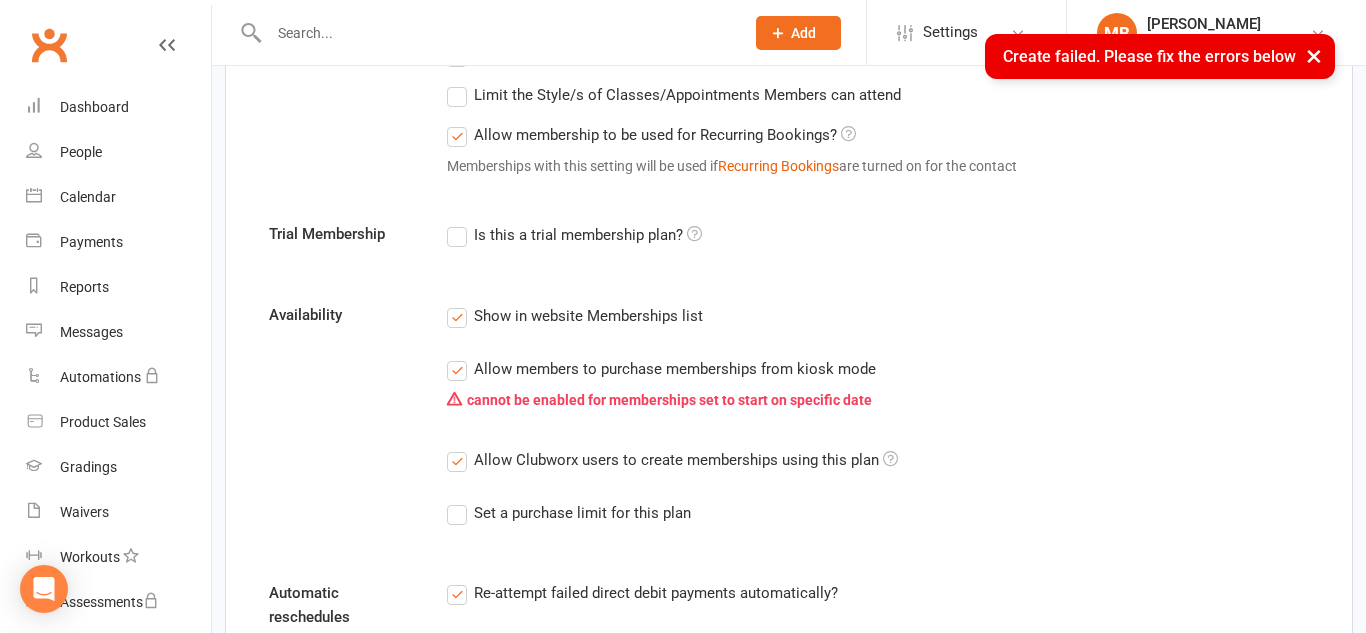 click on "Allow members to purchase memberships from kiosk mode" at bounding box center [661, 369] 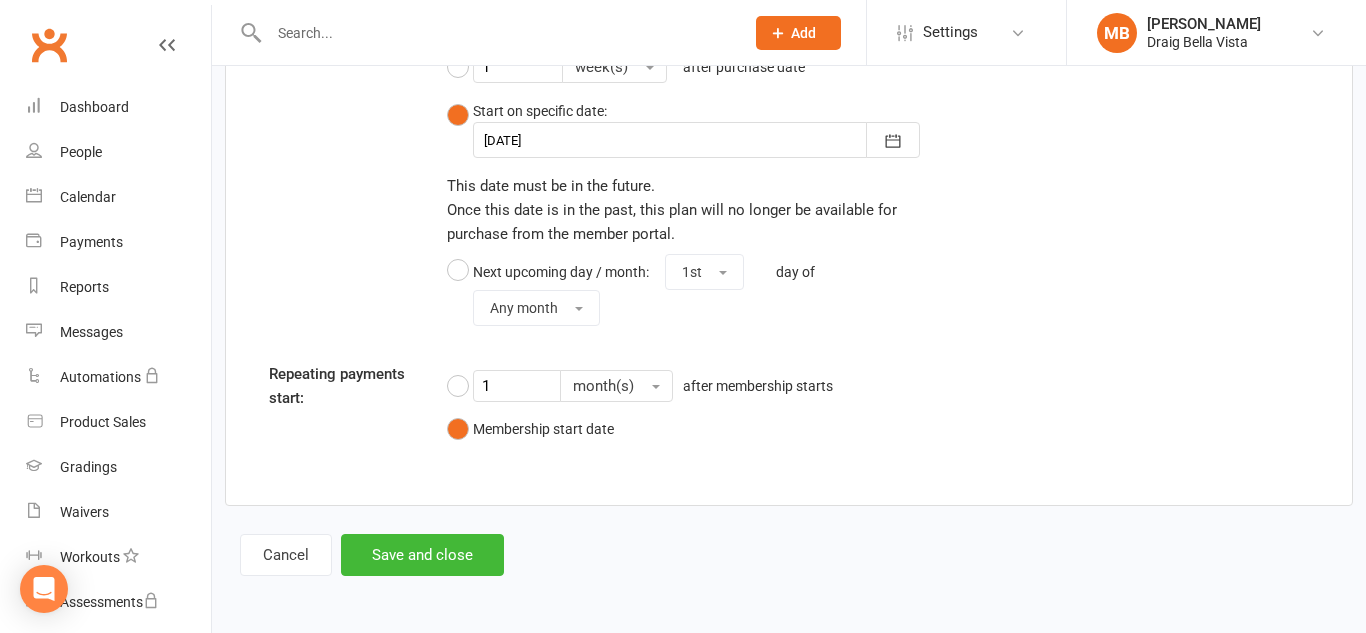 scroll, scrollTop: 2320, scrollLeft: 0, axis: vertical 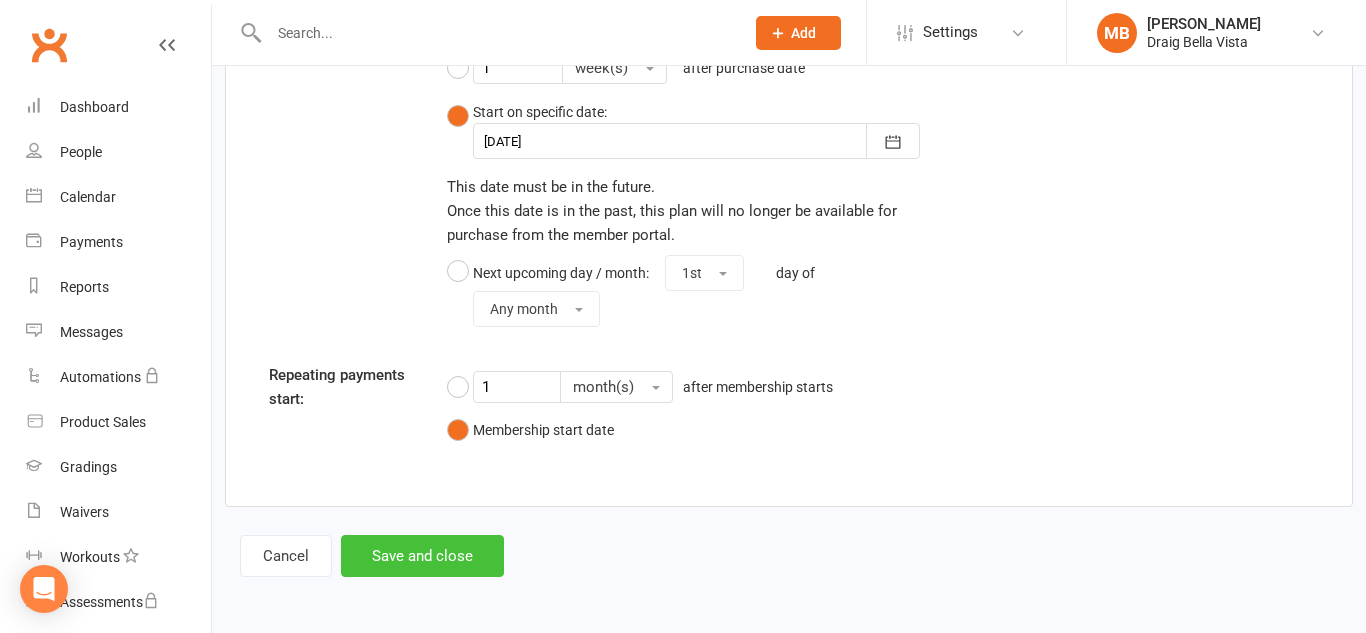 click on "Save and close" at bounding box center [422, 556] 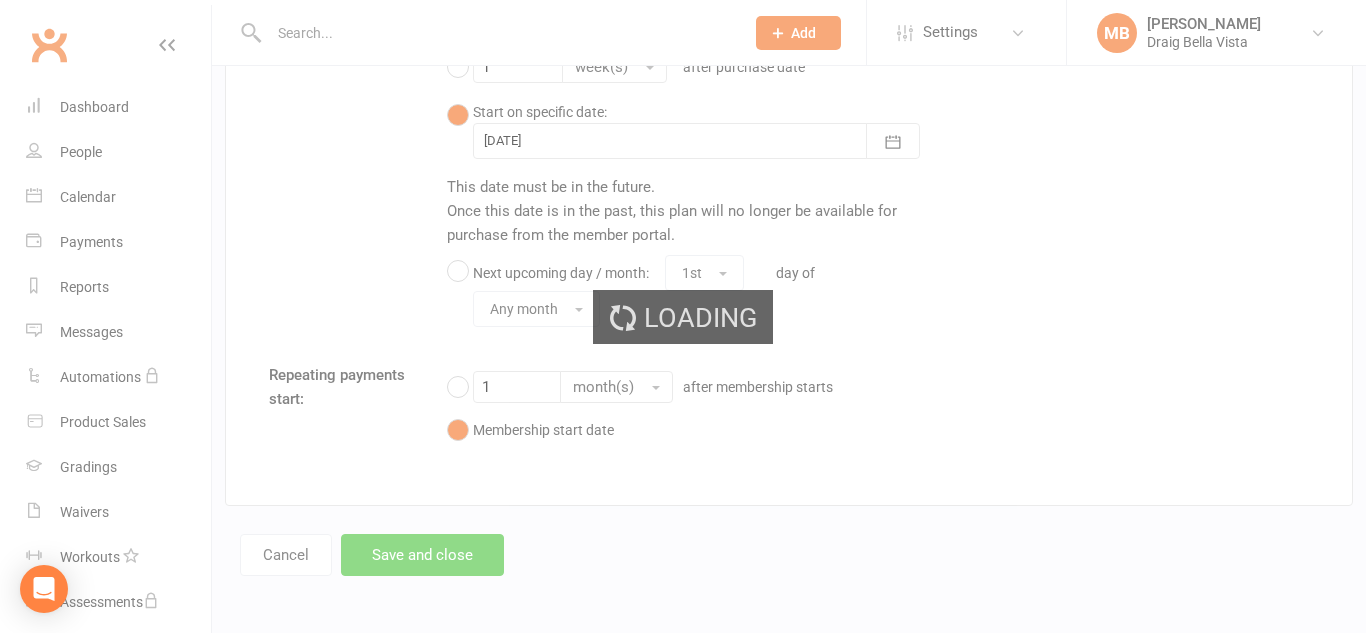 scroll, scrollTop: 2281, scrollLeft: 0, axis: vertical 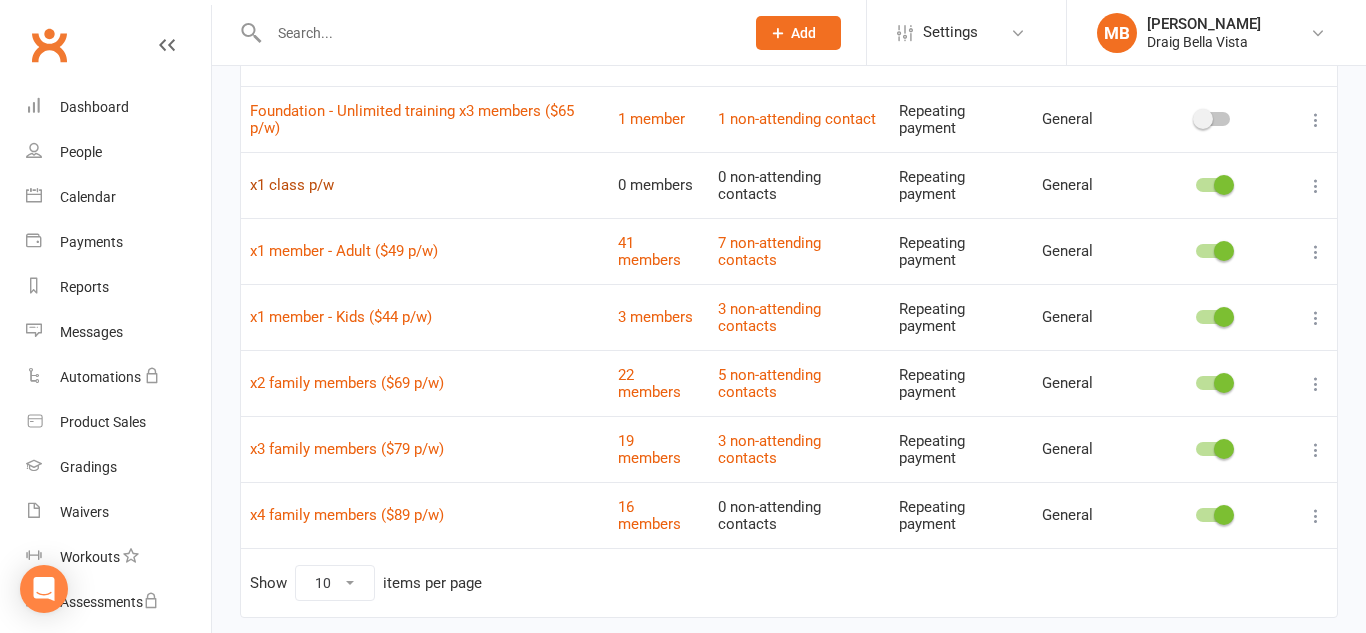 click on "x1 class p/w" at bounding box center [292, 185] 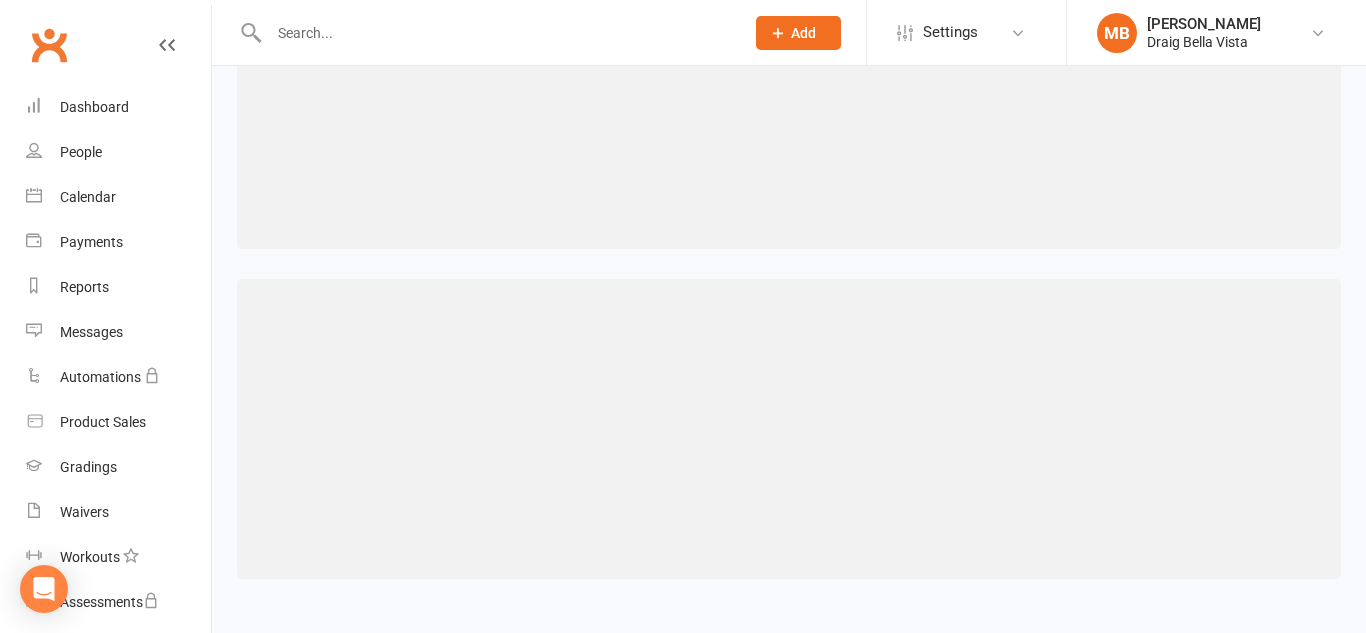 scroll, scrollTop: 0, scrollLeft: 0, axis: both 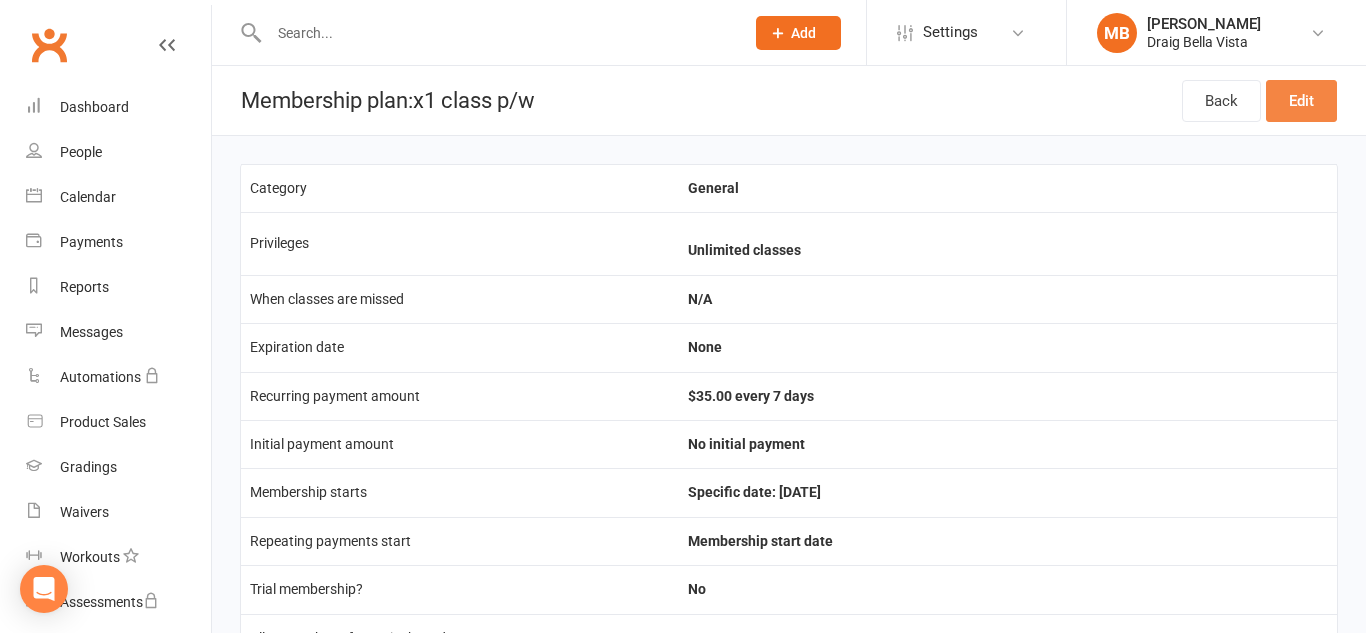 click on "Edit" at bounding box center [1301, 101] 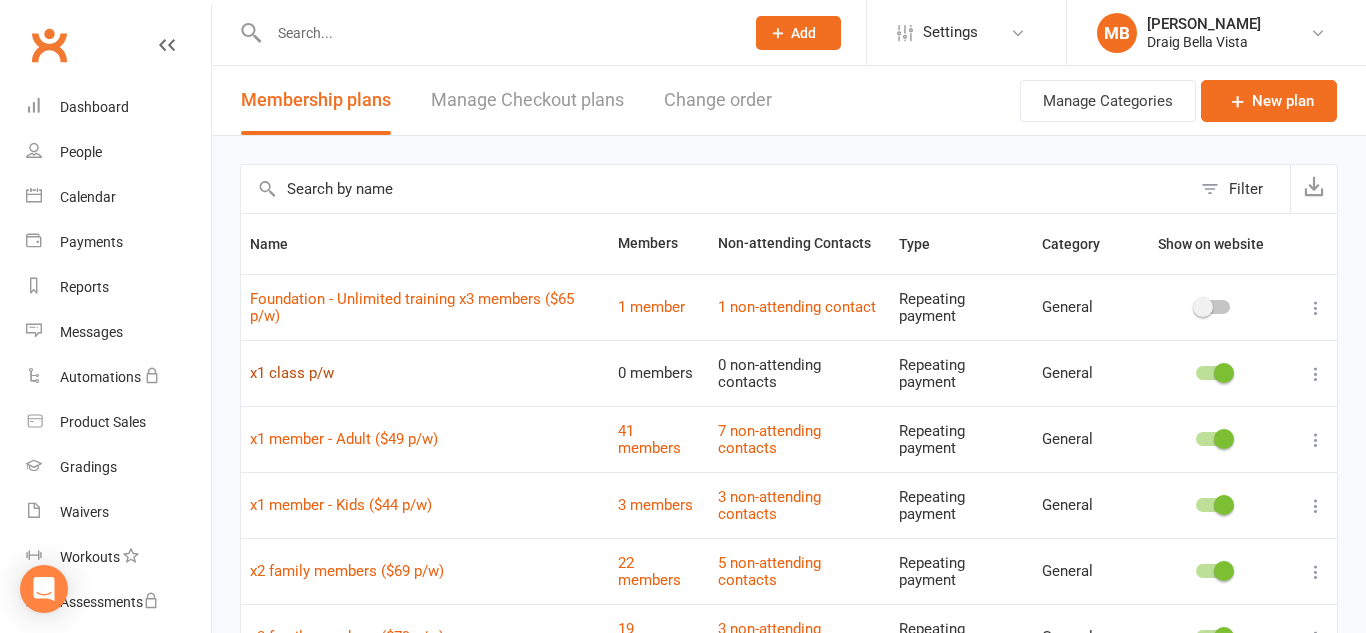 click on "x1 class p/w" at bounding box center (292, 373) 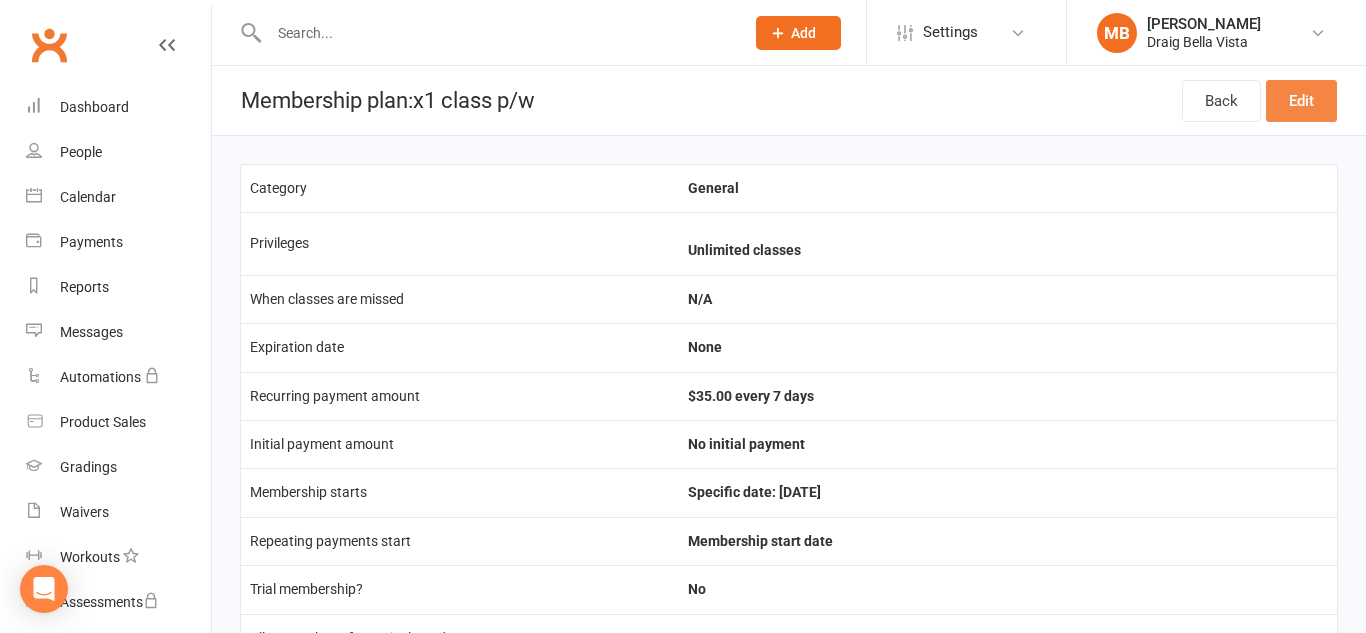 click on "Edit" at bounding box center [1301, 101] 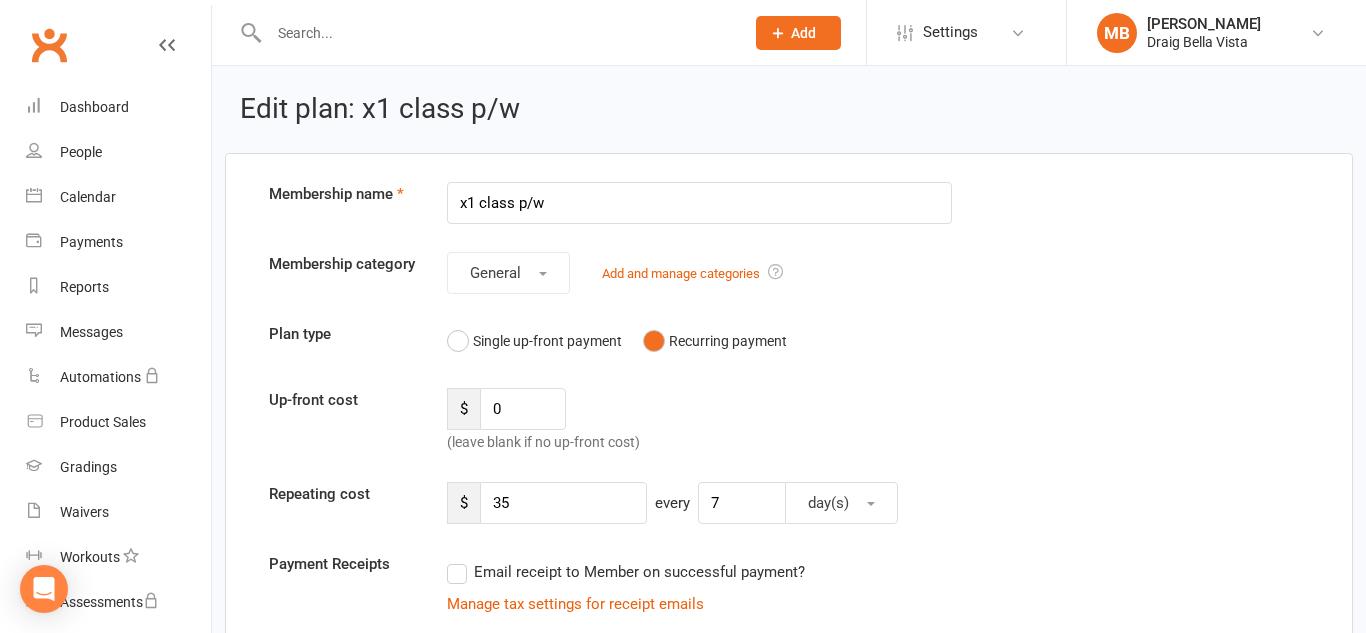 click on "Edit plan: x1 class p/w" at bounding box center [789, 109] 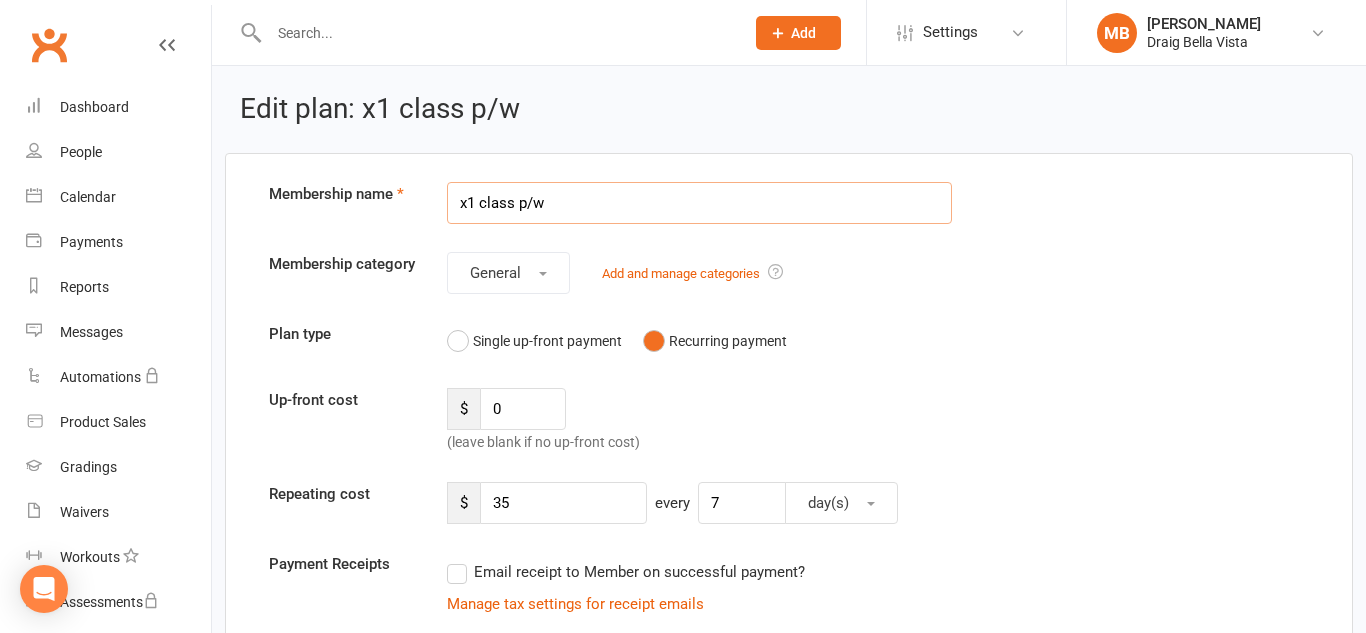 click on "x1 class p/w" at bounding box center (699, 203) 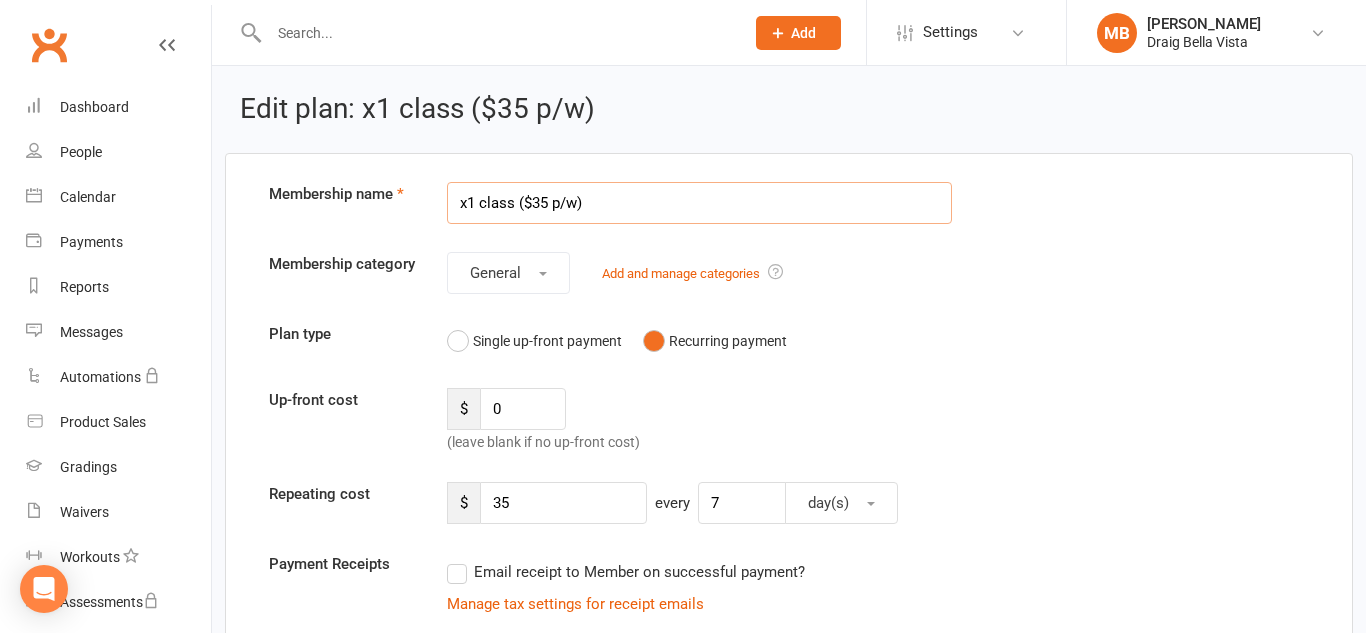 type on "x1 class ($35 p/w)" 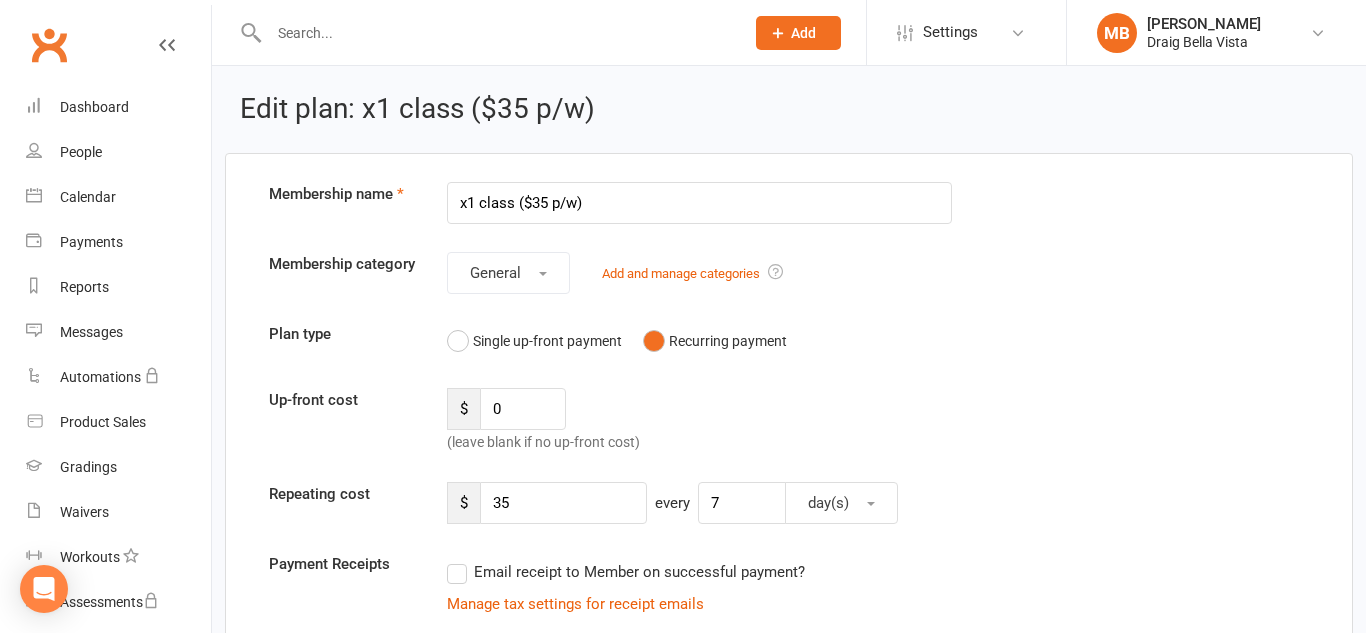 click on "General
Add and manage categories" at bounding box center (699, 273) 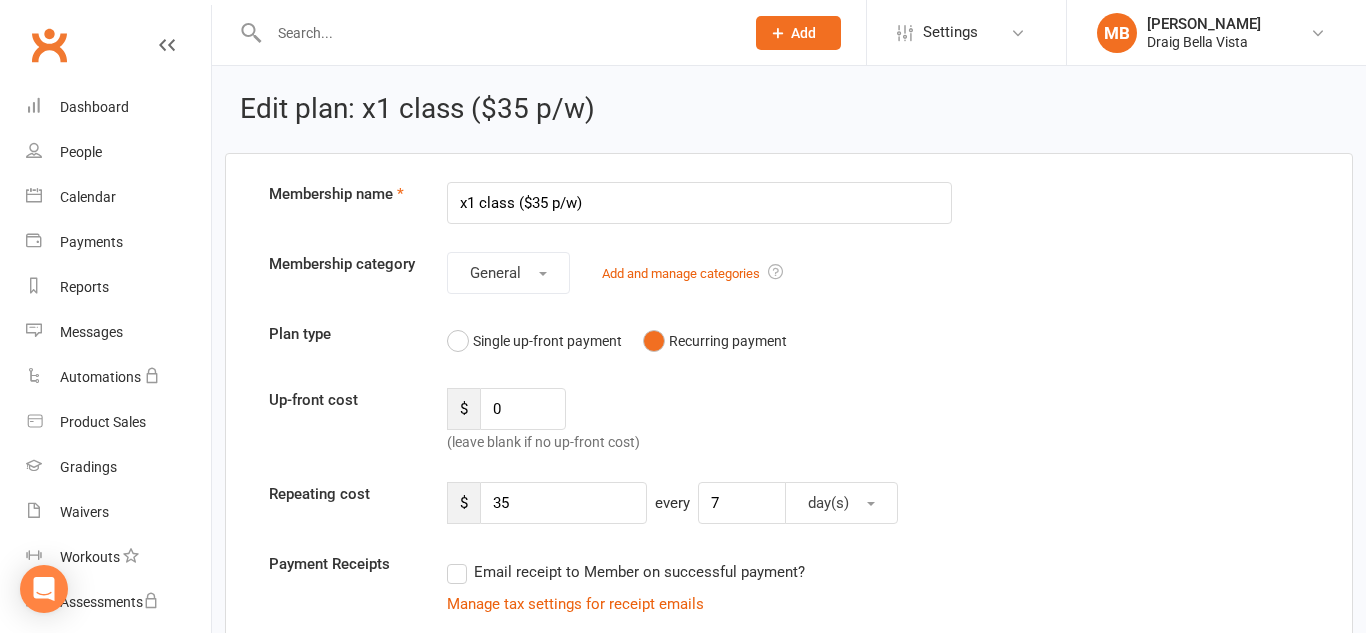 click on "General
Add and manage categories" at bounding box center [699, 273] 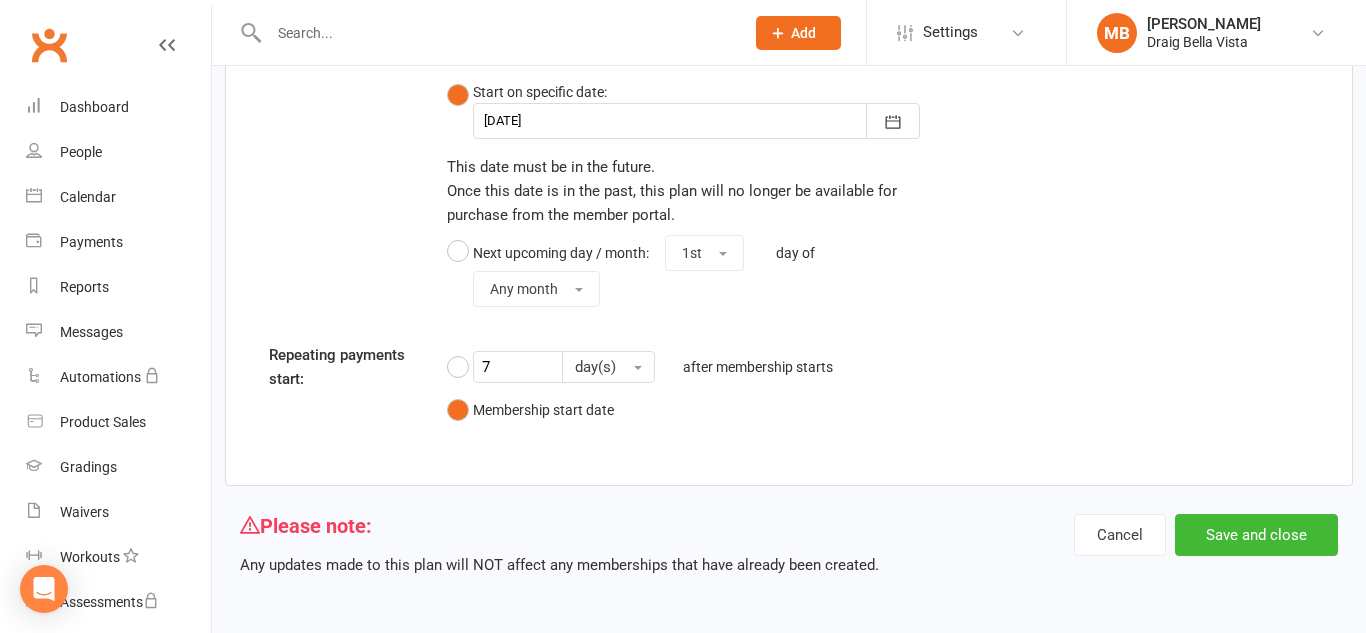 scroll, scrollTop: 2303, scrollLeft: 0, axis: vertical 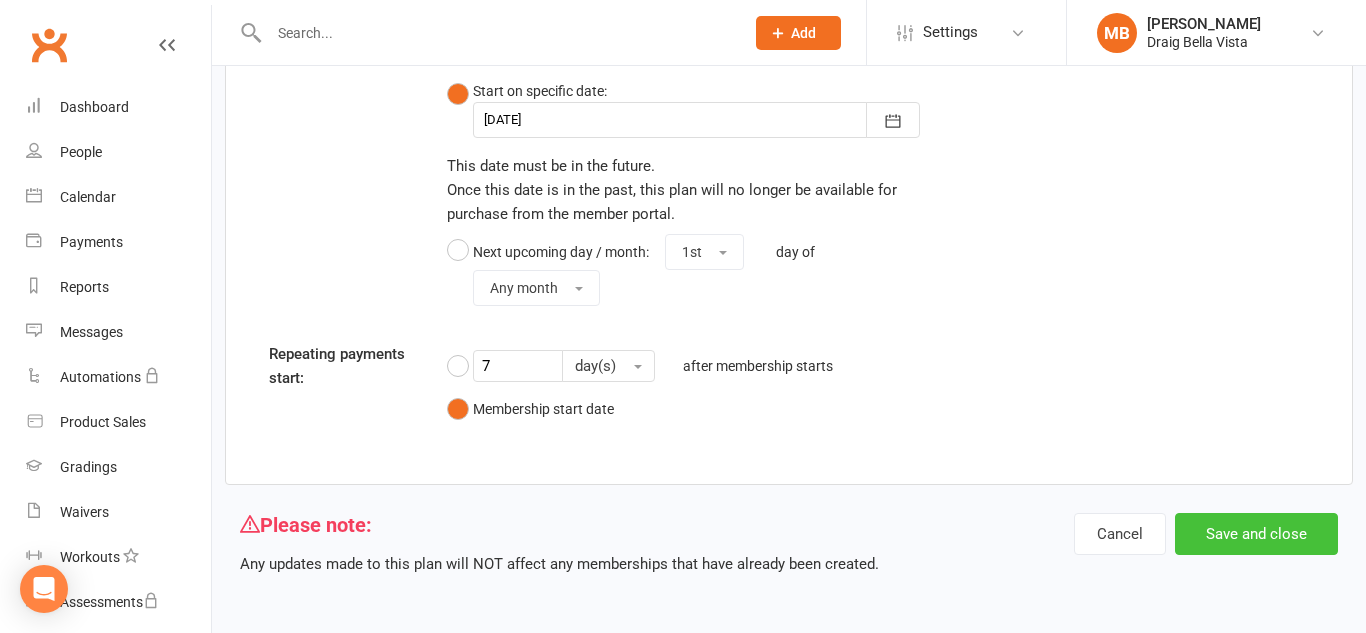 click on "Save and close" at bounding box center [1256, 534] 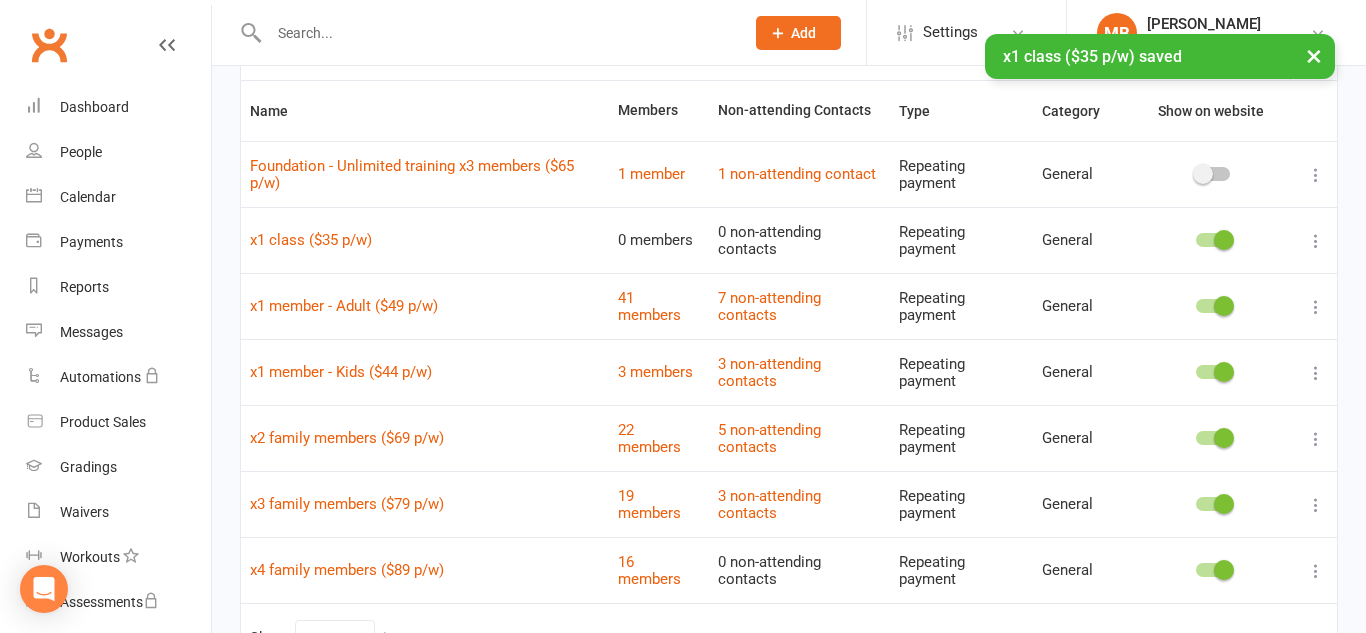 scroll, scrollTop: 169, scrollLeft: 0, axis: vertical 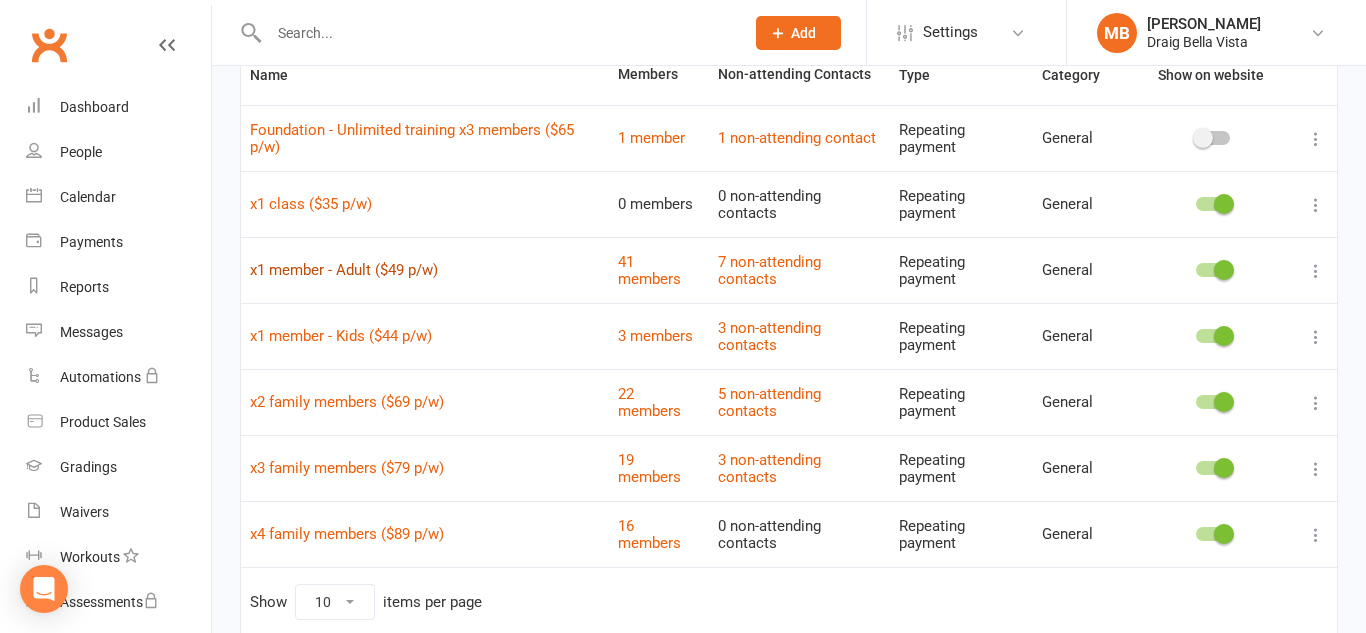 click on "x1 member - Adult ($49 p/w)" at bounding box center [344, 270] 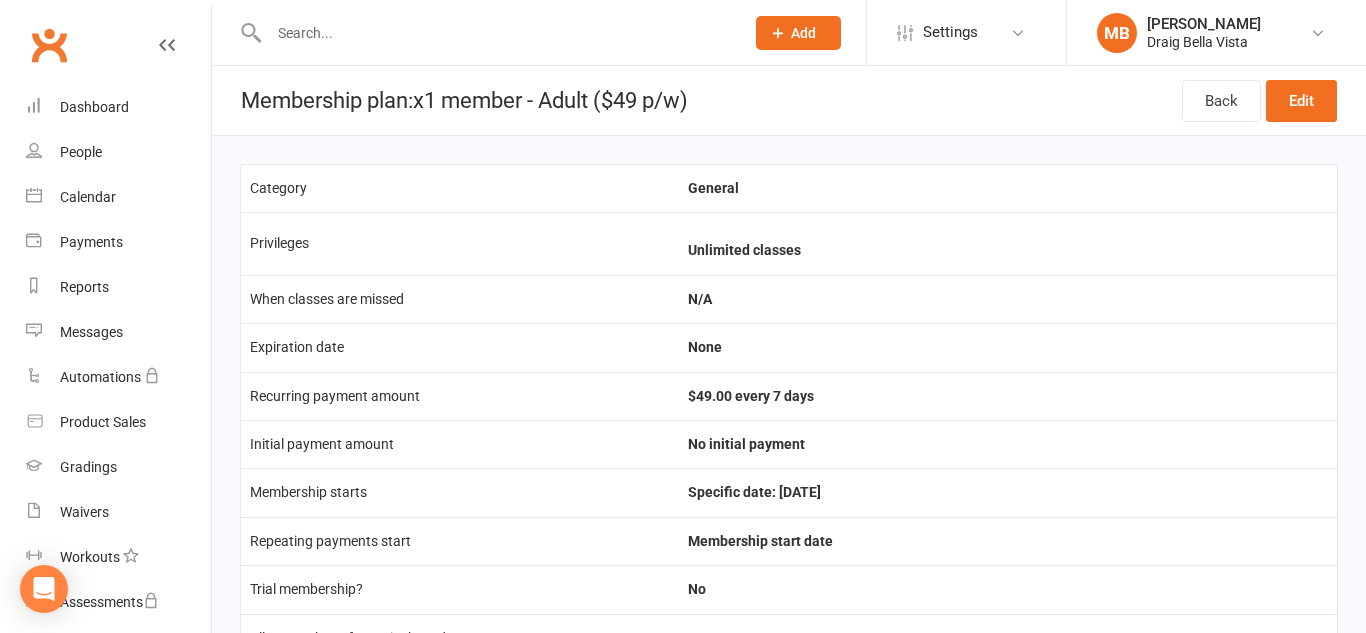 scroll, scrollTop: 5, scrollLeft: 0, axis: vertical 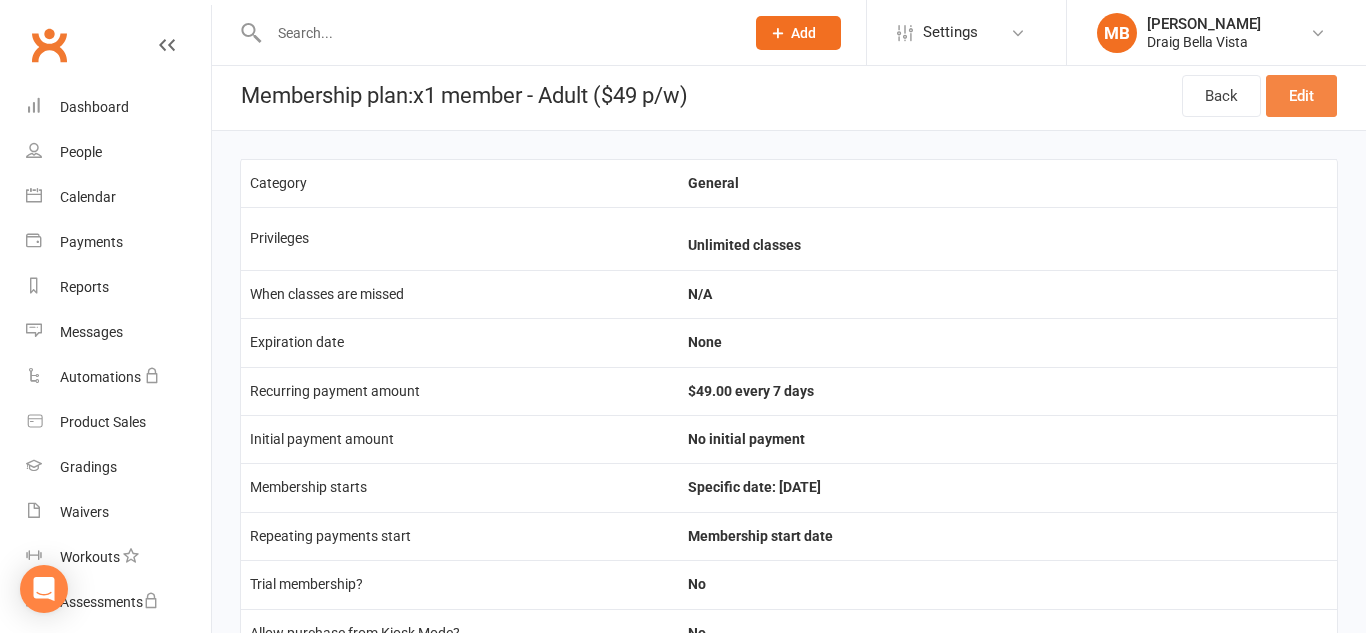 click on "Edit" at bounding box center [1301, 96] 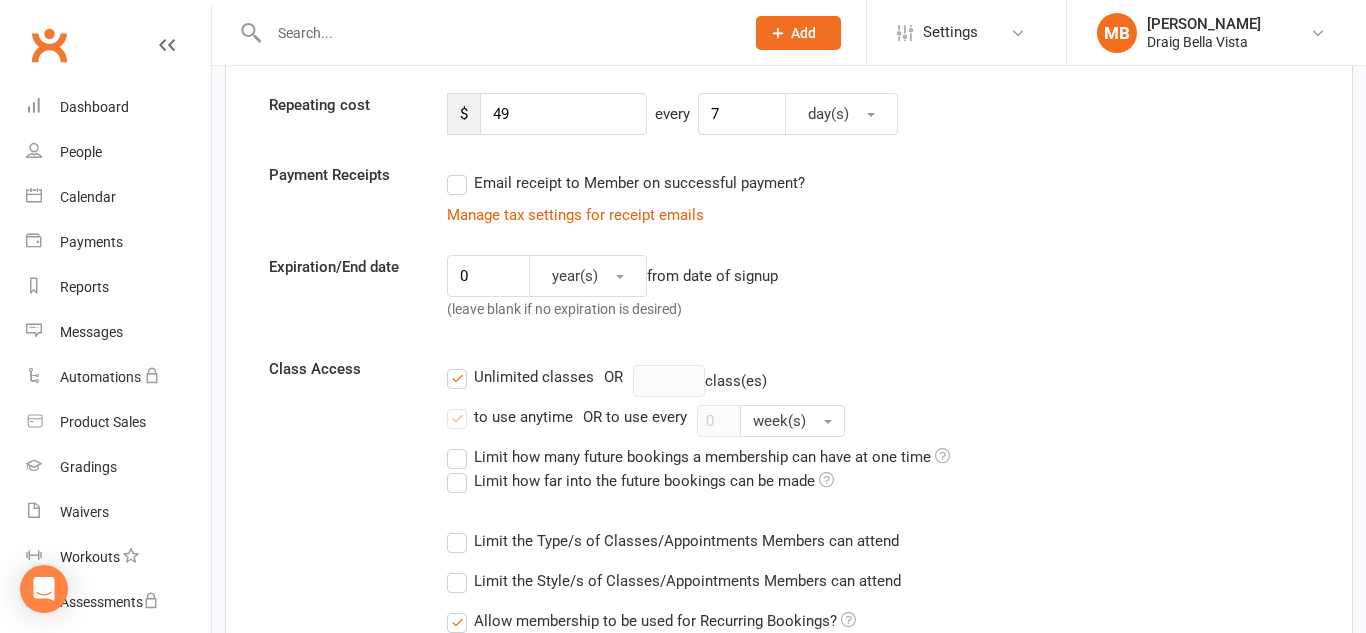 scroll, scrollTop: 0, scrollLeft: 0, axis: both 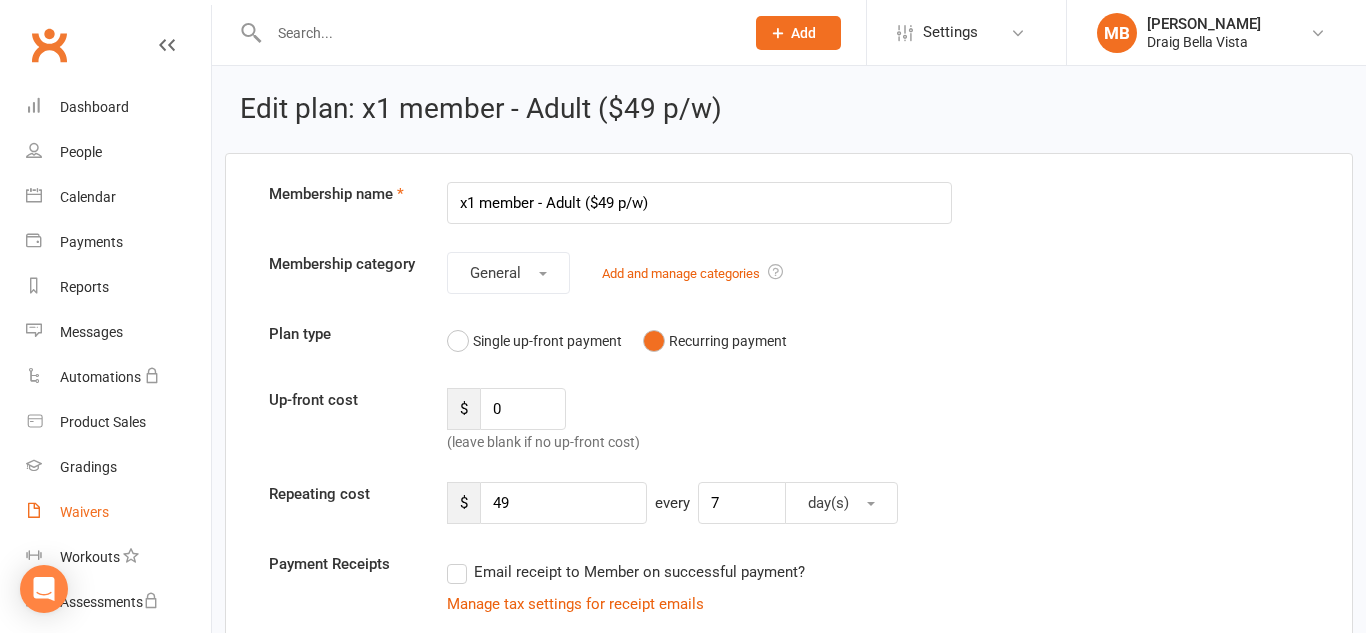 click on "Waivers" at bounding box center [84, 512] 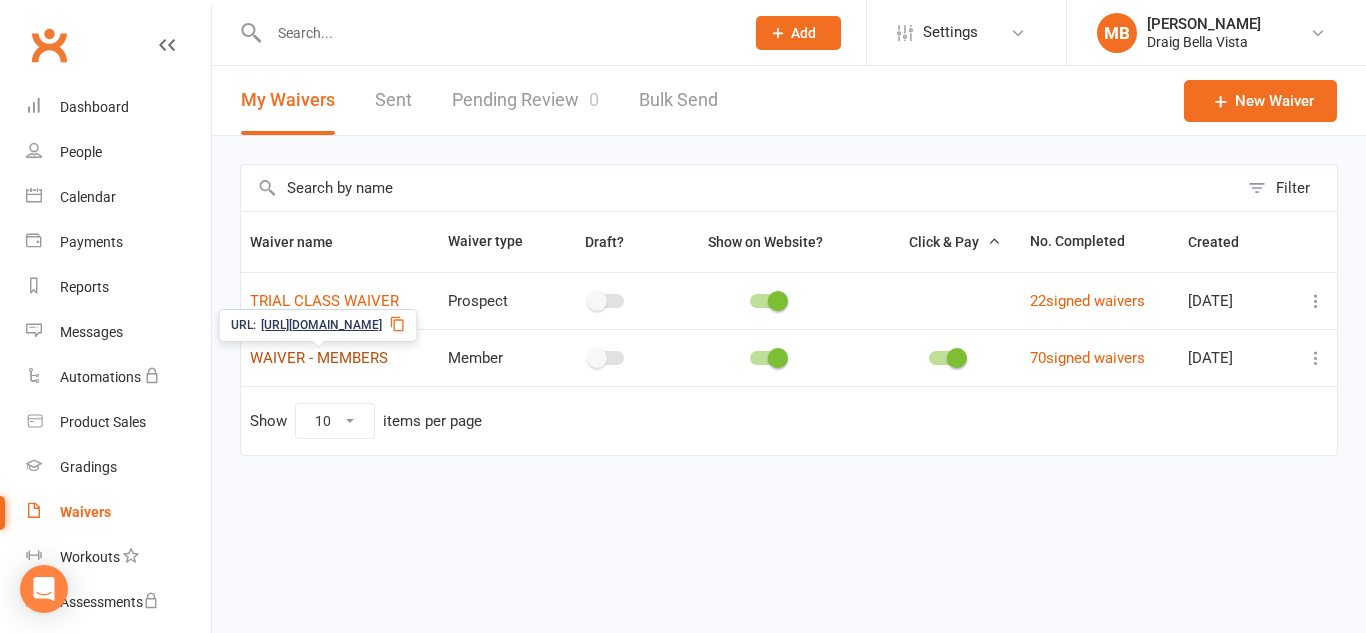 click on "WAIVER - MEMBERS" at bounding box center [319, 358] 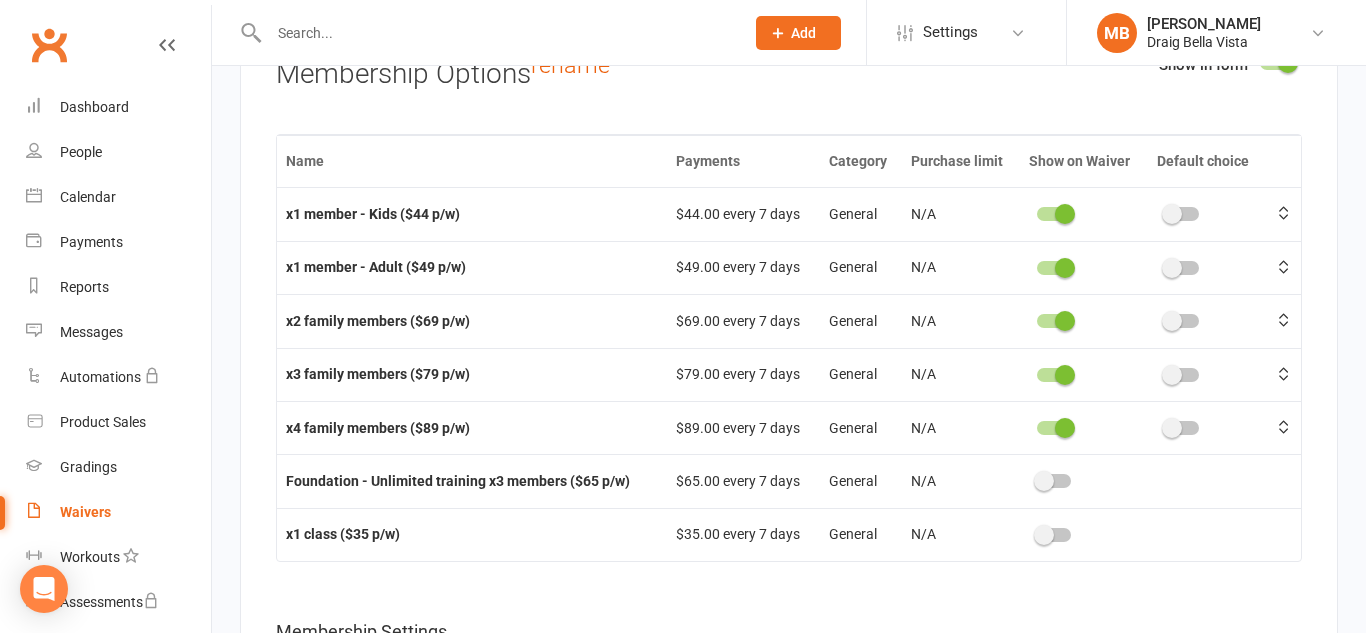 scroll, scrollTop: 4087, scrollLeft: 0, axis: vertical 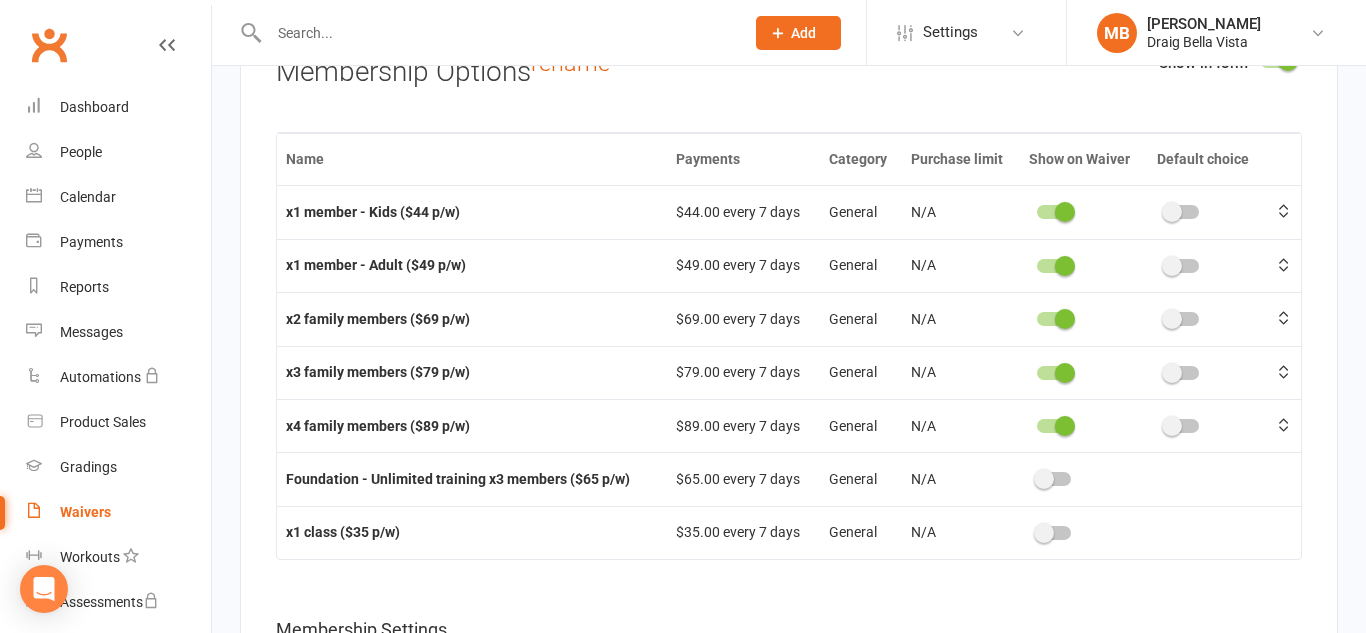 click at bounding box center (1044, 533) 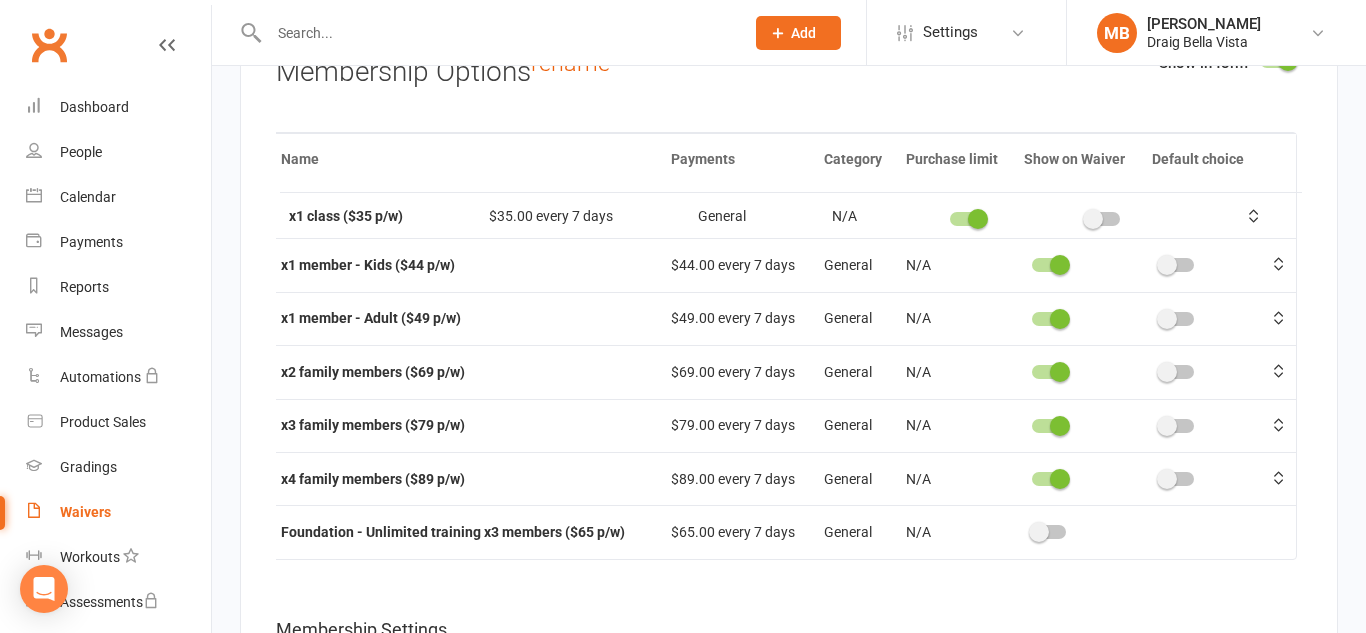 scroll, scrollTop: 0, scrollLeft: 11, axis: horizontal 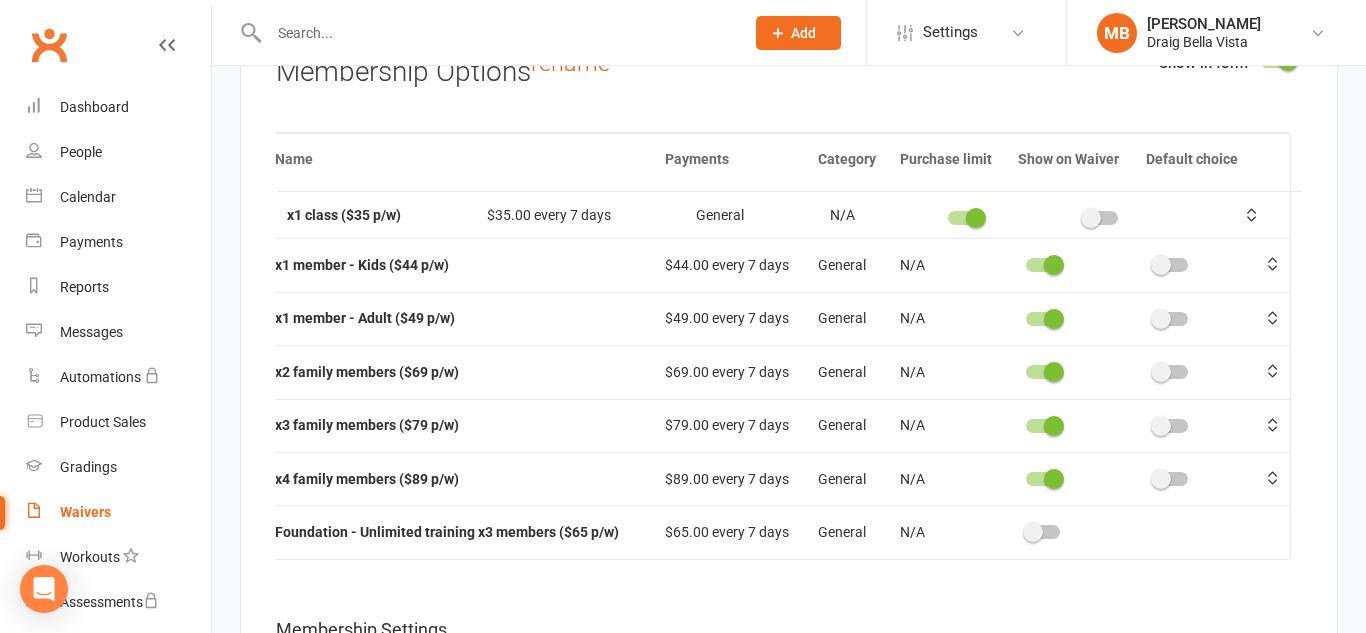drag, startPoint x: 1283, startPoint y: 545, endPoint x: 1286, endPoint y: 230, distance: 315.01428 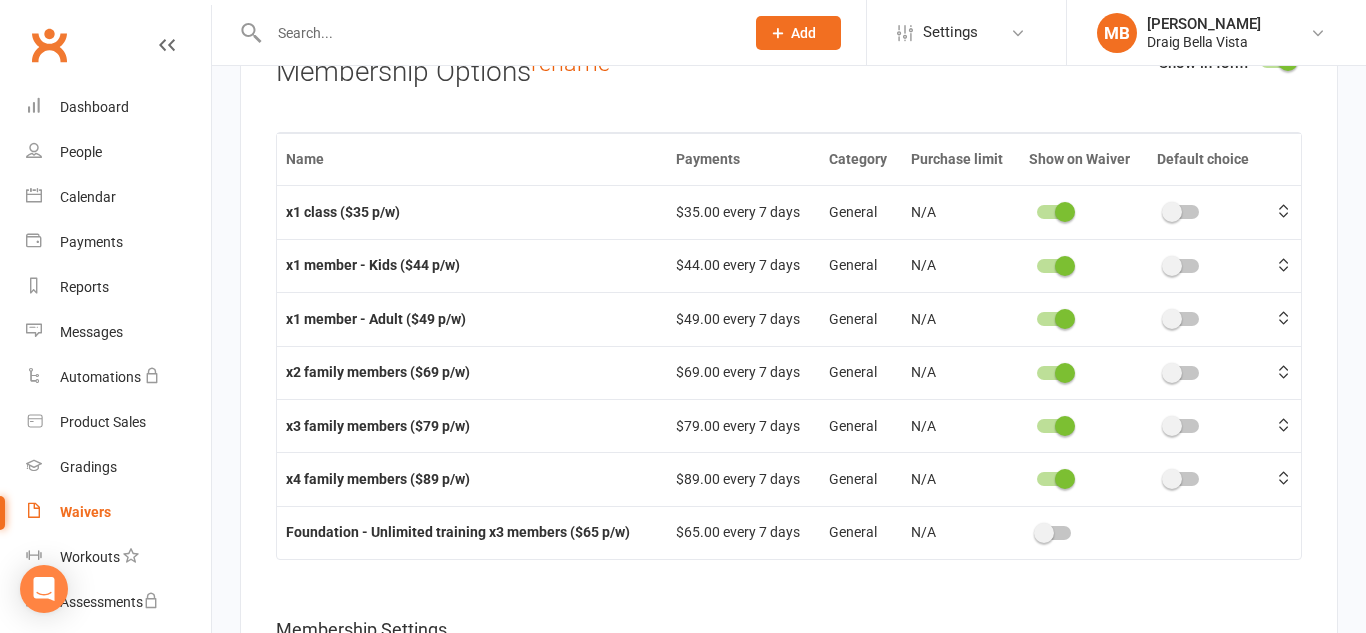 scroll, scrollTop: 0, scrollLeft: 0, axis: both 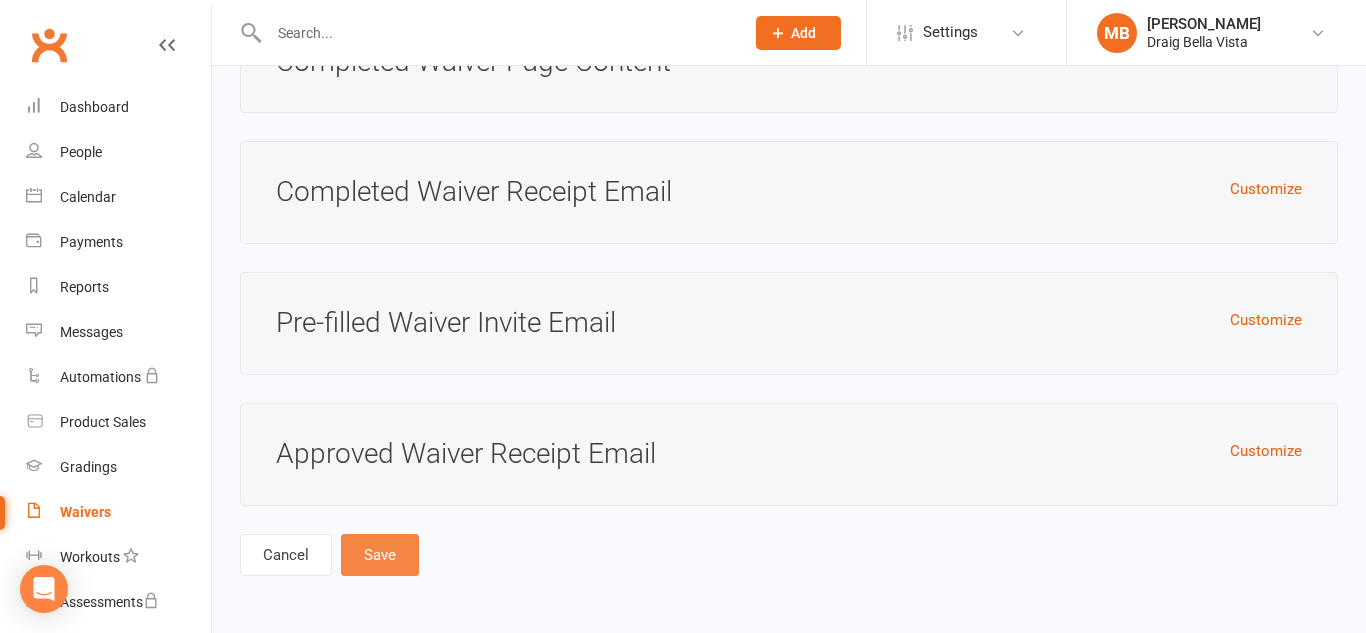 click on "Save" at bounding box center (380, 555) 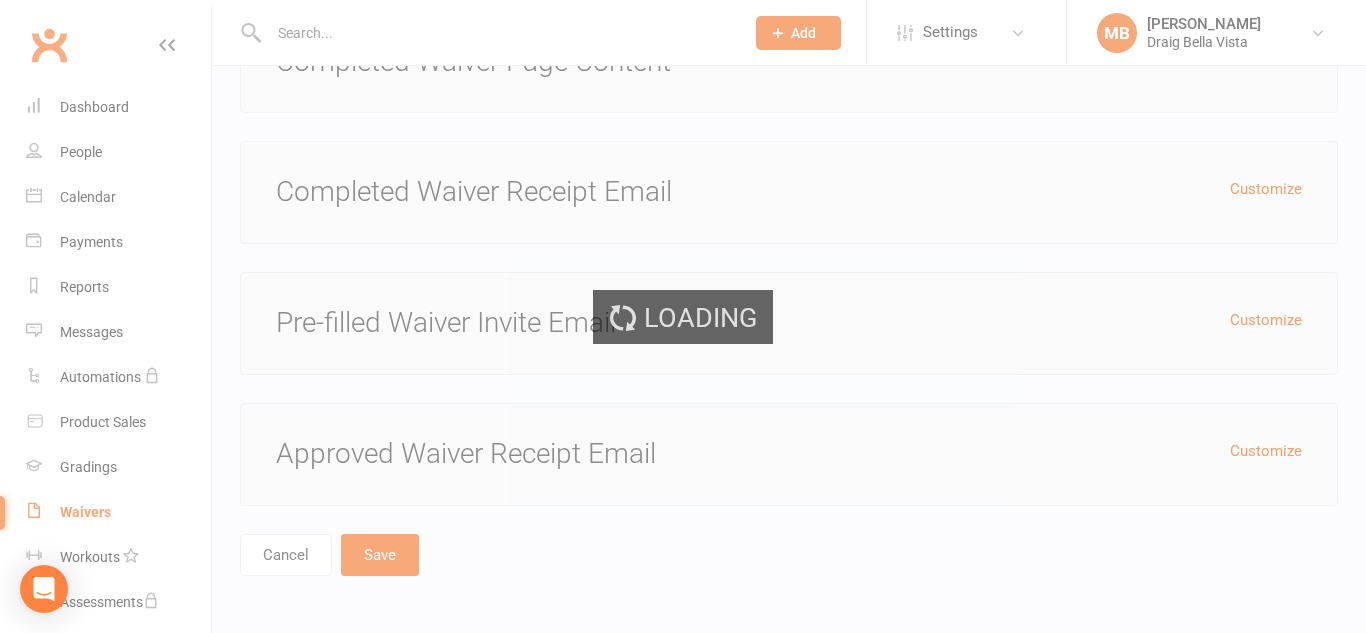 scroll, scrollTop: 0, scrollLeft: 0, axis: both 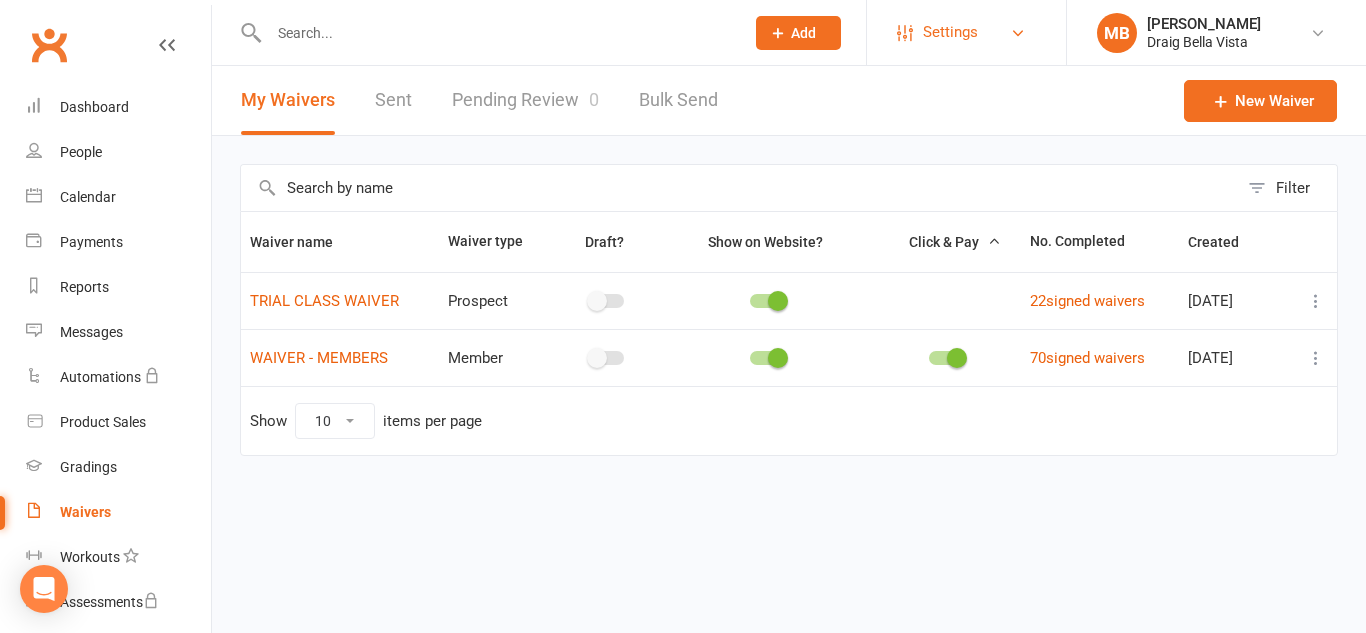 click on "Settings" at bounding box center (966, 32) 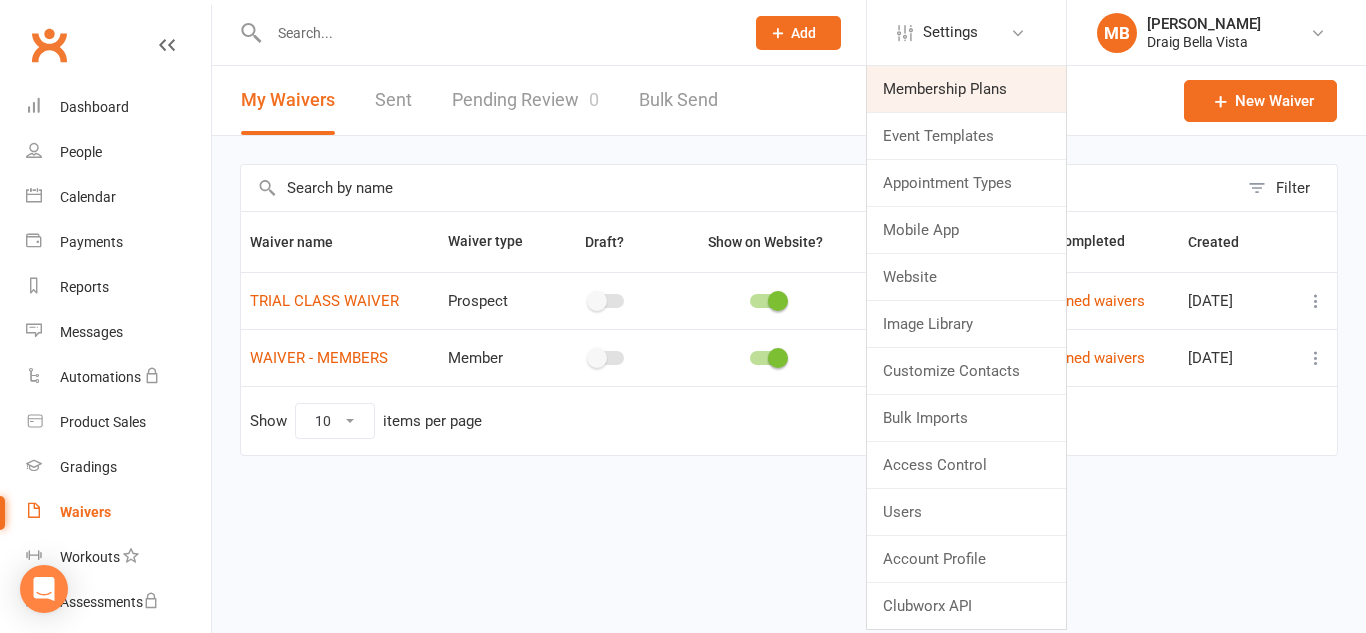 click on "Membership Plans" at bounding box center (966, 89) 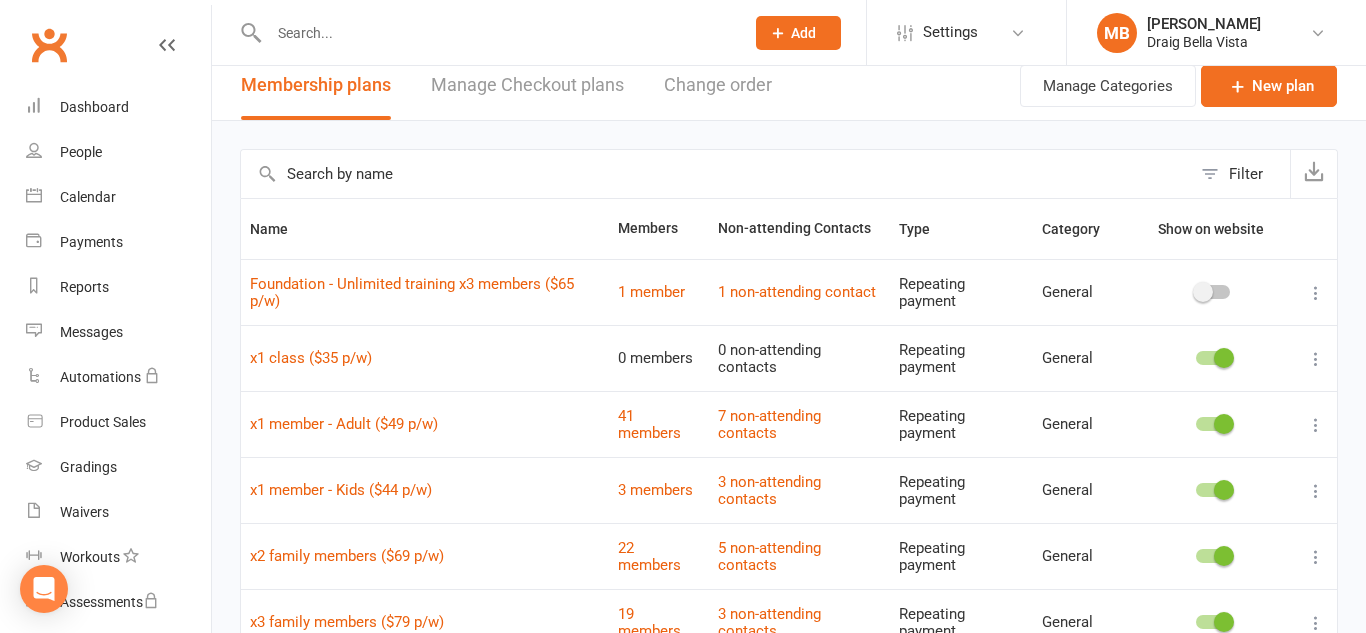 scroll, scrollTop: 14, scrollLeft: 0, axis: vertical 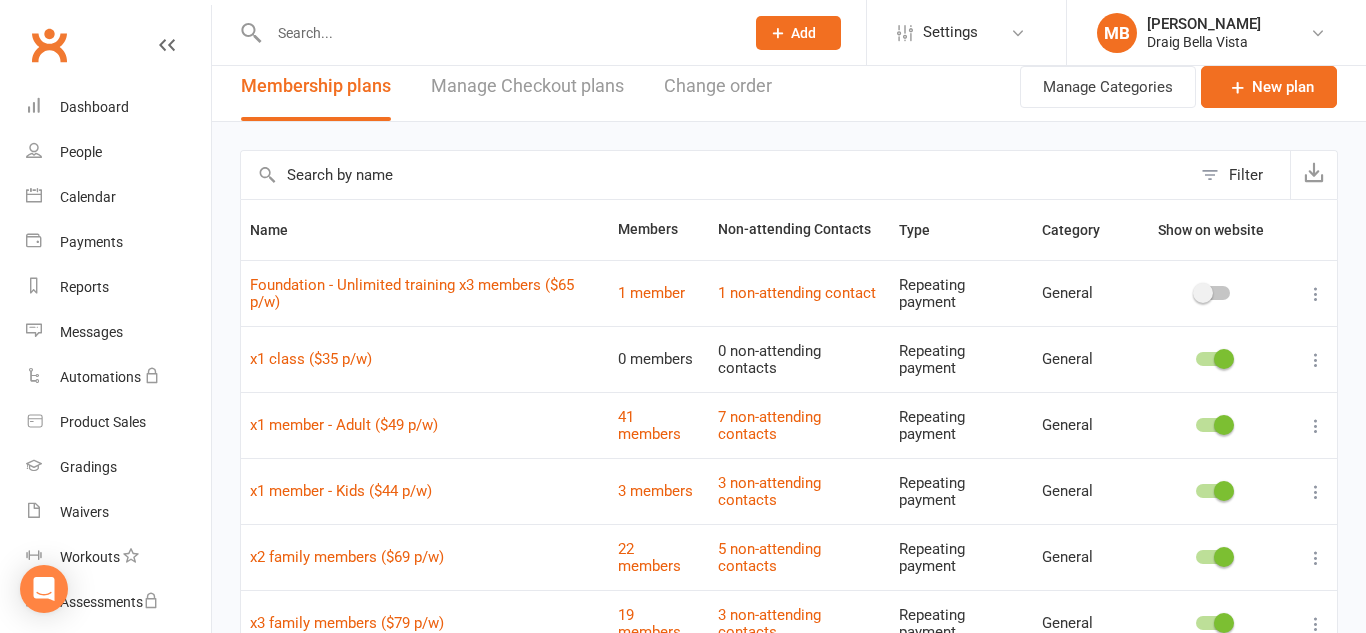 click at bounding box center (1316, 360) 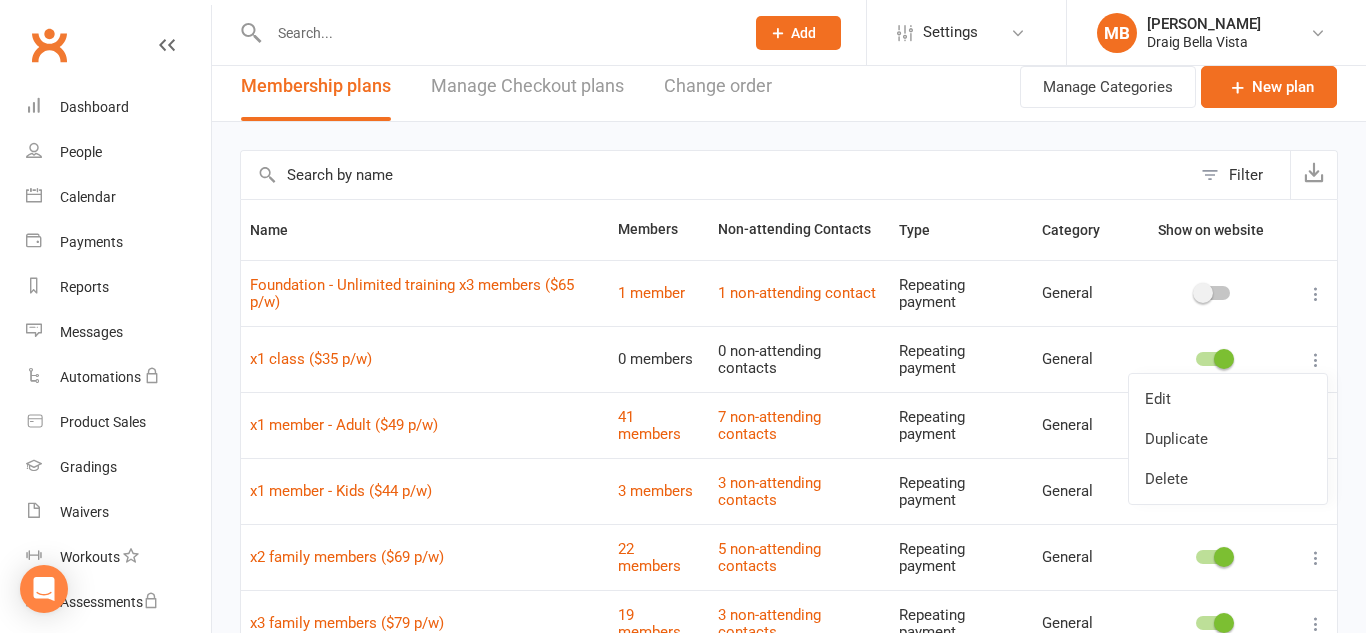 click at bounding box center [1316, 360] 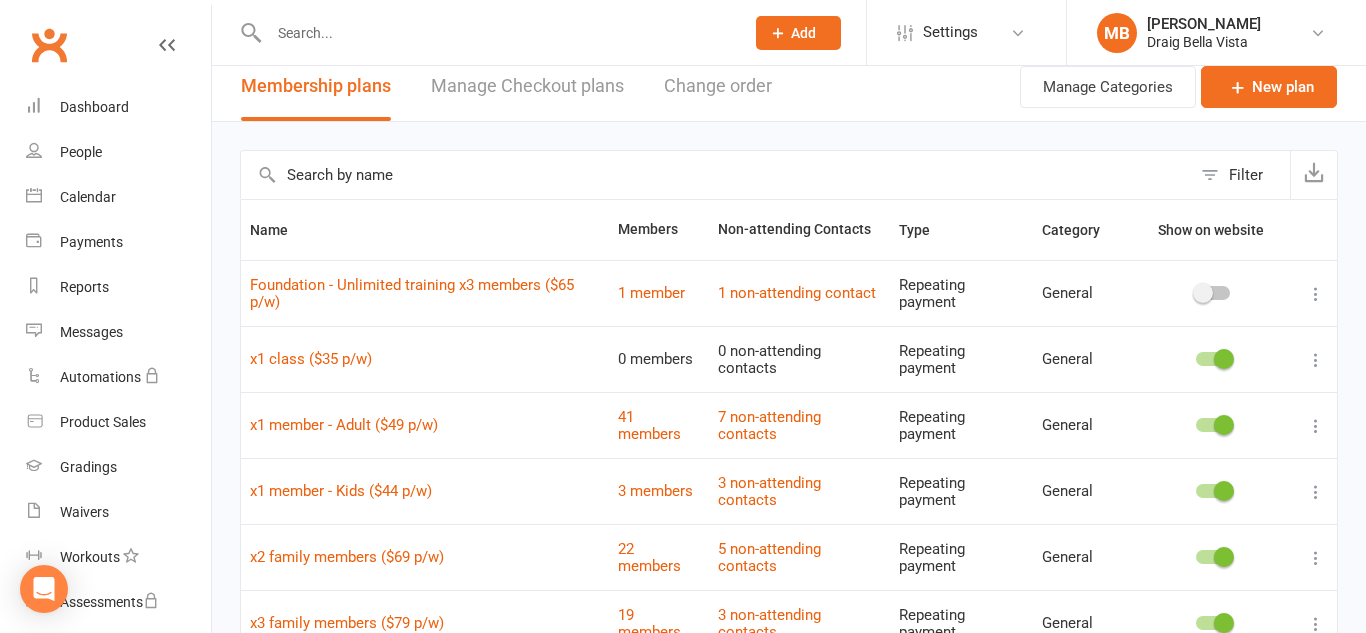click at bounding box center [1316, 360] 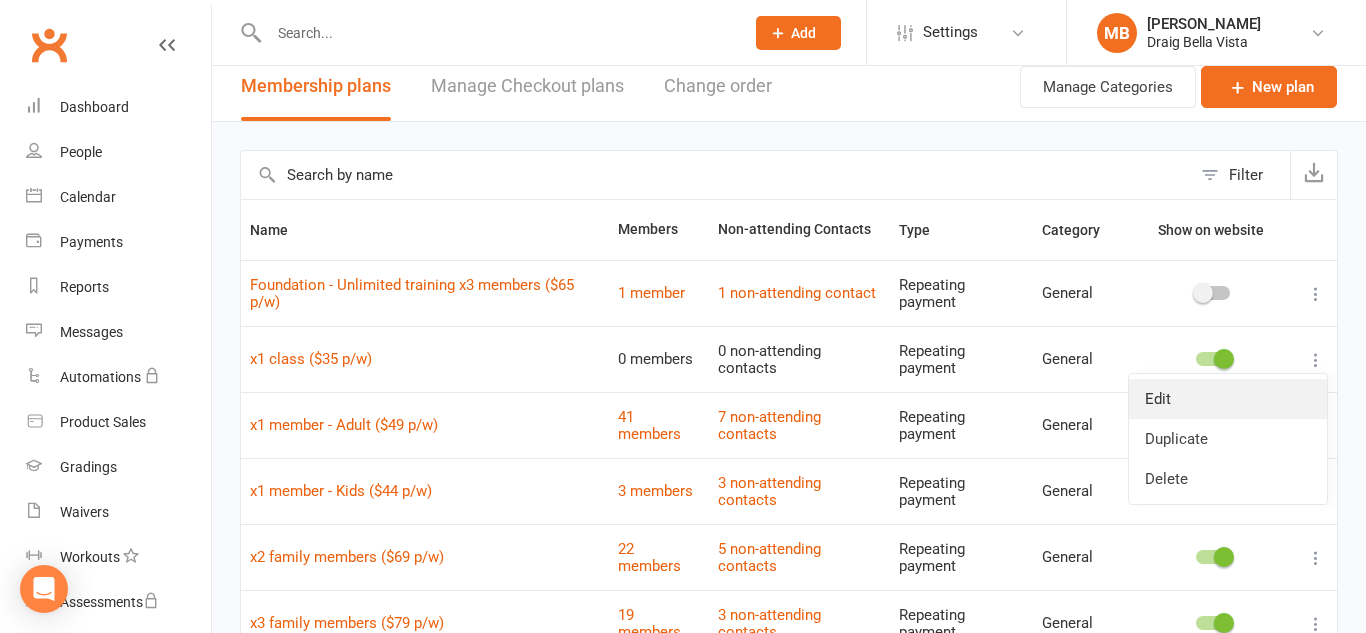 click on "Edit" at bounding box center (1228, 399) 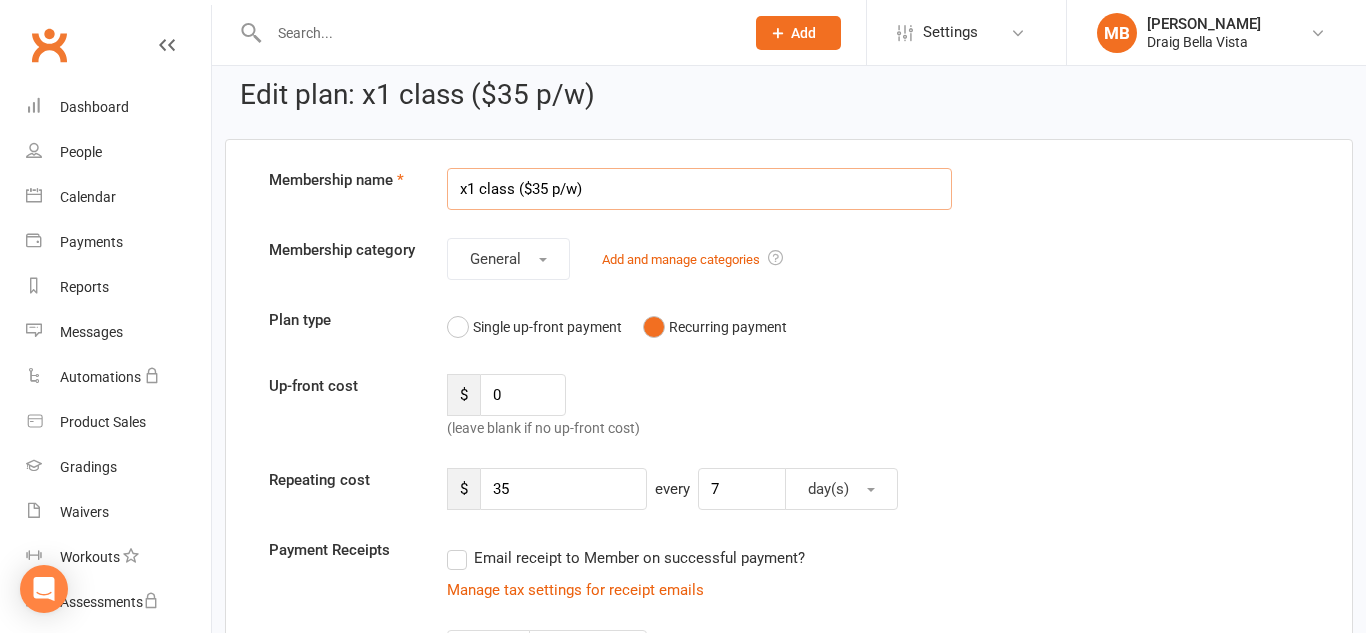 scroll, scrollTop: 0, scrollLeft: 0, axis: both 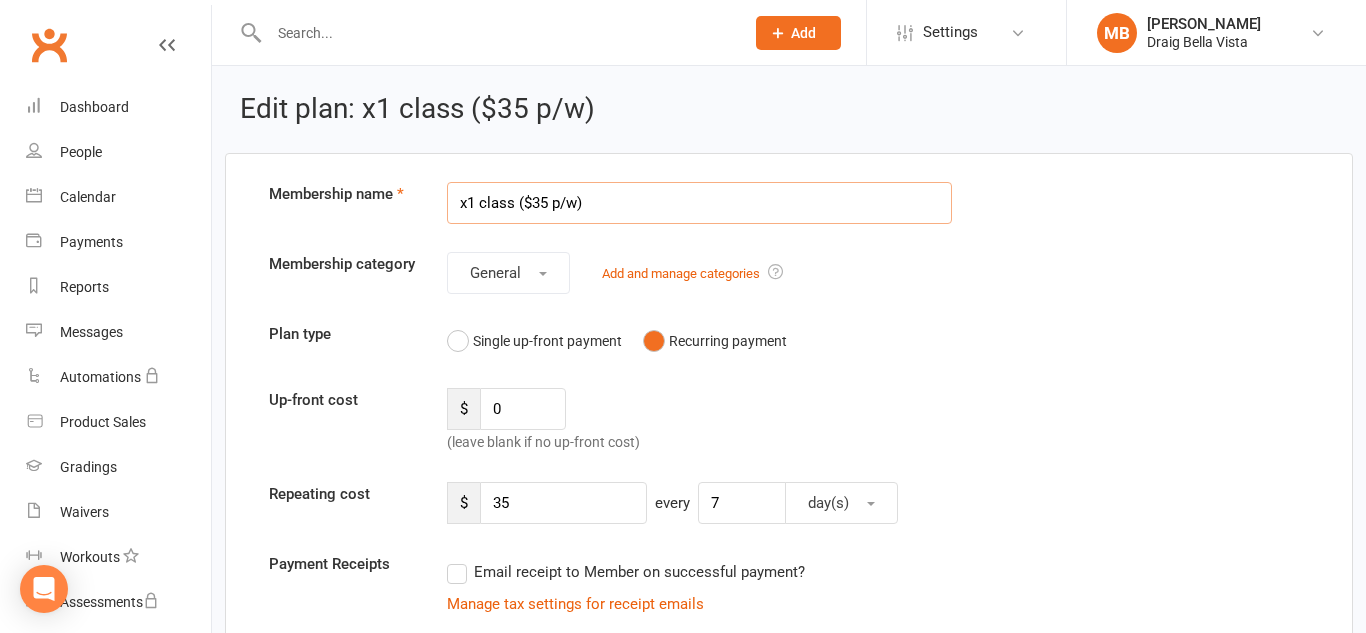 click on "x1 class ($35 p/w)" at bounding box center [699, 203] 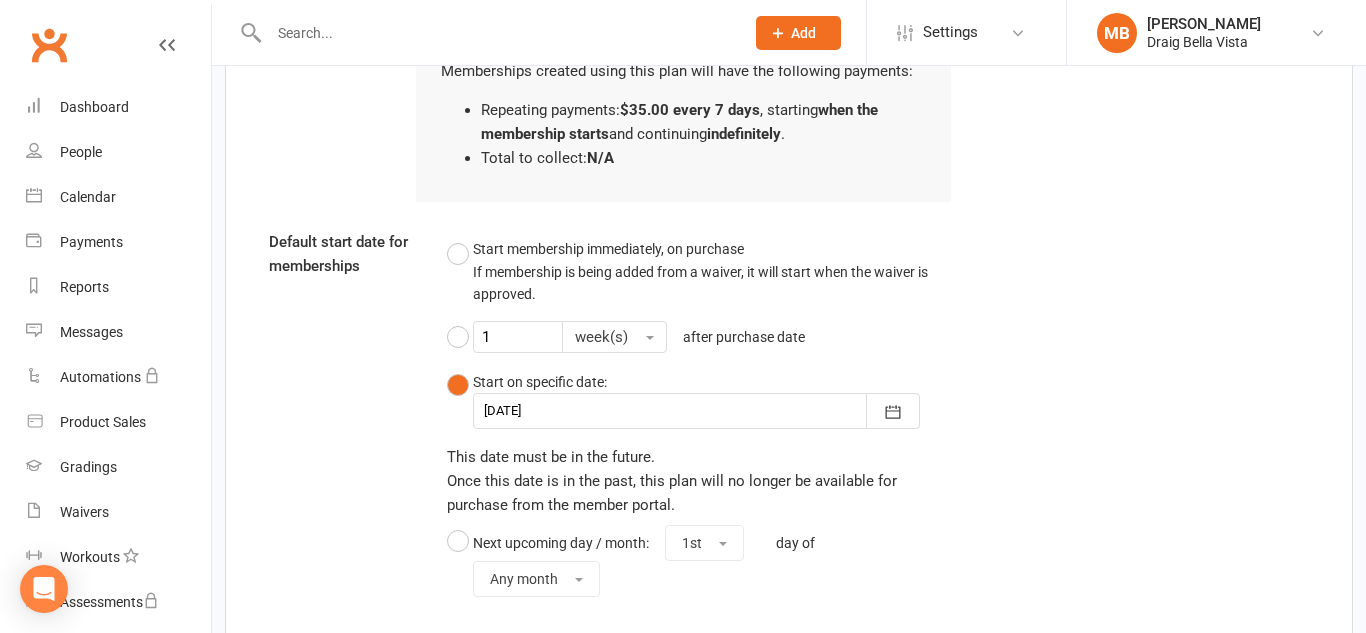 scroll, scrollTop: 2303, scrollLeft: 0, axis: vertical 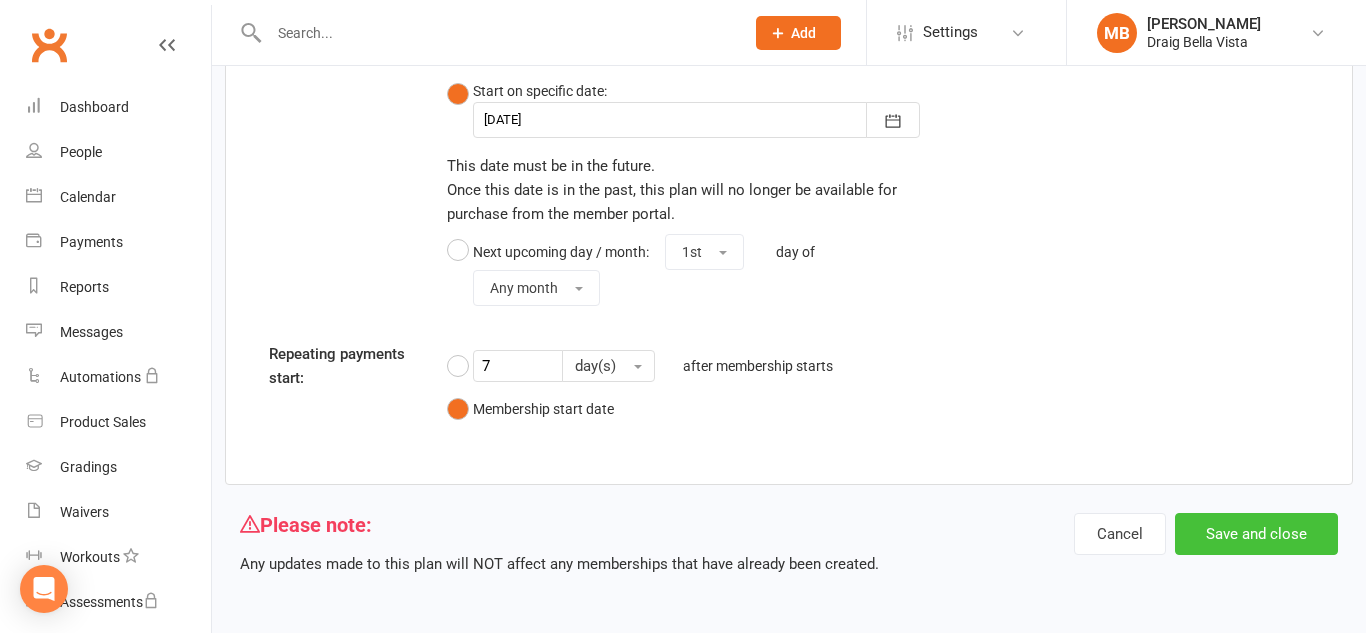 type on "x1 weekly class ($35 p/w)" 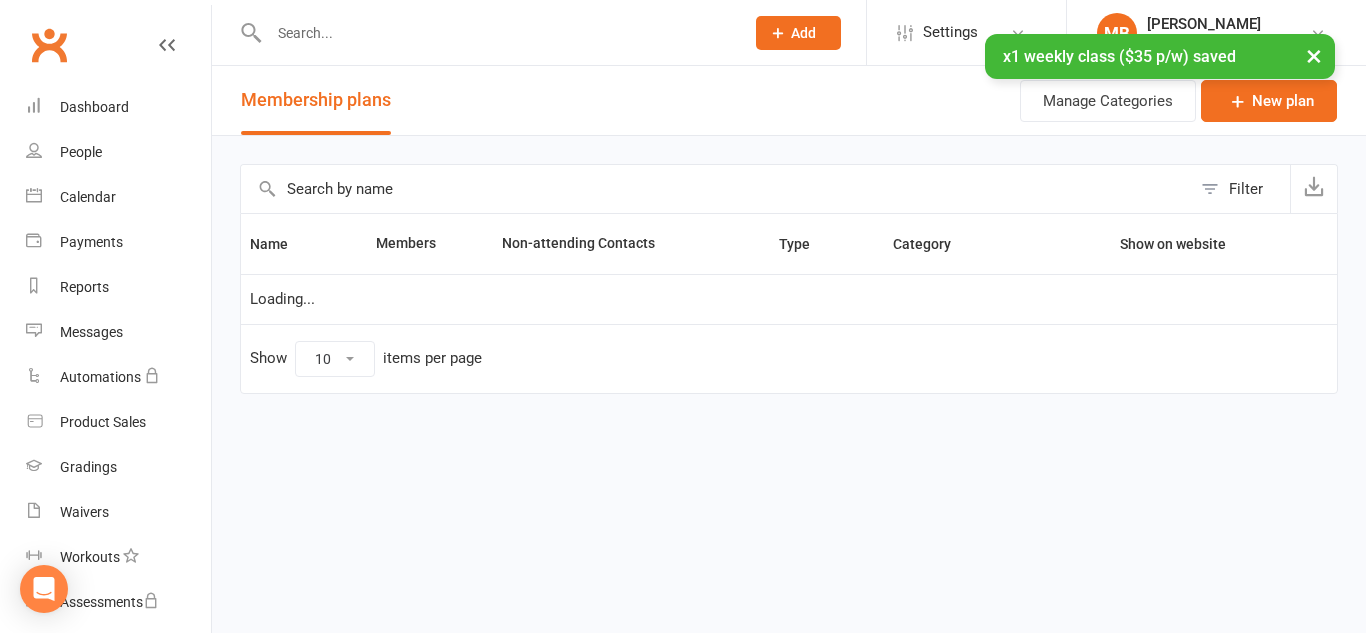 scroll, scrollTop: 0, scrollLeft: 0, axis: both 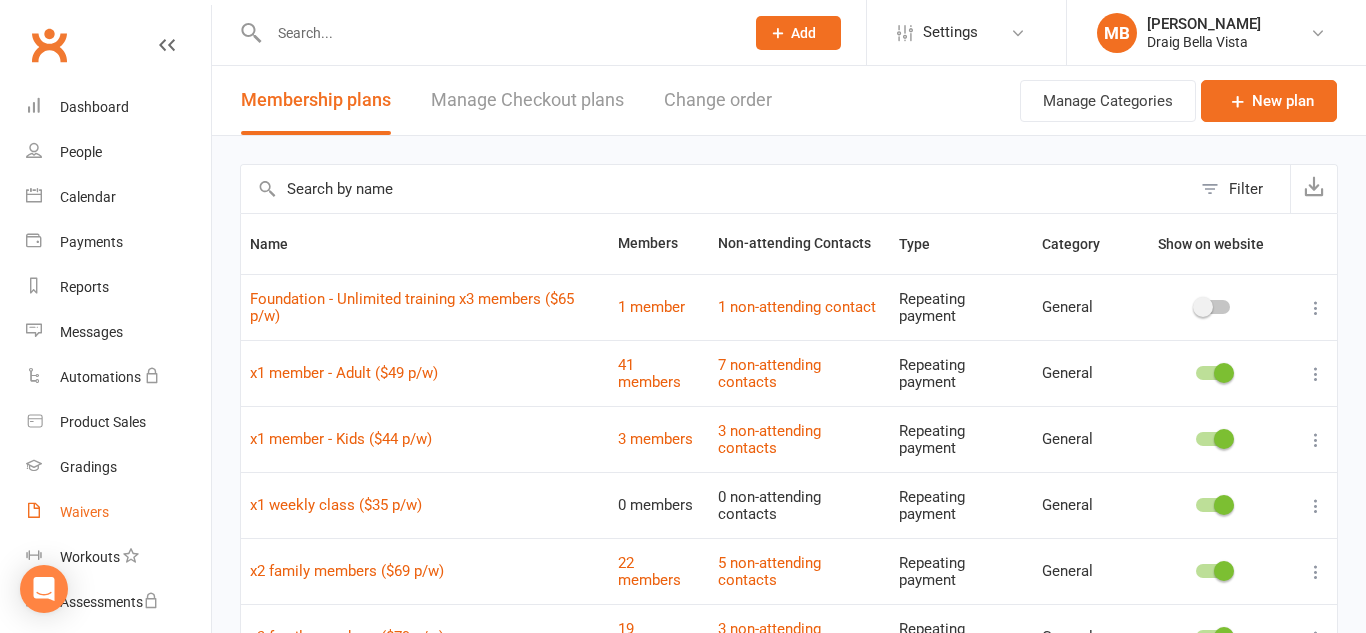 click on "Waivers" at bounding box center [84, 512] 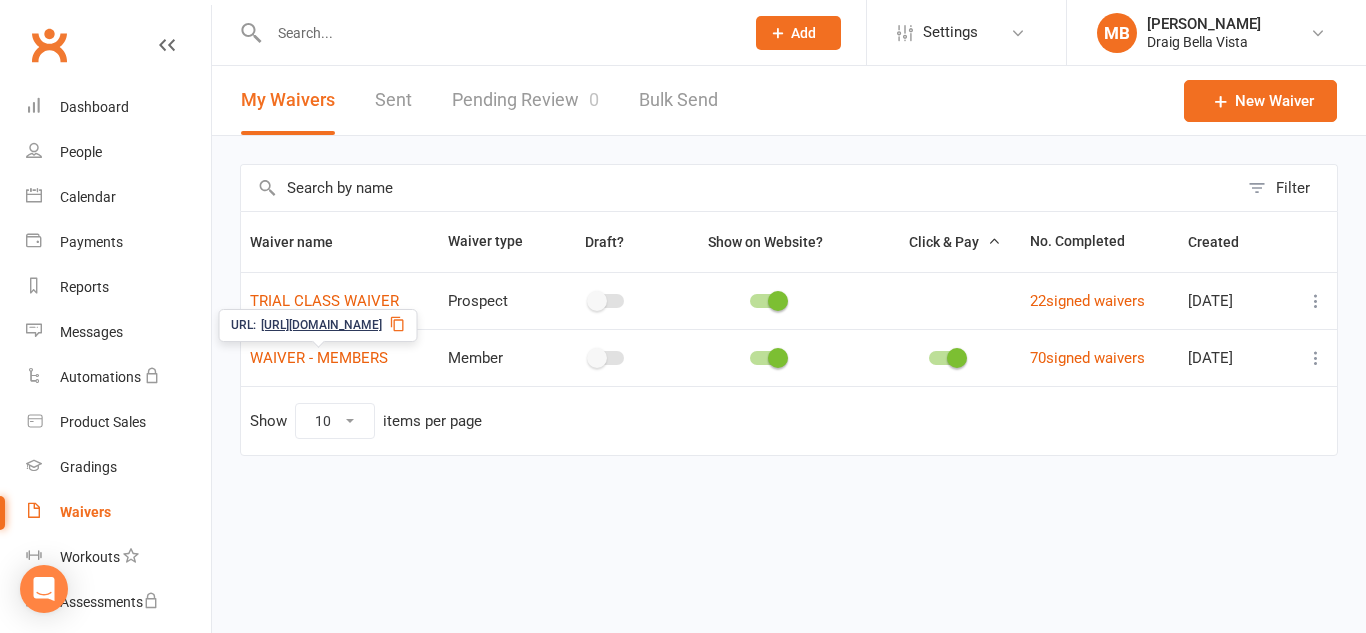 click on "[URL][DOMAIN_NAME]" at bounding box center [321, 325] 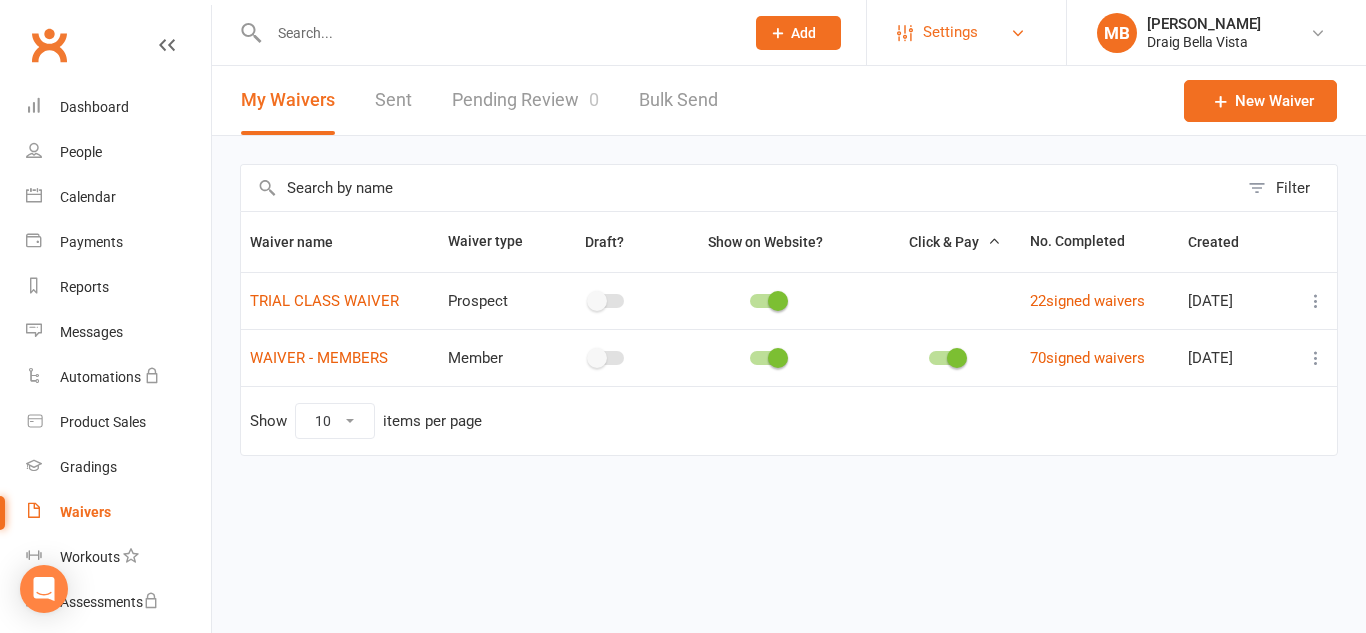click on "Settings" at bounding box center (966, 32) 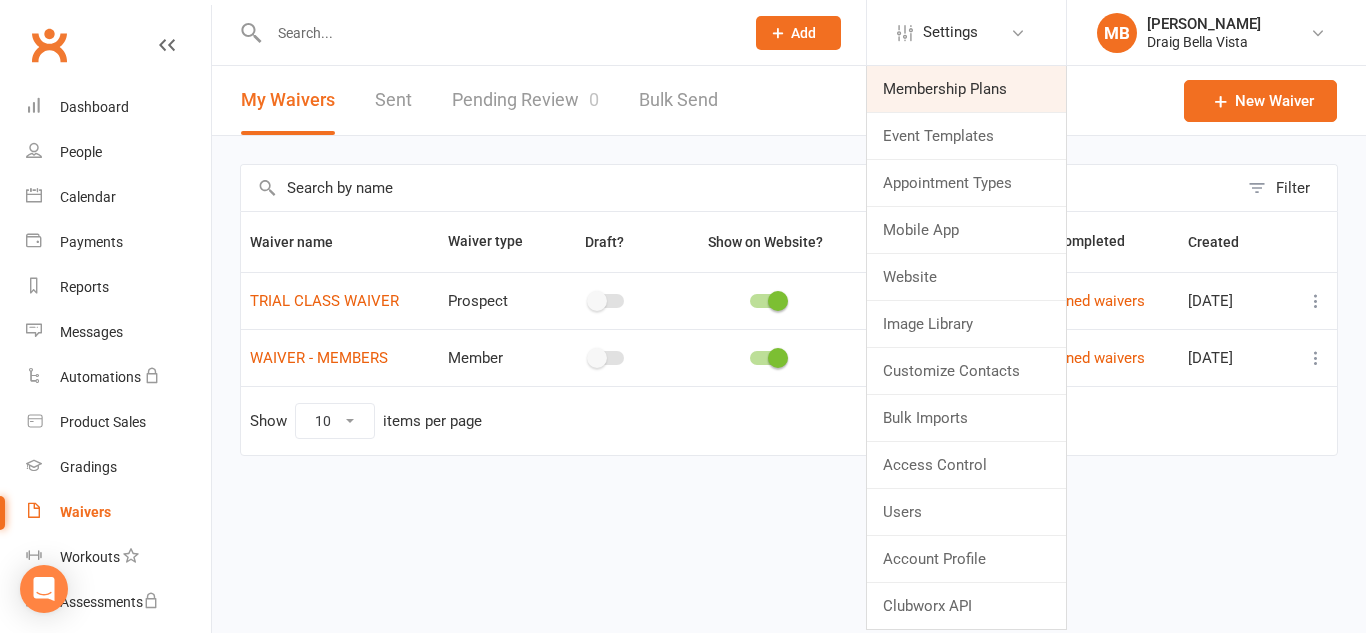 click on "Membership Plans" at bounding box center [966, 89] 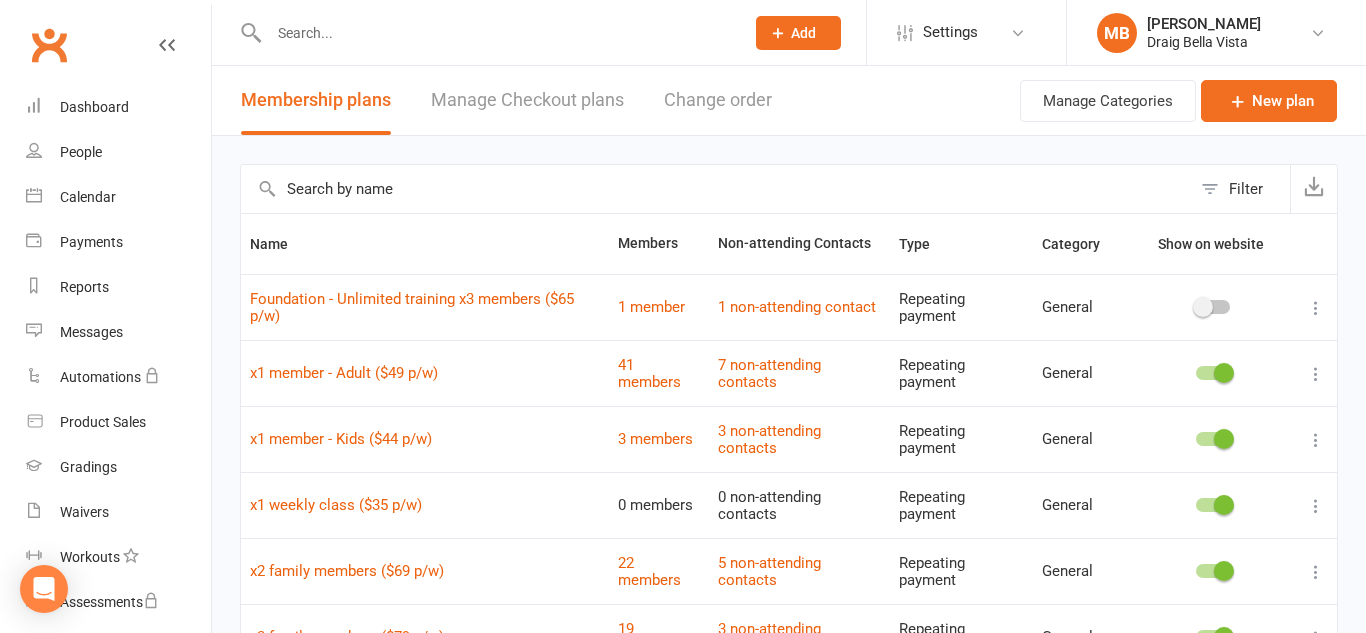 scroll, scrollTop: 3, scrollLeft: 0, axis: vertical 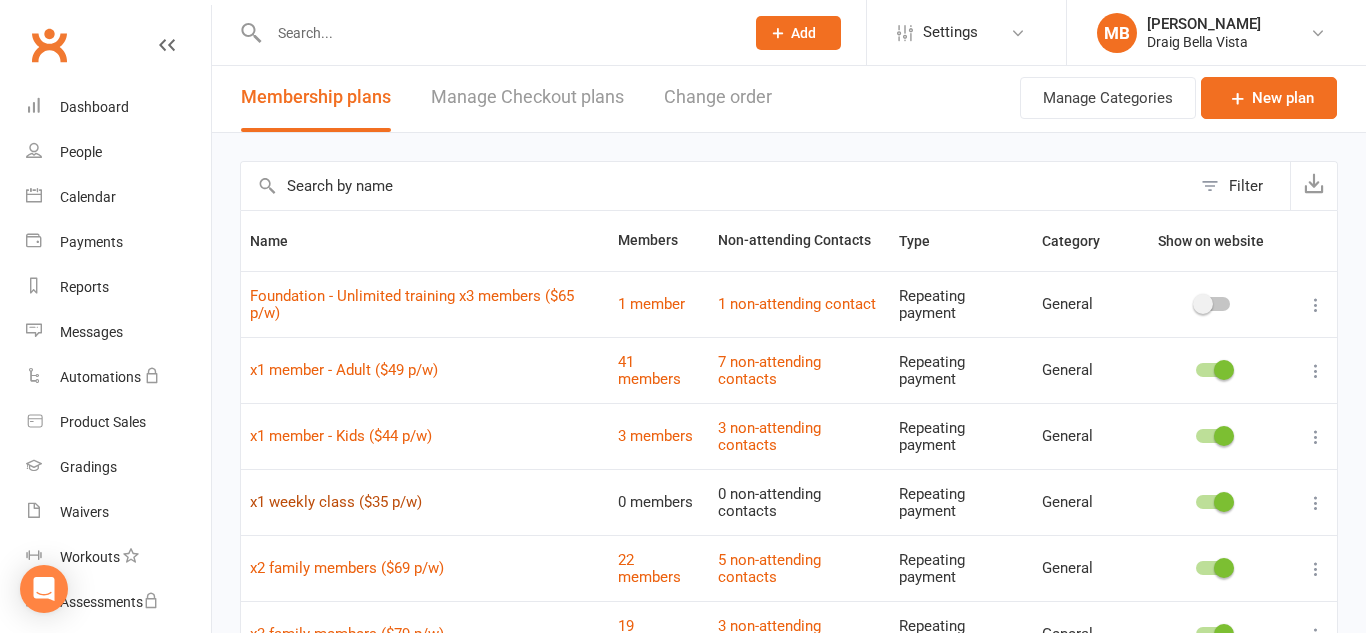 click on "x1 weekly class ($35 p/w)" at bounding box center [336, 502] 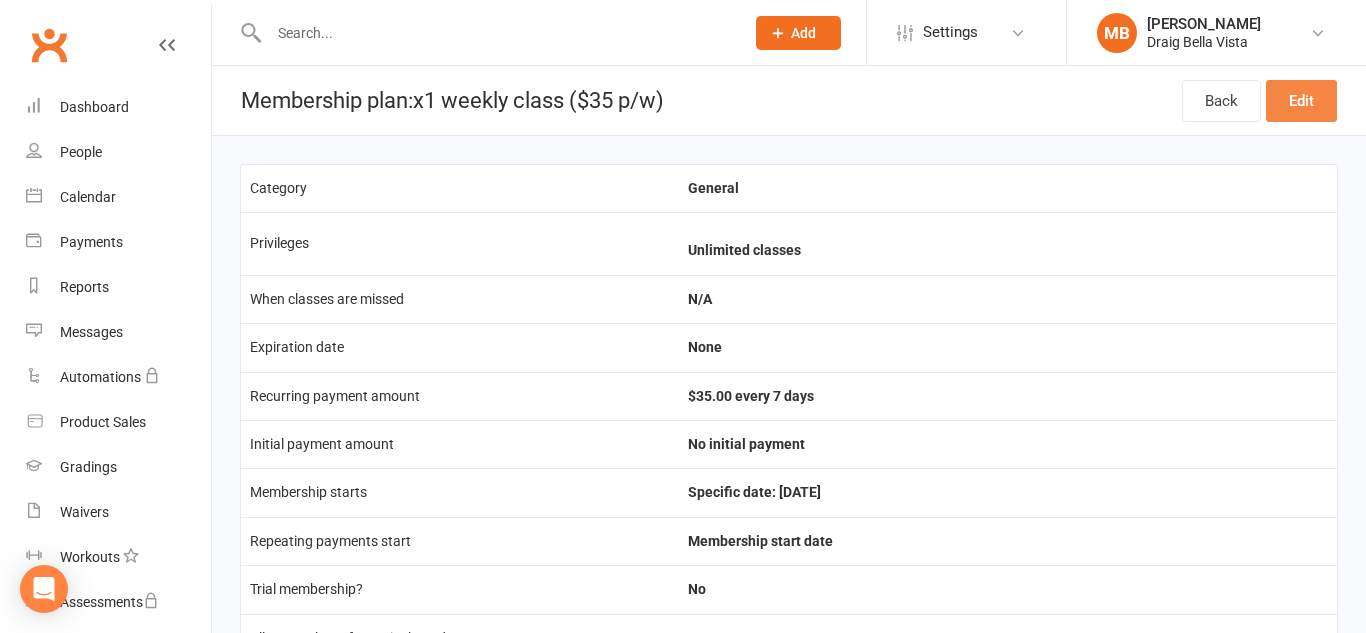 click on "Edit" at bounding box center (1301, 101) 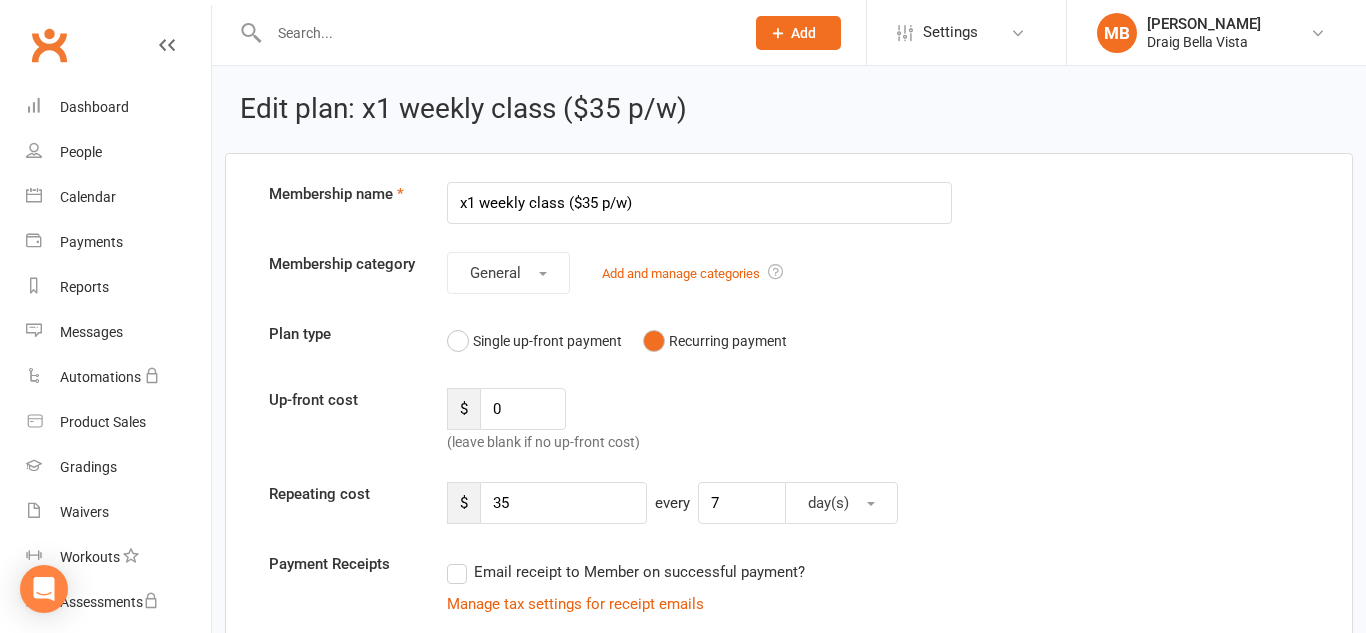 click on "x1 weekly class ($35 p/w)" at bounding box center [699, 203] 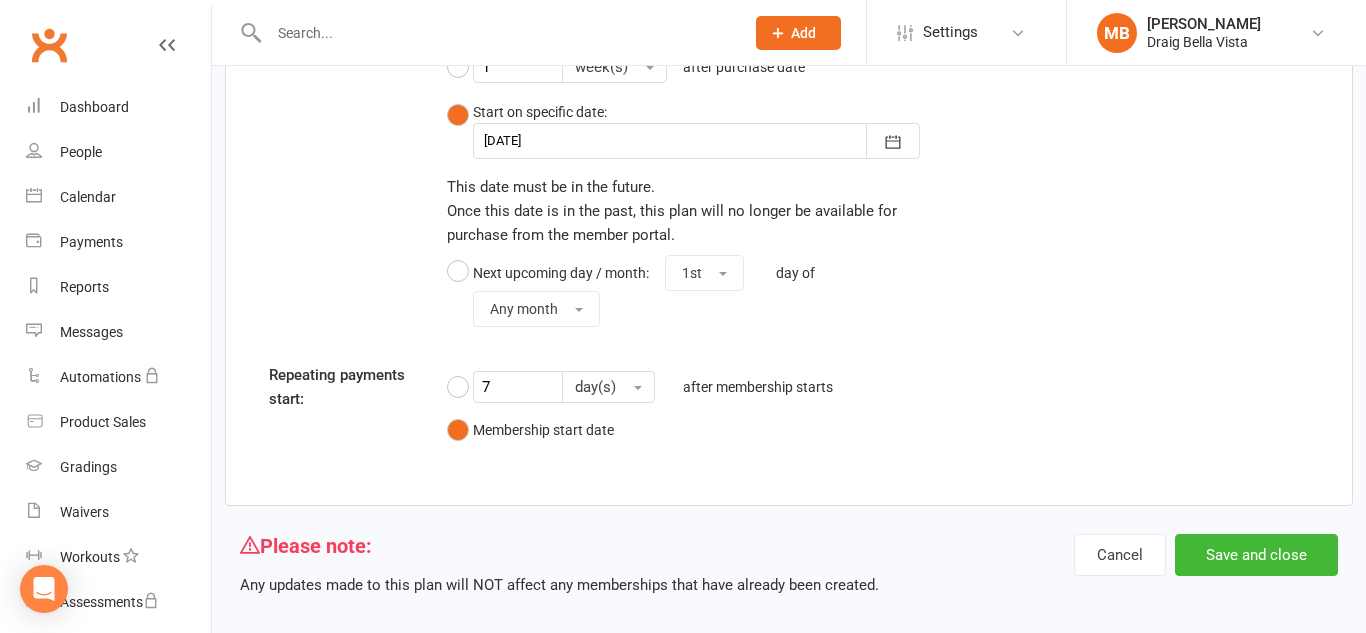scroll, scrollTop: 2303, scrollLeft: 0, axis: vertical 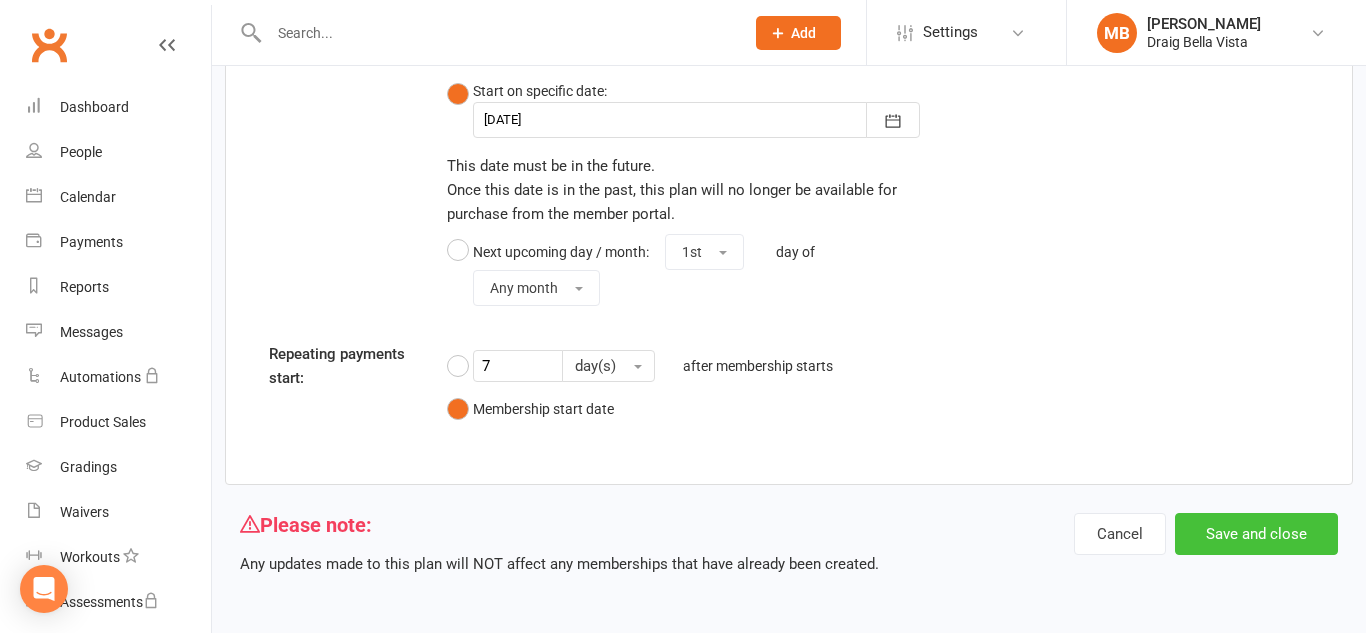 click on "Save and close" at bounding box center (1256, 534) 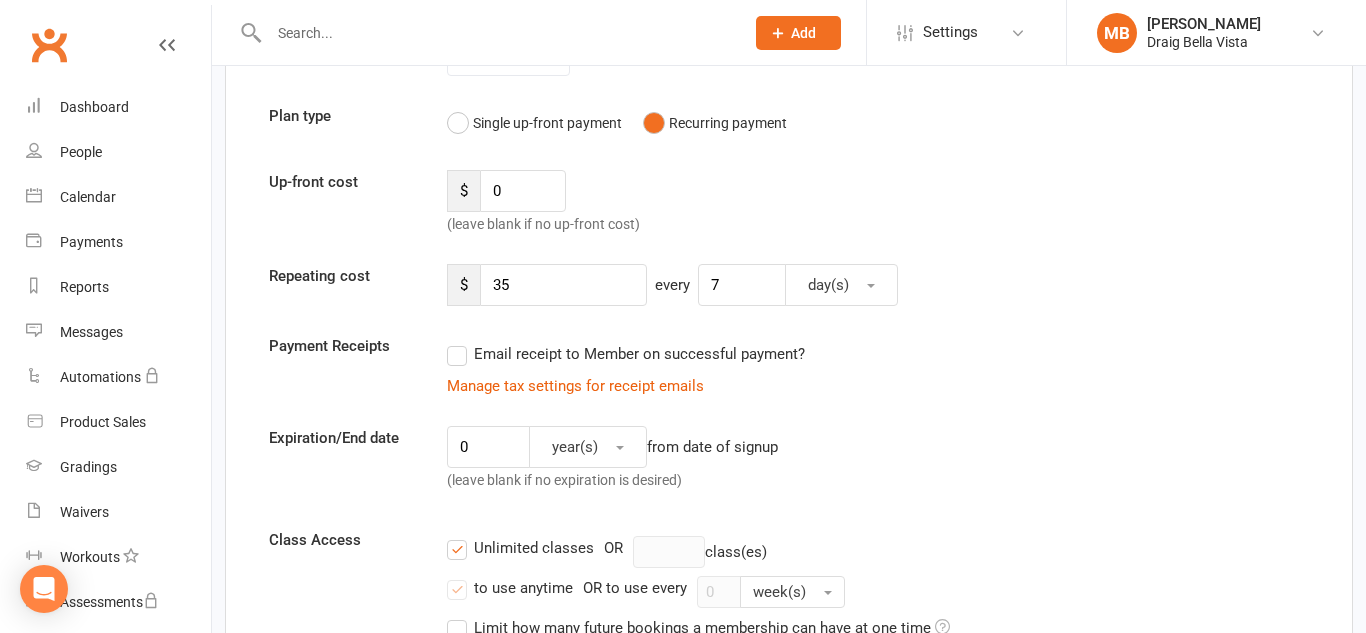 scroll, scrollTop: 0, scrollLeft: 0, axis: both 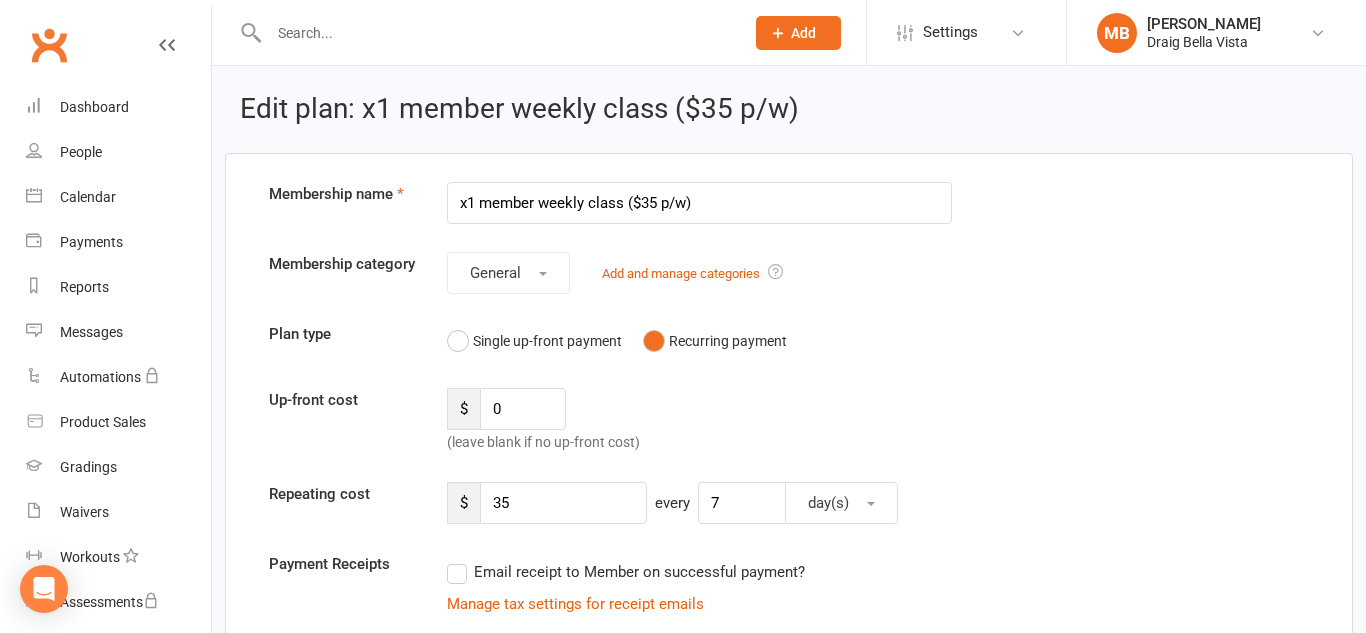 click on "Plan type Single up-front payment Recurring payment" at bounding box center [789, 341] 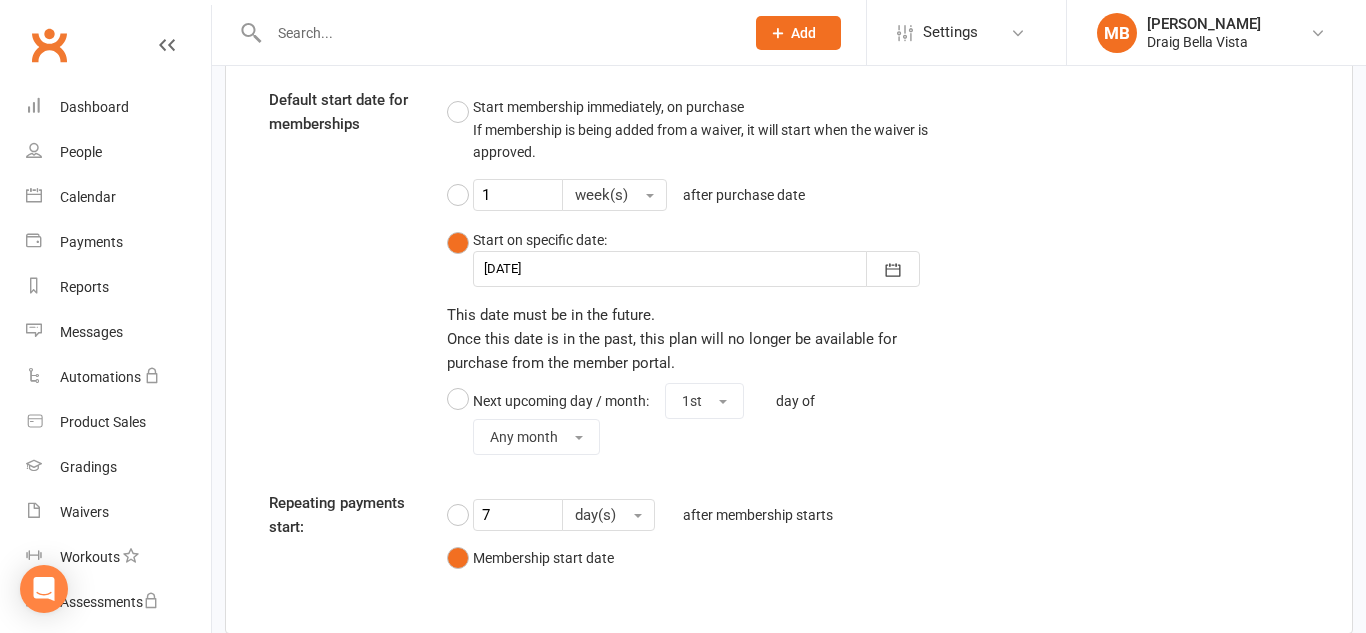 scroll, scrollTop: 2303, scrollLeft: 0, axis: vertical 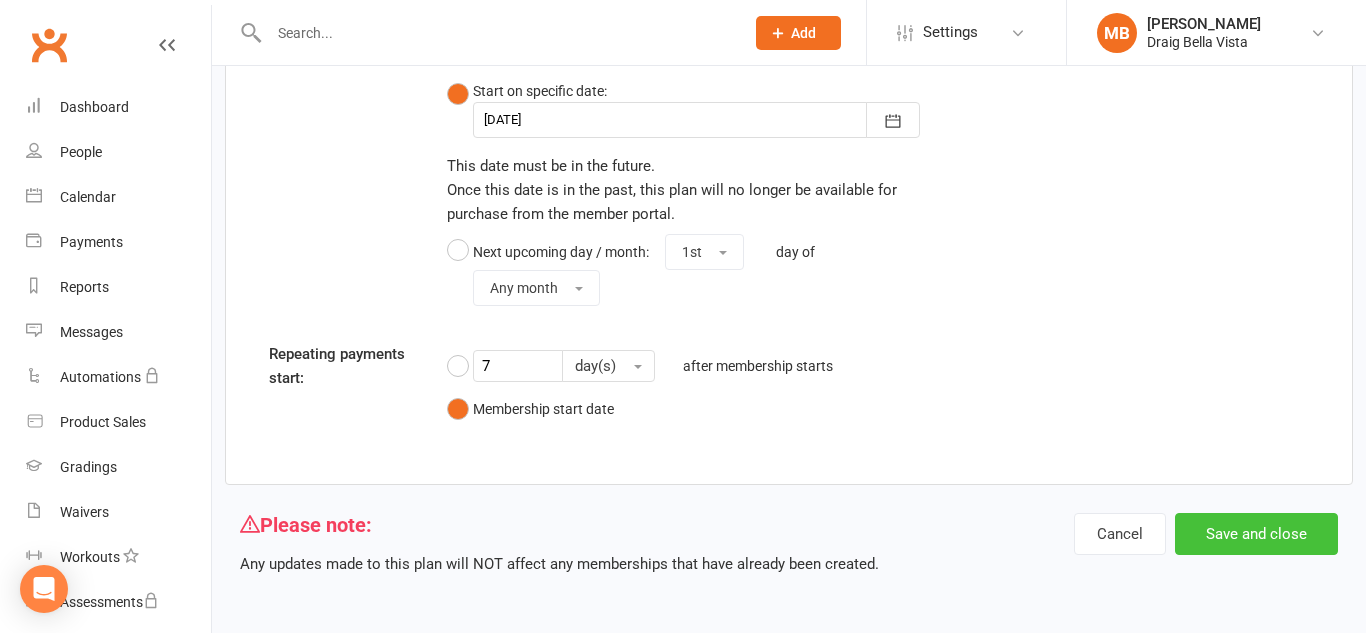 click on "Save and close" at bounding box center (1256, 534) 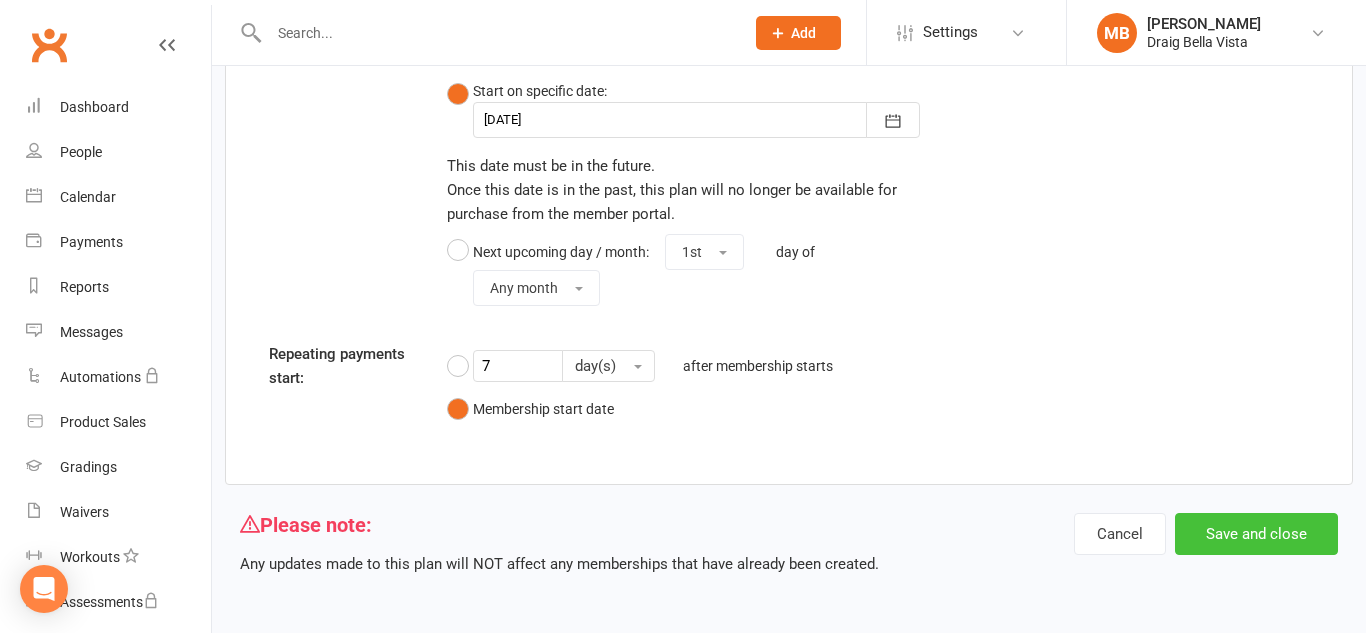 scroll, scrollTop: 0, scrollLeft: 0, axis: both 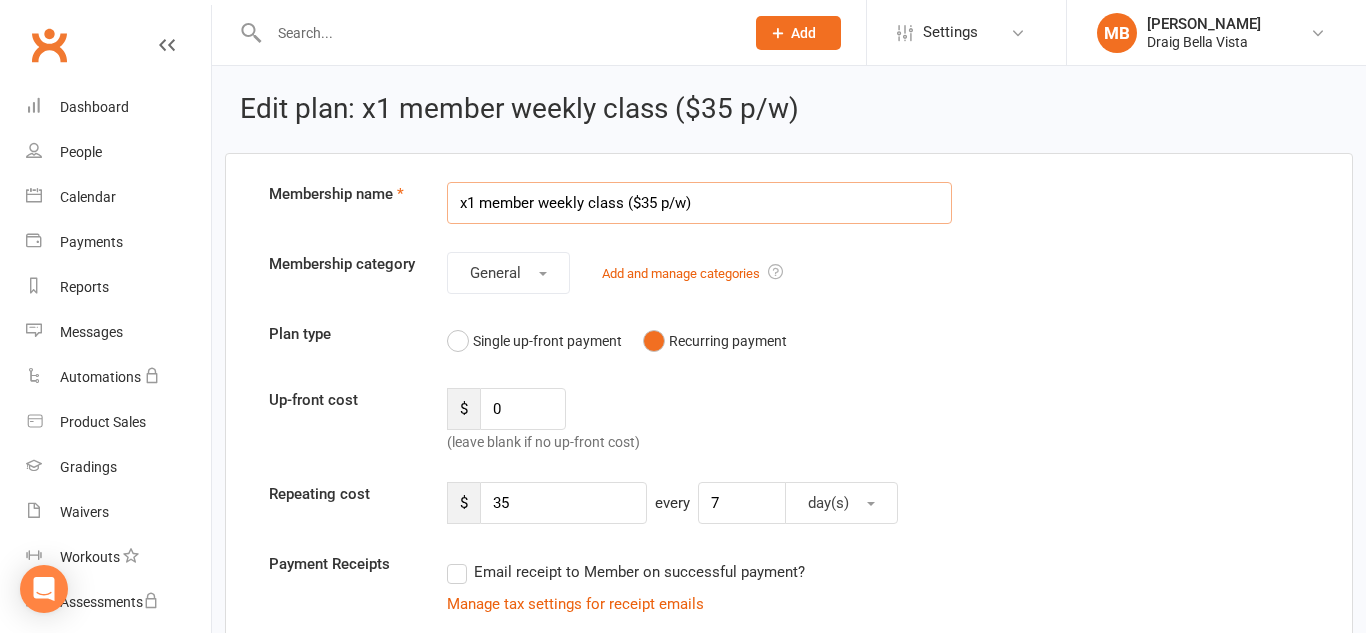 click on "x1 member weekly class ($35 p/w)" at bounding box center (699, 203) 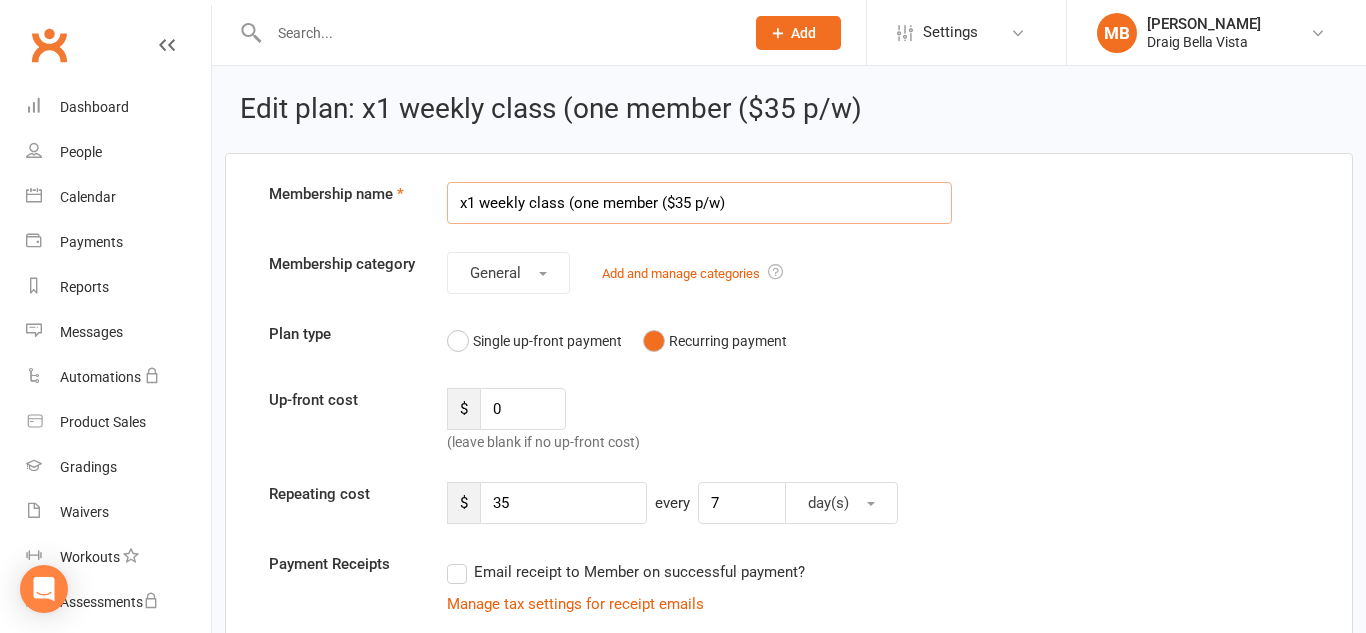 click on "x1 weekly class (one member ($35 p/w)" at bounding box center (699, 203) 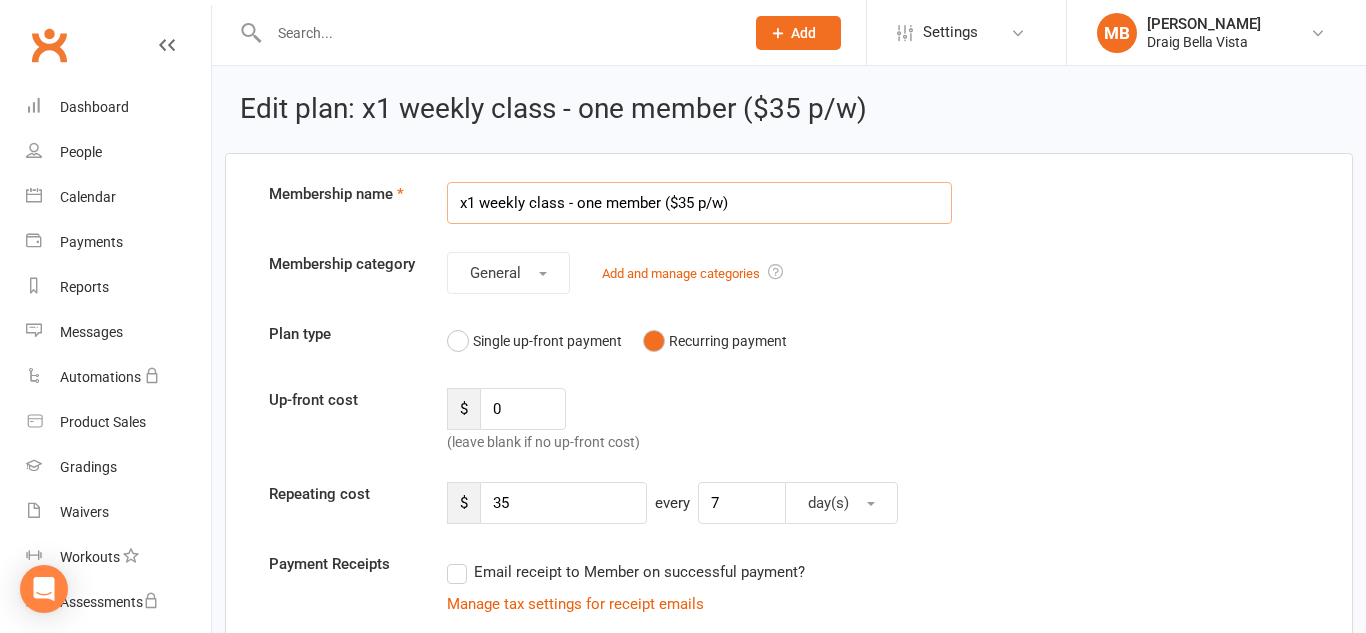 click on "x1 weekly class - one member ($35 p/w)" at bounding box center [699, 203] 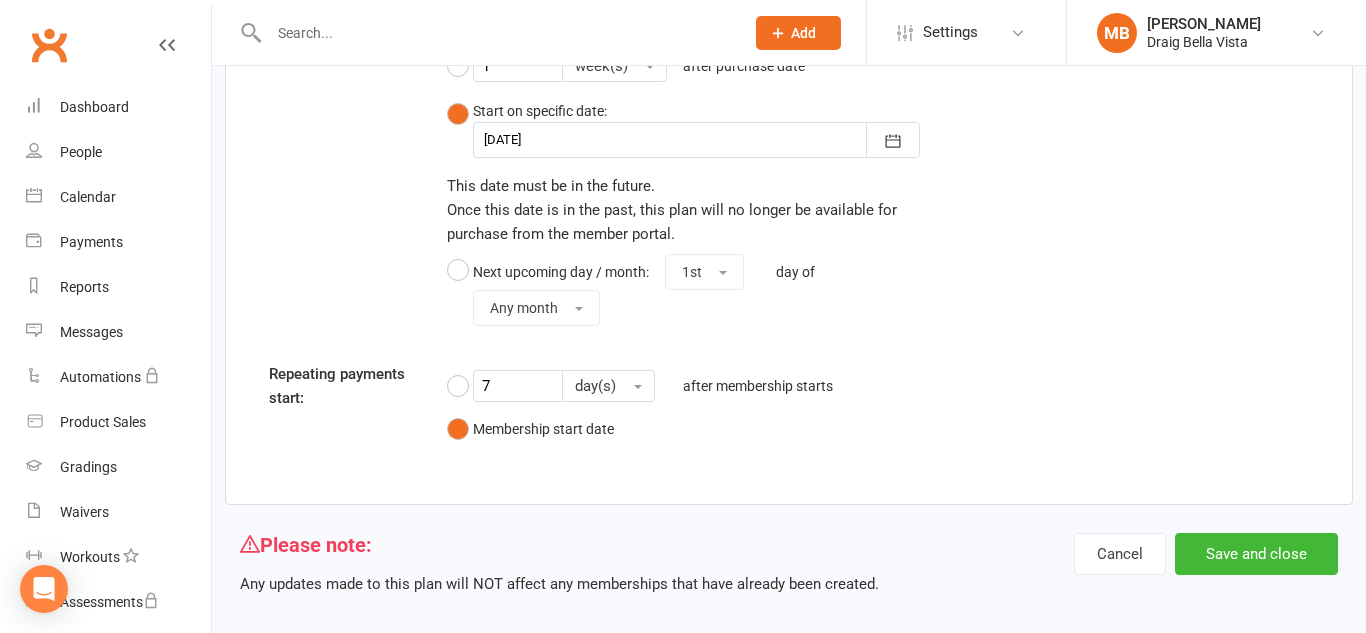 scroll, scrollTop: 2303, scrollLeft: 0, axis: vertical 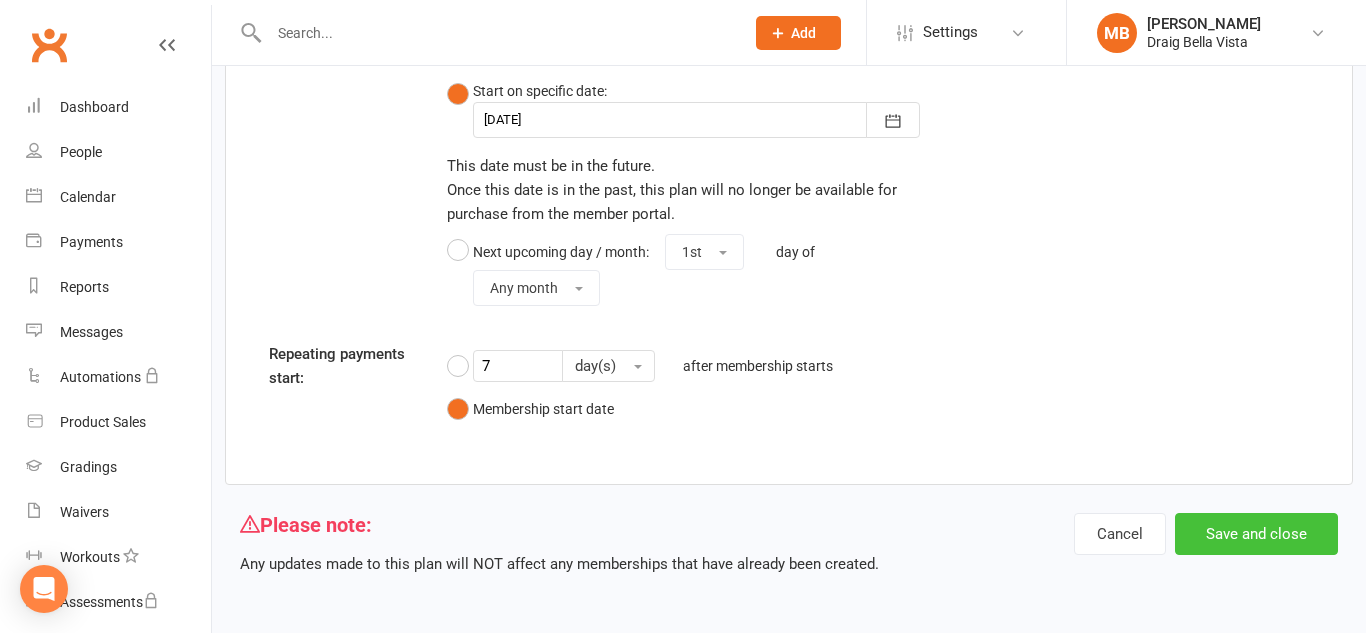 type on "x1 weekly class - one member ($35 p/w)" 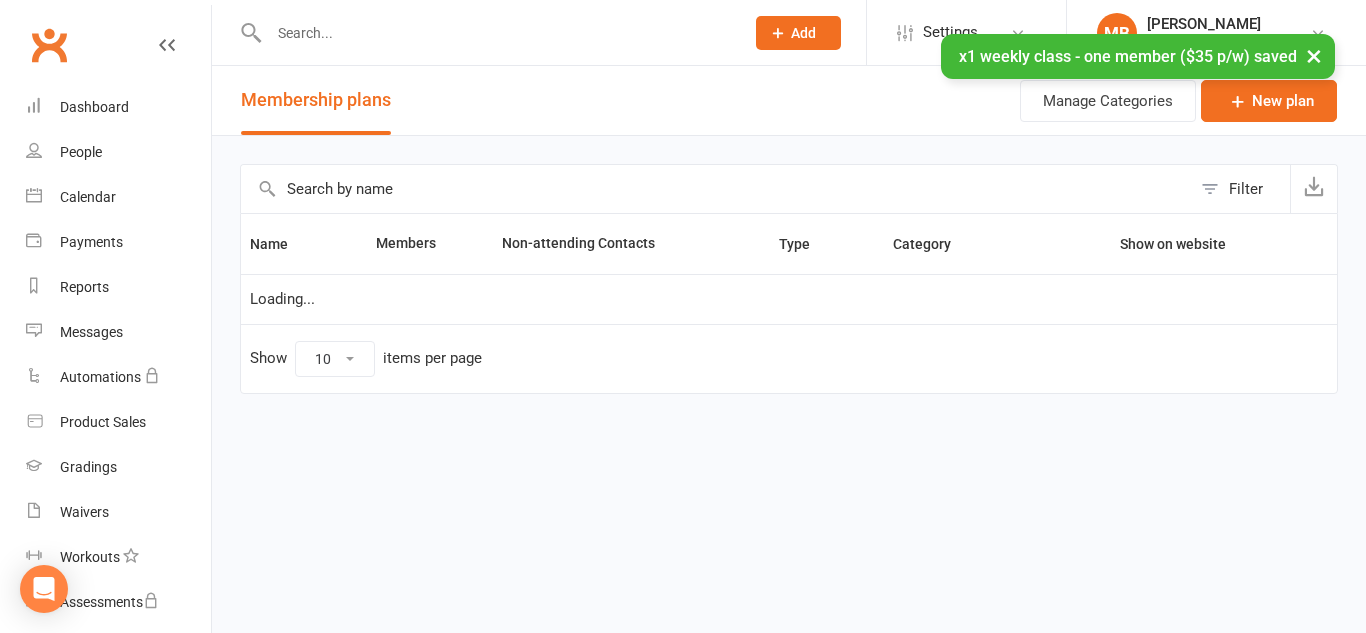 scroll, scrollTop: 0, scrollLeft: 0, axis: both 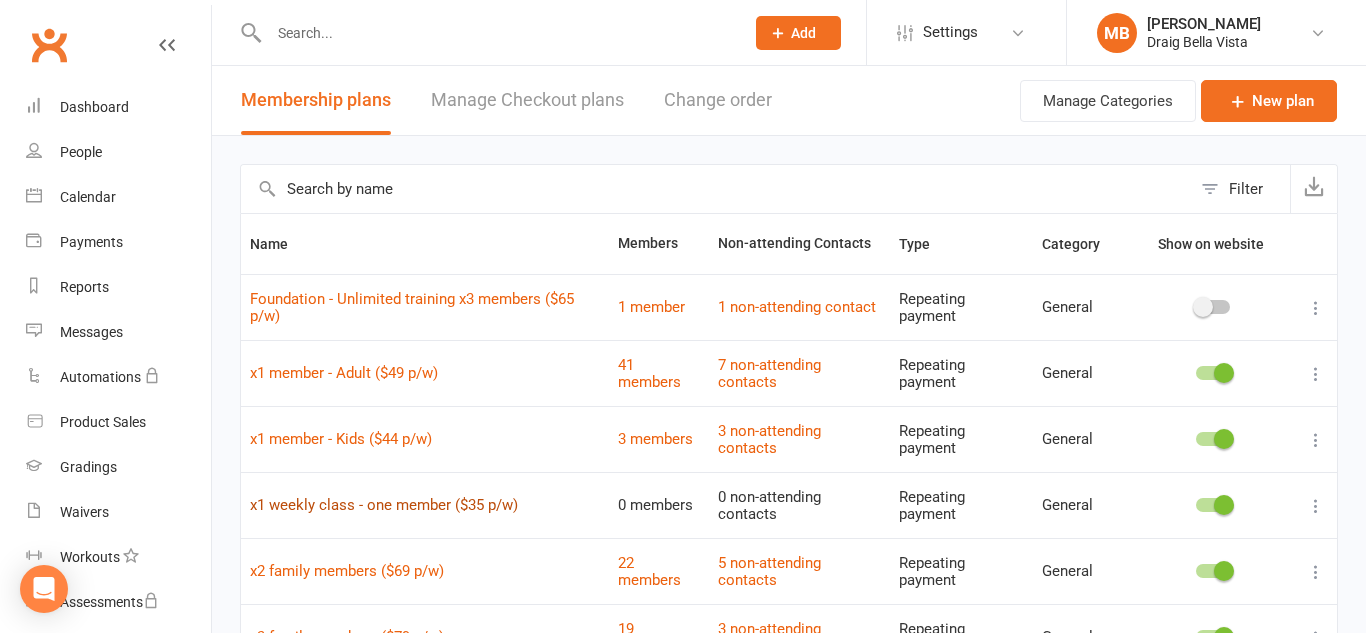 click on "x1 weekly class - one member ($35 p/w)" at bounding box center (384, 505) 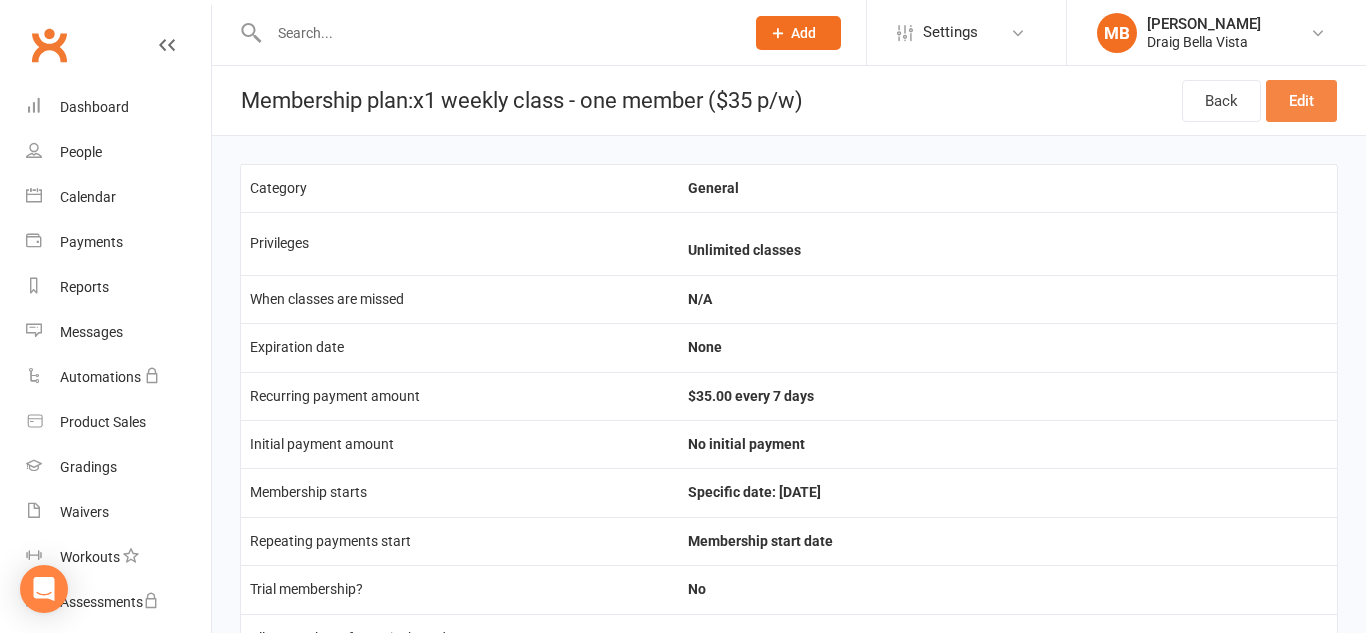 click on "Edit" at bounding box center (1301, 101) 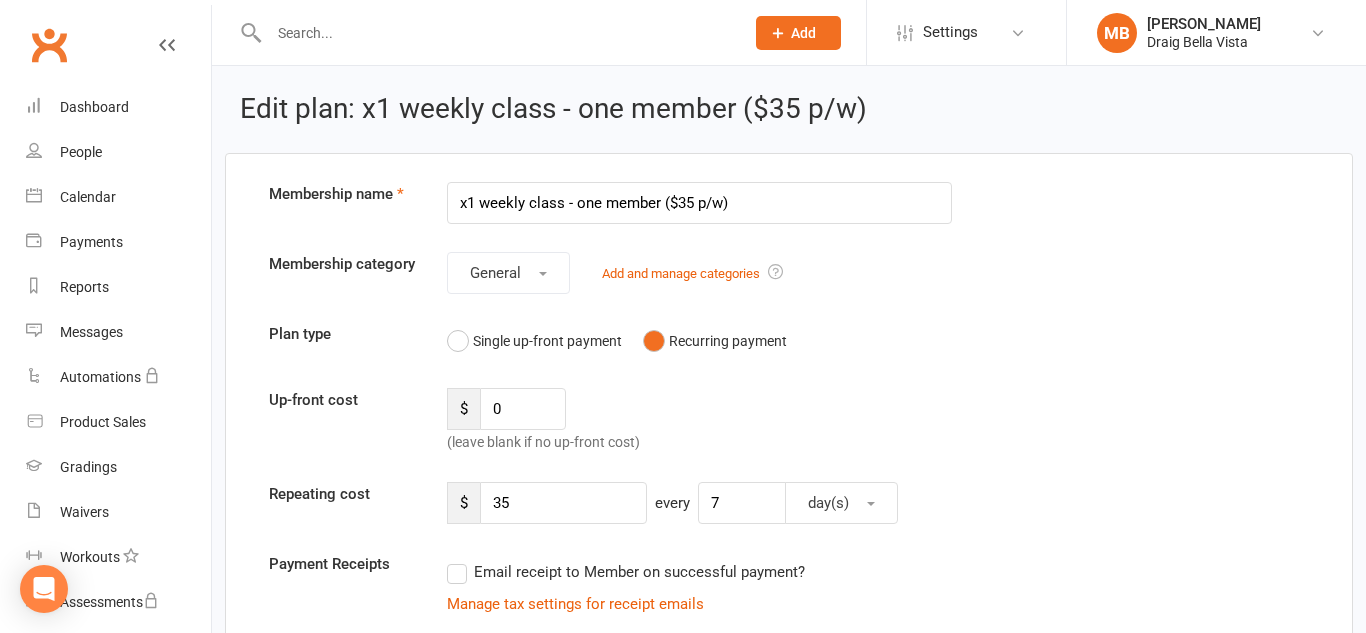 drag, startPoint x: 662, startPoint y: 204, endPoint x: 483, endPoint y: 217, distance: 179.47145 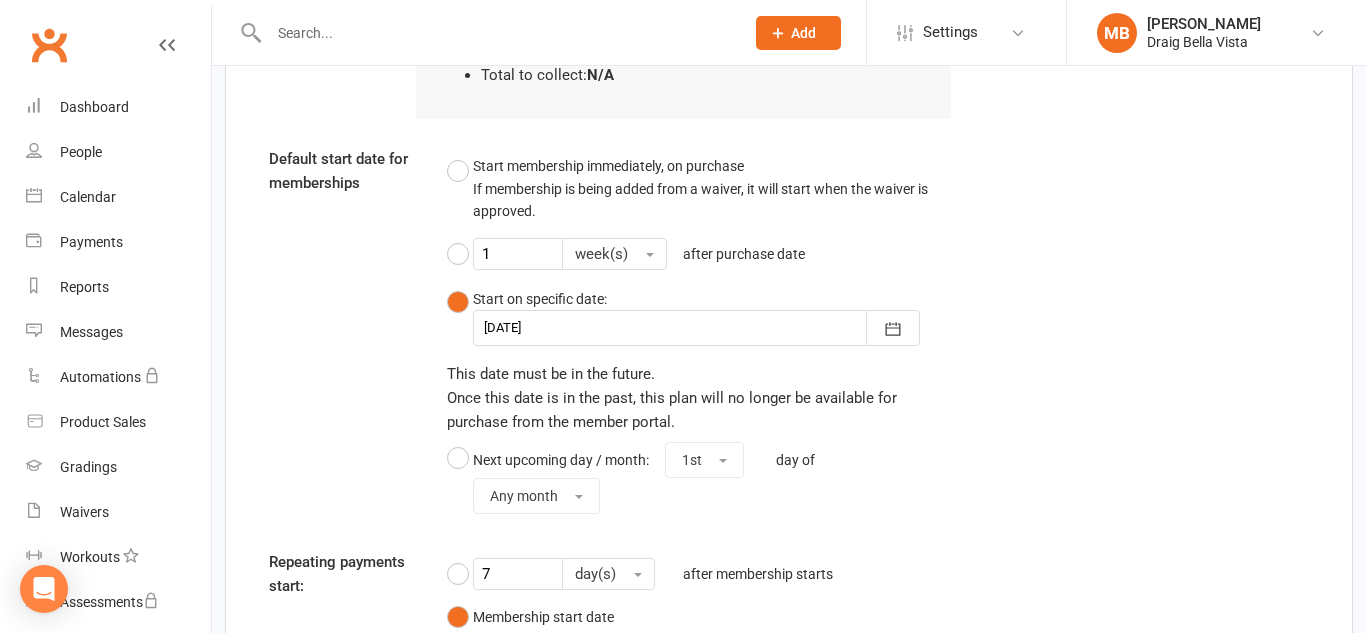 scroll, scrollTop: 2303, scrollLeft: 0, axis: vertical 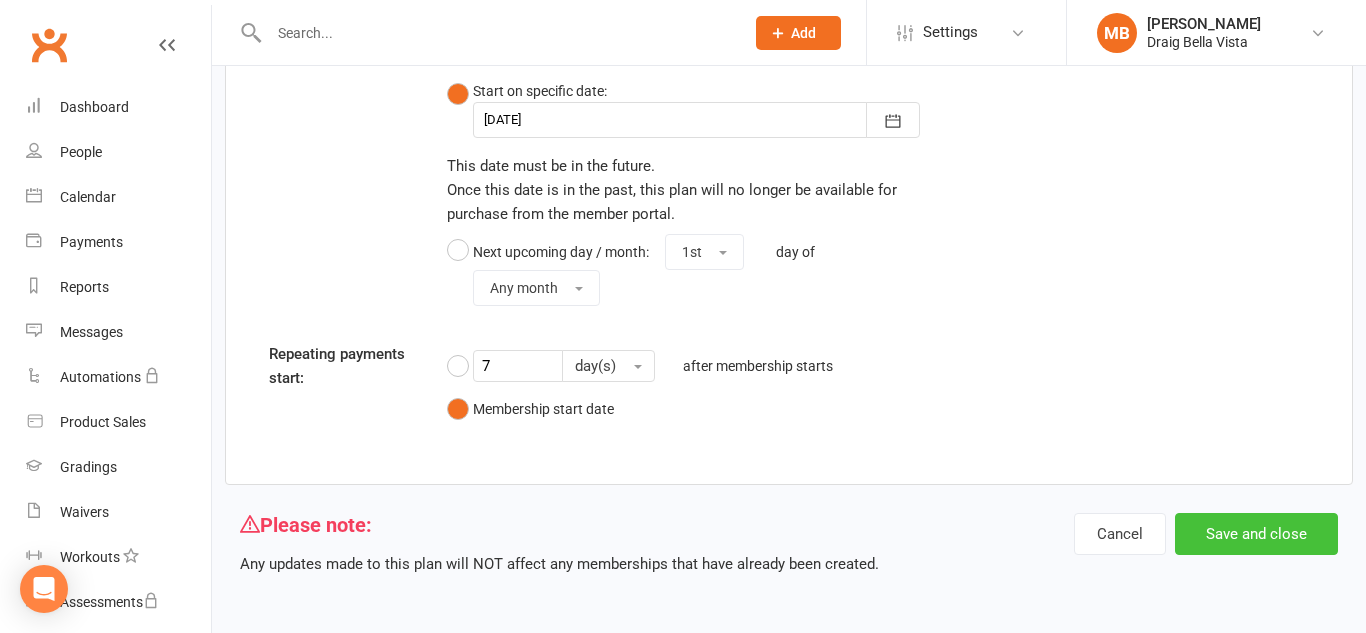 type on "x1 member - one class ($35 p/w)" 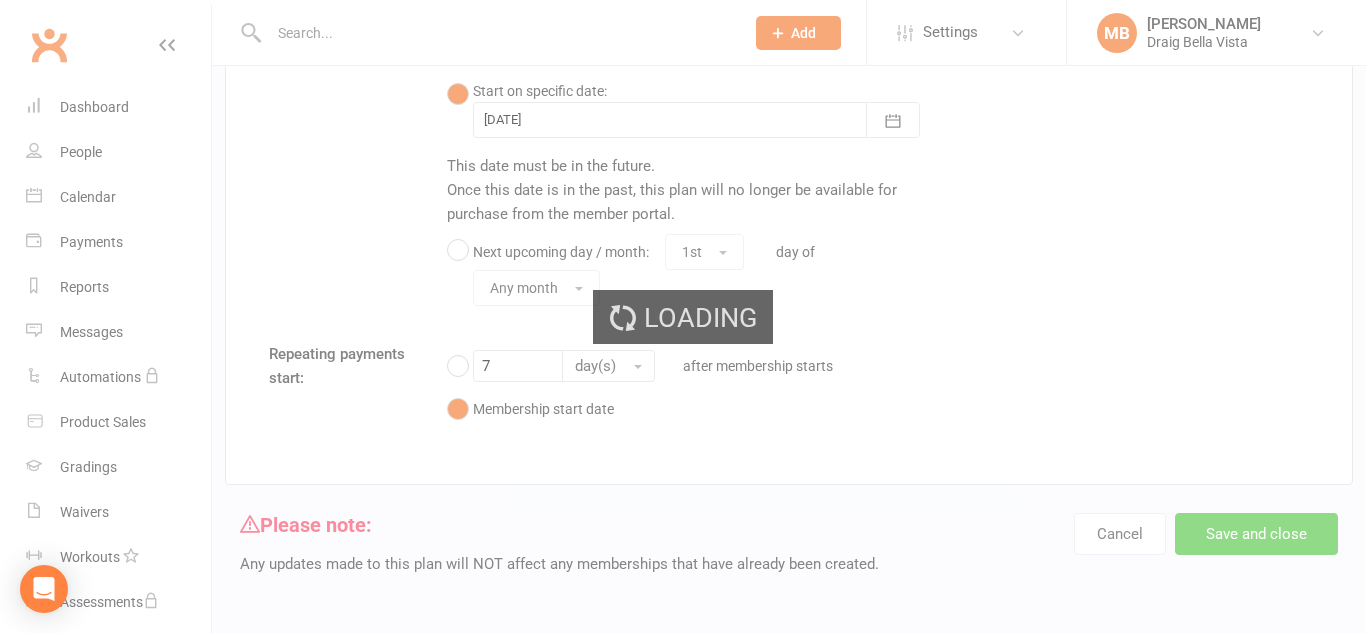 scroll, scrollTop: 0, scrollLeft: 0, axis: both 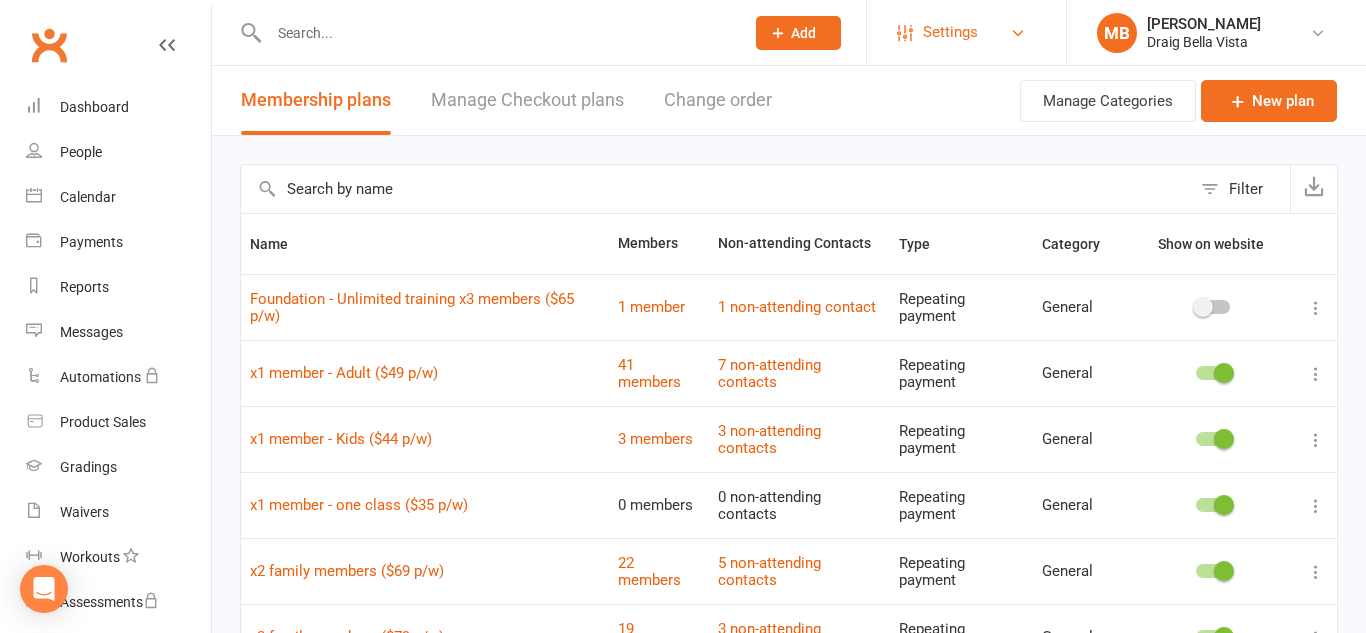 click on "Settings" at bounding box center (950, 32) 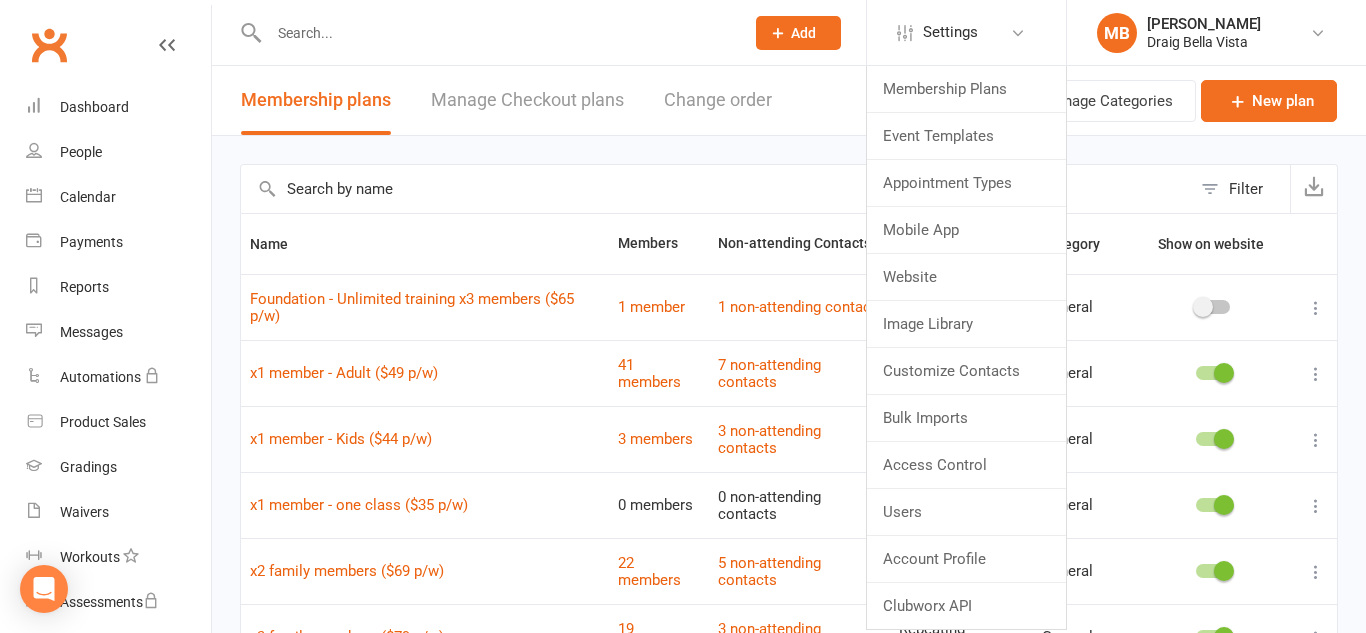 click on "x1 member - one class ($35 p/w)" at bounding box center [425, 505] 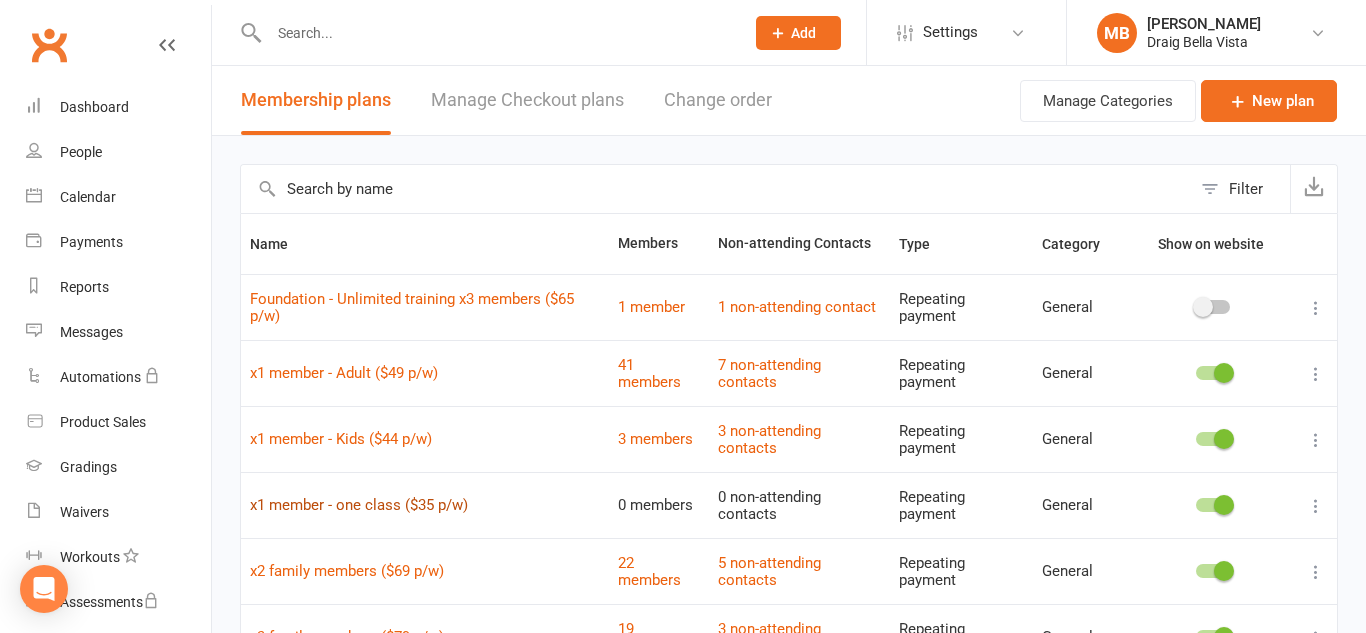 click on "x1 member - one class ($35 p/w)" at bounding box center (359, 505) 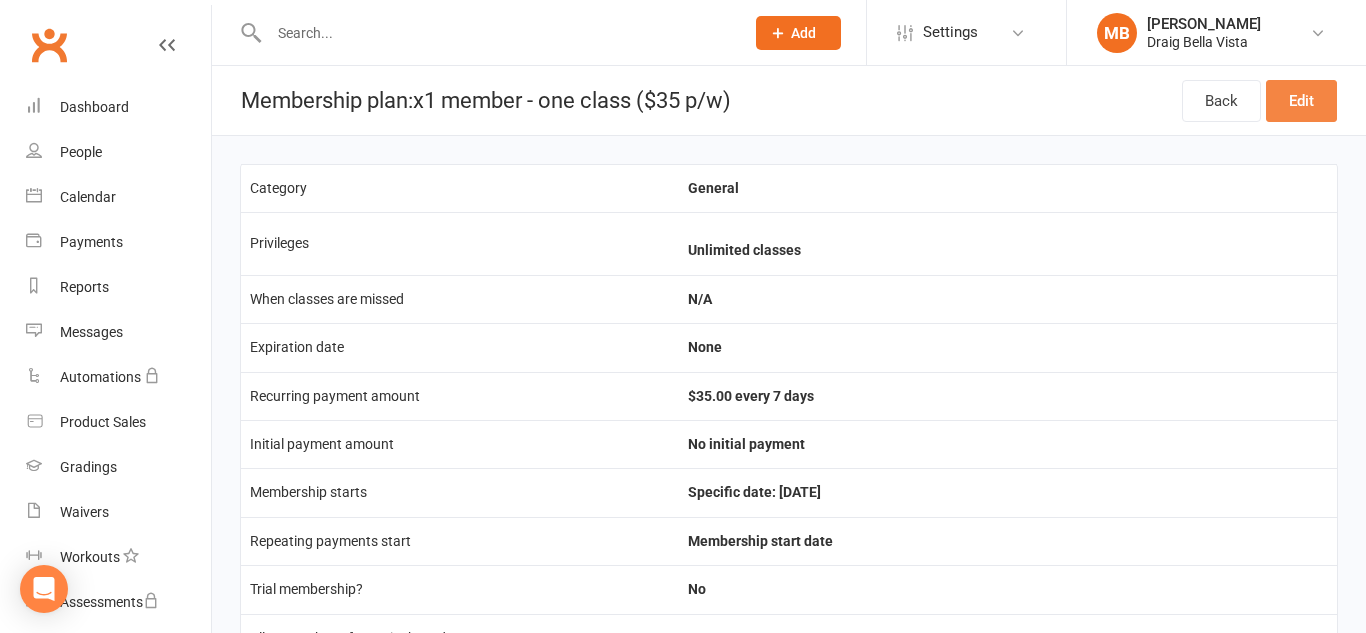 click on "Edit" at bounding box center [1301, 101] 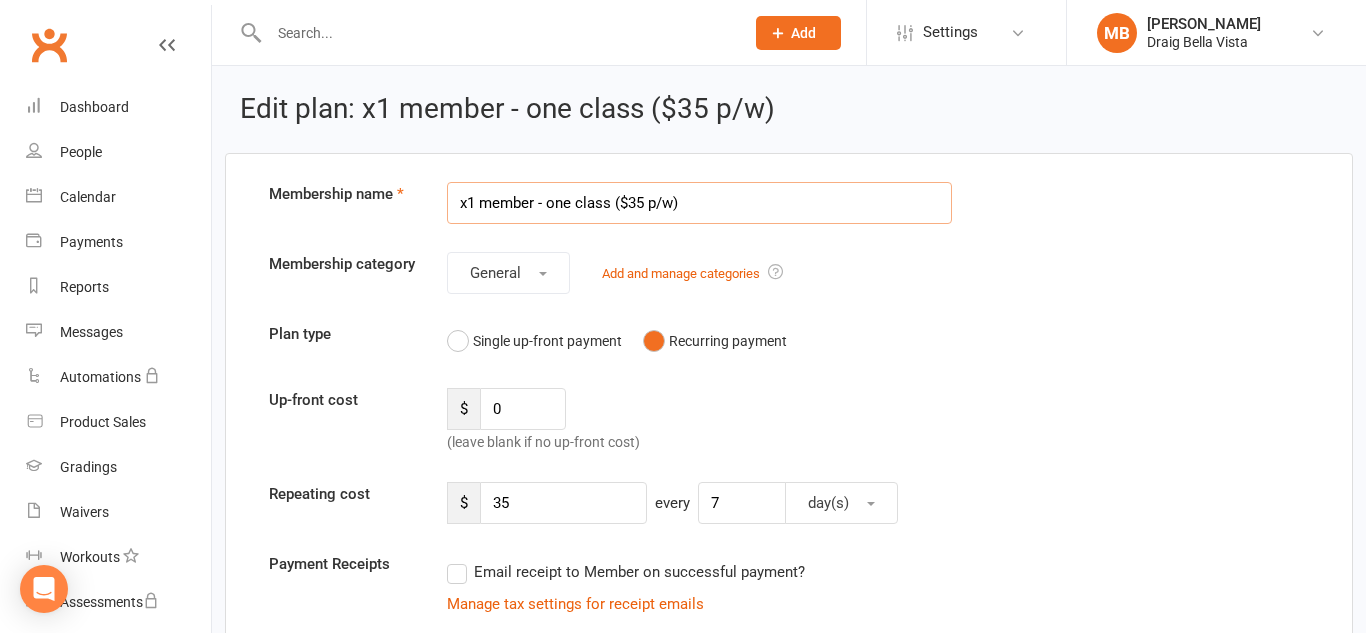 click on "x1 member - one class ($35 p/w)" at bounding box center (699, 203) 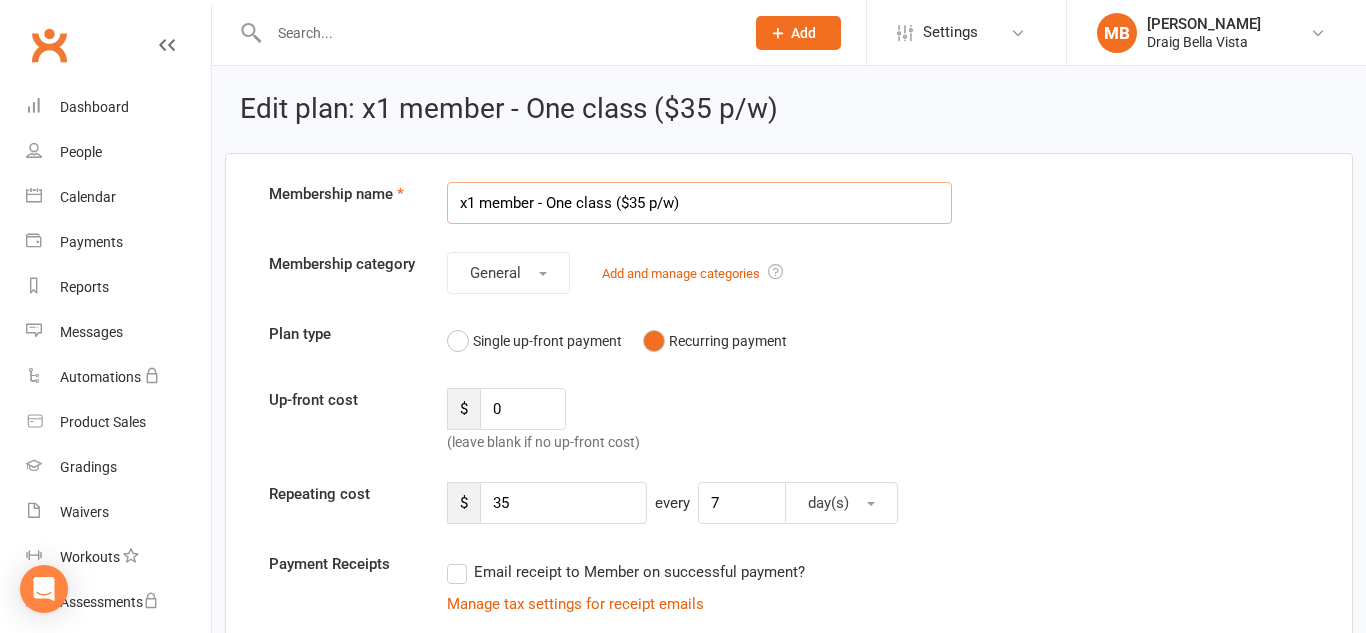 type on "x1 member - One class ($35 p/w)" 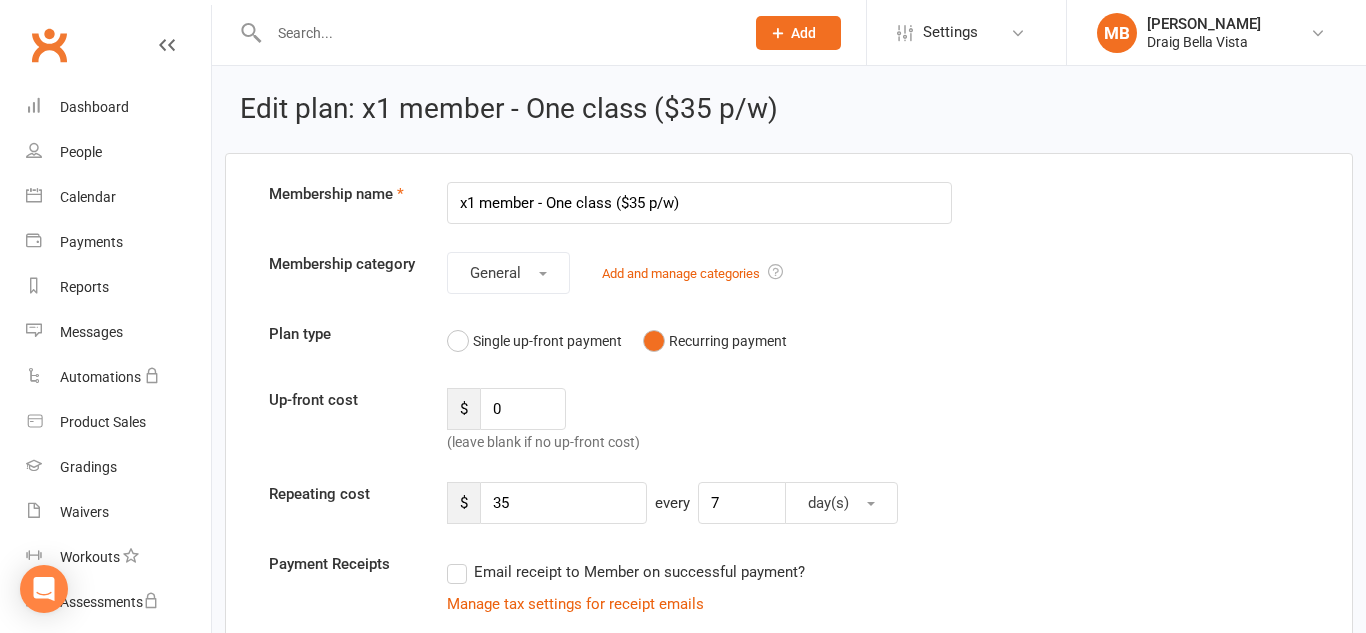 click on "Plan type Single up-front payment Recurring payment" at bounding box center [789, 341] 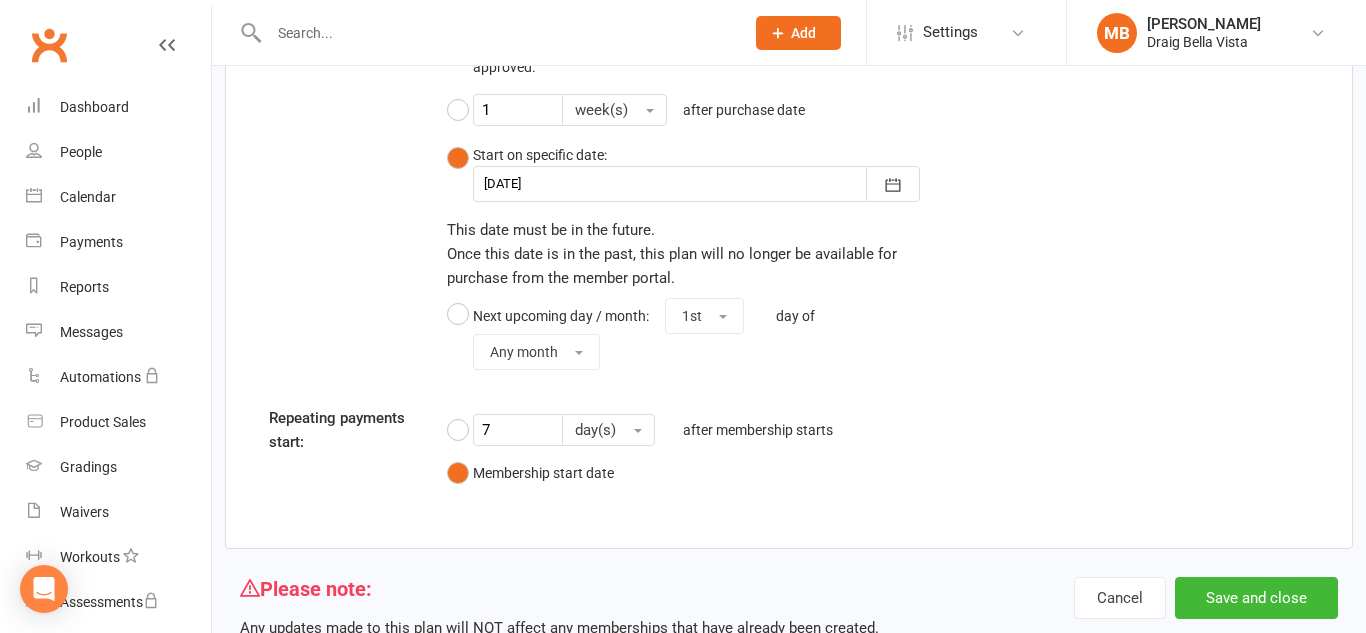 scroll, scrollTop: 2303, scrollLeft: 0, axis: vertical 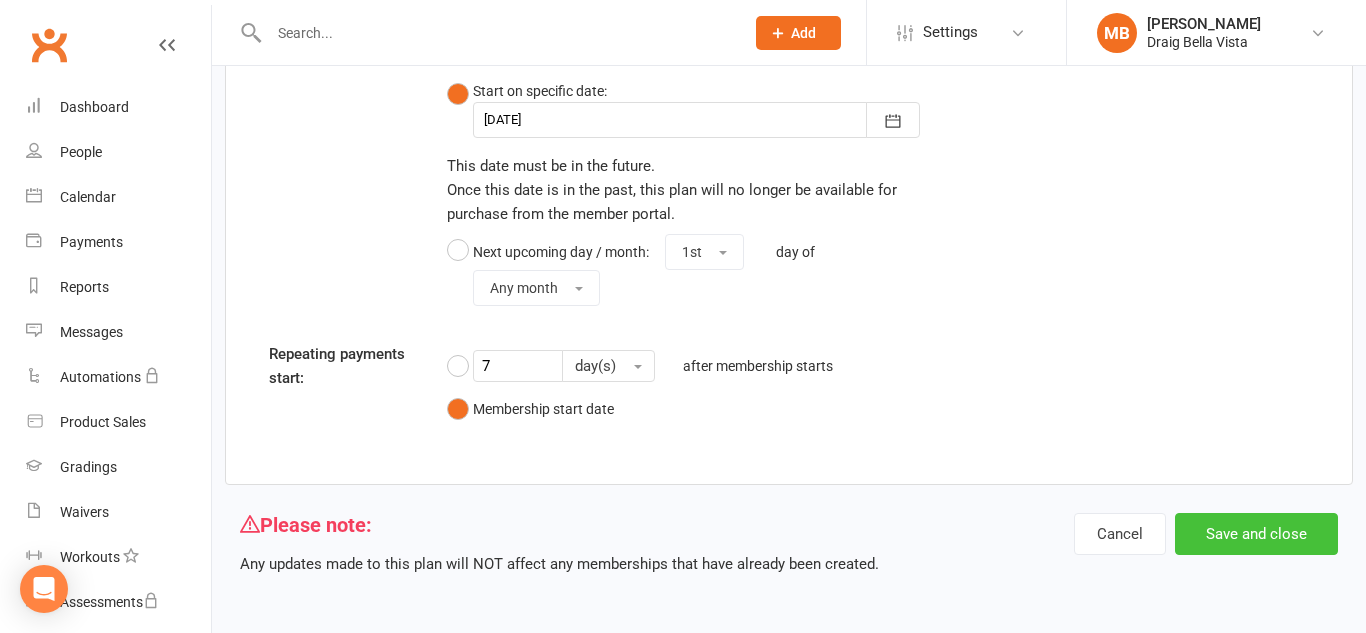 click on "Save and close" at bounding box center (1256, 534) 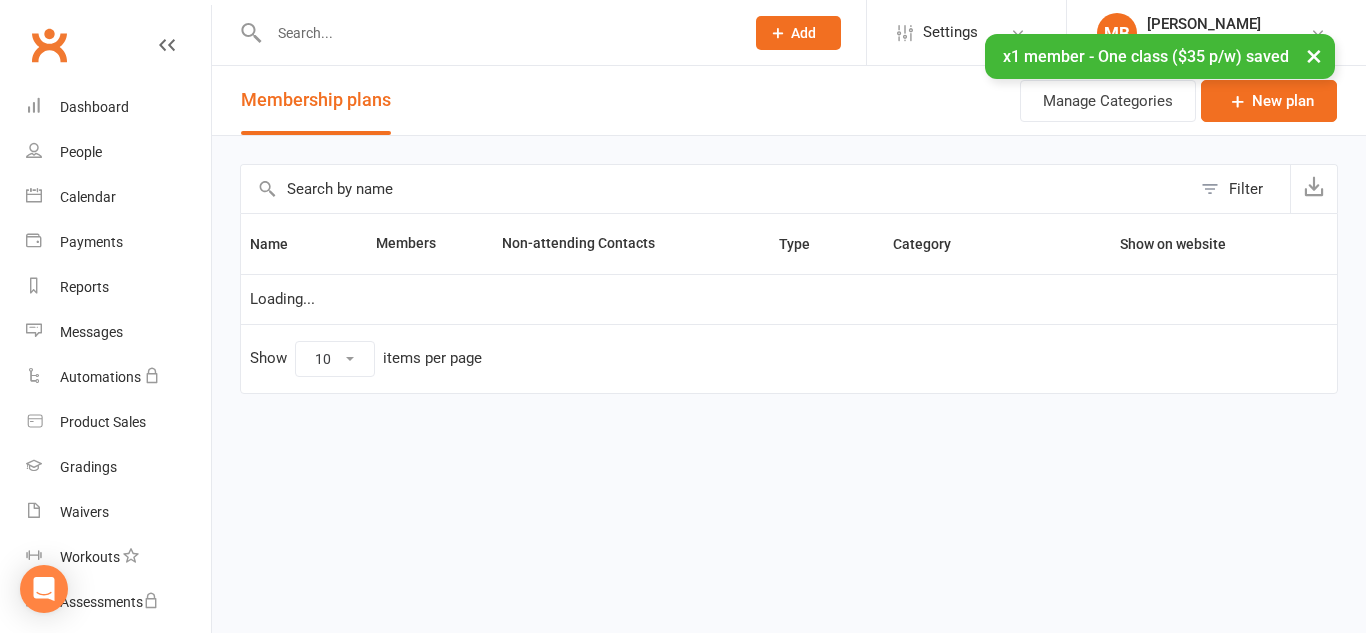 scroll, scrollTop: 0, scrollLeft: 0, axis: both 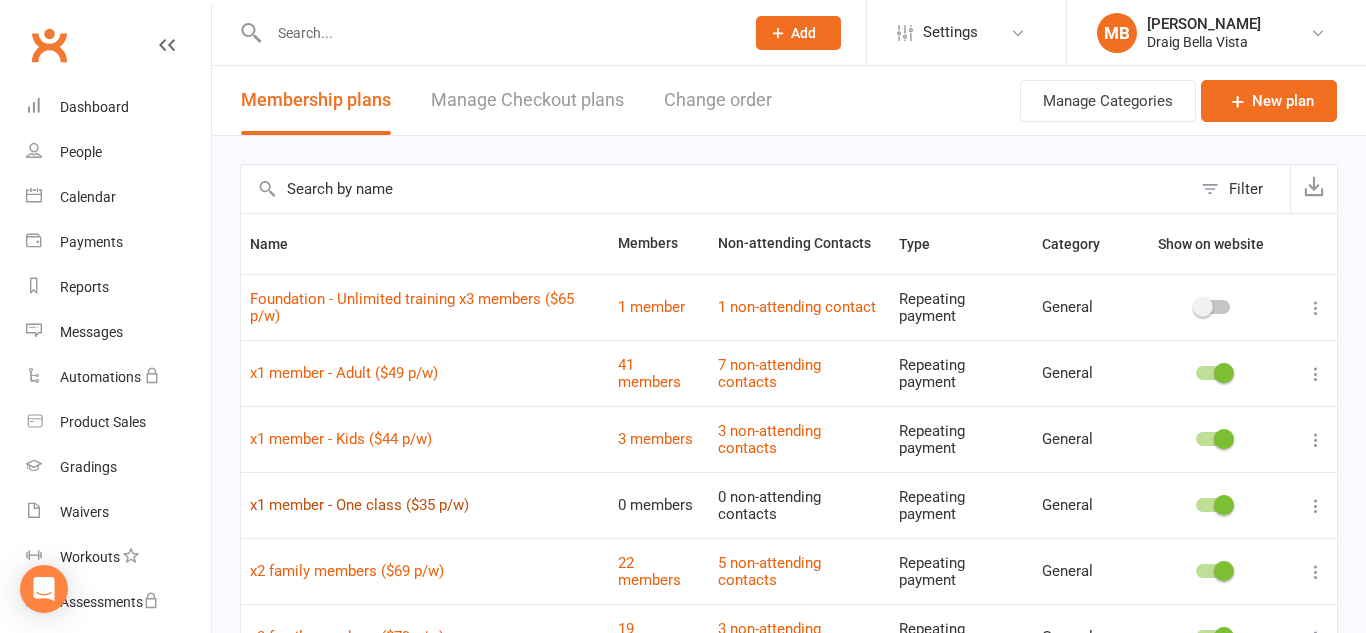 click on "x1 member - One class ($35 p/w)" at bounding box center [359, 505] 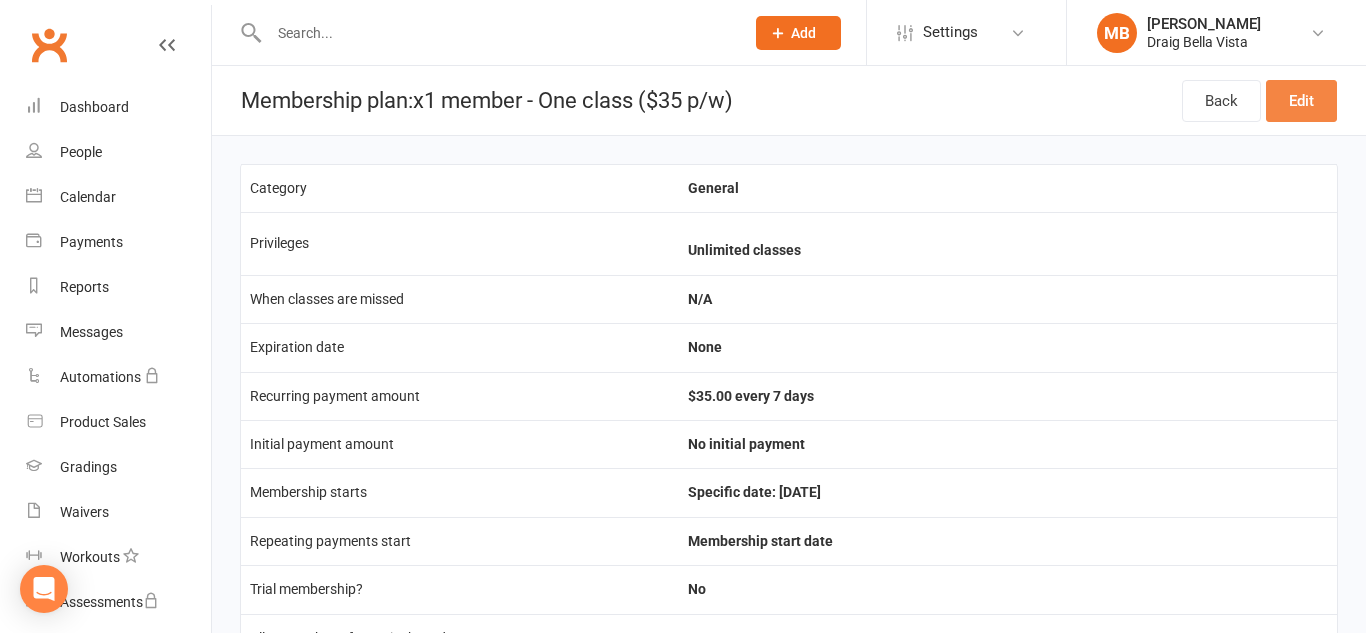 click on "Edit" at bounding box center (1301, 101) 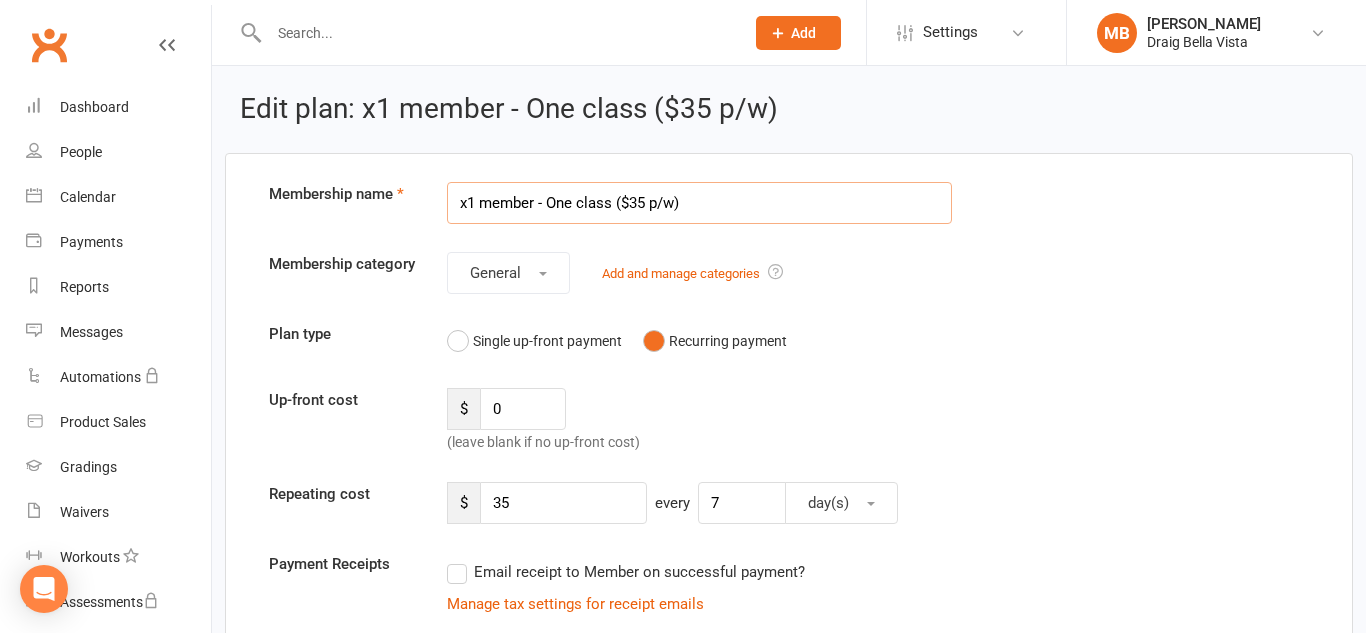 click on "x1 member - One class ($35 p/w)" at bounding box center [699, 203] 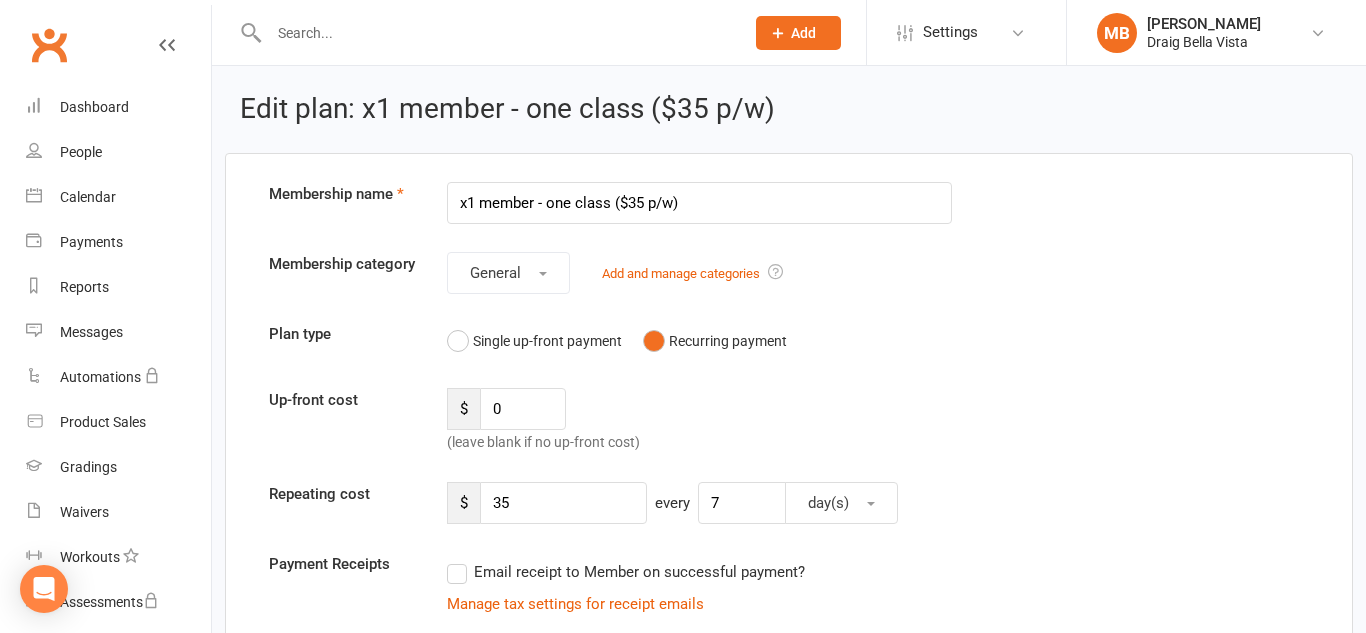 click on "Membership name x1 member - one class ($35 p/w) Membership category
General
Add and manage categories   Plan type Single up-front payment Recurring payment Up-front cost $ 0 (leave blank if no up-front cost) Repeating cost $ 35 every 7
day(s)
Payment Receipts Email receipt to Member on successful payment? Manage tax settings for receipt emails Expiration/End date 0
year(s)
from date of signup (leave blank if no expiration is desired) Class Access Unlimited classes  OR   class(es) to use anytime  OR to use every   0
week(s)
Limit how many future bookings a membership can have at one time  Limit how far into the future bookings can be made  Limit the Type/s of Classes/Appointments Members can attend Select Types Class Training Session Classes with no Type set
3" at bounding box center [789, 1457] 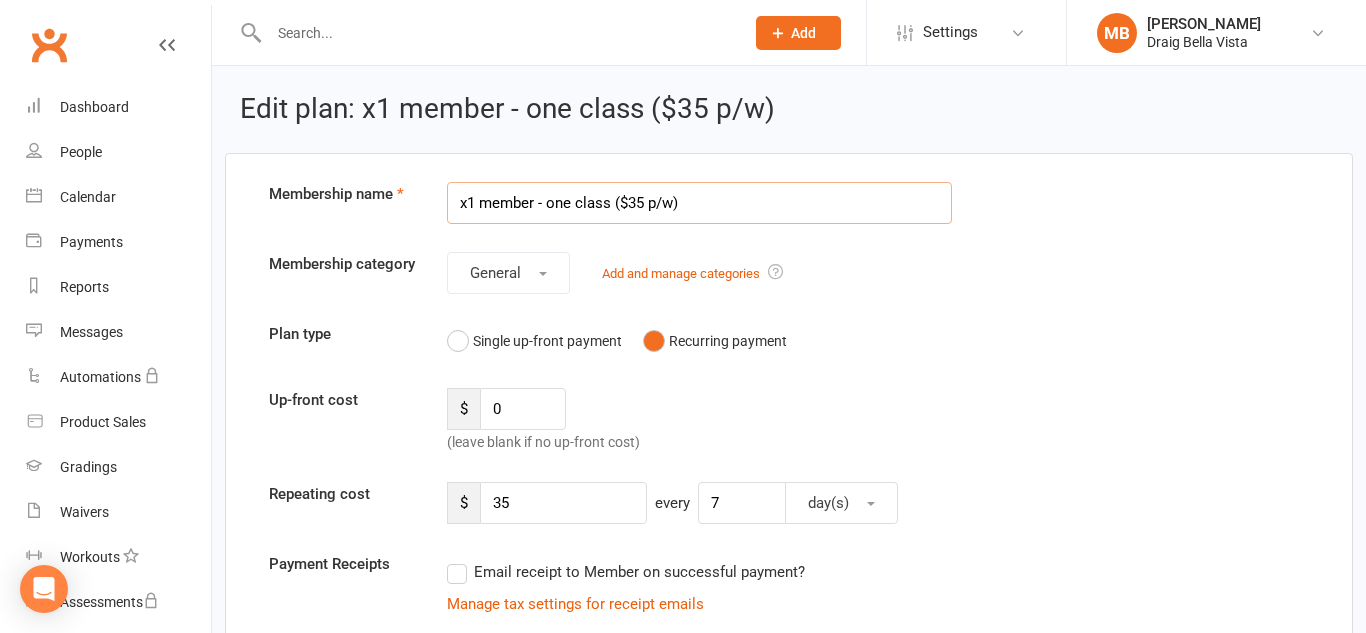 click on "x1 member - one class ($35 p/w)" at bounding box center (699, 203) 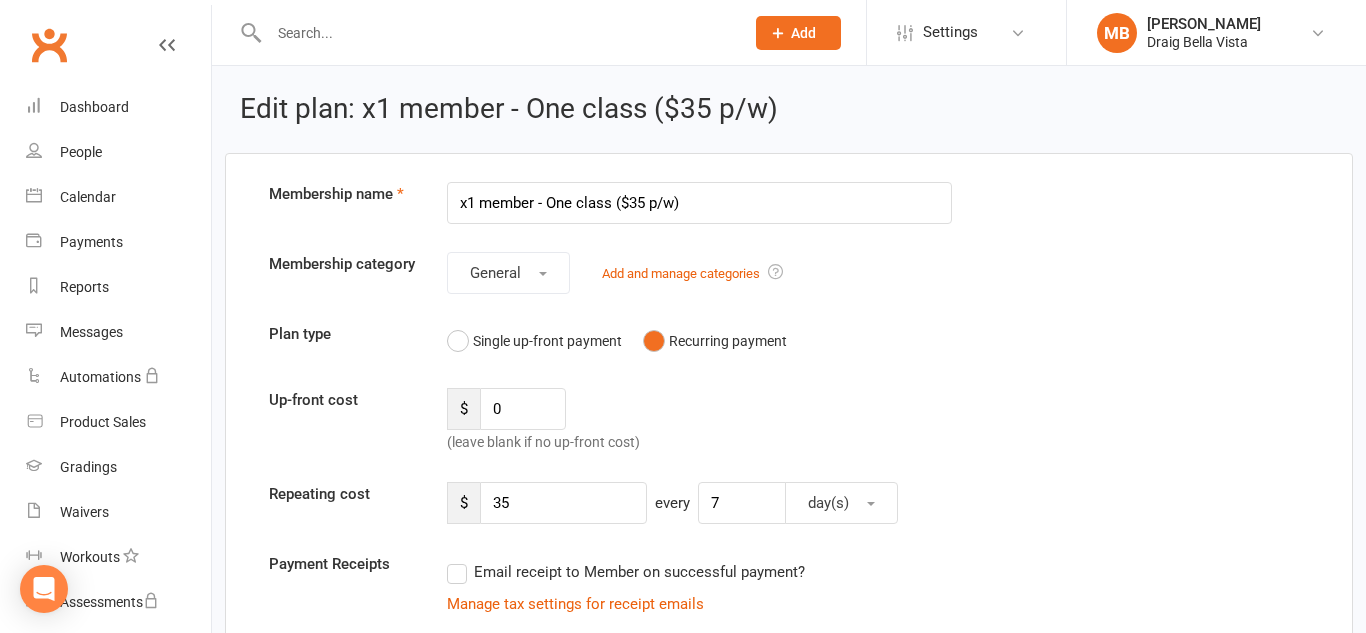 click on "Membership name x1 member - One class ($35 p/w) Membership category
General
Add and manage categories   Plan type Single up-front payment Recurring payment Up-front cost $ 0 (leave blank if no up-front cost) Repeating cost $ 35 every 7
day(s)
Payment Receipts Email receipt to Member on successful payment? Manage tax settings for receipt emails Expiration/End date 0
year(s)
from date of signup (leave blank if no expiration is desired) Class Access Unlimited classes  OR   class(es) to use anytime  OR to use every   0
week(s)
Limit how many future bookings a membership can have at one time  Limit how far into the future bookings can be made  Limit the Type/s of Classes/Appointments Members can attend Select Types Class Training Session Classes with no Type set
3" at bounding box center [789, 1457] 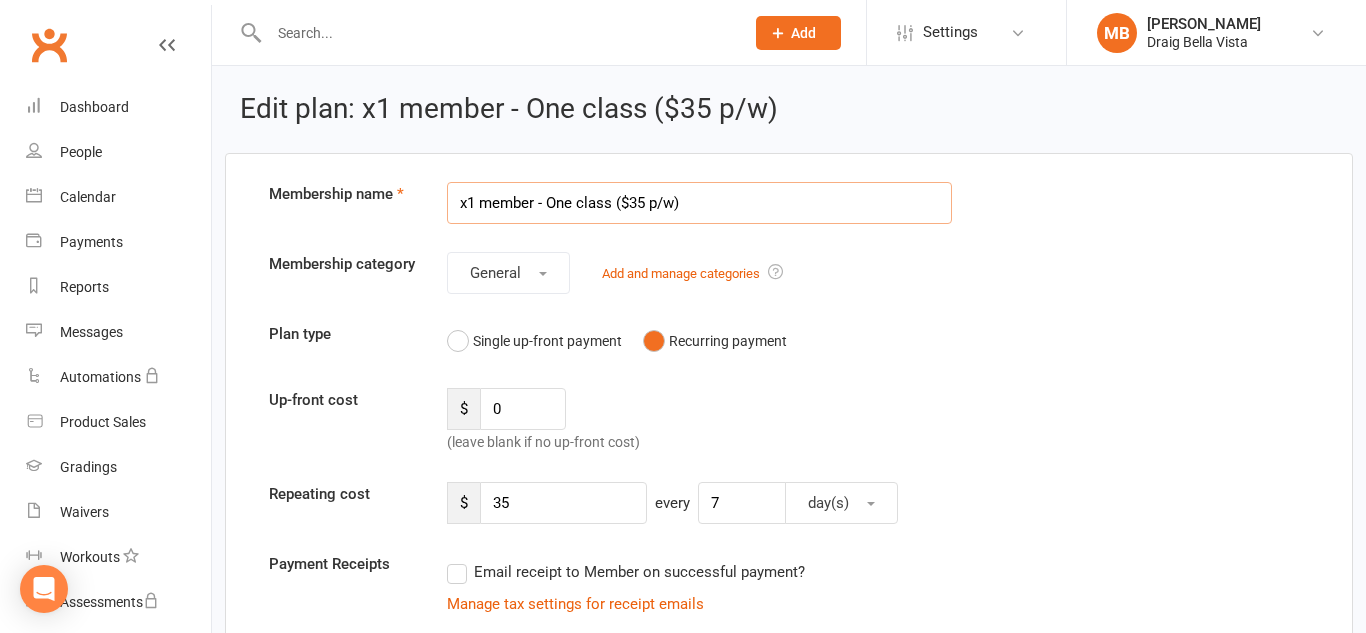 click on "x1 member - One class ($35 p/w)" at bounding box center [699, 203] 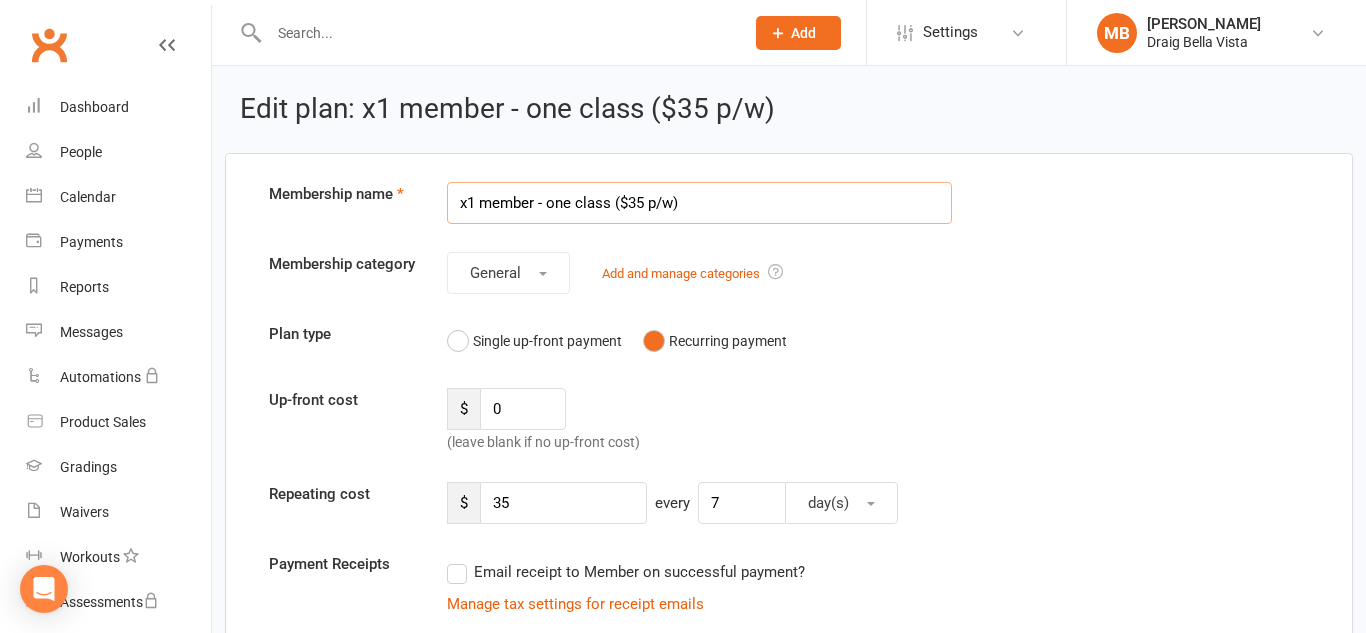 type on "x1 member - one class ($35 p/w)" 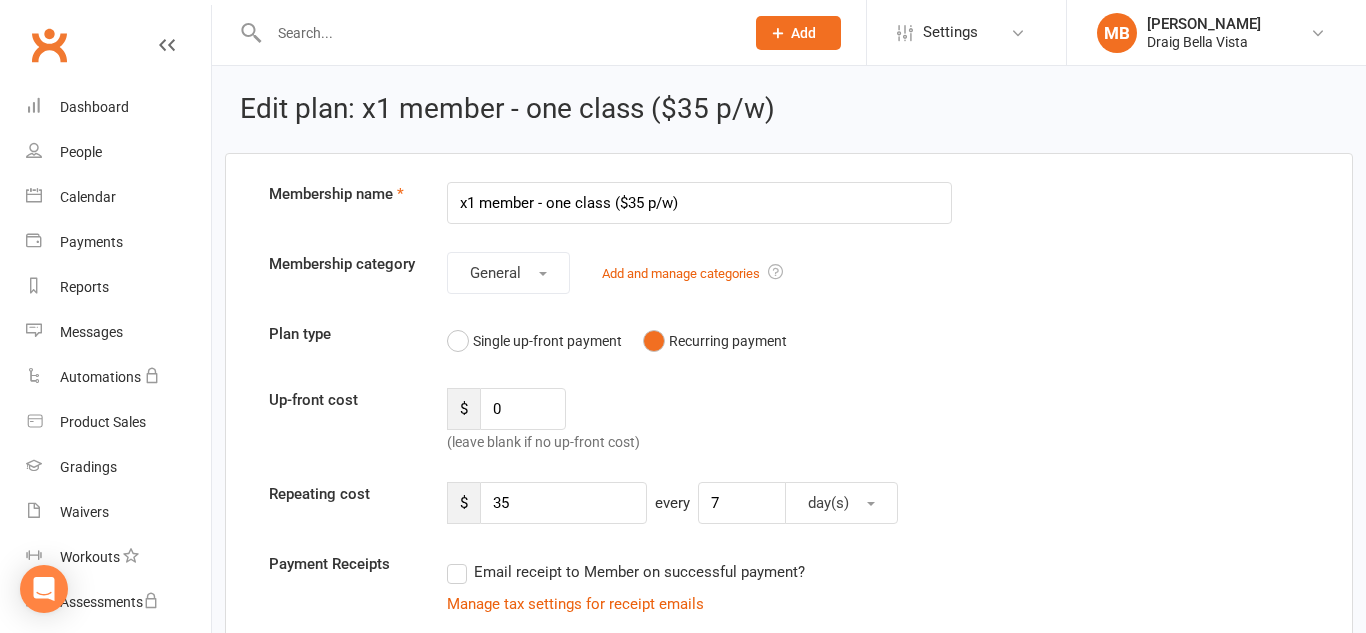 click on "Membership name x1 member - one class ($35 p/w) Membership category
General
Add and manage categories   Plan type Single up-front payment Recurring payment Up-front cost $ 0 (leave blank if no up-front cost) Repeating cost $ 35 every 7
day(s)
Payment Receipts Email receipt to Member on successful payment? Manage tax settings for receipt emails Expiration/End date 0
year(s)
from date of signup (leave blank if no expiration is desired) Class Access Unlimited classes  OR   class(es) to use anytime  OR to use every   0
week(s)
Limit how many future bookings a membership can have at one time  Limit how far into the future bookings can be made  Limit the Type/s of Classes/Appointments Members can attend Select Types Class Training Session Classes with no Type set
3" at bounding box center (789, 1457) 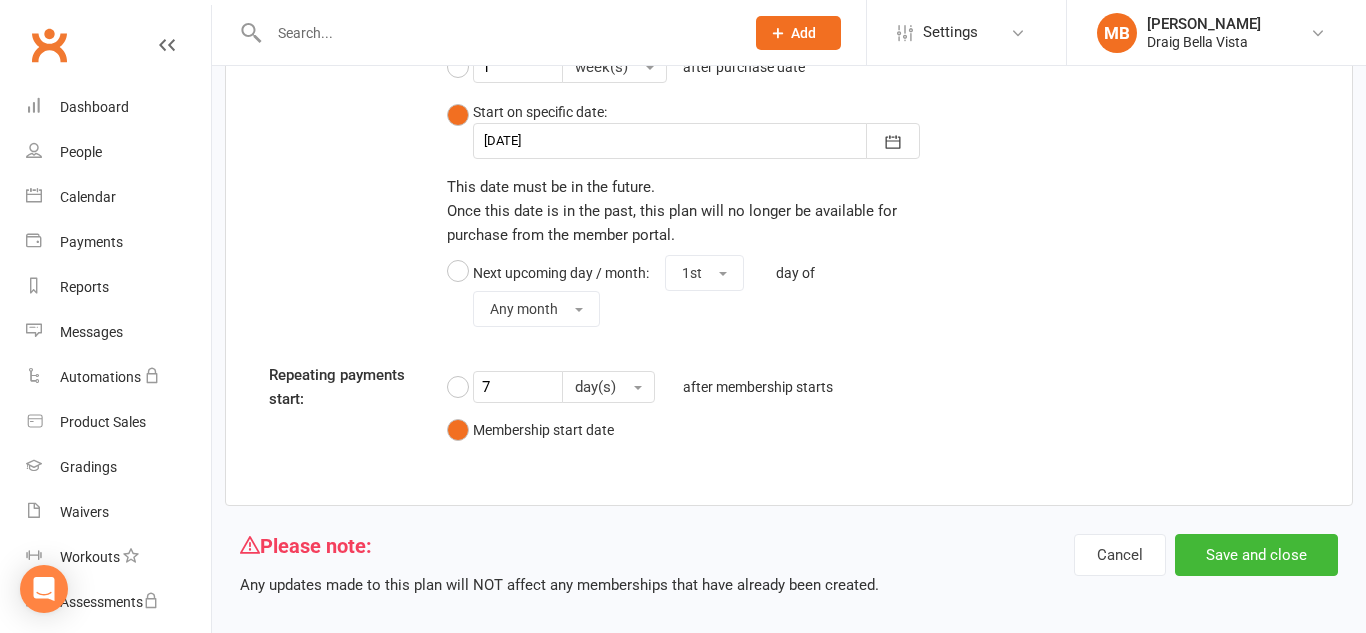 scroll, scrollTop: 2303, scrollLeft: 0, axis: vertical 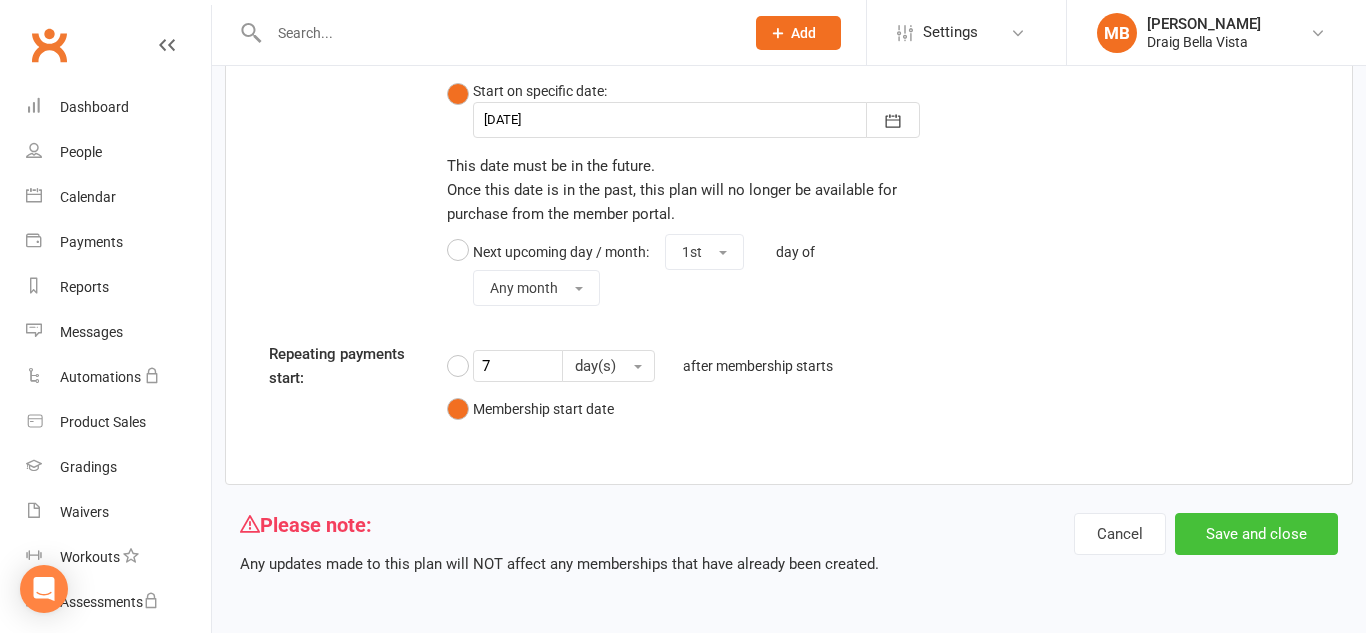 click on "Save and close" at bounding box center (1256, 534) 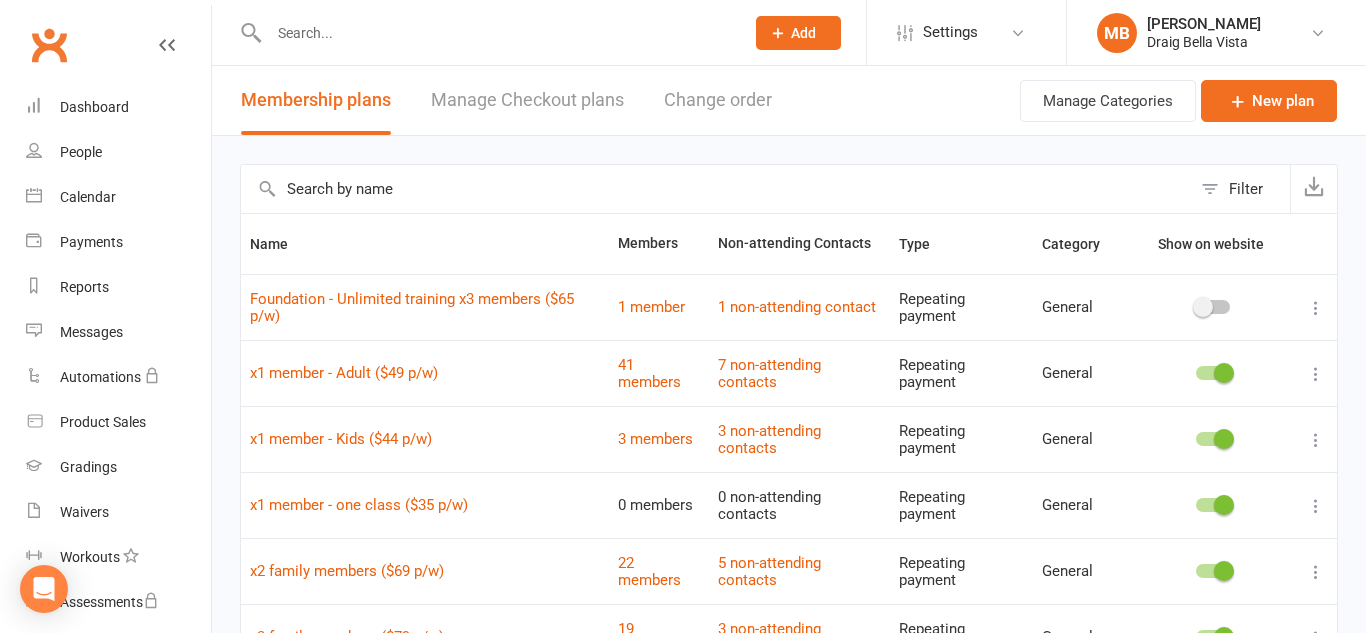 scroll, scrollTop: 1, scrollLeft: 0, axis: vertical 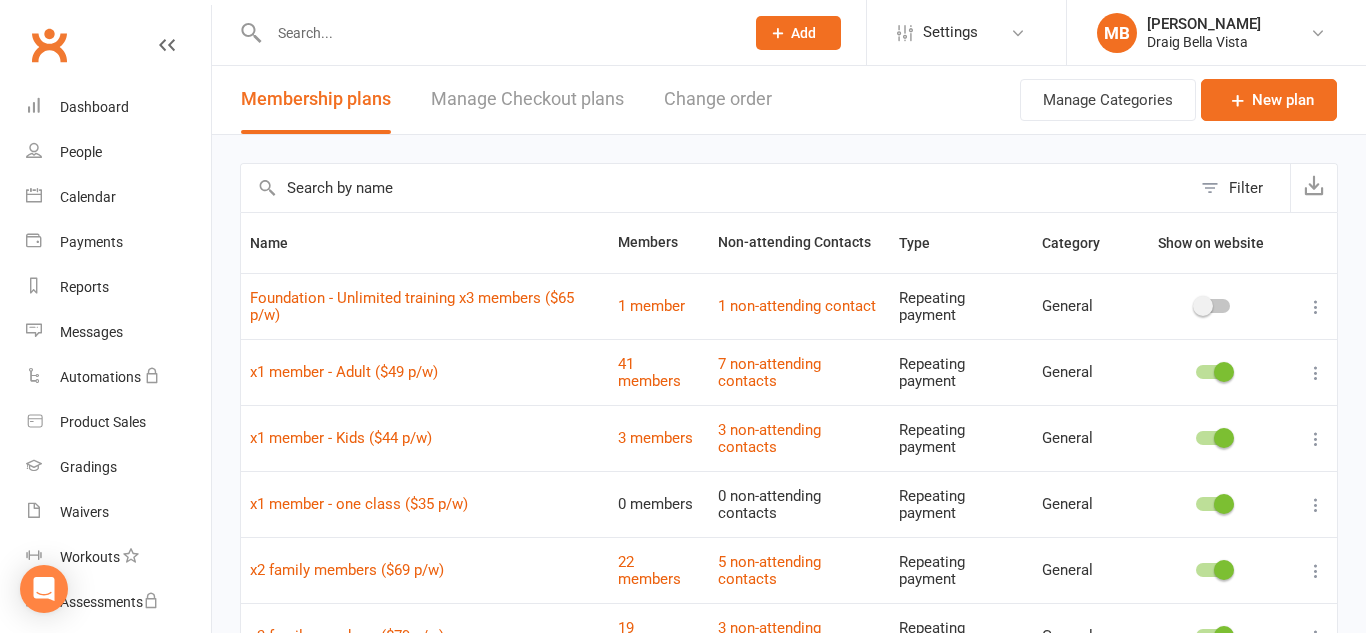 click on "Manage Checkout plans" at bounding box center [527, 99] 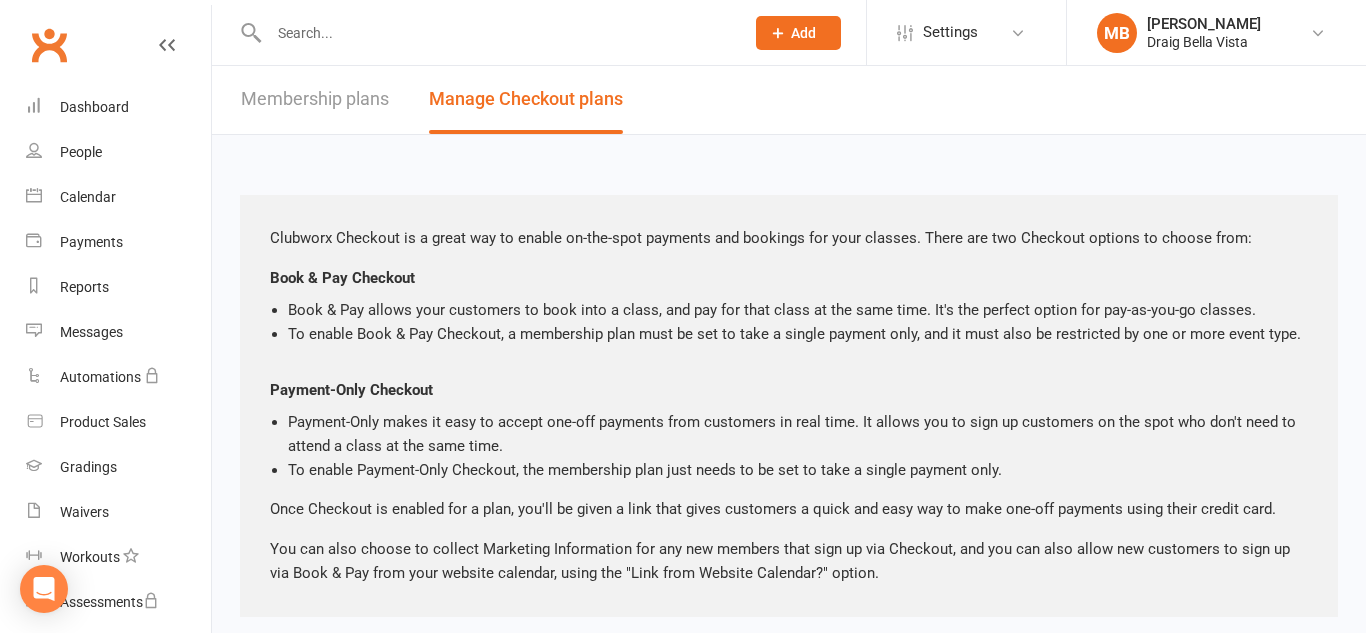 scroll, scrollTop: 0, scrollLeft: 0, axis: both 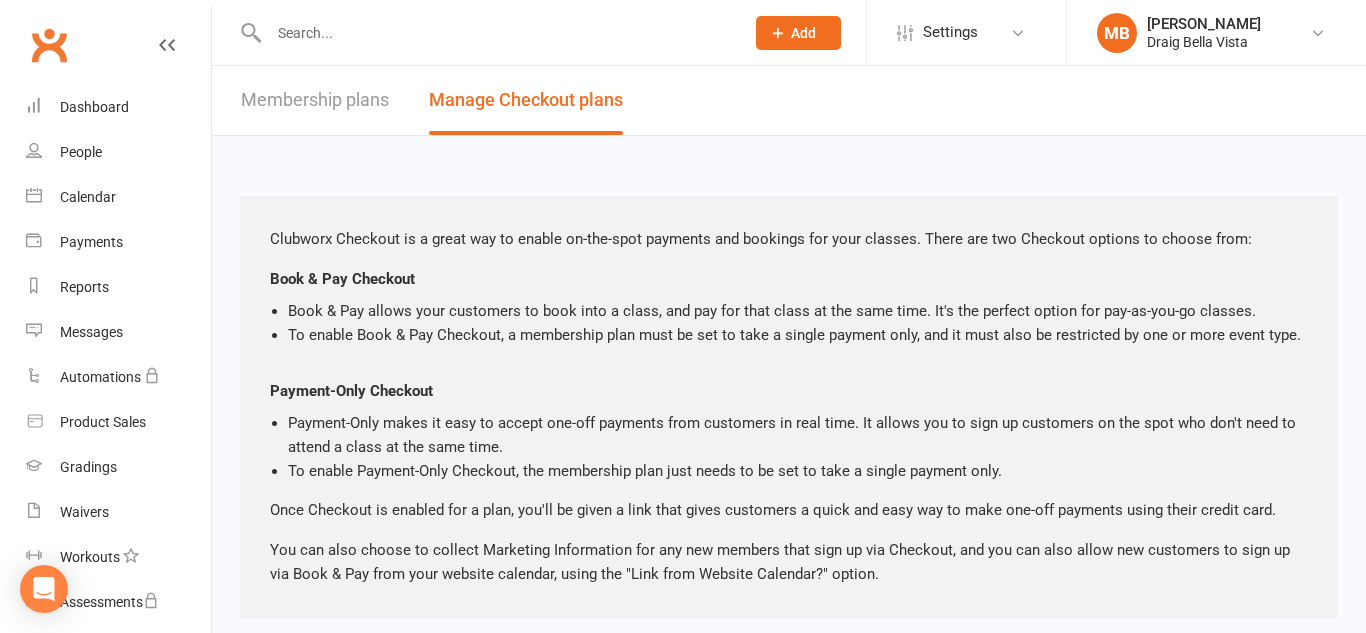 click on "Membership plans" at bounding box center (315, 100) 